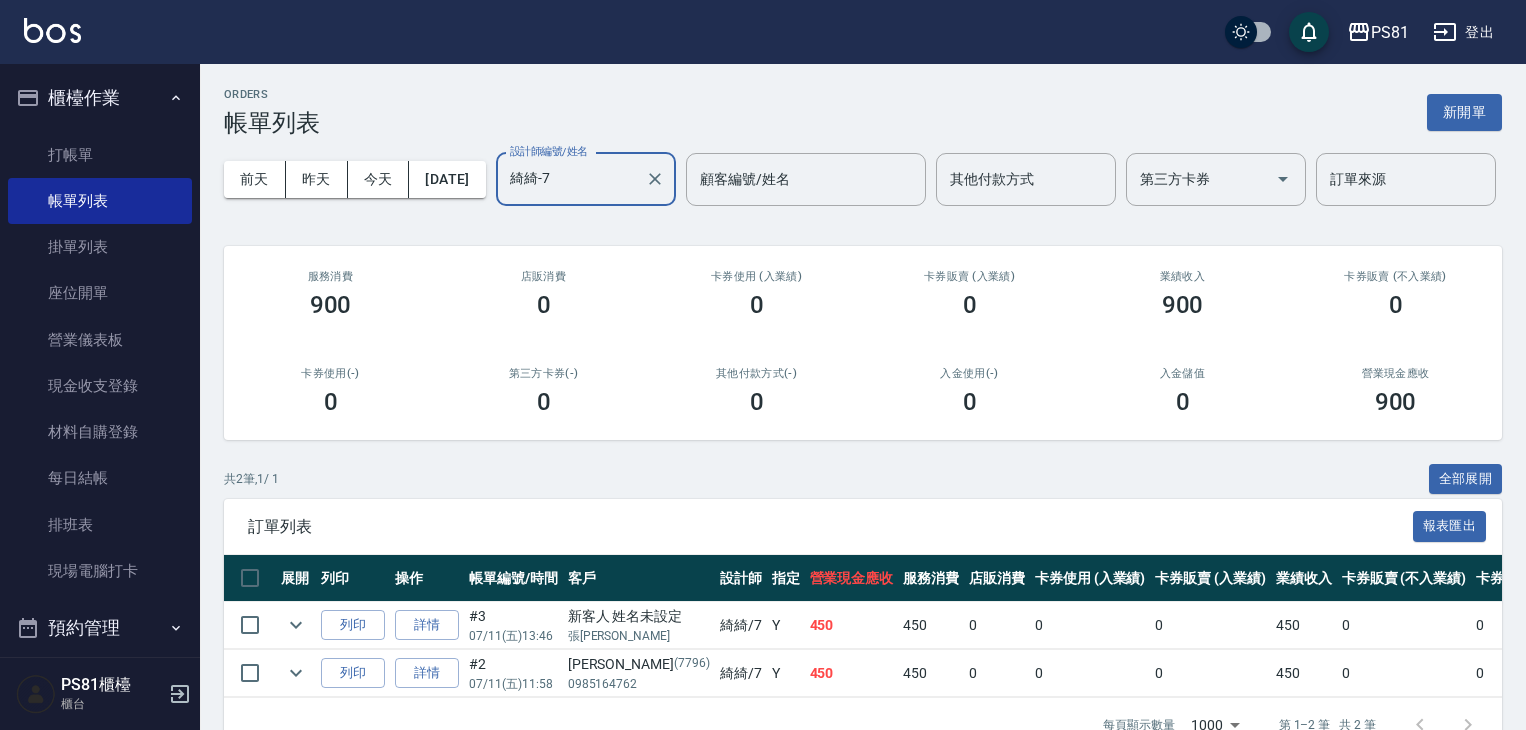 scroll, scrollTop: 0, scrollLeft: 0, axis: both 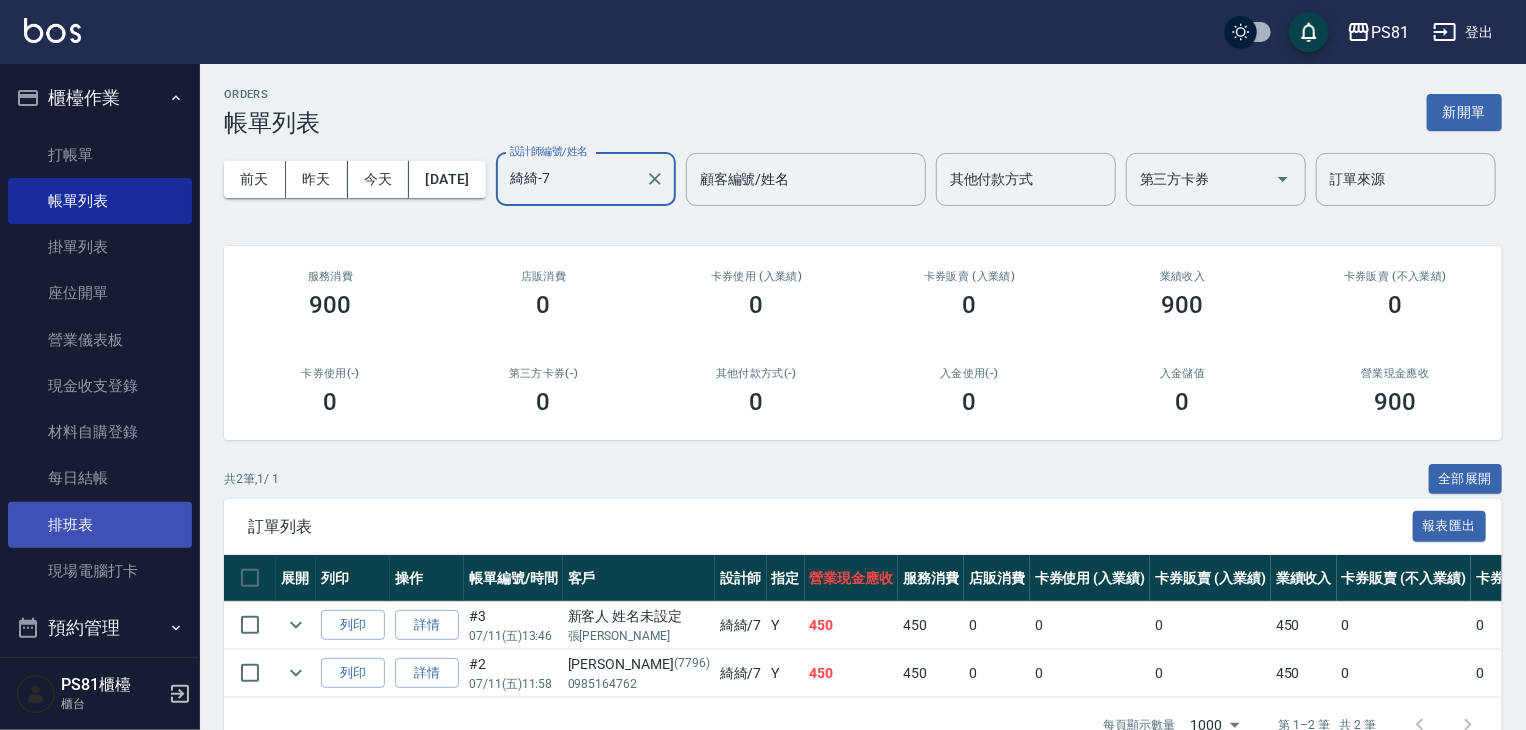 type on "綺綺-7" 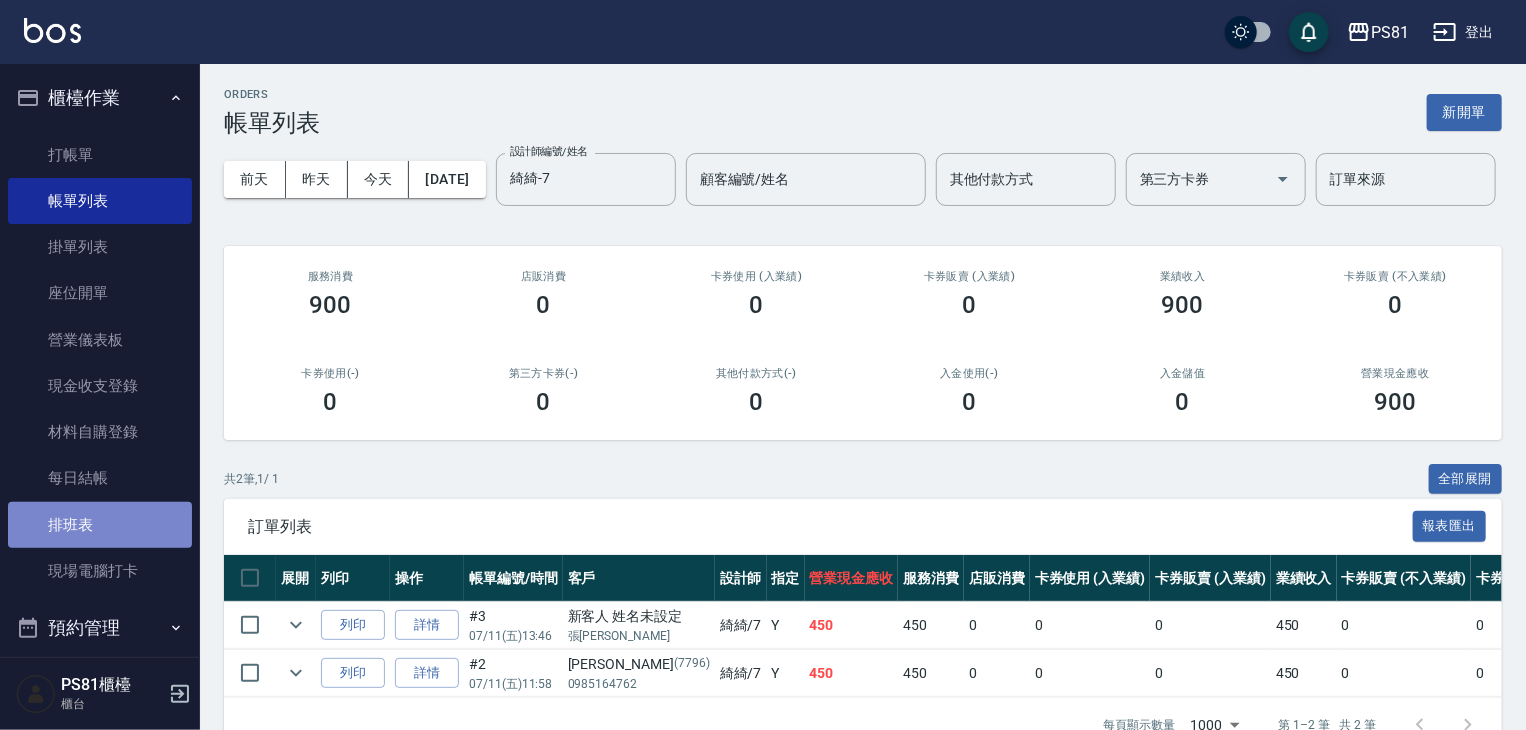 click on "排班表" at bounding box center [100, 525] 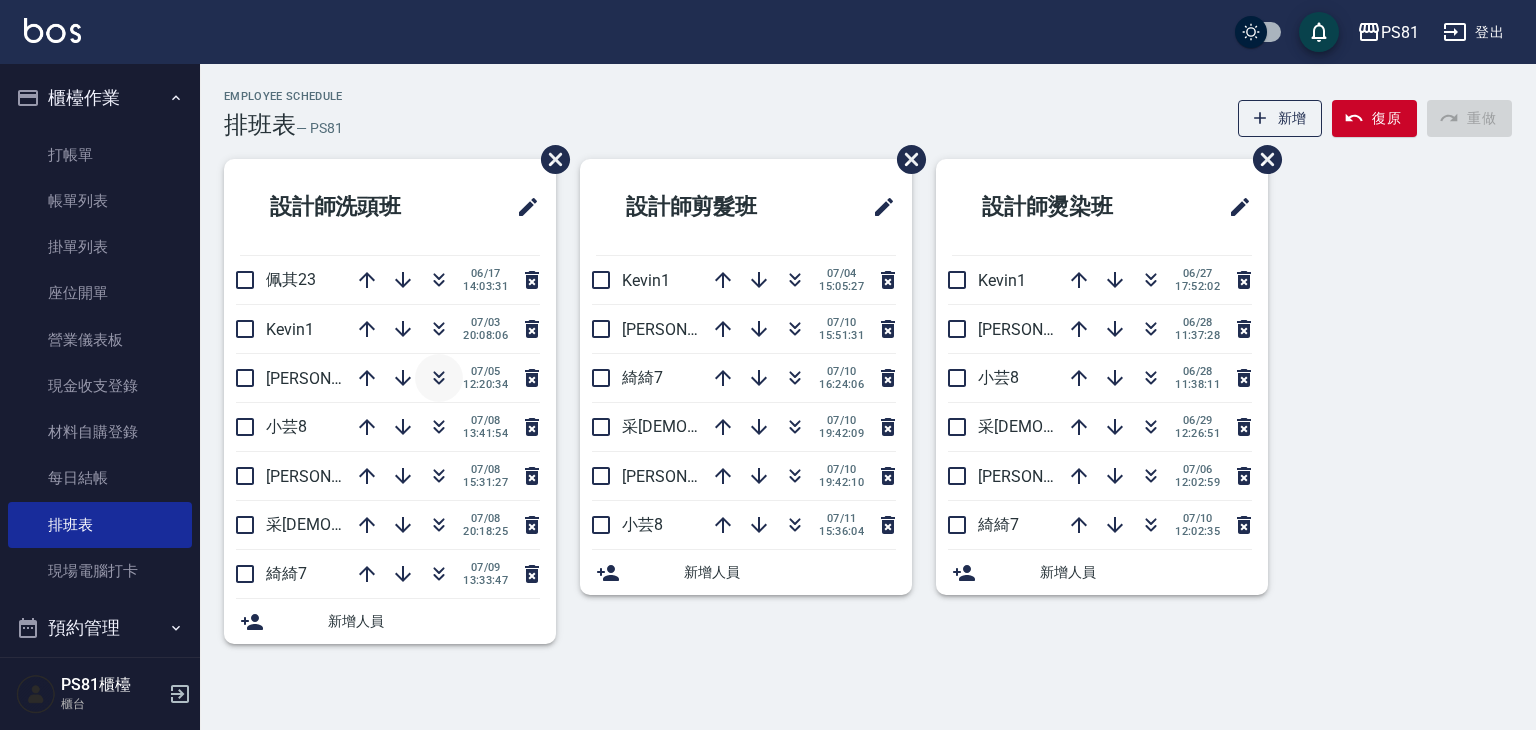 click at bounding box center [439, 378] 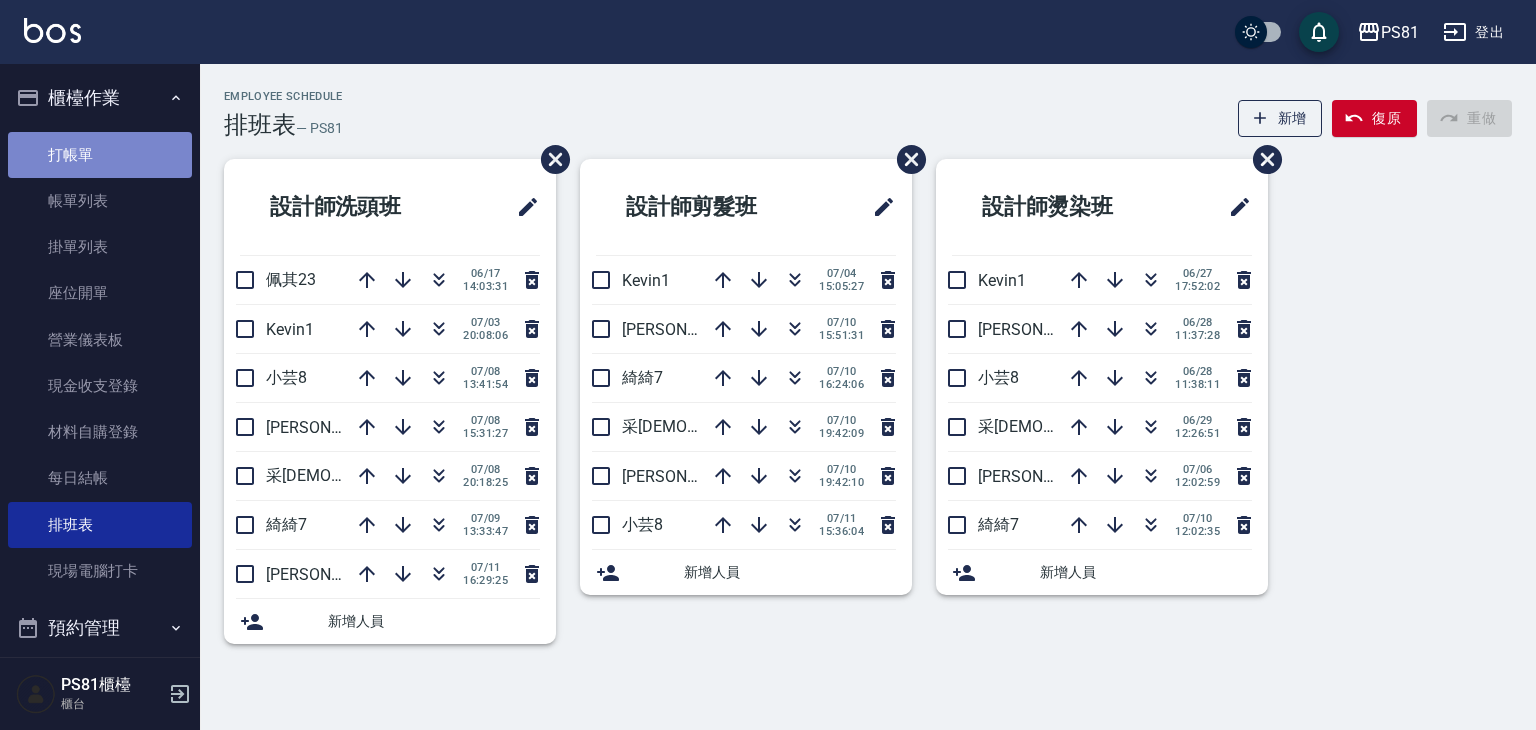 click on "打帳單" at bounding box center (100, 155) 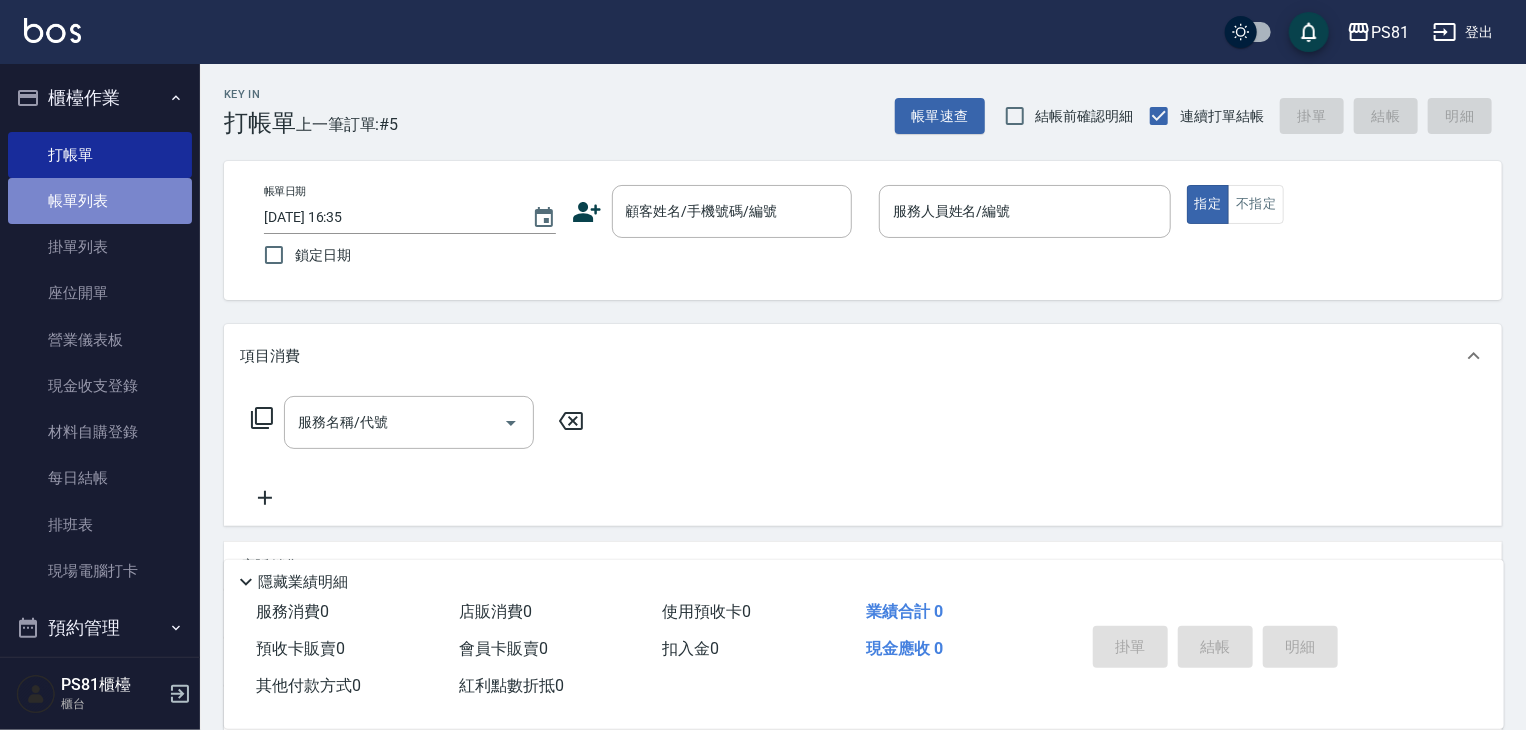 click on "帳單列表" at bounding box center [100, 201] 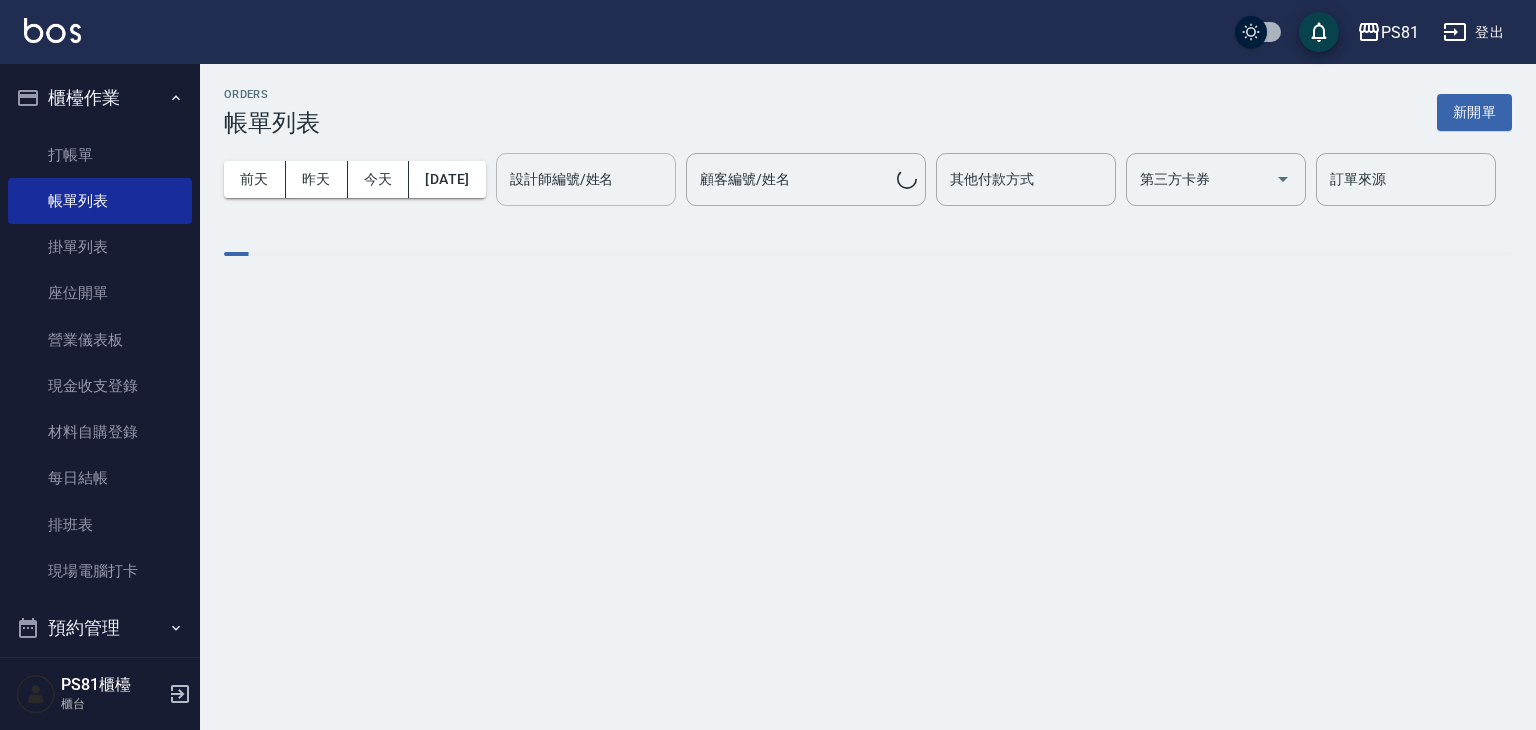 click on "設計師編號/姓名" at bounding box center (586, 179) 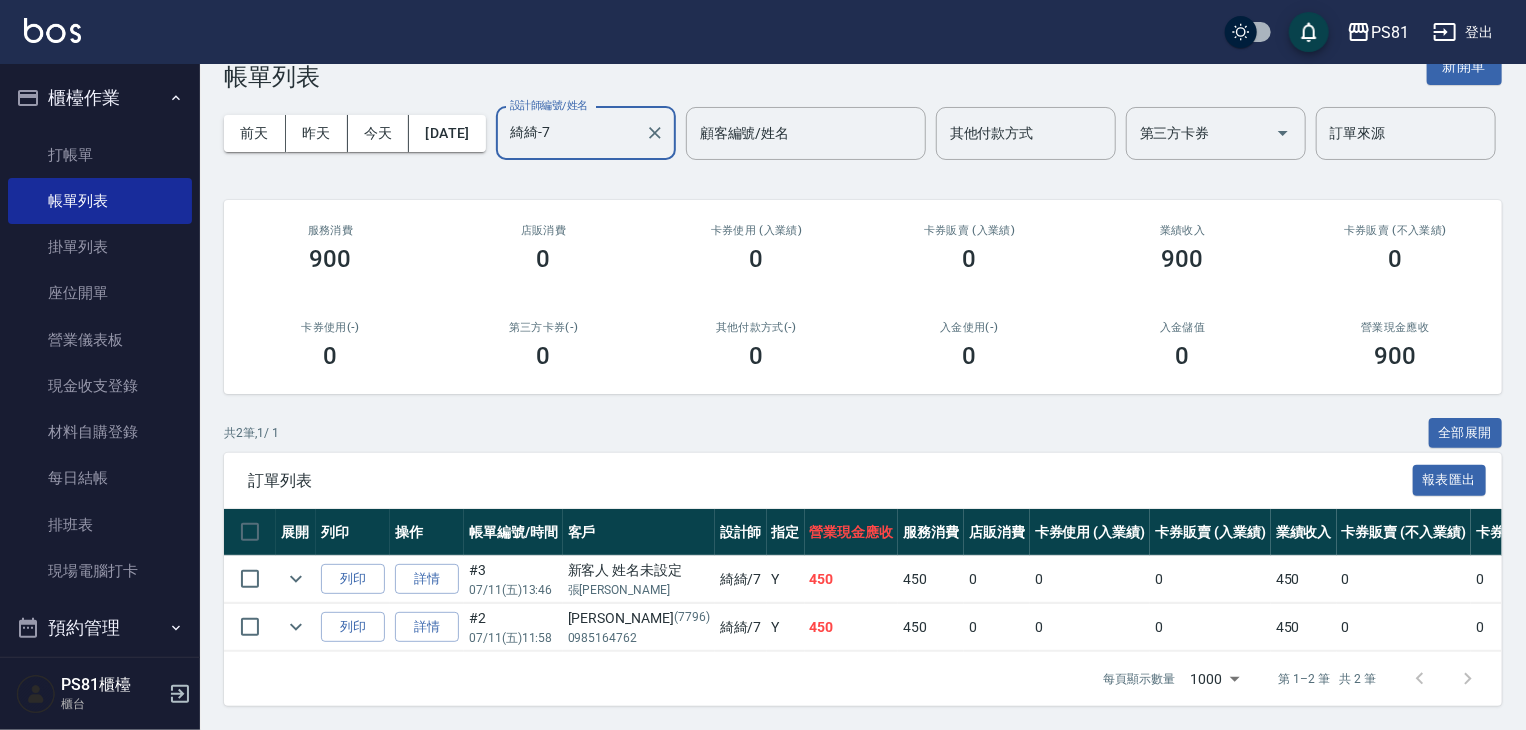 scroll, scrollTop: 124, scrollLeft: 0, axis: vertical 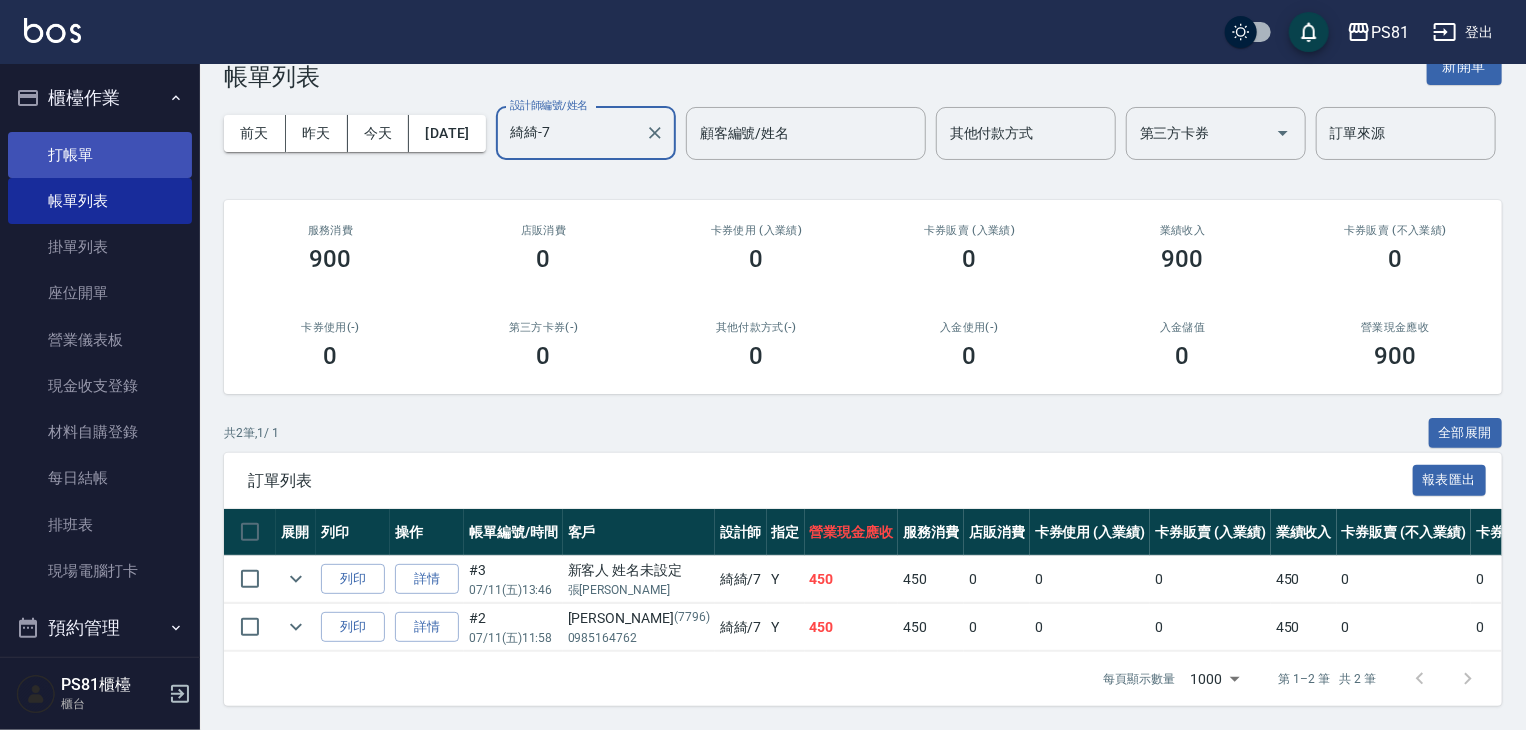 type on "綺綺-7" 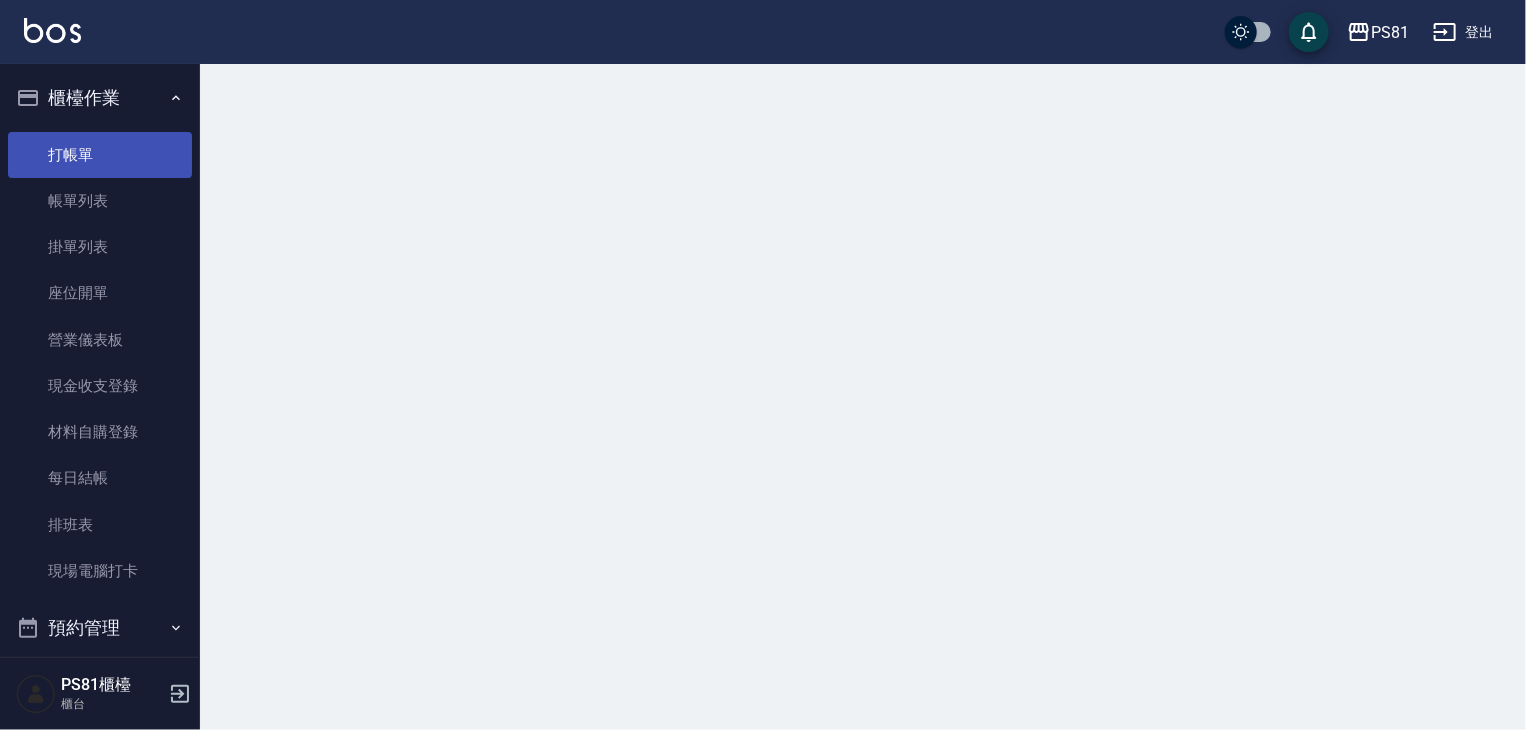 scroll, scrollTop: 0, scrollLeft: 0, axis: both 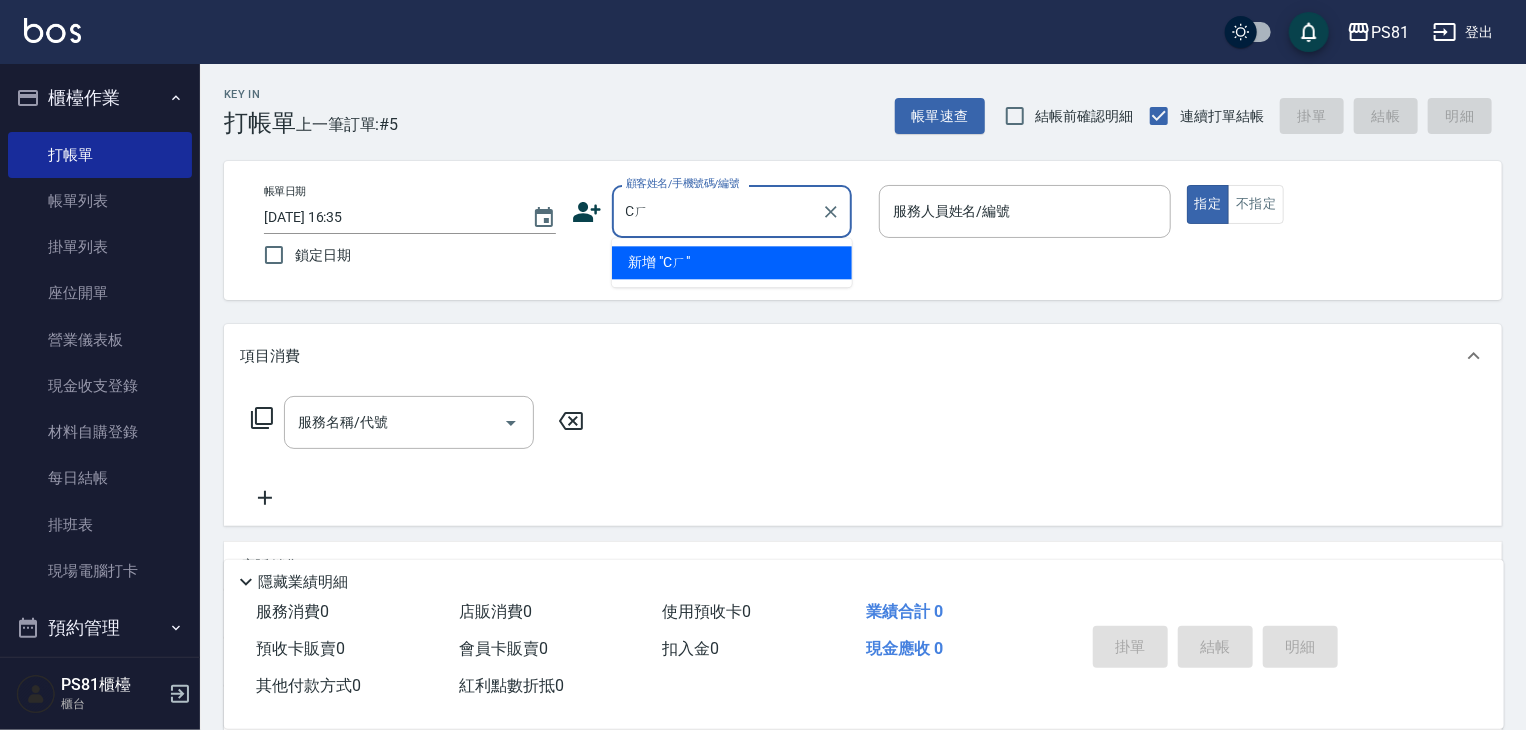 type on "C" 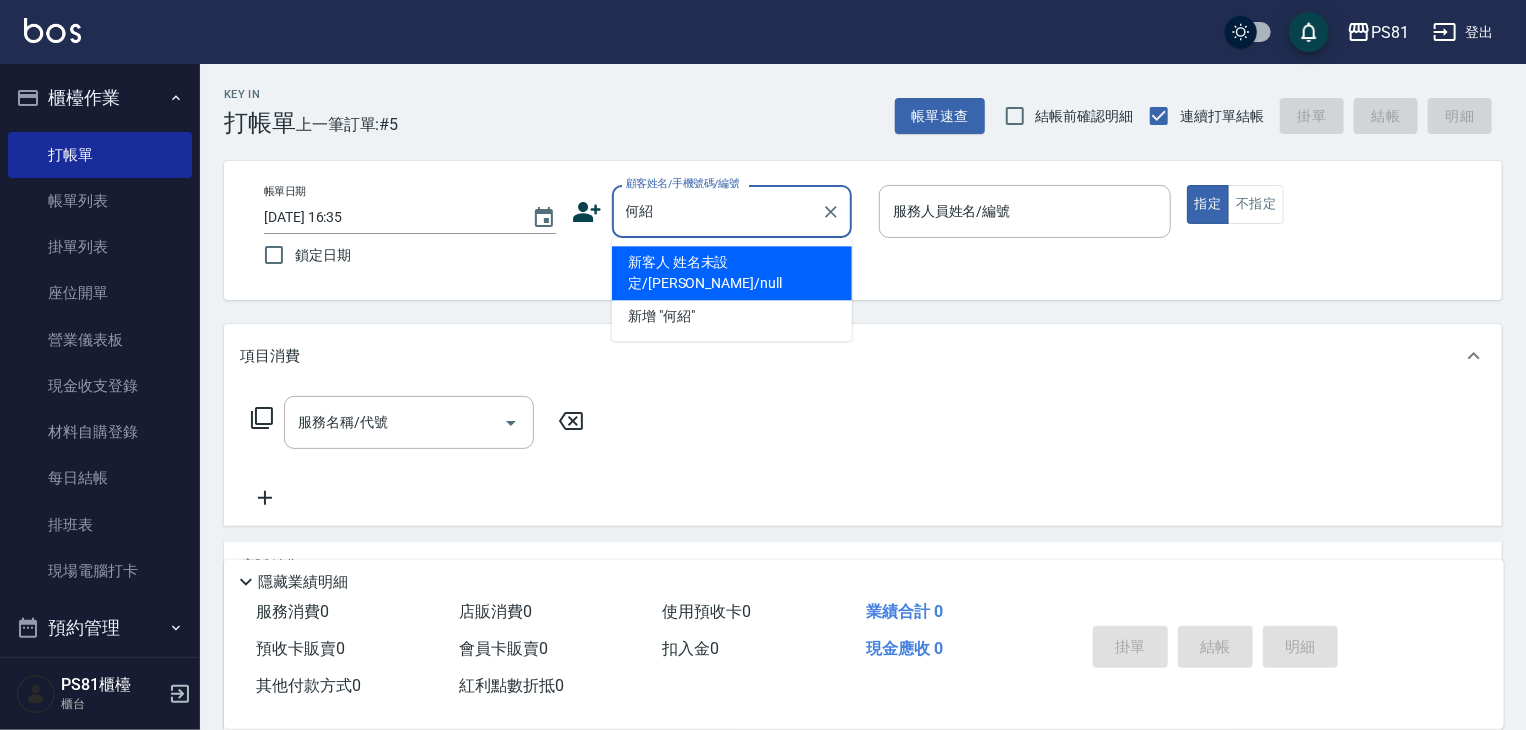 click on "新客人 姓名未設定/[PERSON_NAME]/null" at bounding box center (732, 273) 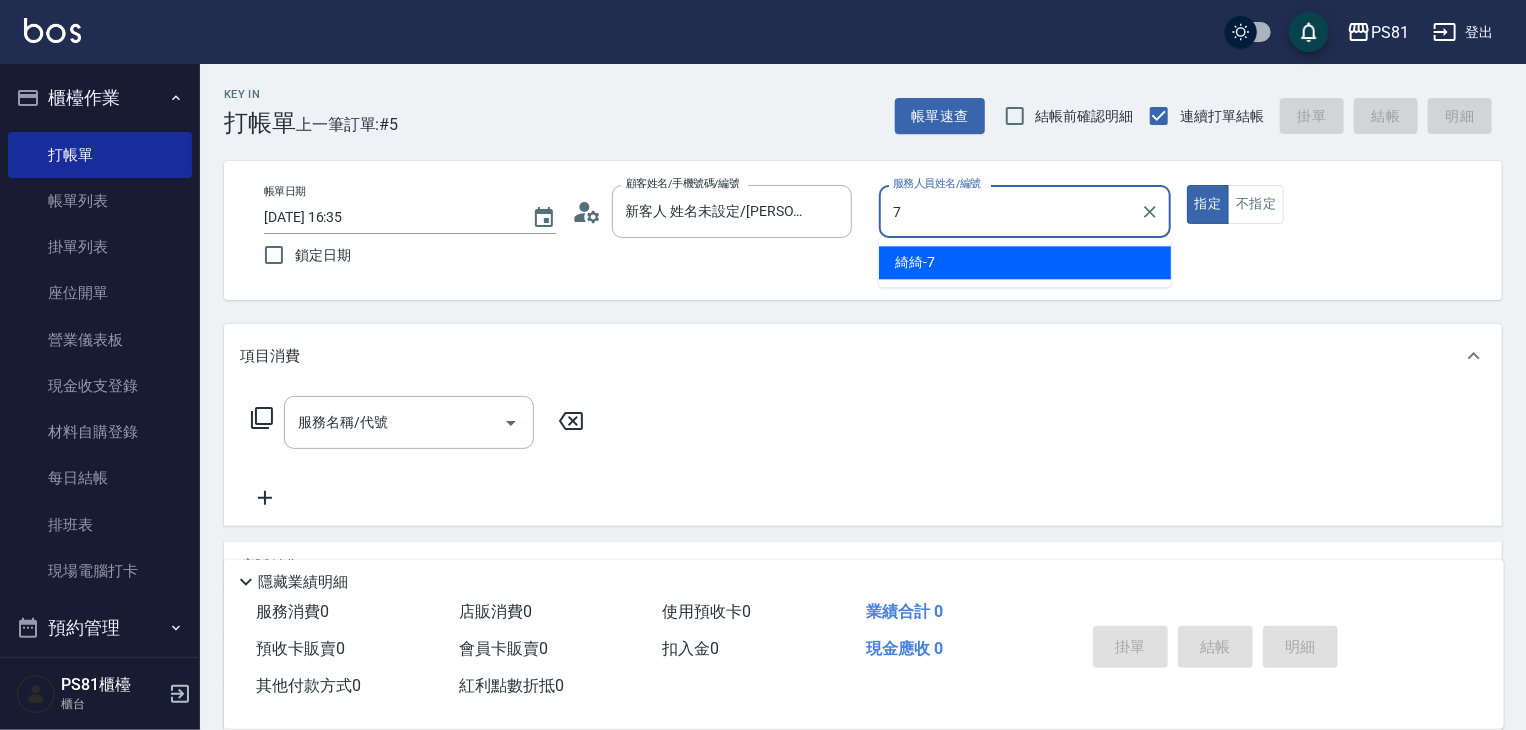 click on "綺綺 -7" at bounding box center [1025, 262] 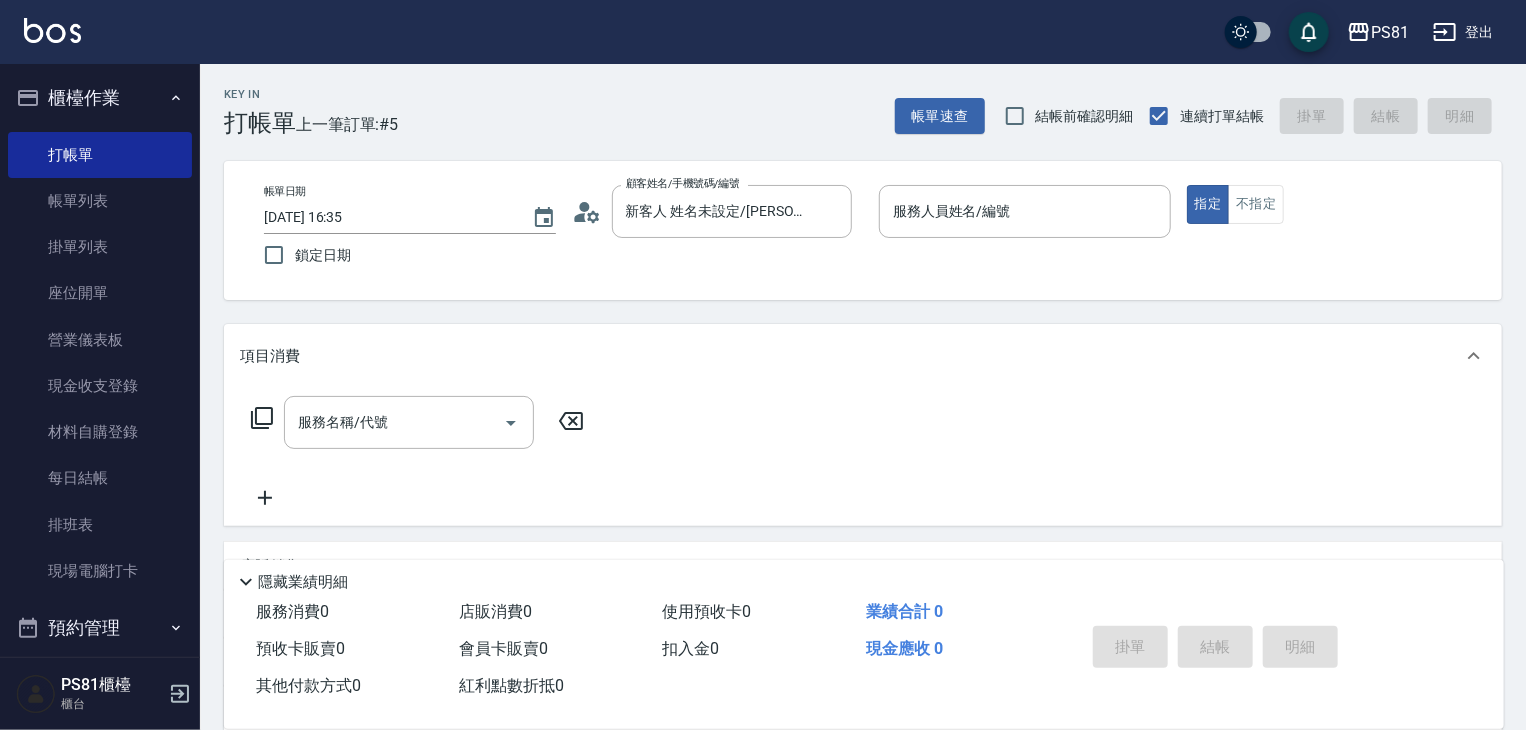 drag, startPoint x: 846, startPoint y: 265, endPoint x: 893, endPoint y: 267, distance: 47.042534 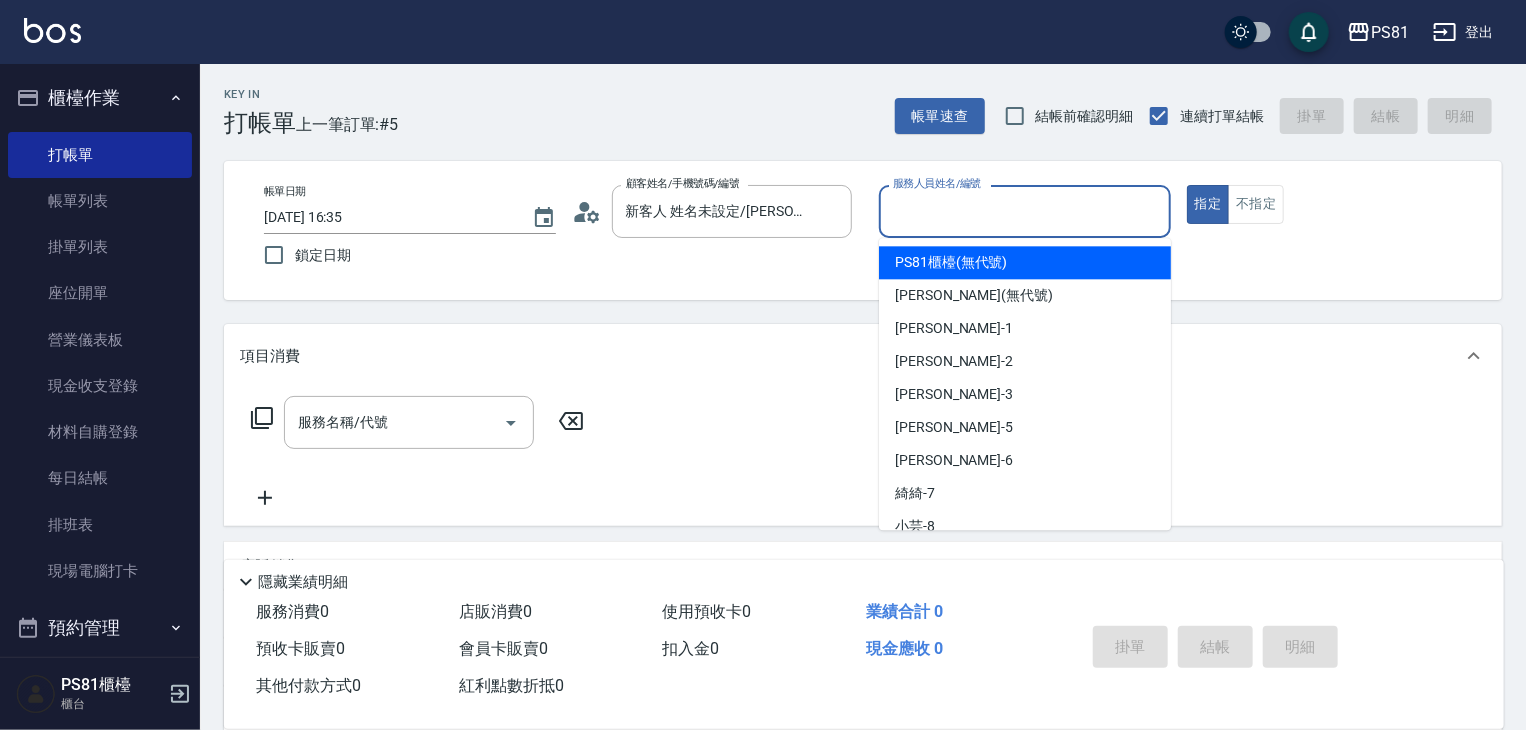 click on "PS81櫃檯 (無代號)" at bounding box center (951, 262) 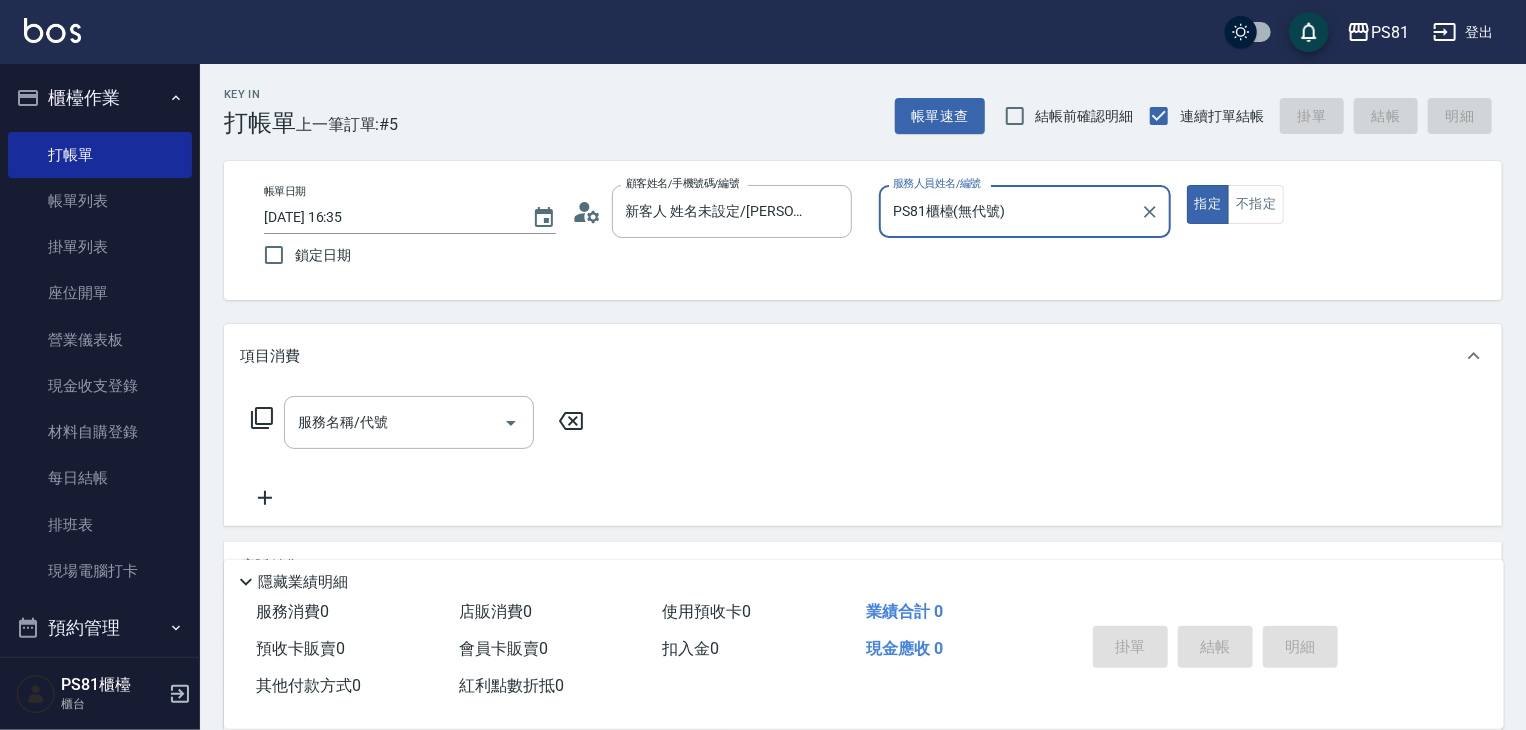click on "PS81櫃檯(無代號)" at bounding box center [1010, 211] 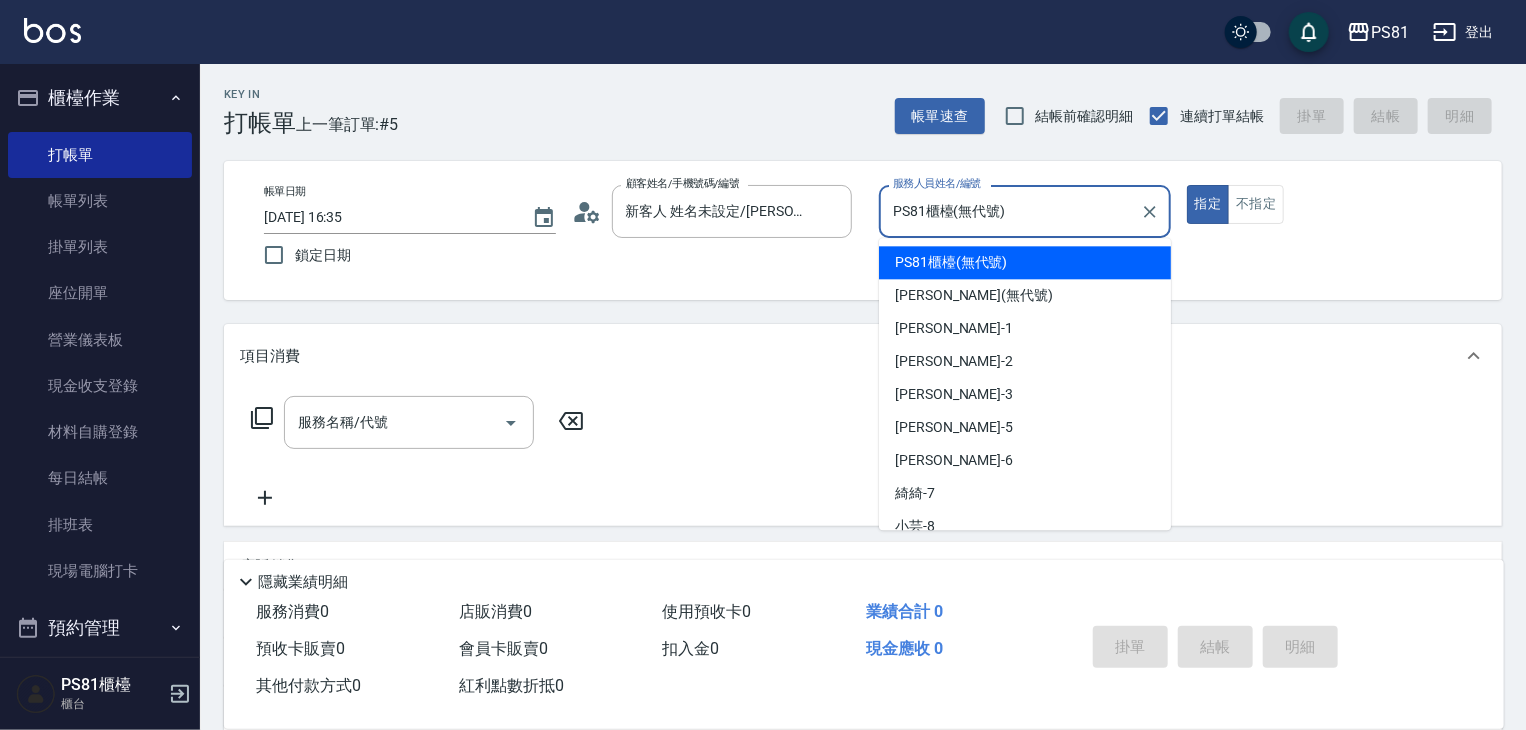 click on "PS81櫃檯(無代號)" at bounding box center [1010, 211] 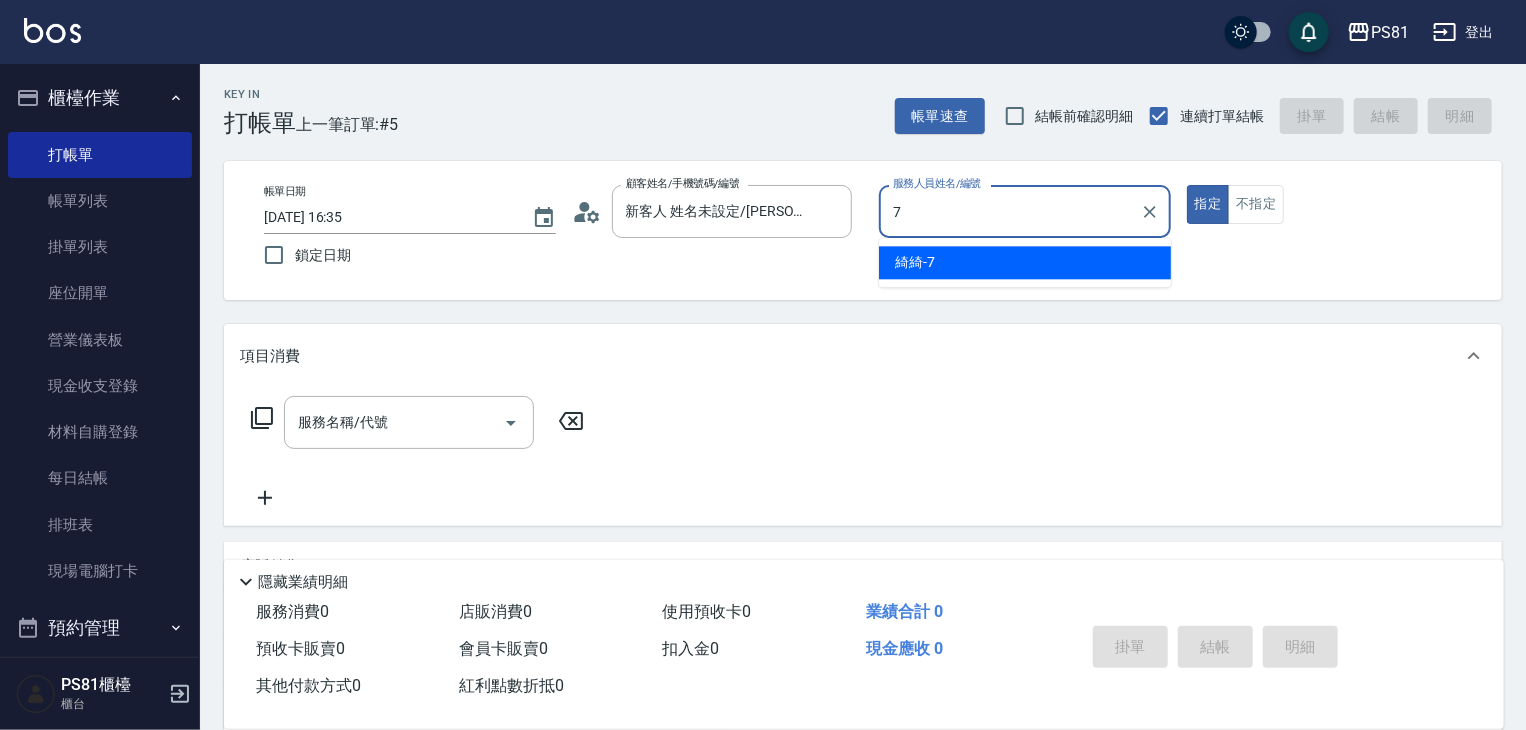 click on "綺綺 -7" at bounding box center [915, 262] 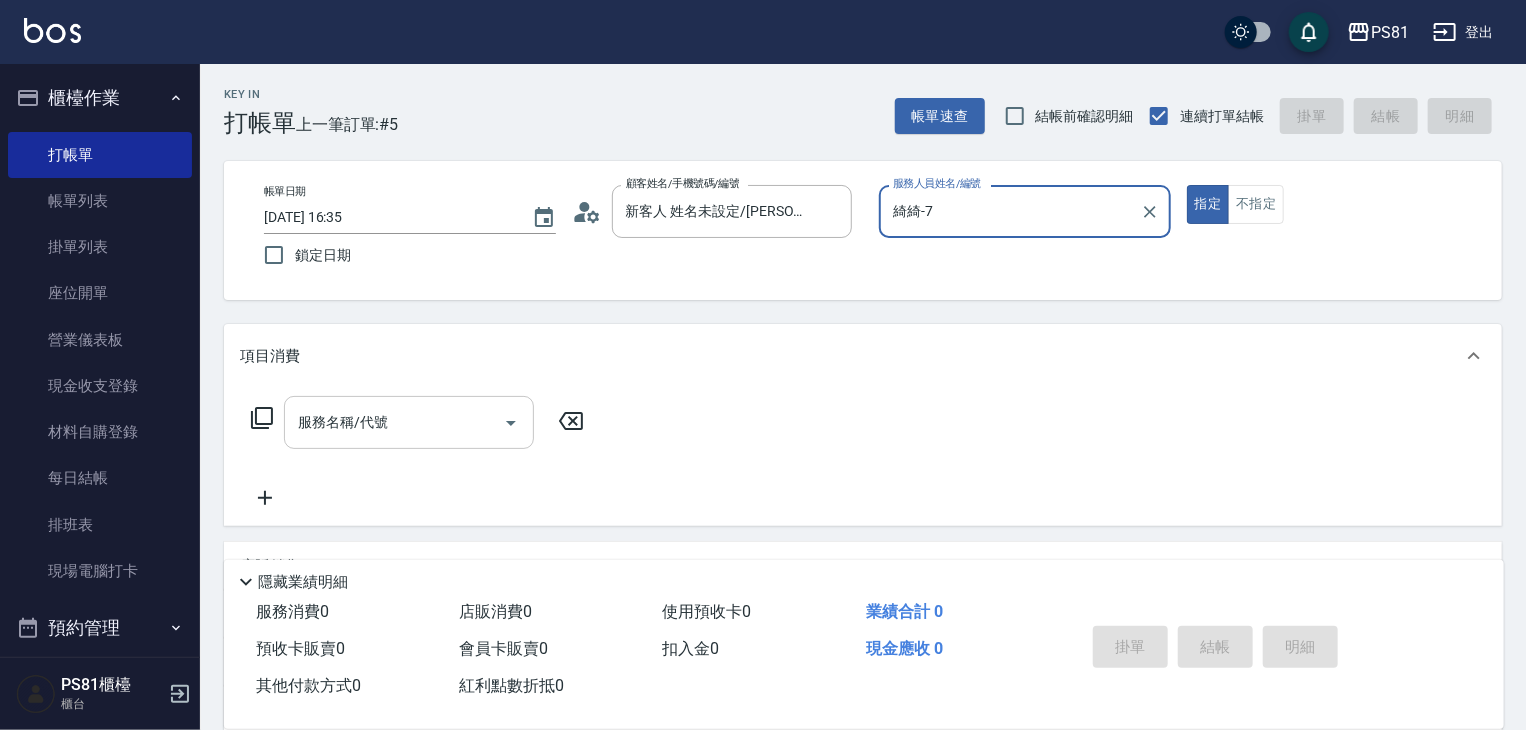 click on "服務名稱/代號" at bounding box center (409, 422) 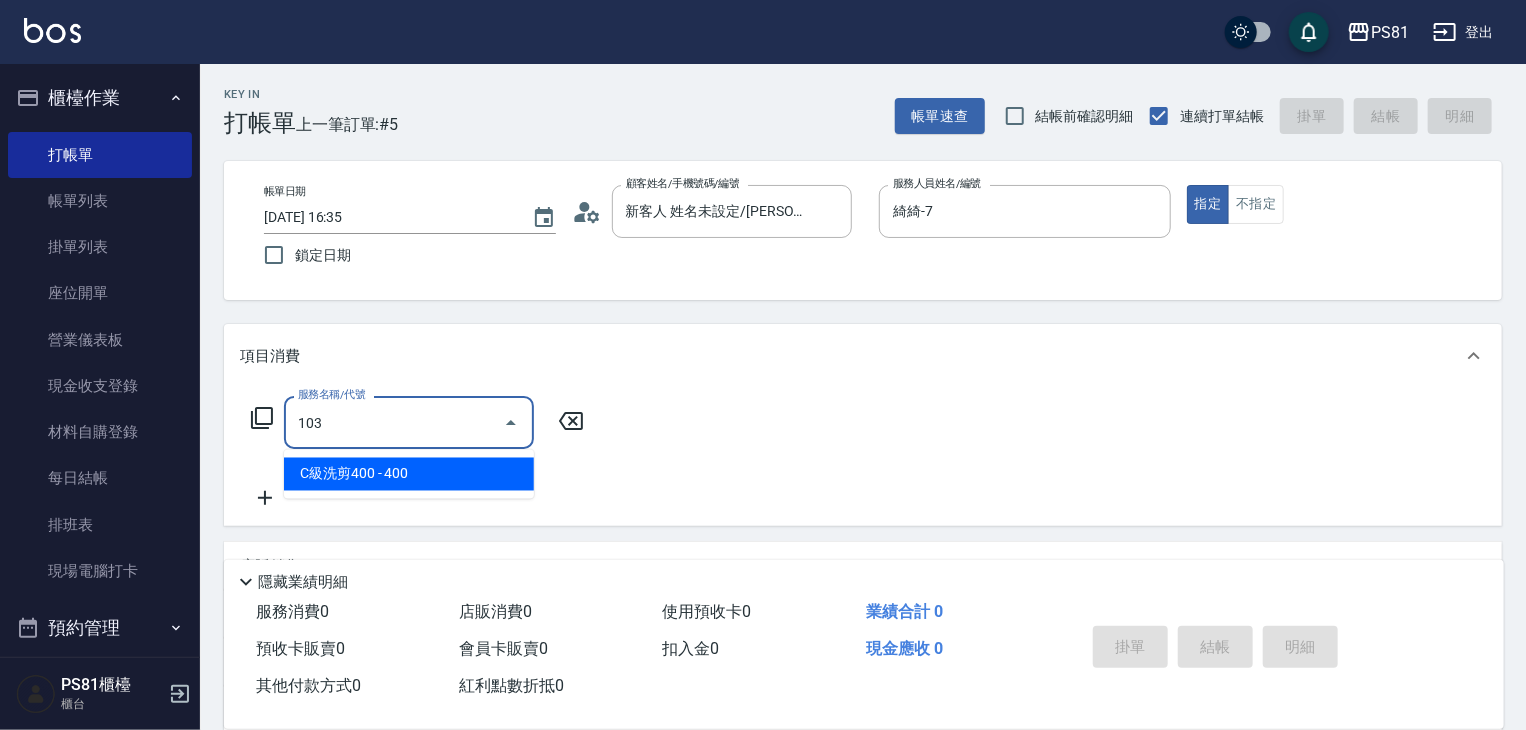 type on "C級洗剪400(103)" 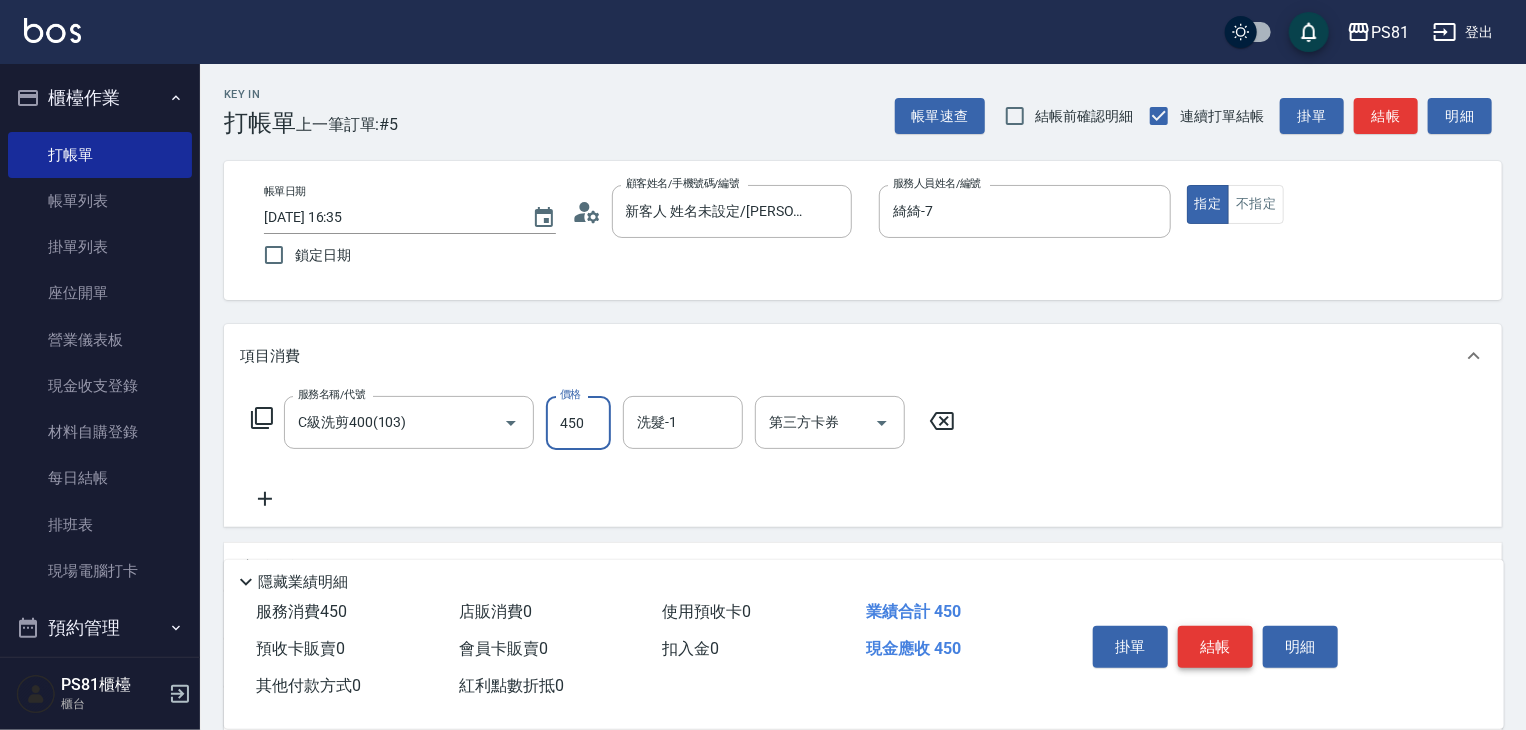 type on "450" 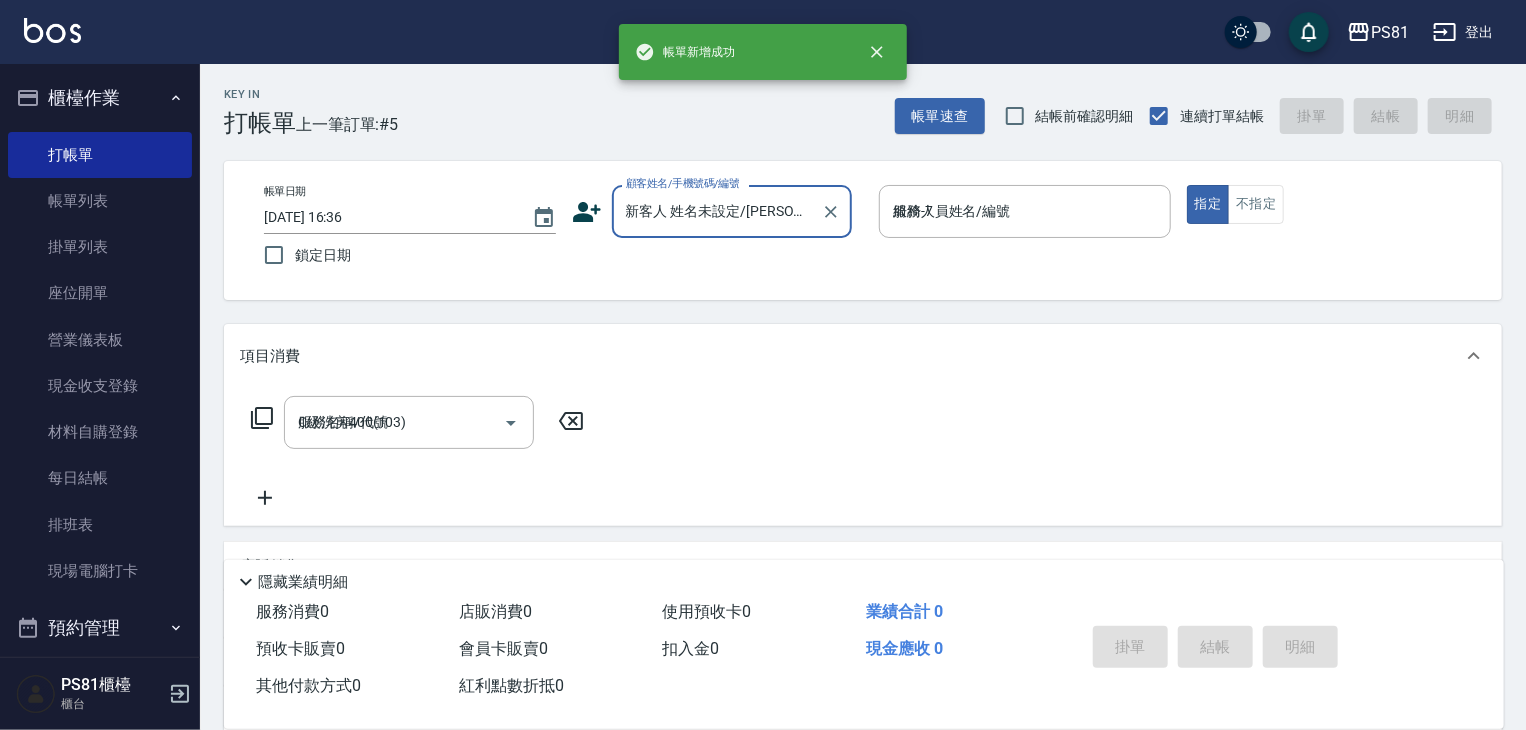 type on "[DATE] 16:36" 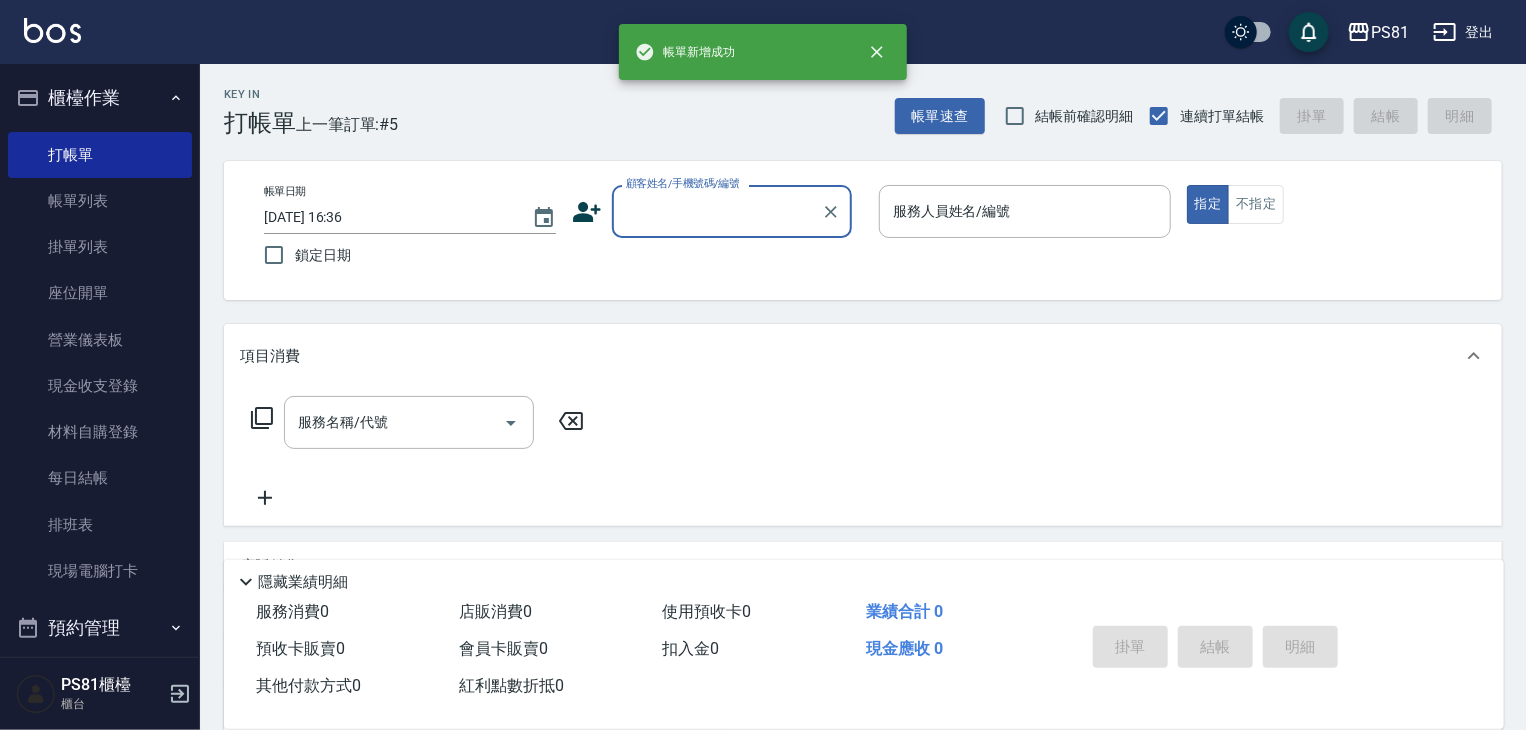 scroll, scrollTop: 0, scrollLeft: 0, axis: both 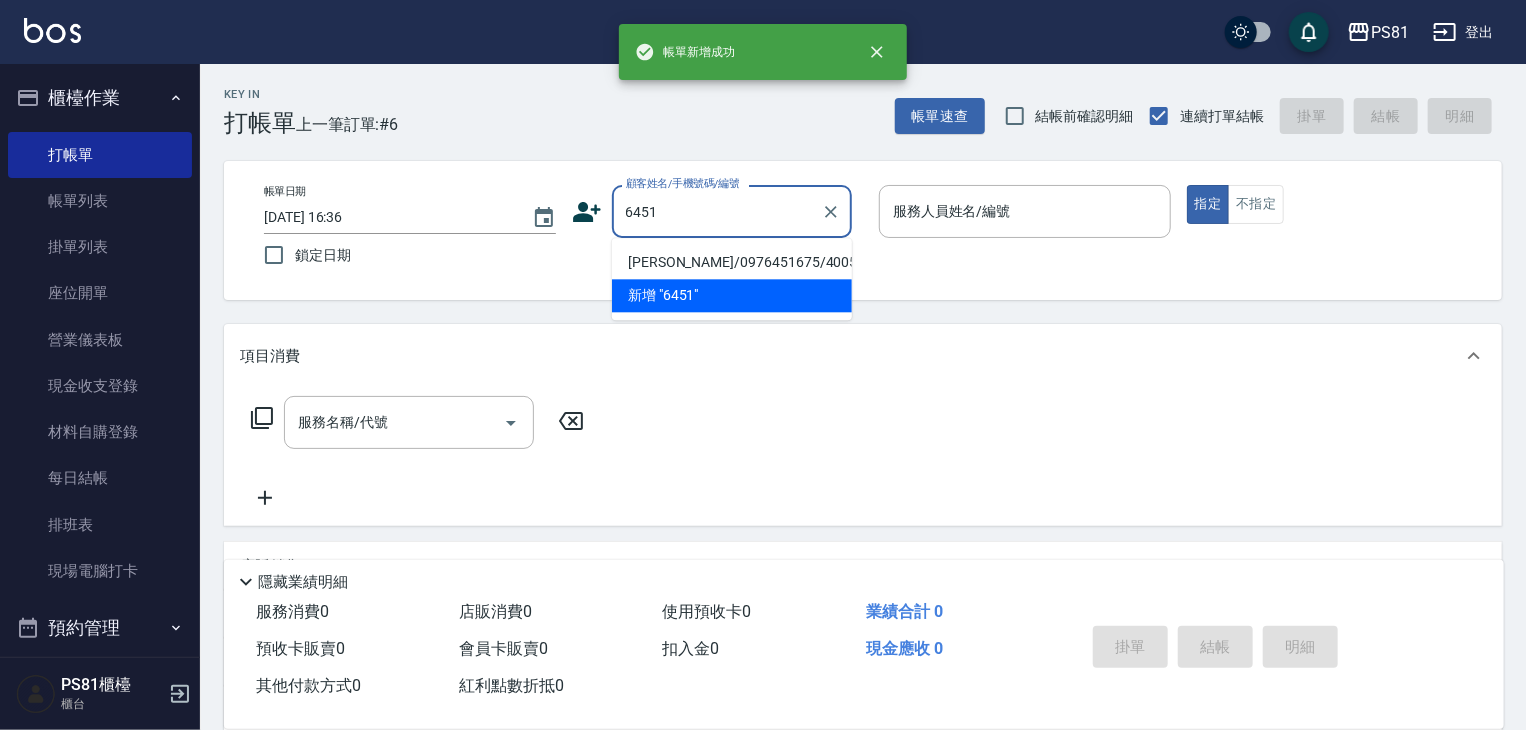 click on "6451" at bounding box center [717, 211] 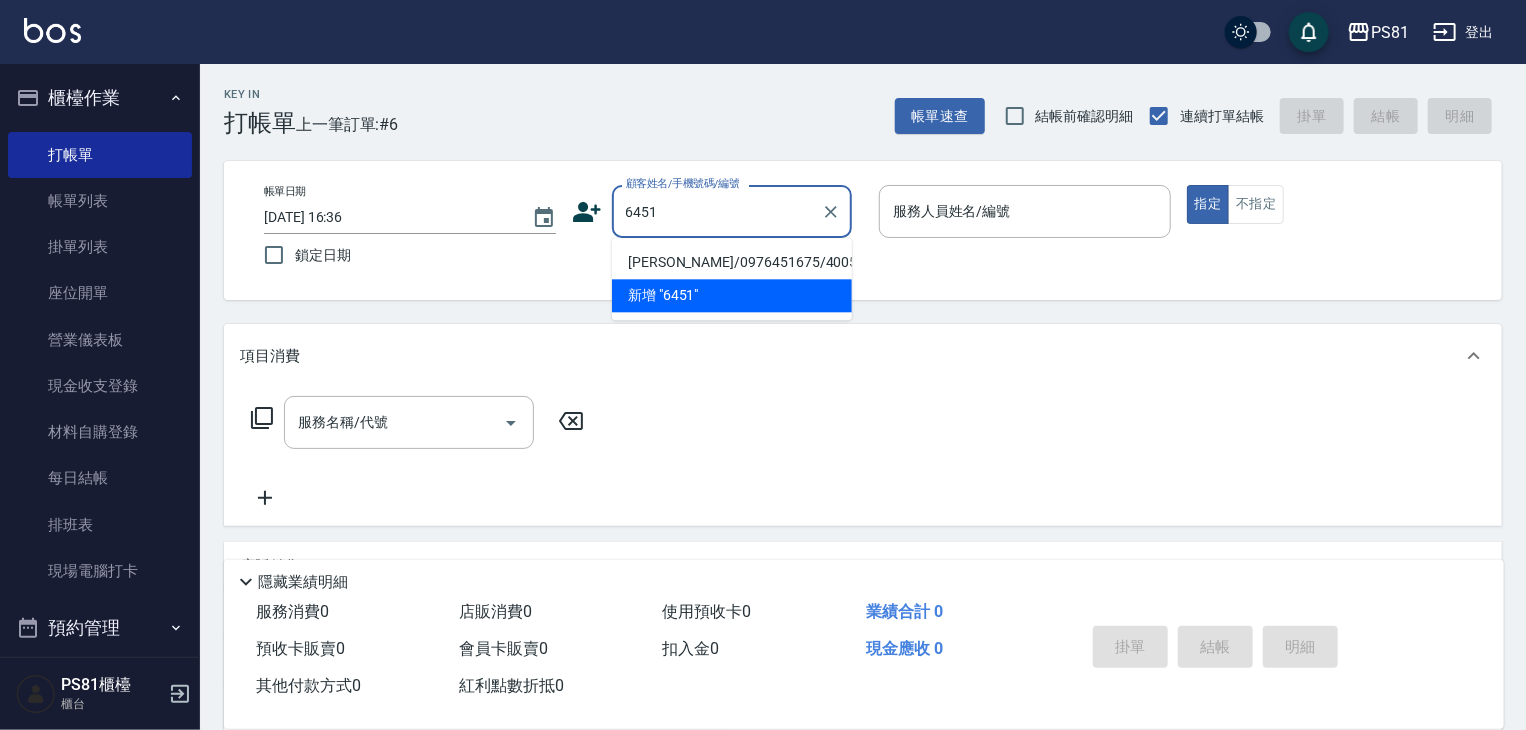 click on "6451" at bounding box center (717, 211) 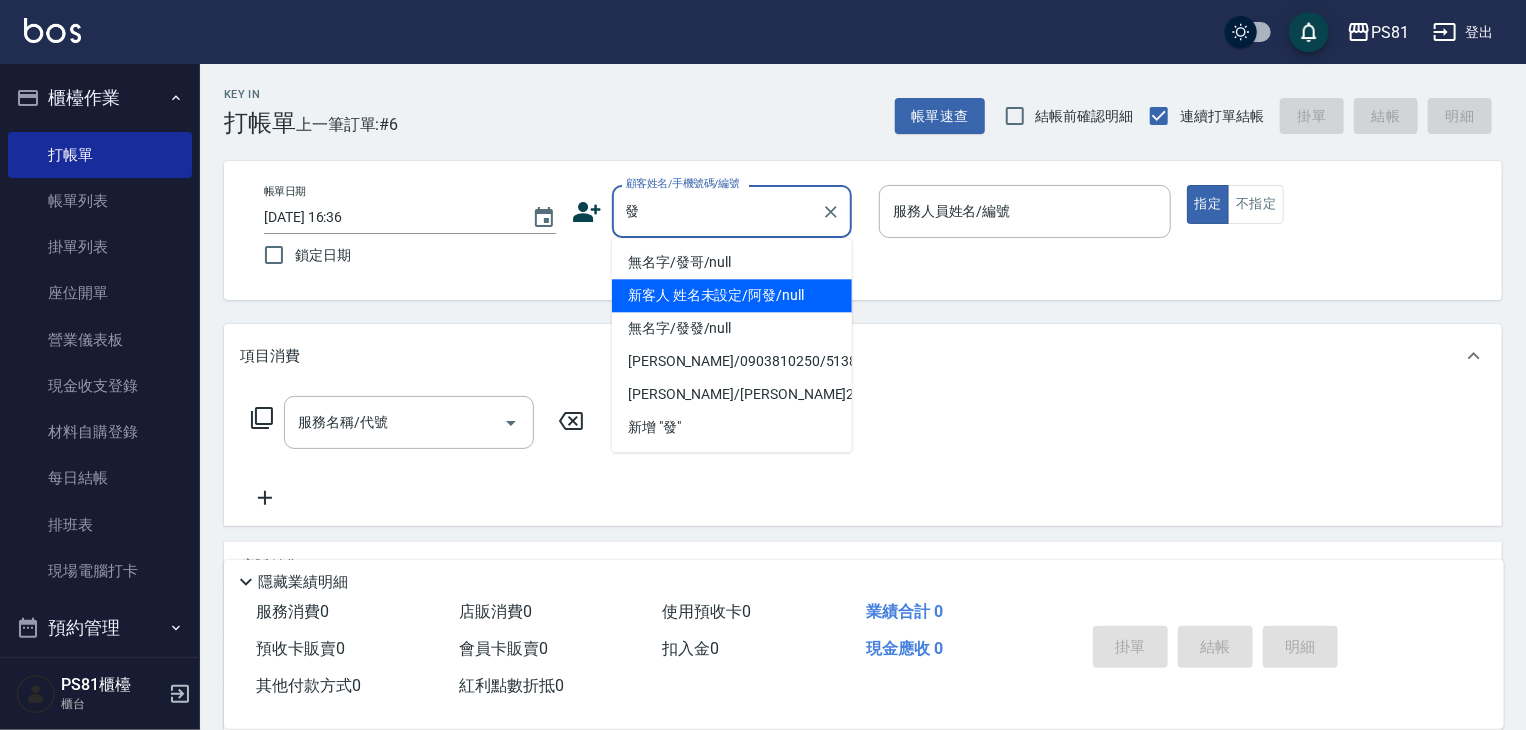 type on "發發" 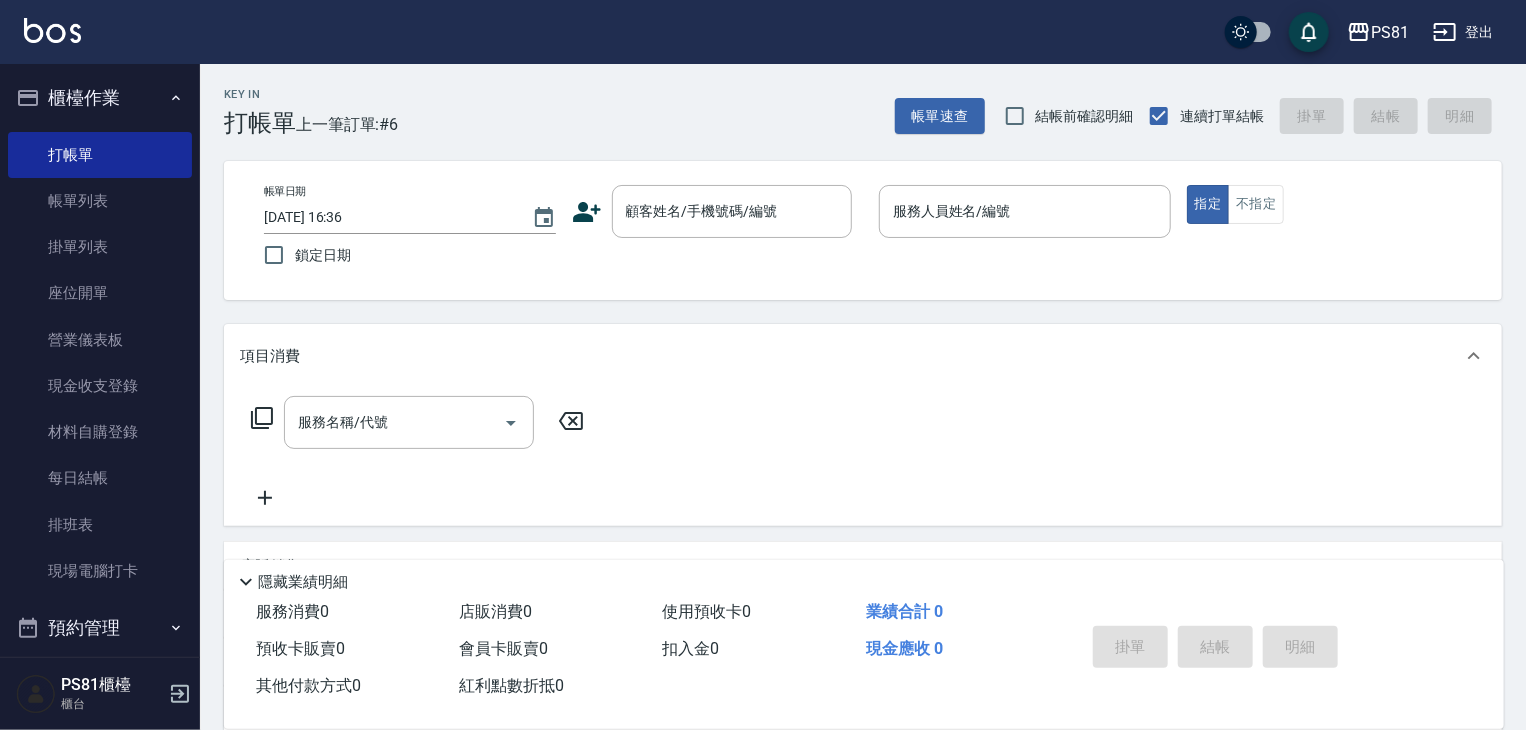 click on "Key In 打帳單 上一筆訂單:#6 帳單速查 結帳前確認明細 連續打單結帳 掛單 結帳 明細 帳單日期 [DATE] 16:36 鎖定日期 顧客姓名/手機號碼/編號 顧客姓名/手機號碼/編號 服務人員姓名/編號 服務人員姓名/編號 指定 不指定 項目消費 服務名稱/代號 服務名稱/代號 店販銷售 服務人員姓名/編號 服務人員姓名/編號 商品代號/名稱 商品代號/名稱 預收卡販賣 卡券名稱/代號 卡券名稱/代號 使用預收卡 其他付款方式 其他付款方式 其他付款方式 備註及來源 備註 備註 訂單來源 ​ 訂單來源 隱藏業績明細 服務消費  0 店販消費  0 使用預收卡  0 業績合計   0 預收卡販賣  0 會員卡販賣  0 扣入金  0 現金應收   0 其他付款方式  0 紅利點數折抵  0 掛單 結帳 明細" at bounding box center (863, 518) 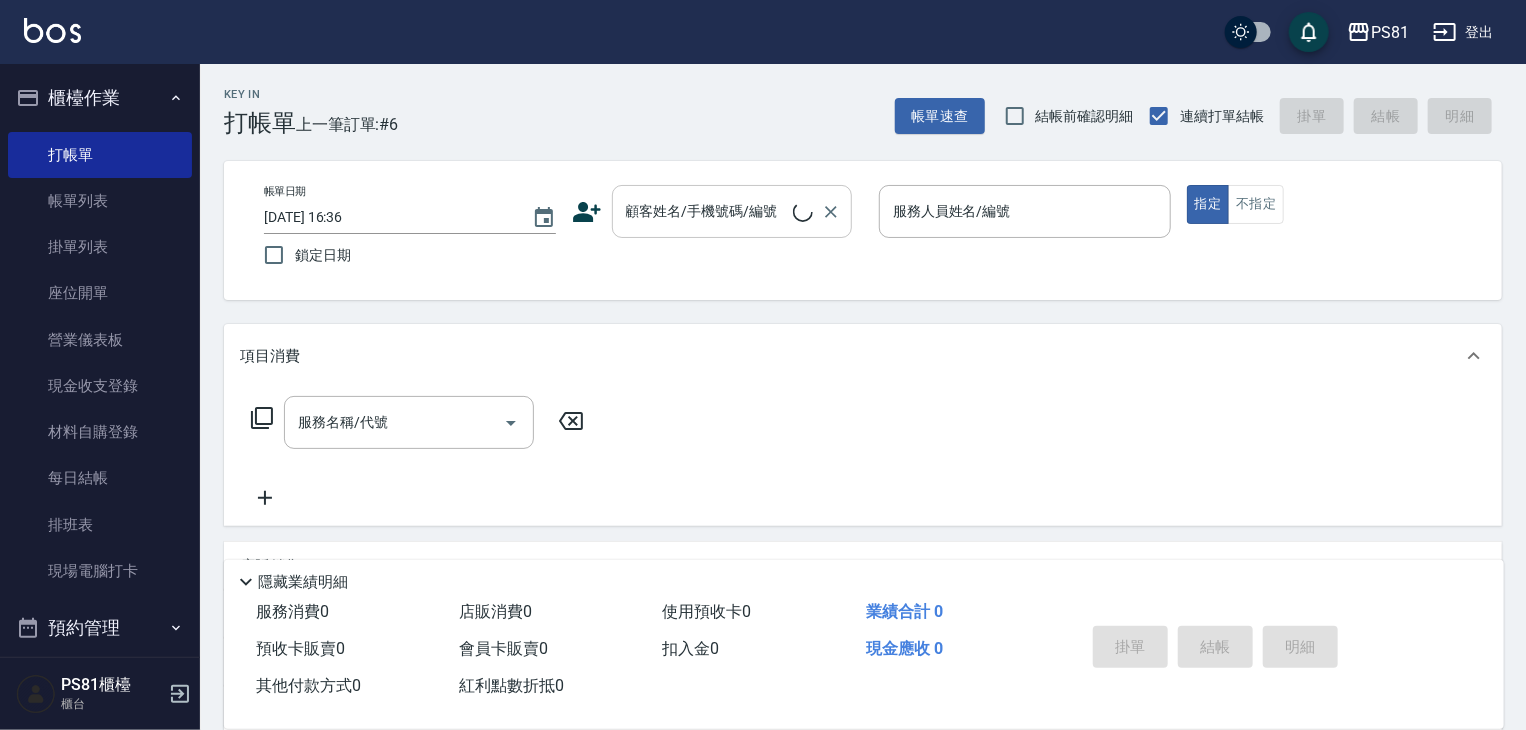 click on "顧客姓名/手機號碼/編號" at bounding box center [732, 211] 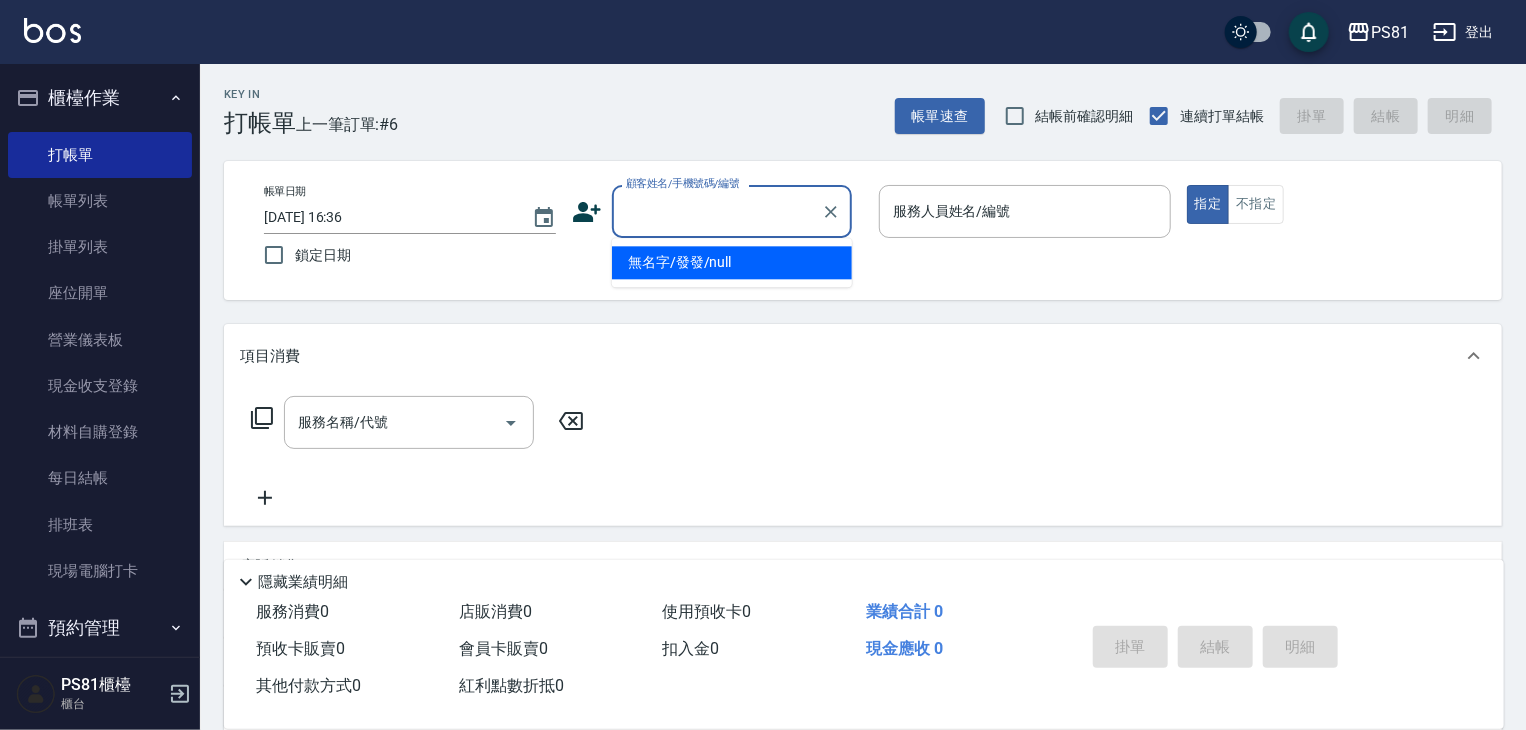 click on "無名字/發發/null" at bounding box center [732, 262] 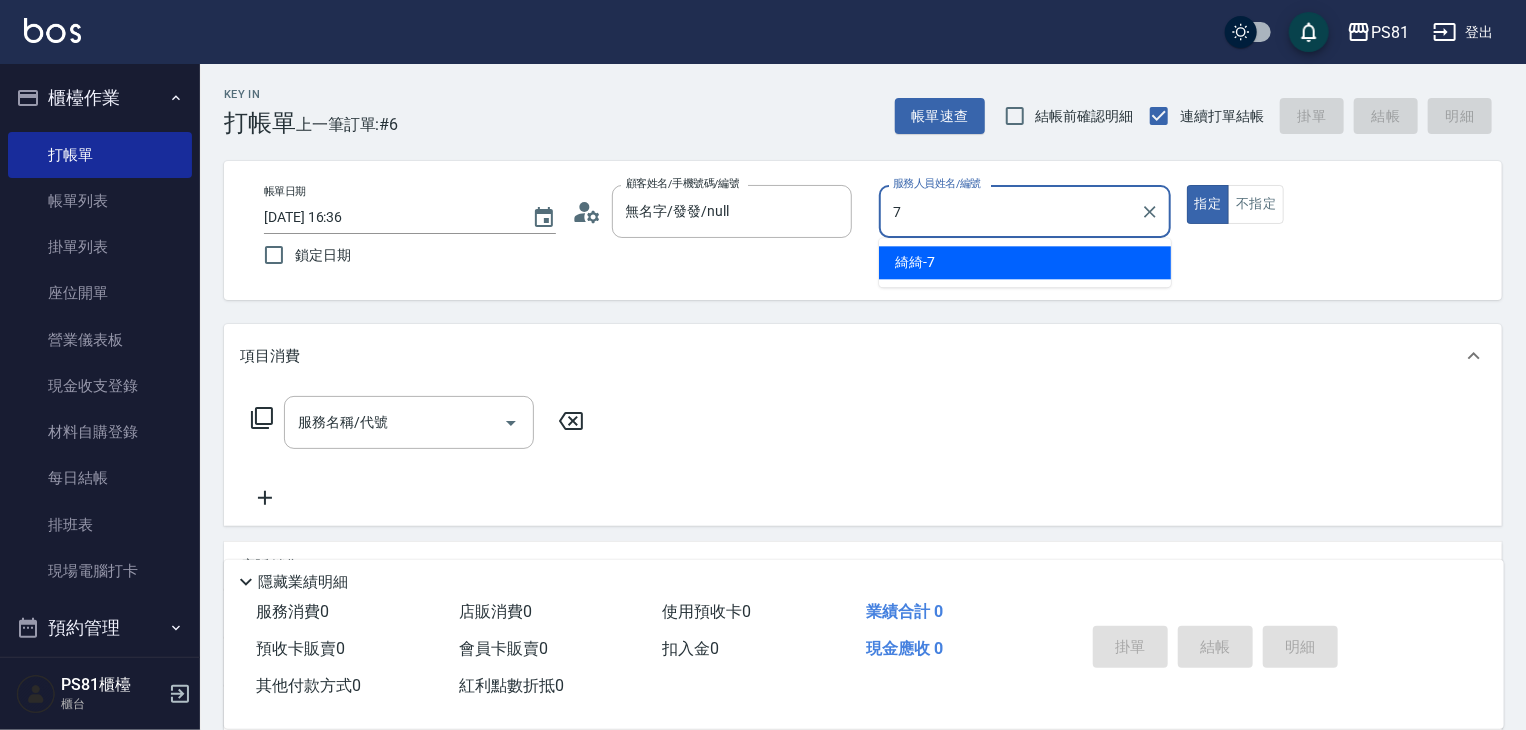 type on "綺綺-7" 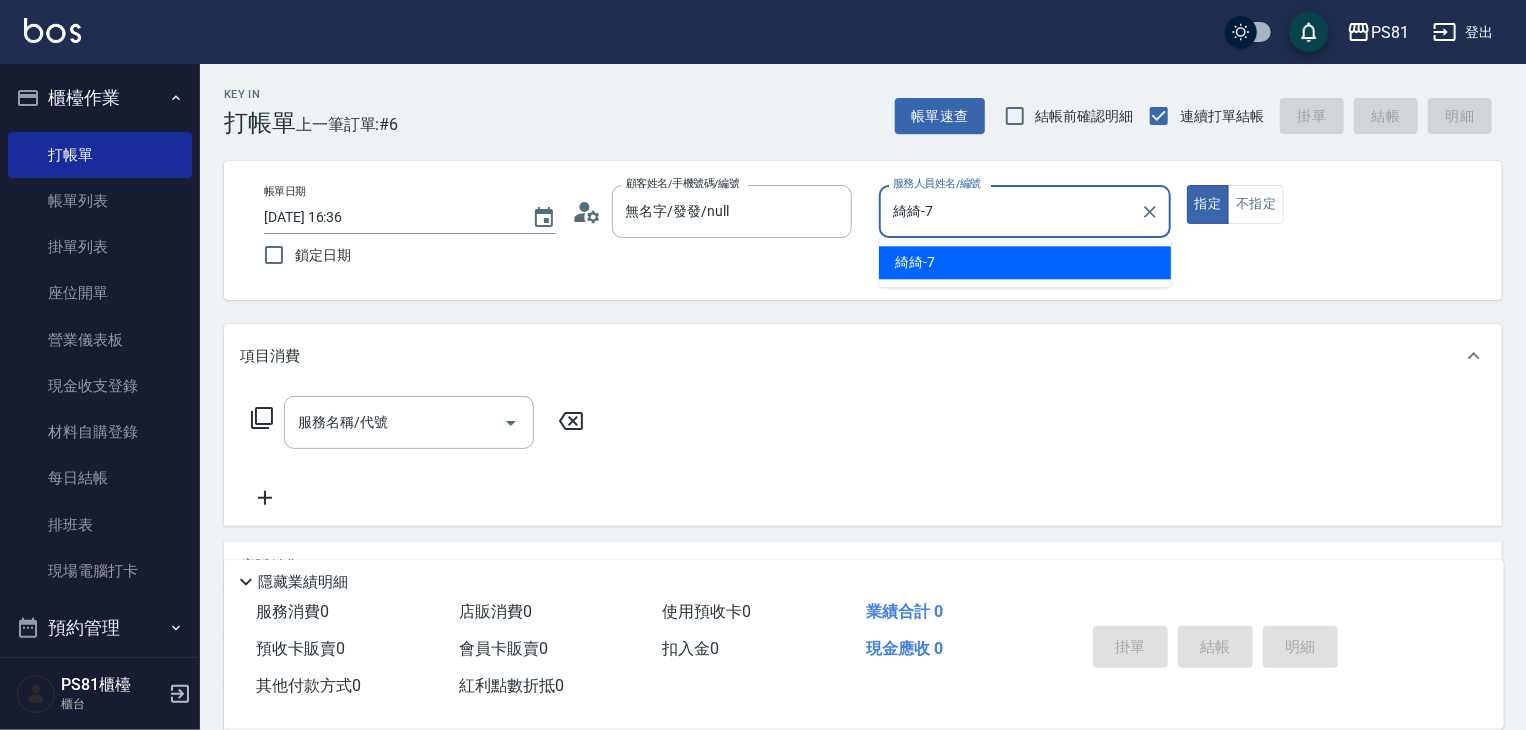 type on "true" 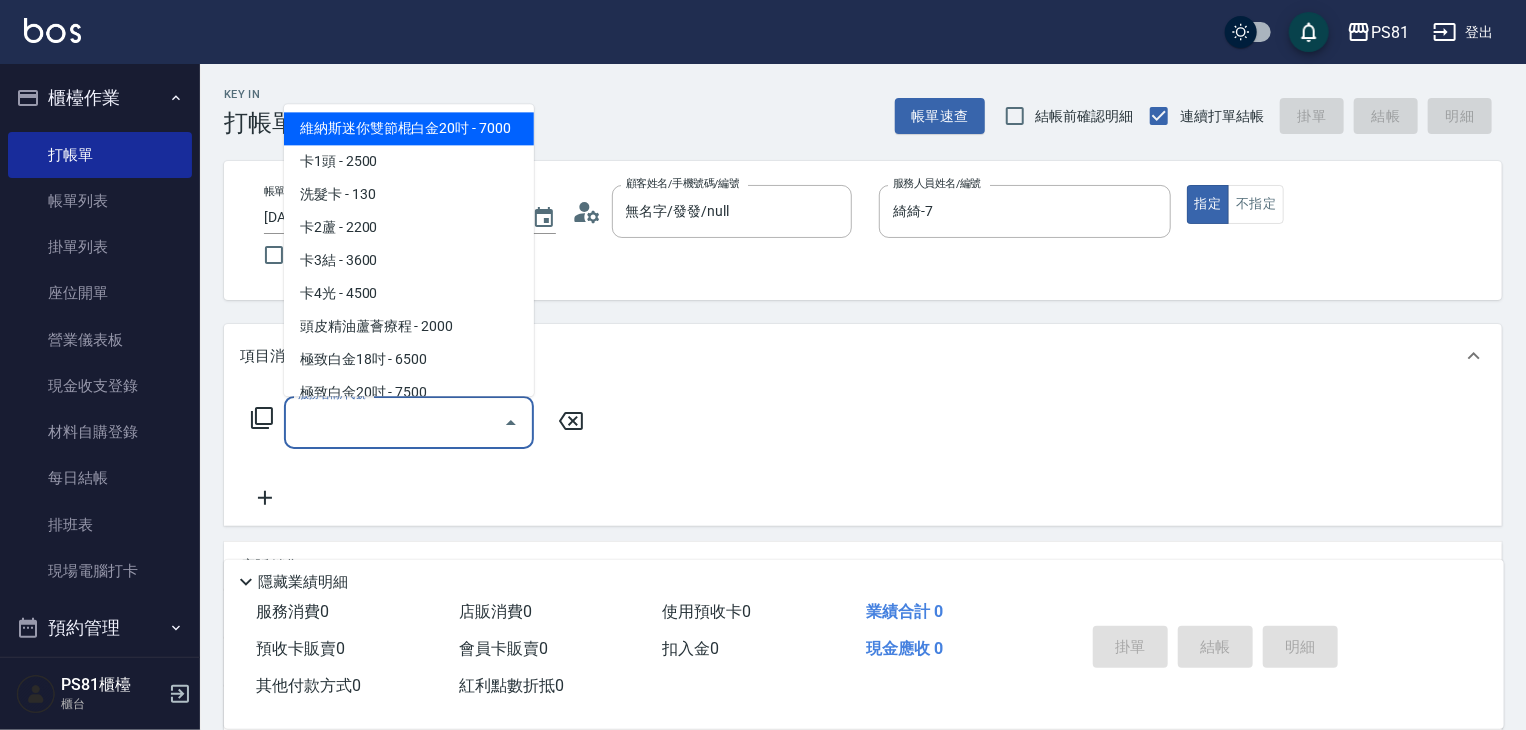 click on "服務名稱/代號" at bounding box center [394, 422] 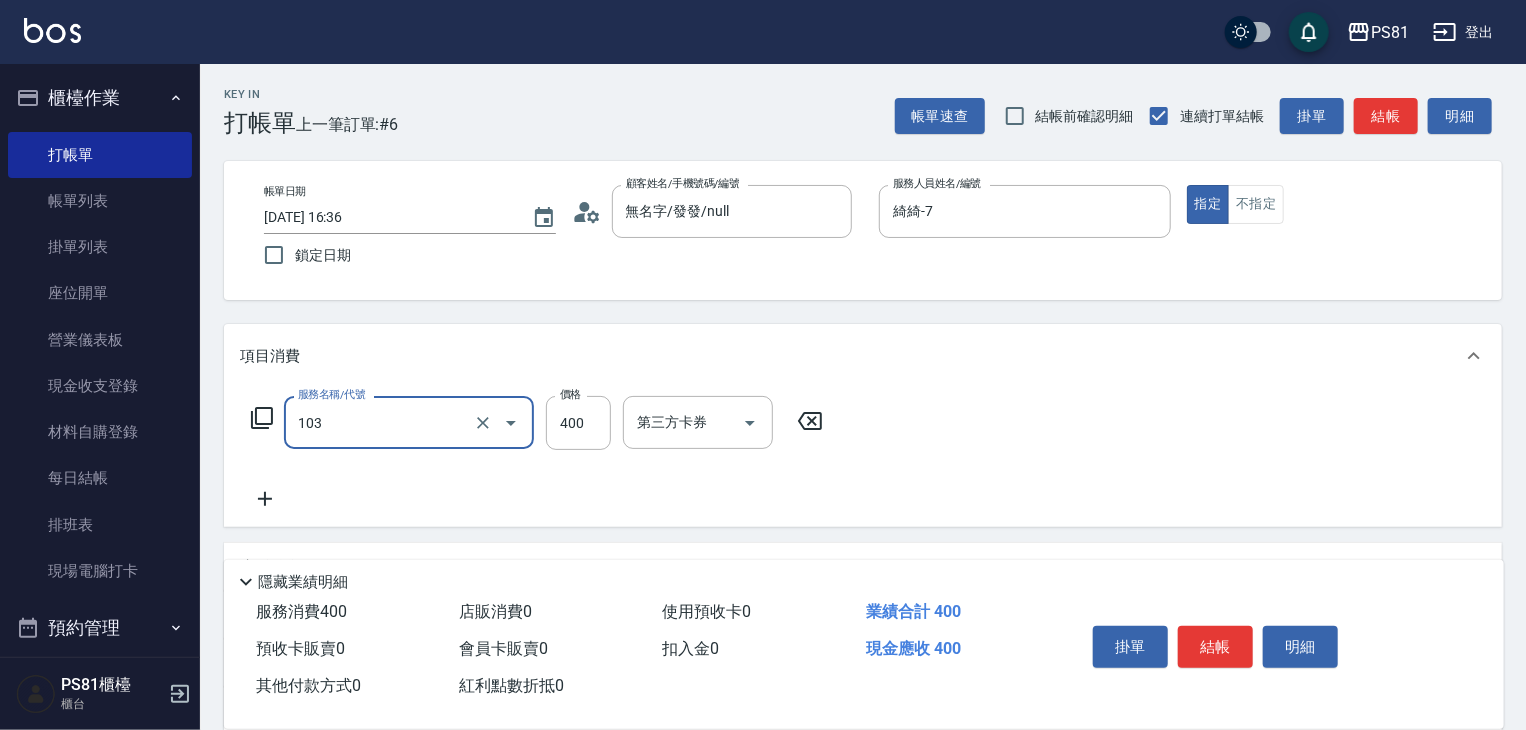 type on "C級洗剪400(103)" 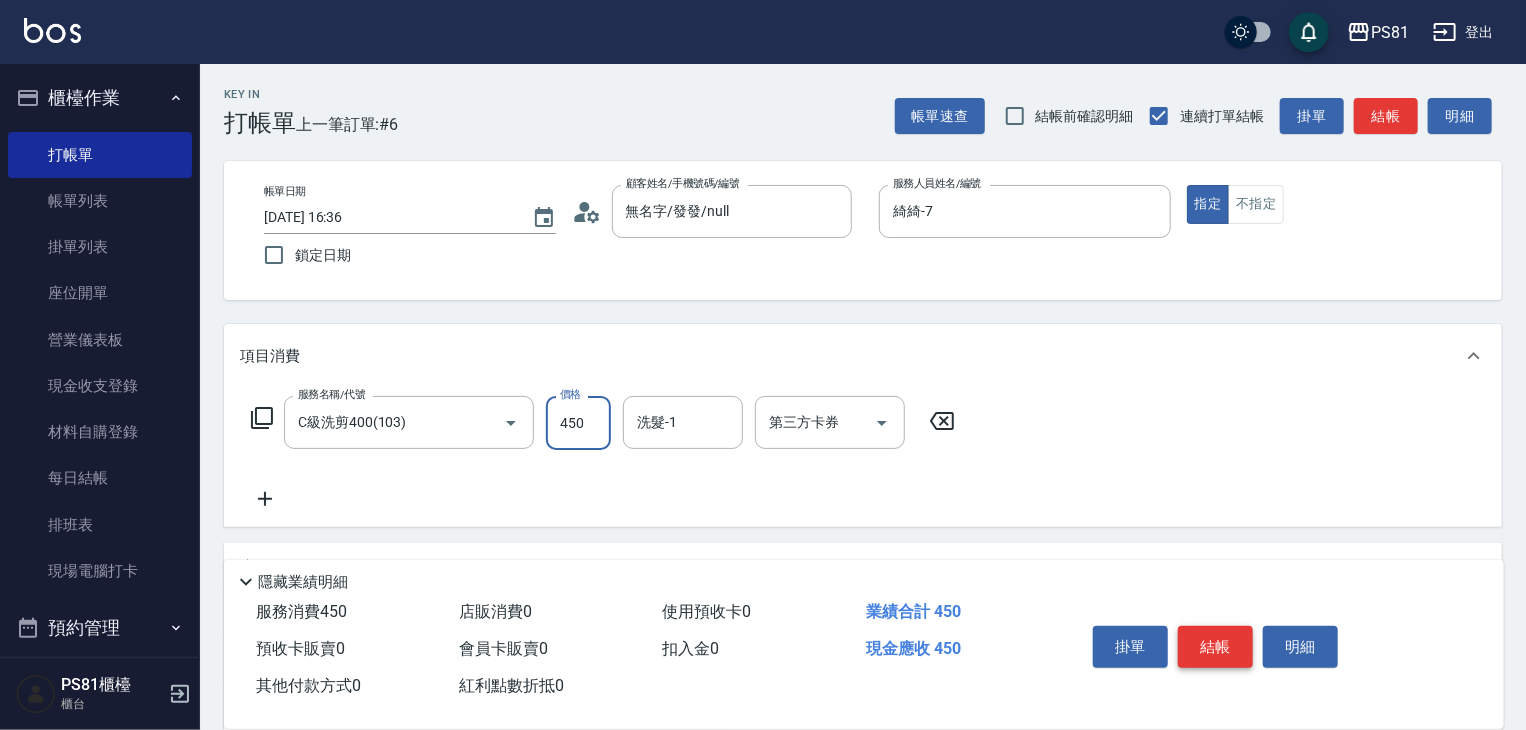 type on "450" 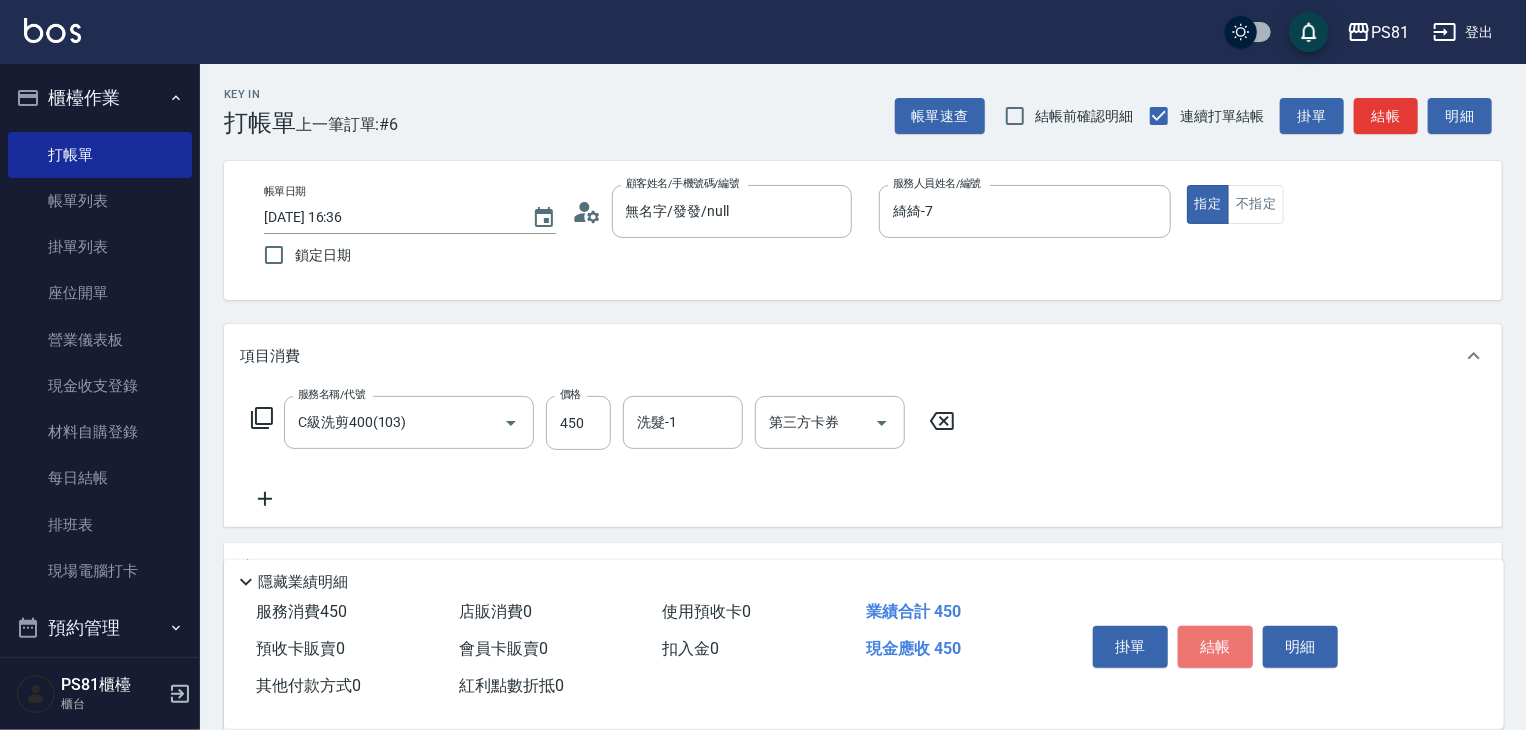 click on "結帳" at bounding box center [1215, 647] 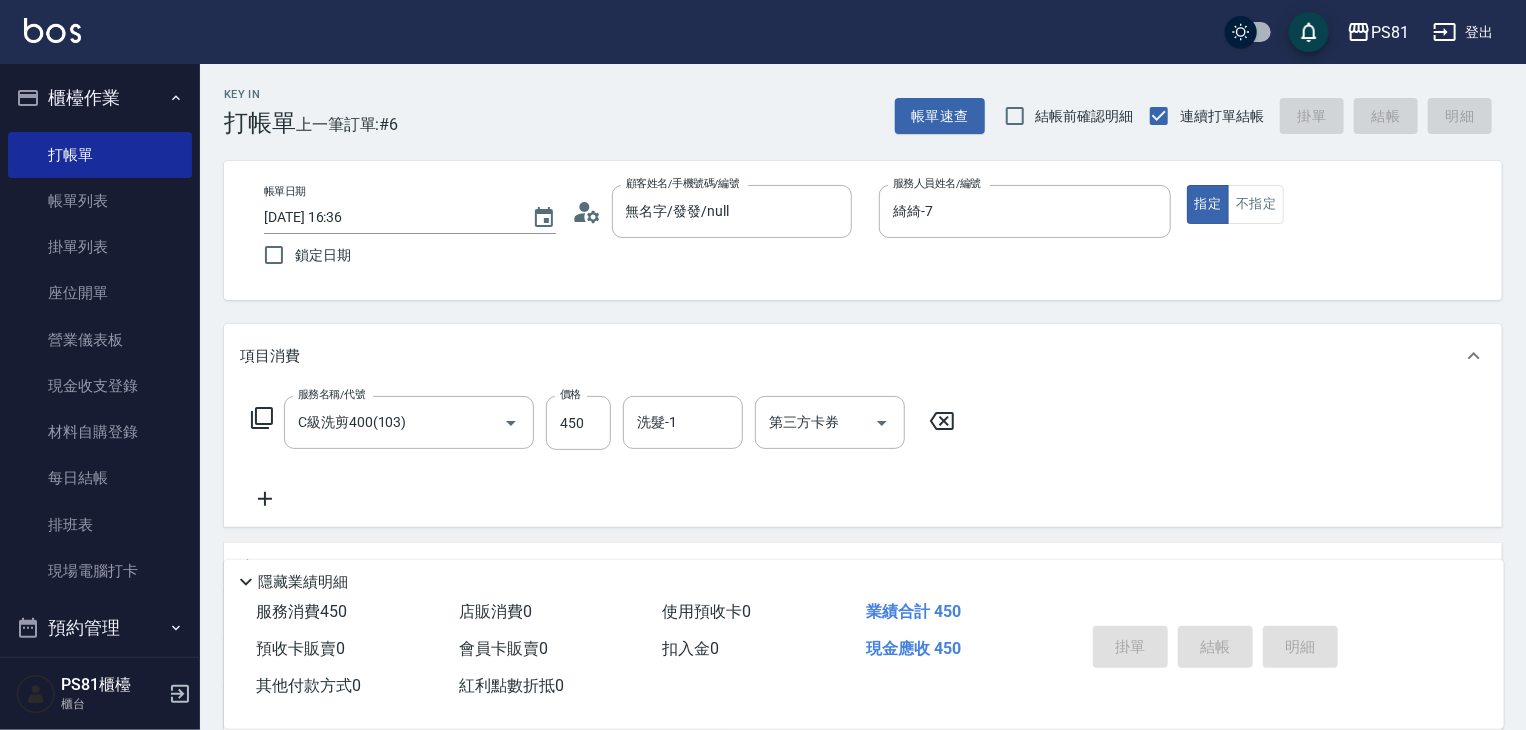click on "掛單 結帳 明細" at bounding box center [1215, 649] 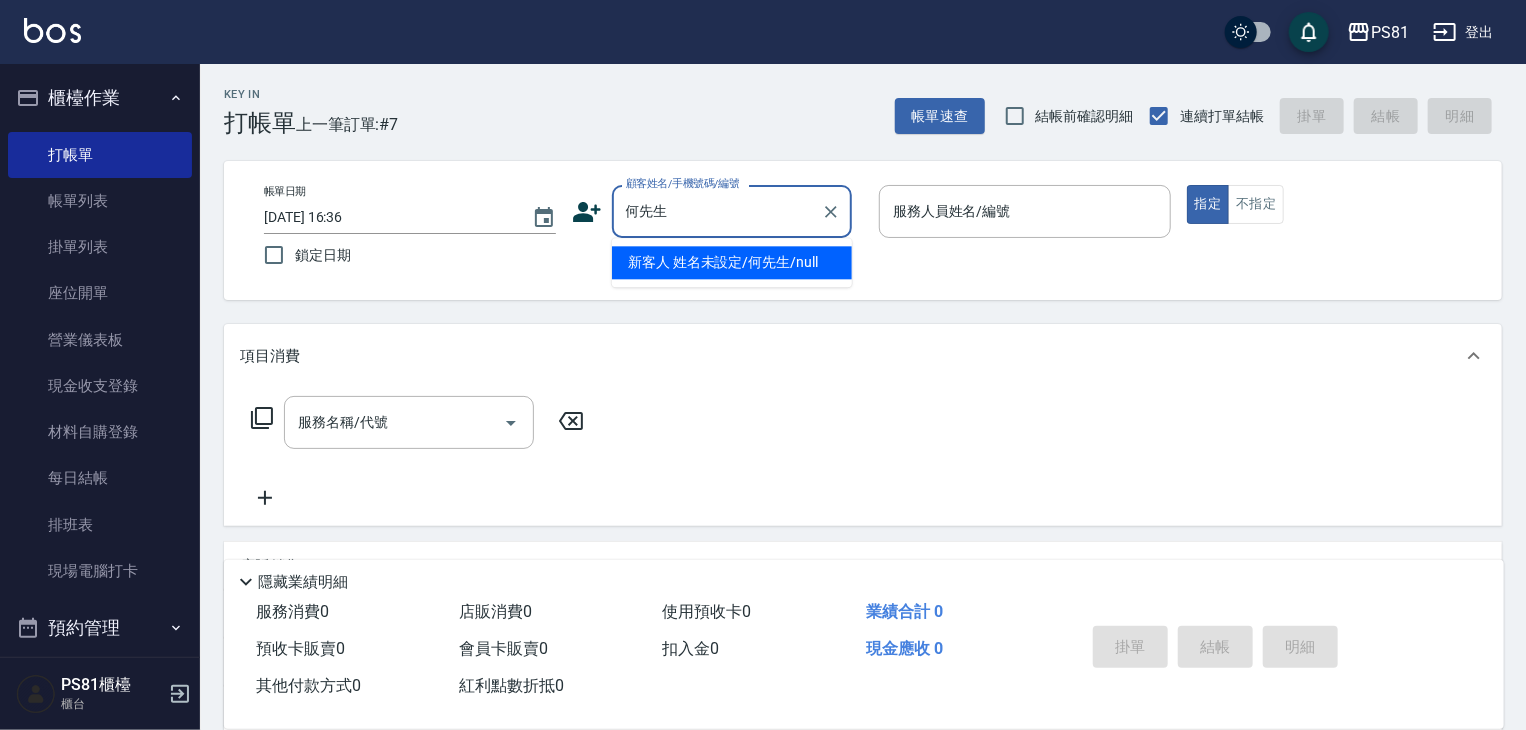 click on "新客人 姓名未設定/何先生/null" at bounding box center [732, 262] 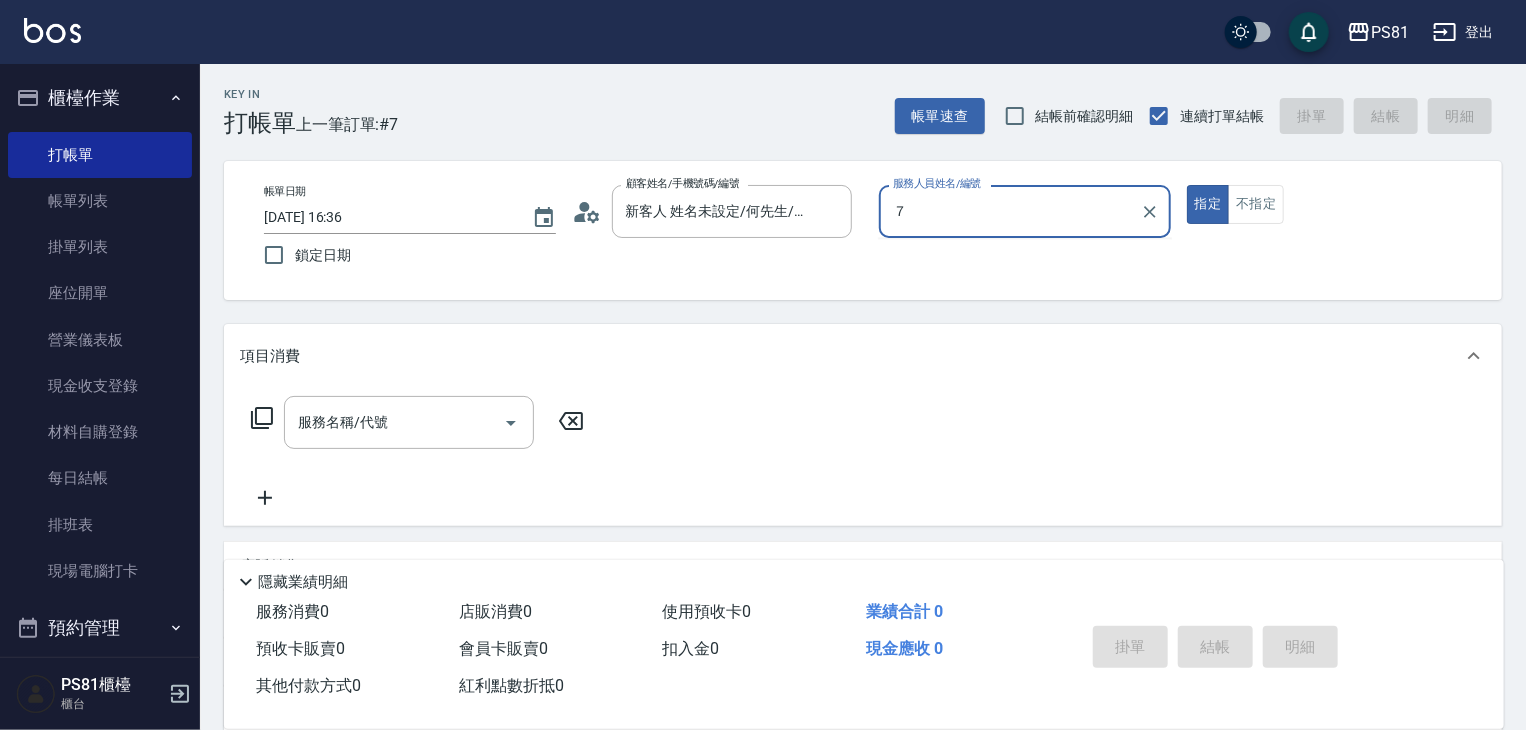 click on "７" at bounding box center (1010, 211) 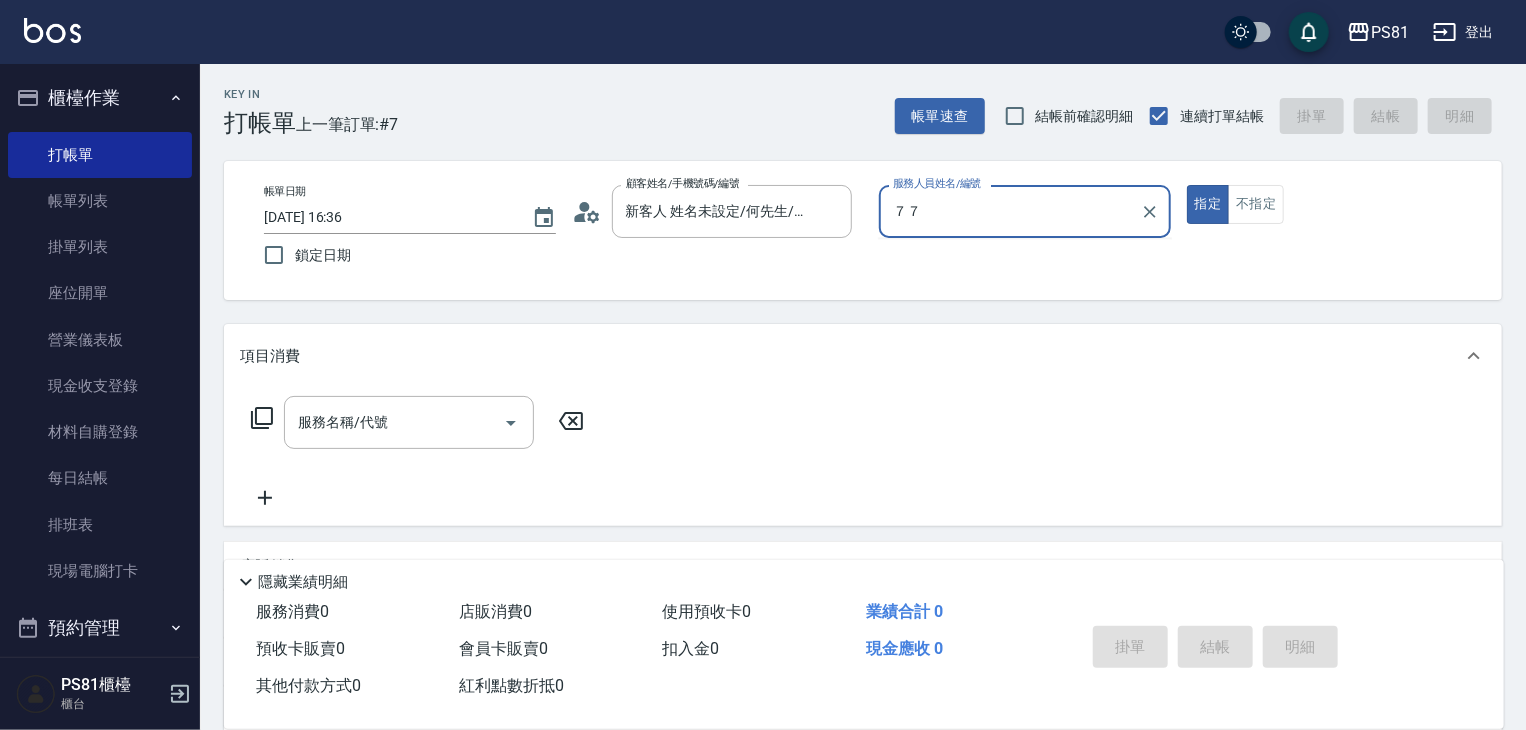 click on "７７" at bounding box center (1010, 211) 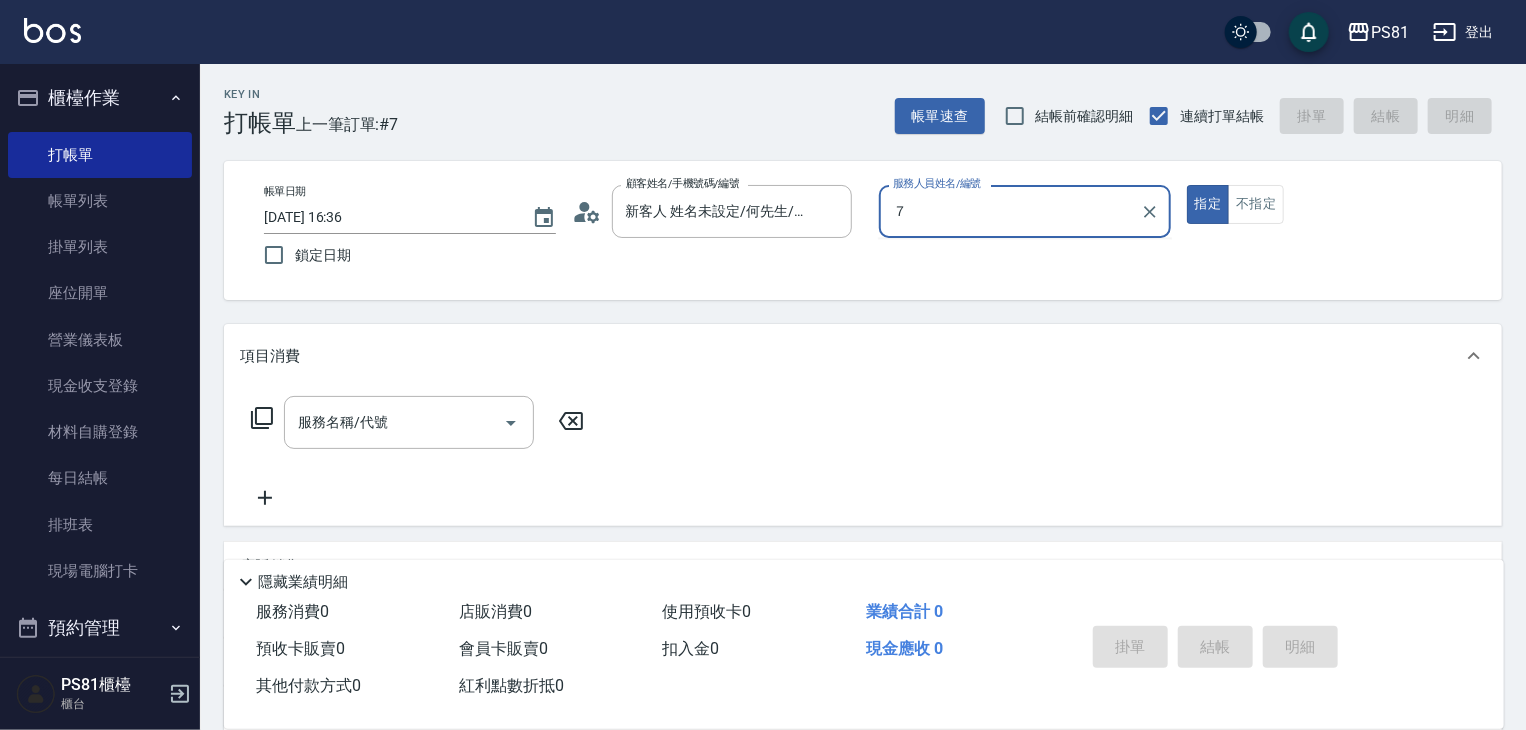 click on "７" at bounding box center (1010, 211) 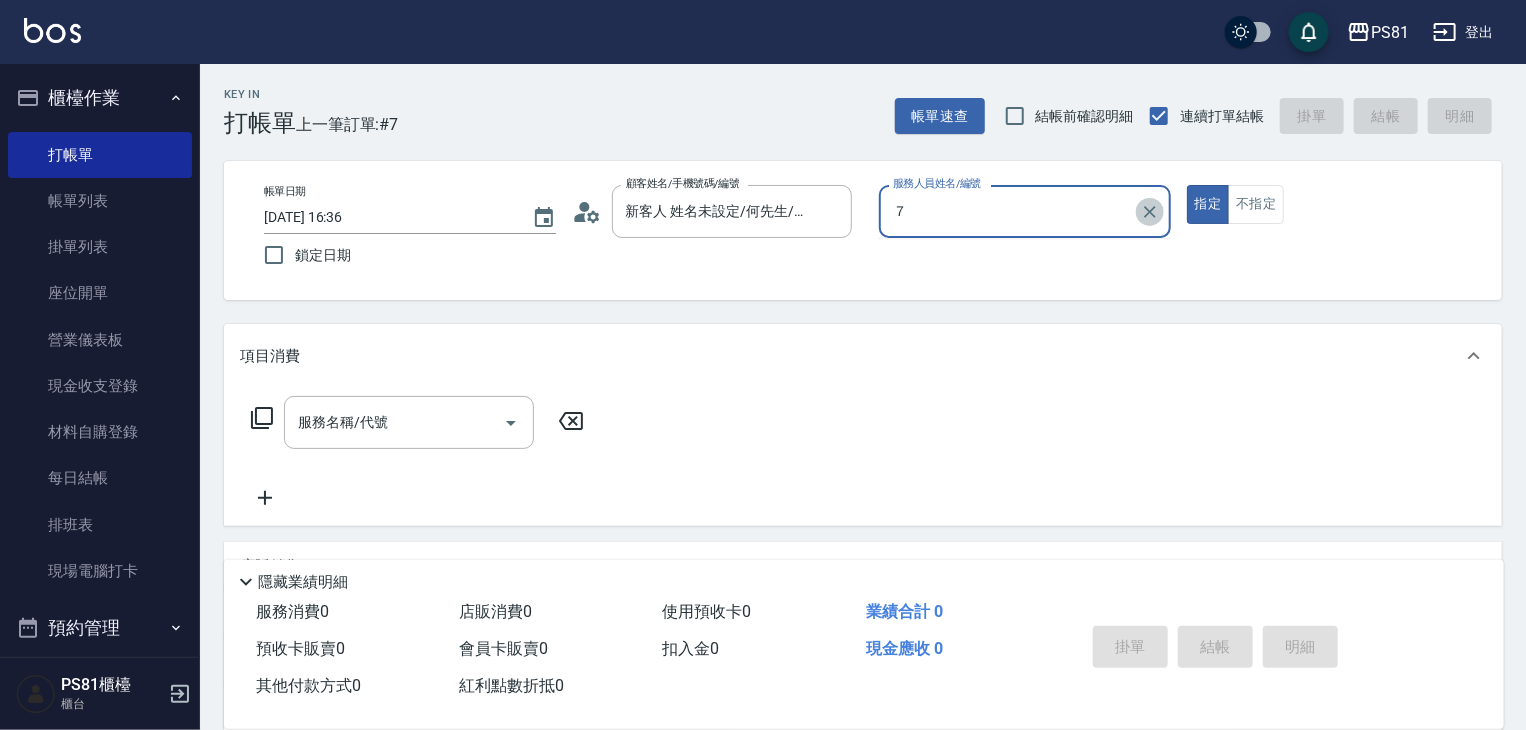 click 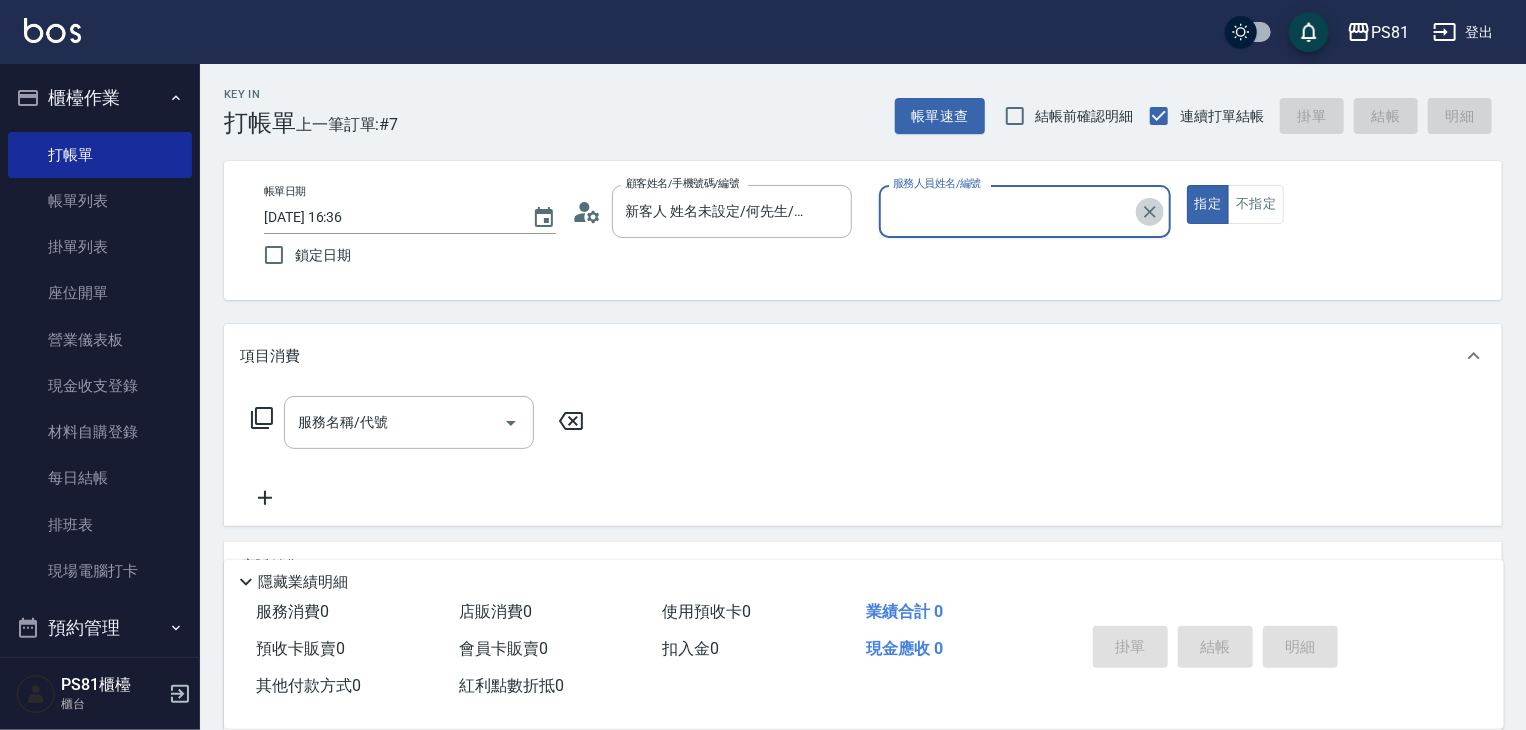 click on "服務人員姓名/編號" at bounding box center (1010, 211) 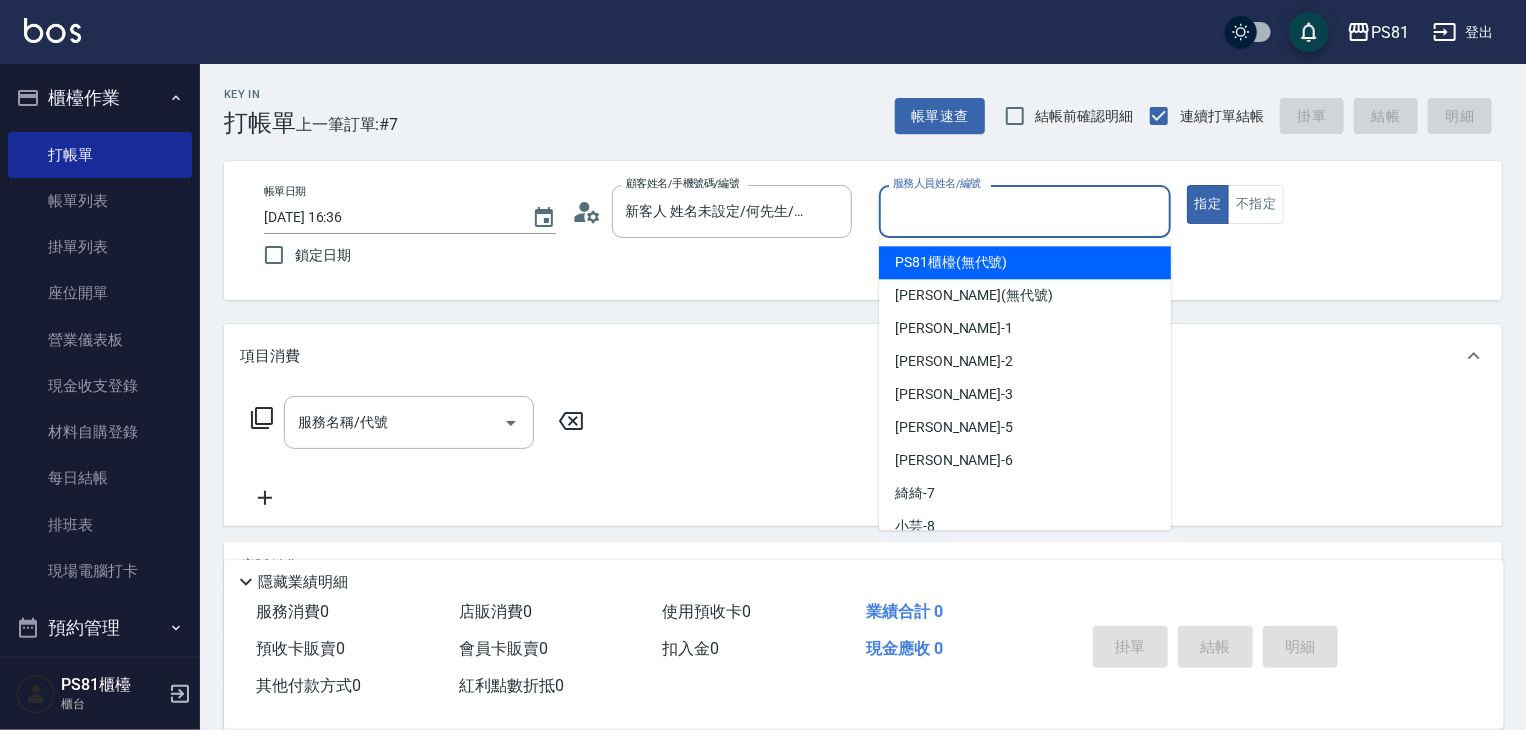 click on "服務人員姓名/編號" at bounding box center (1025, 211) 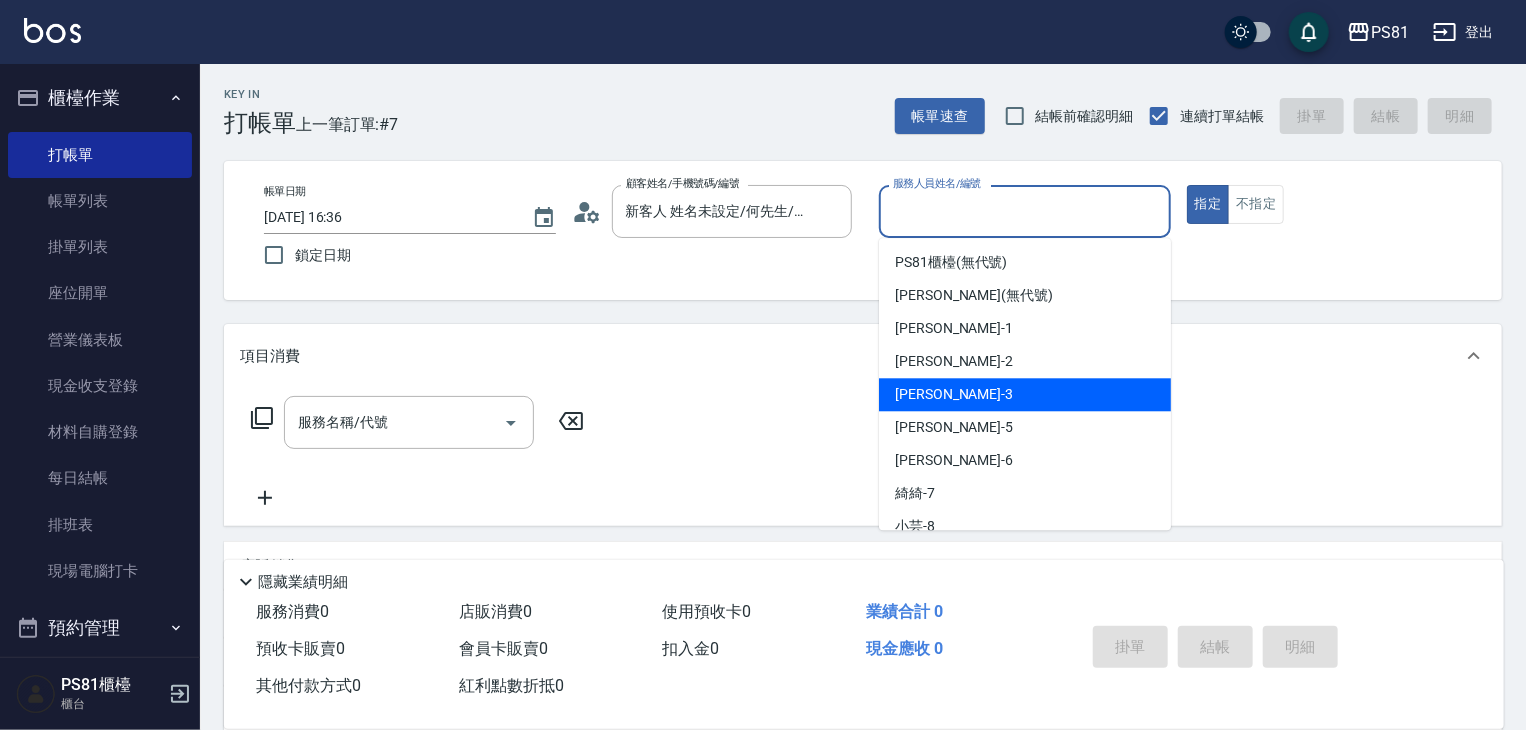 type on "７" 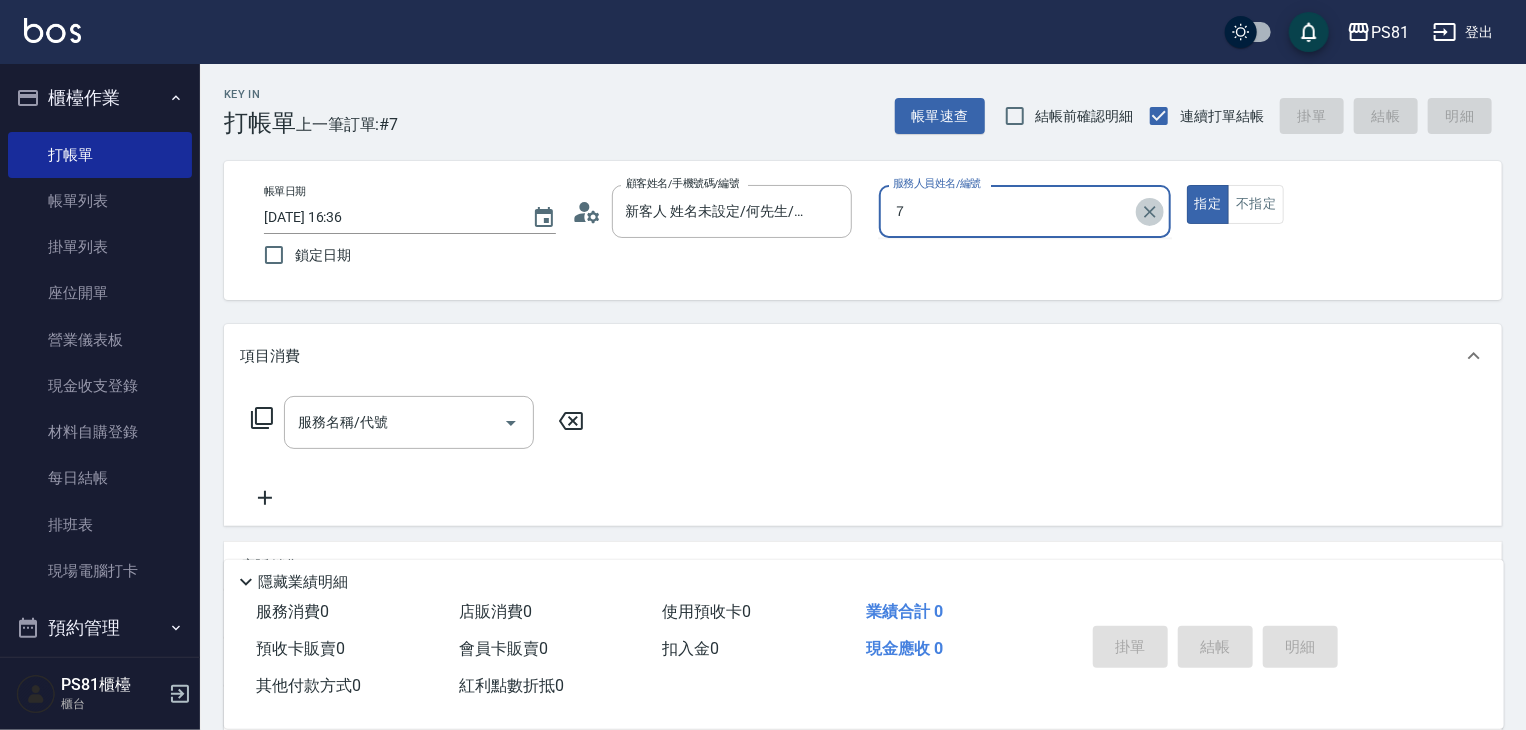 click 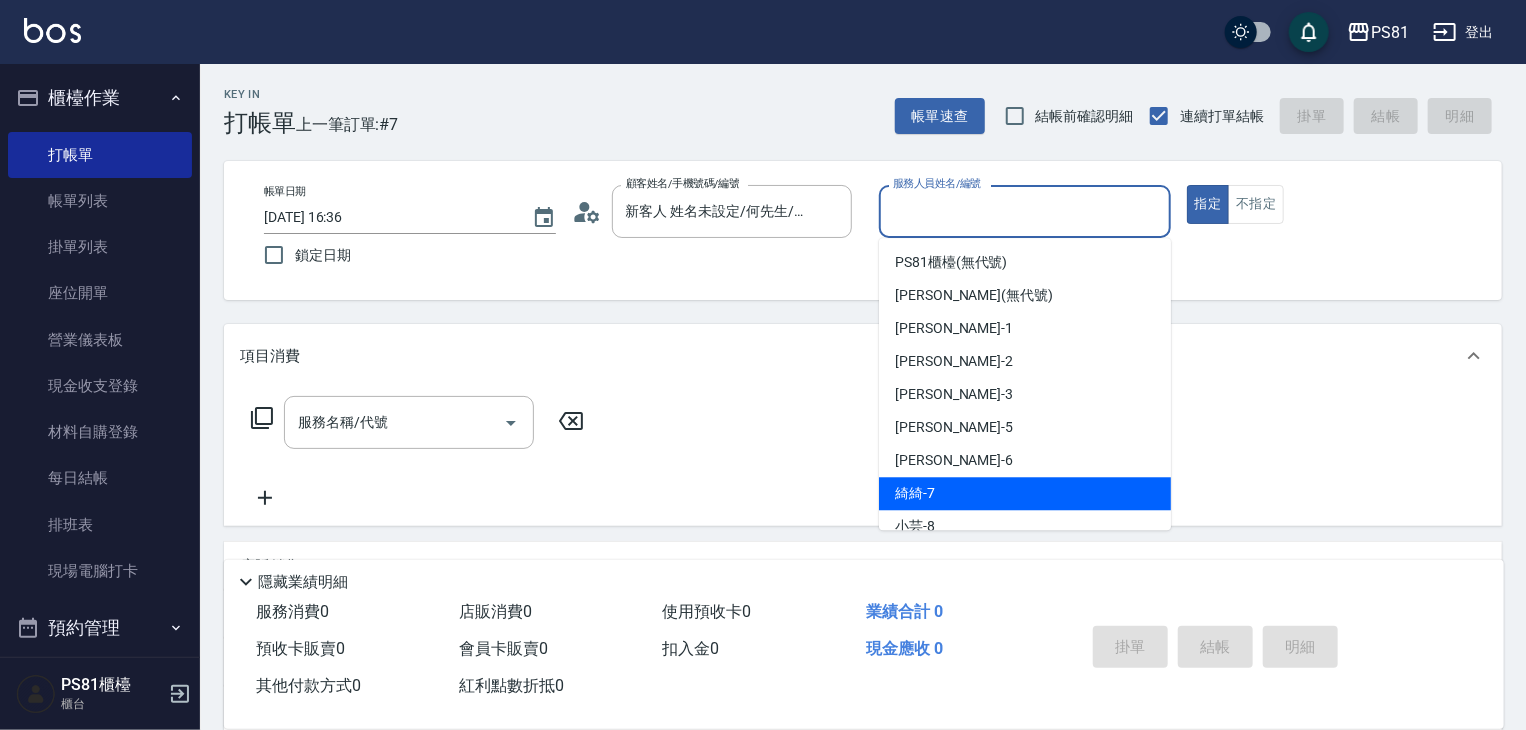 click on "綺綺 -7" at bounding box center [1025, 493] 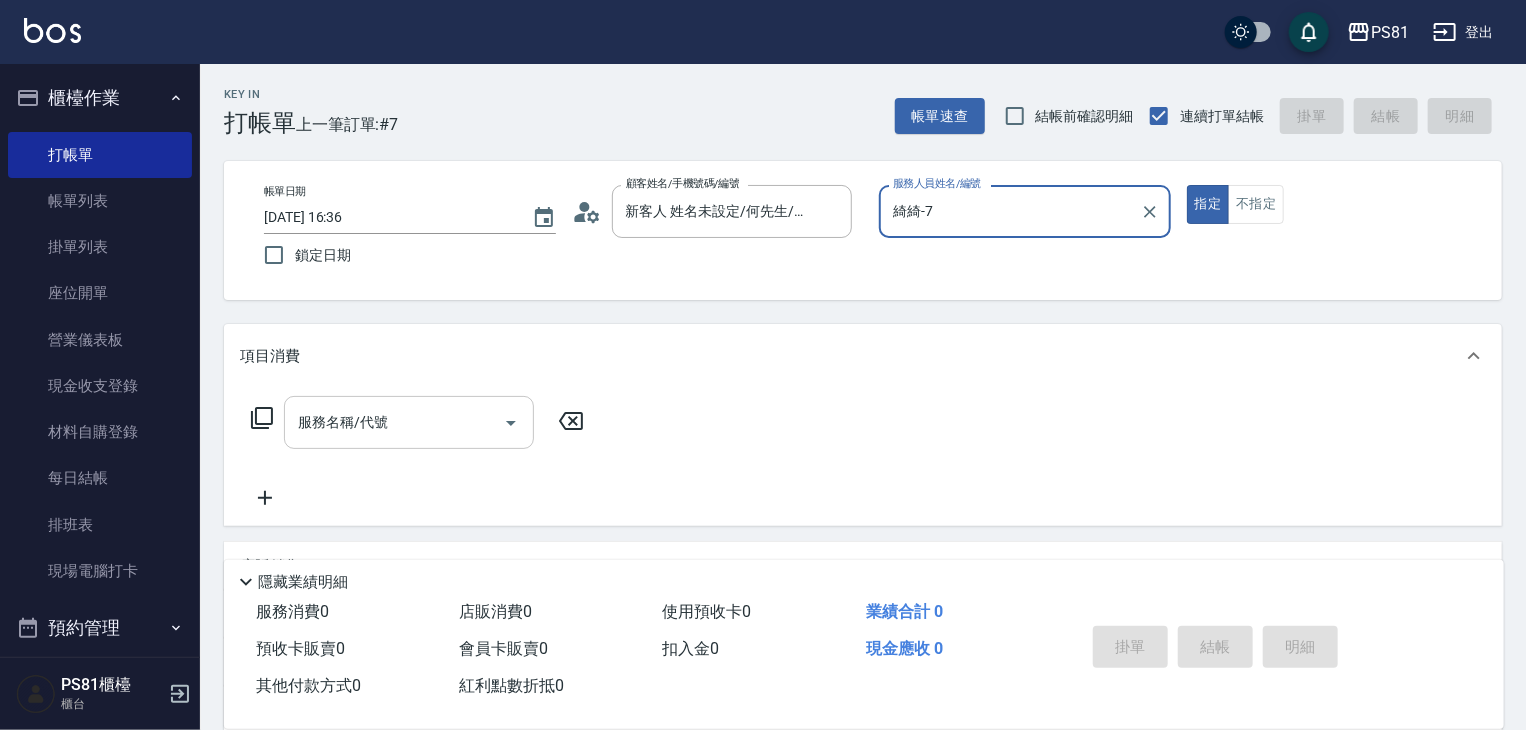 type on "綺綺-7" 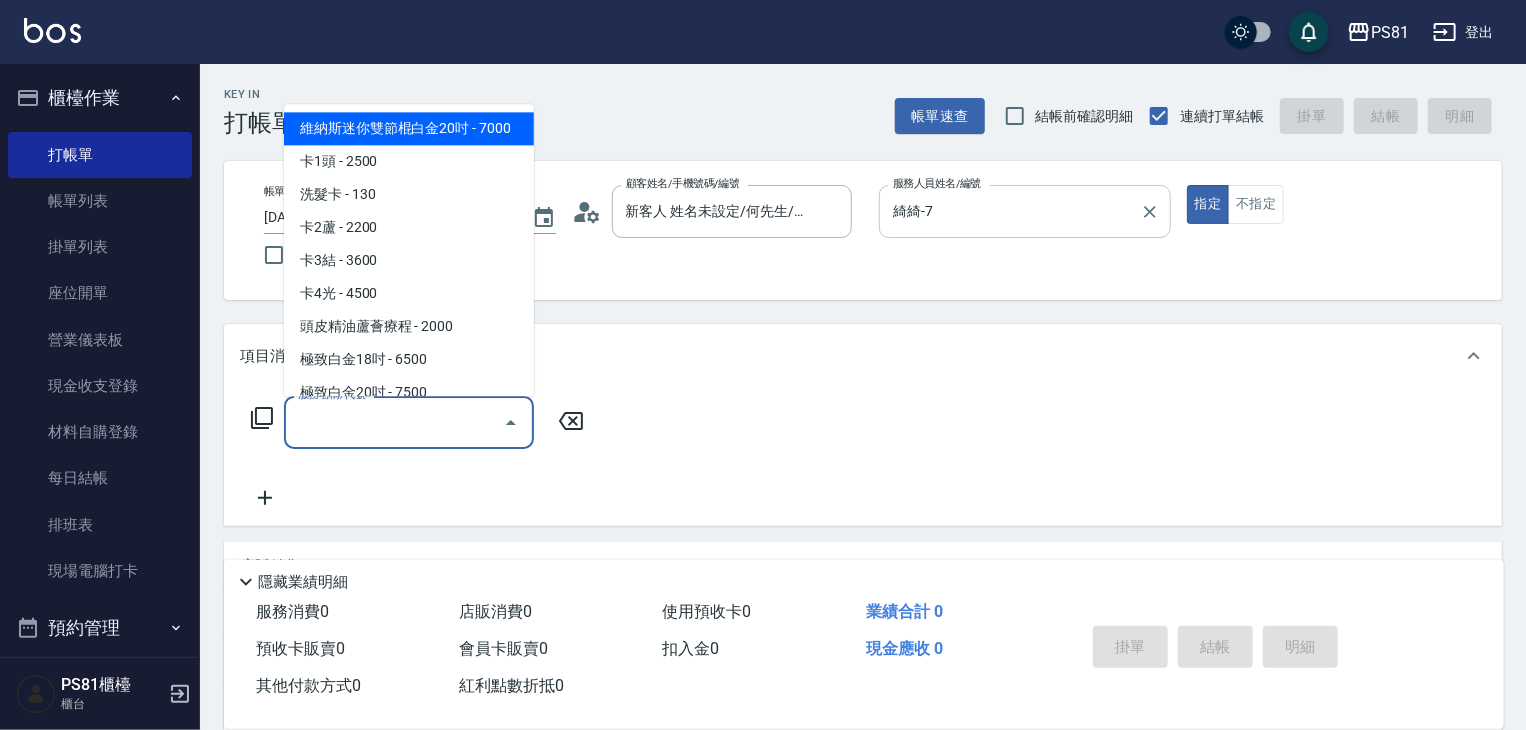 click on "服務名稱/代號" at bounding box center [394, 422] 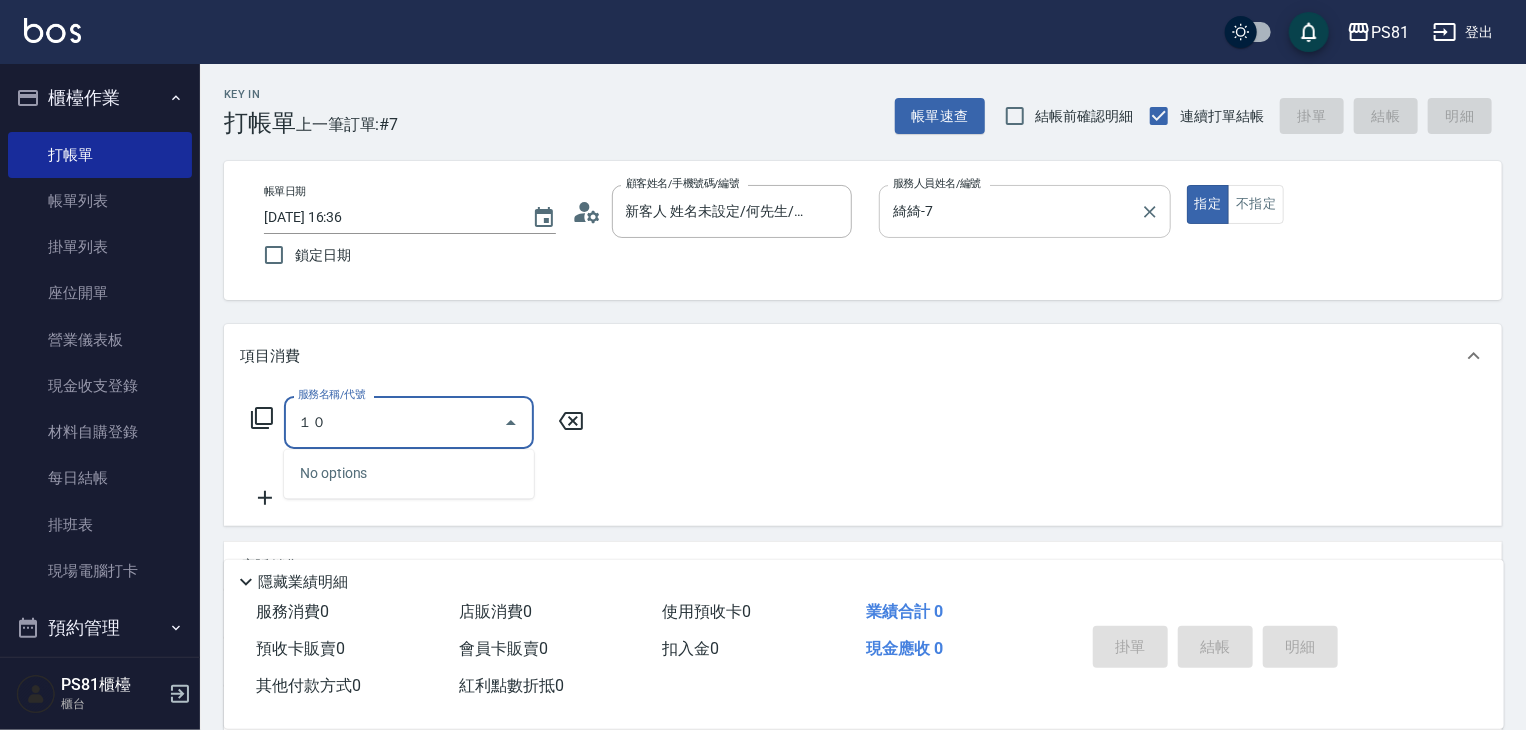 type on "１" 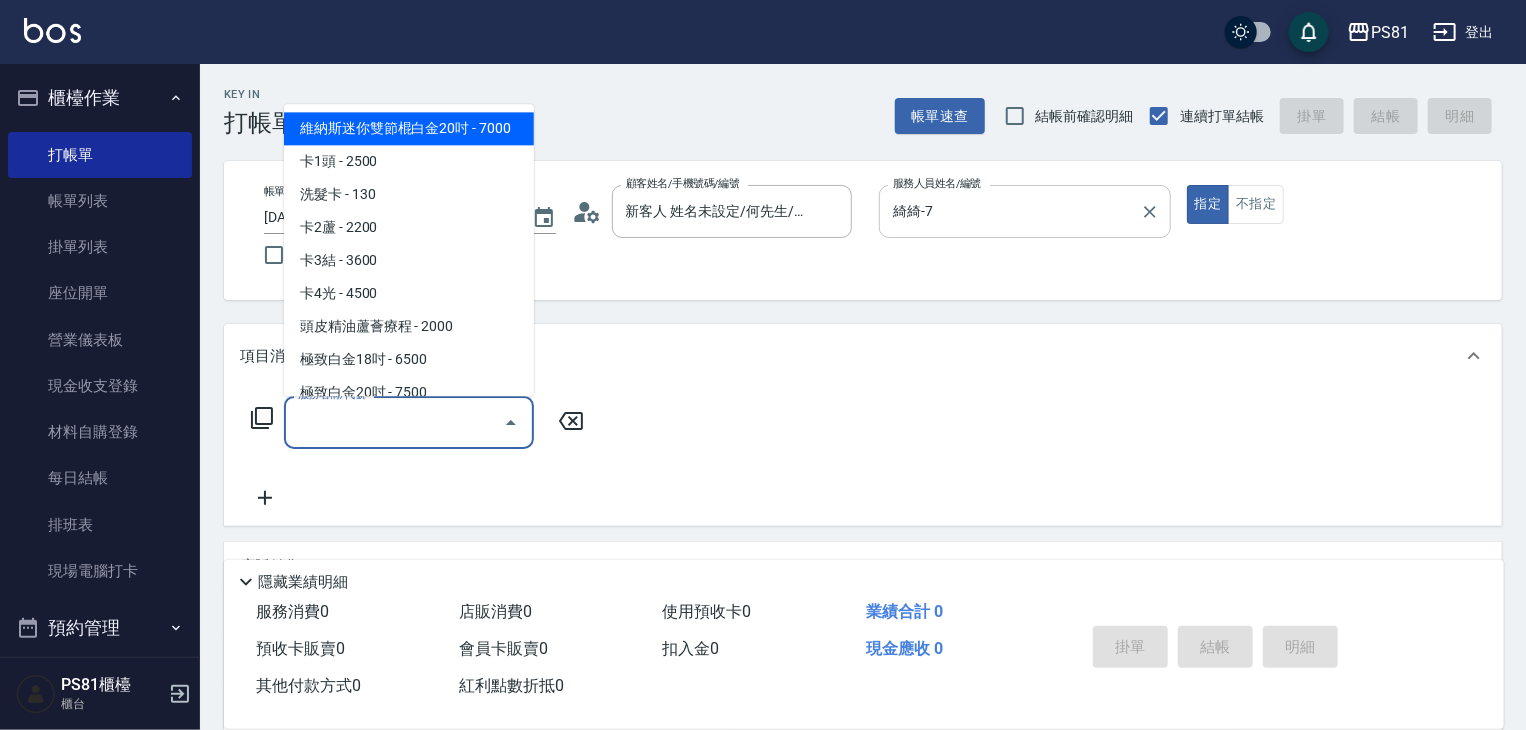 type on "Ｈ" 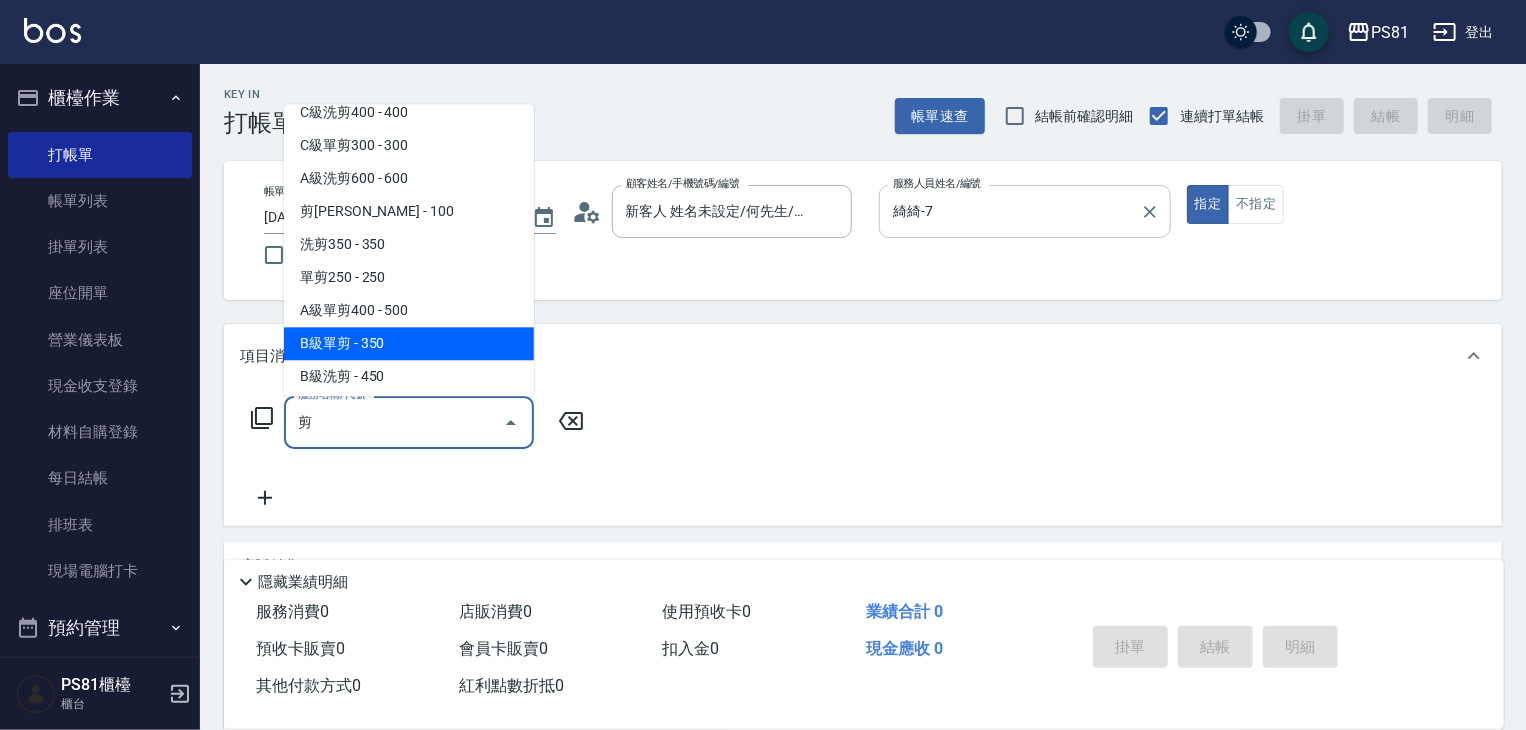 scroll, scrollTop: 20, scrollLeft: 0, axis: vertical 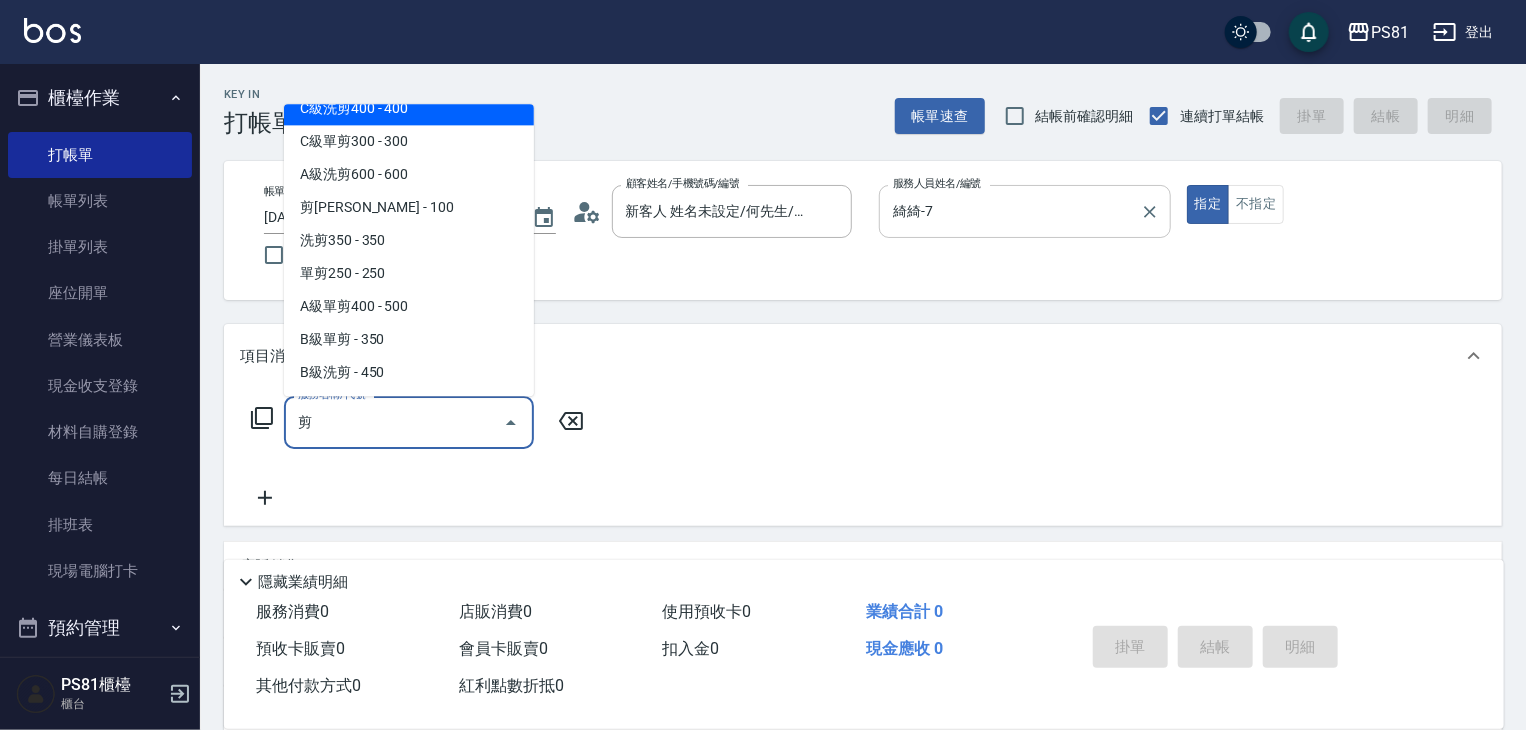 click on "C級洗剪400 - 400" at bounding box center (409, 108) 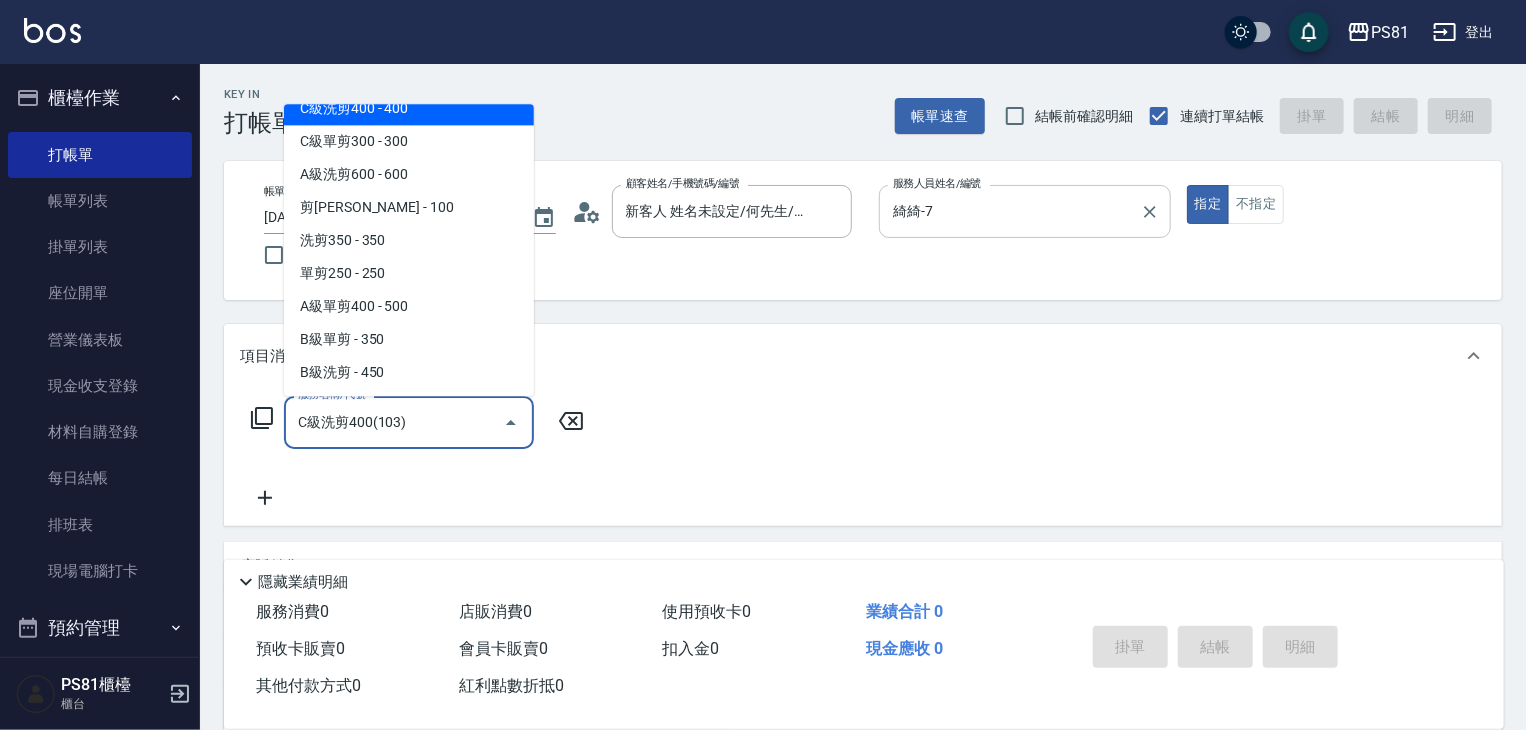 scroll, scrollTop: 0, scrollLeft: 0, axis: both 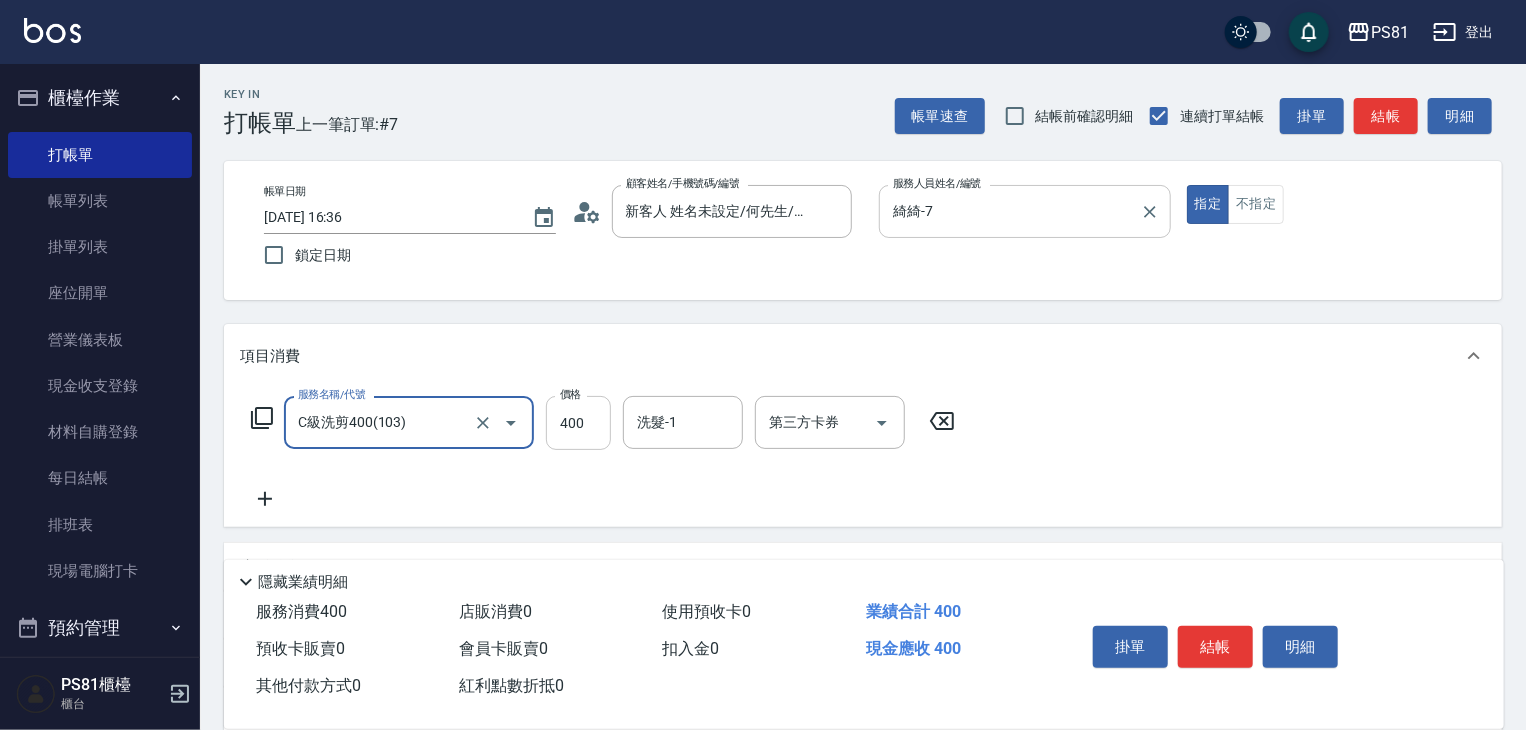 type on "C級洗剪400(103)" 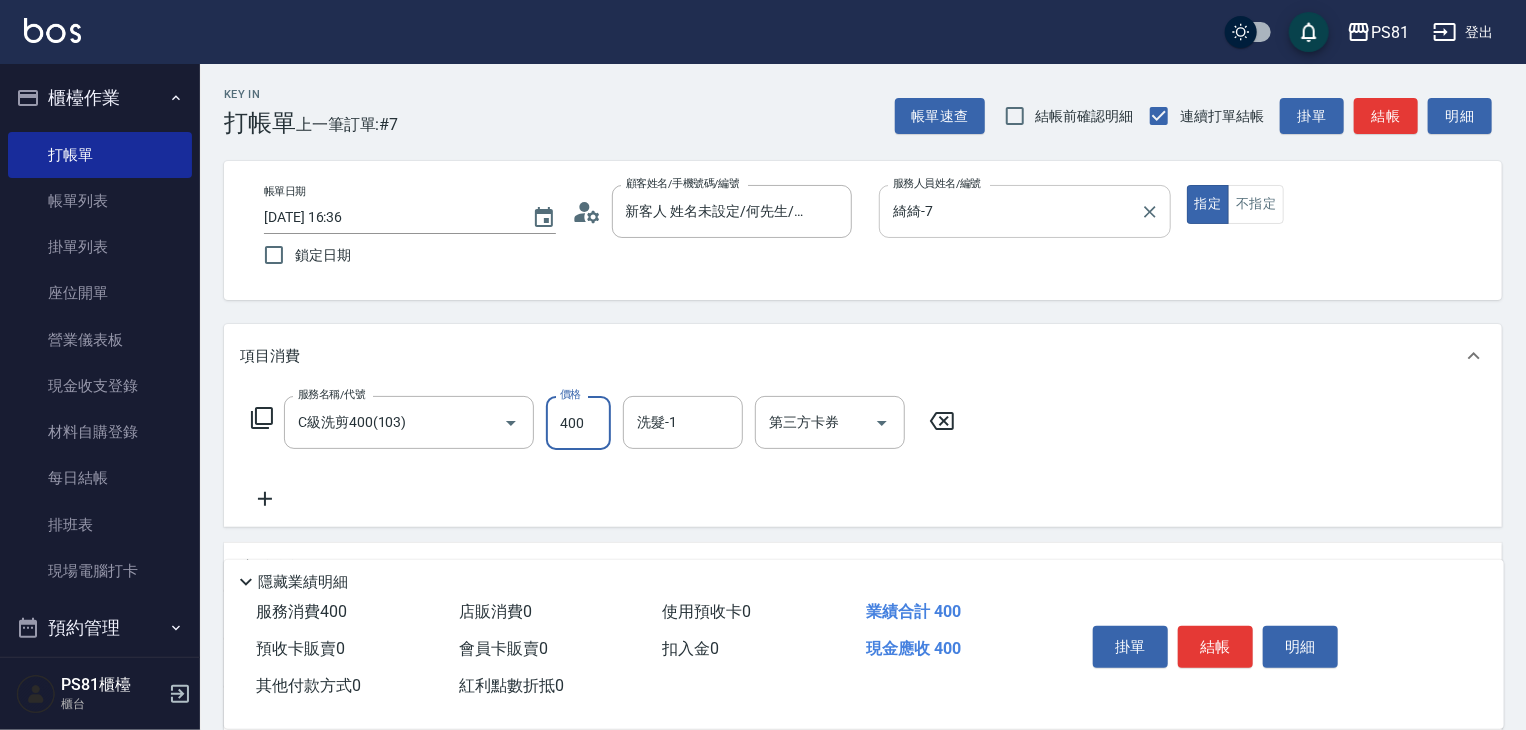 click on "400" at bounding box center (578, 423) 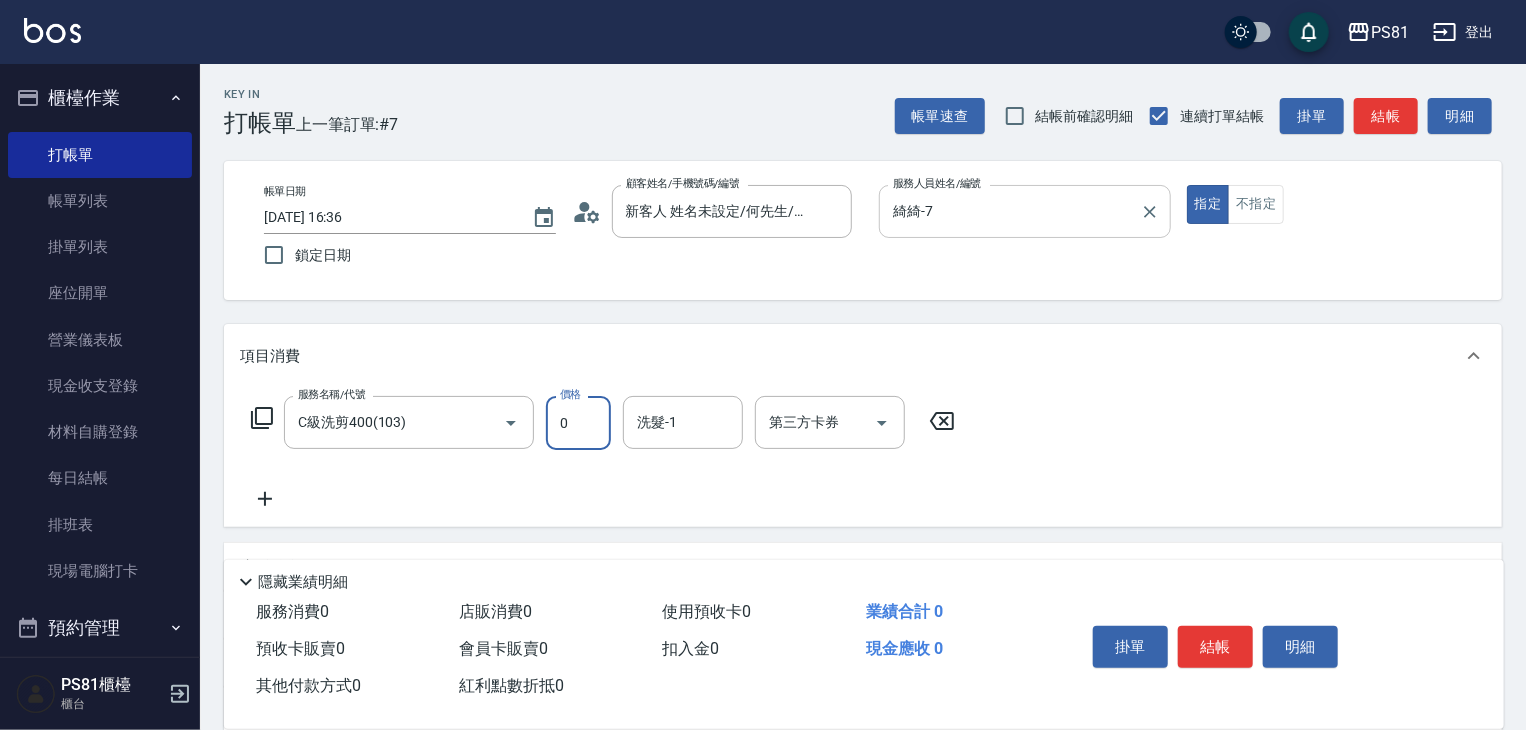 type on "0" 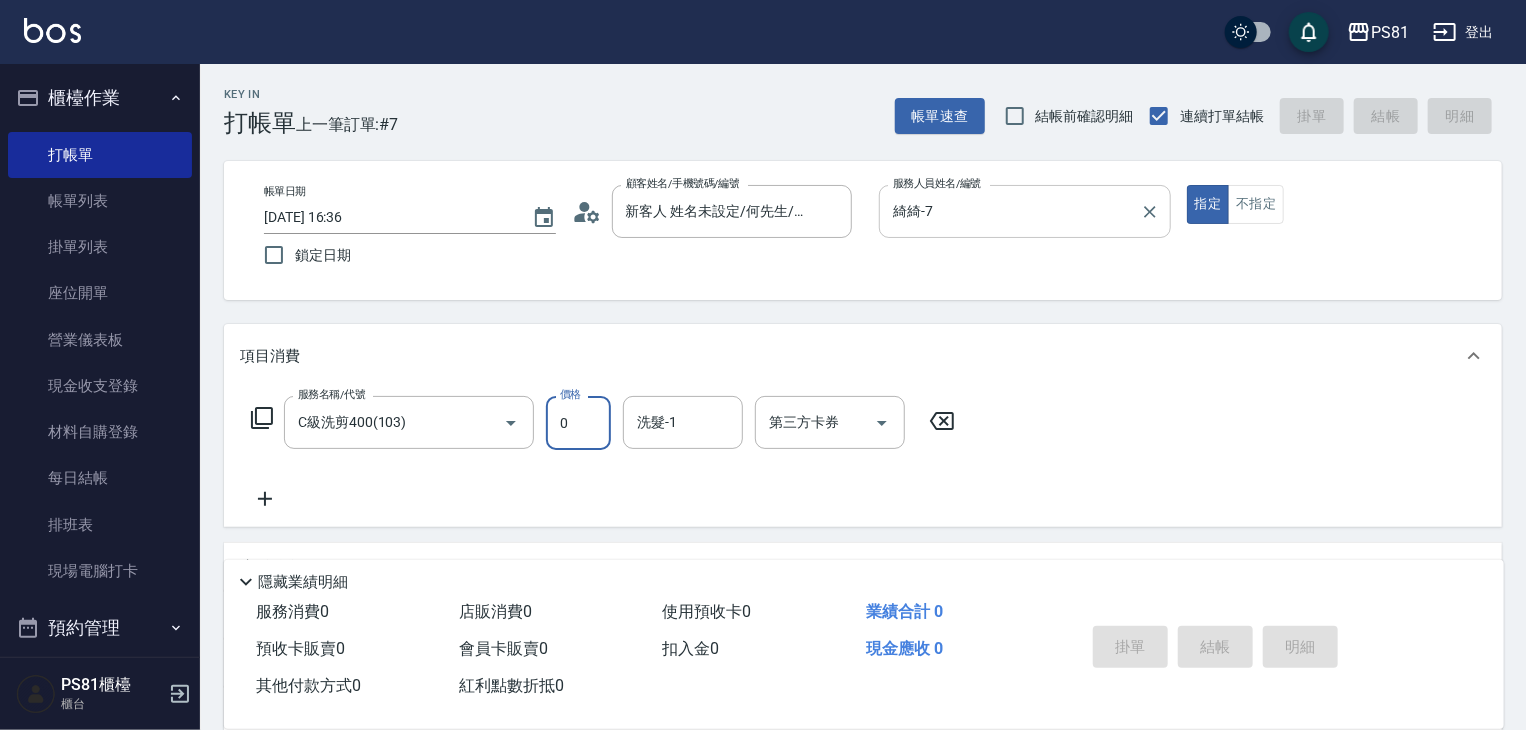 type 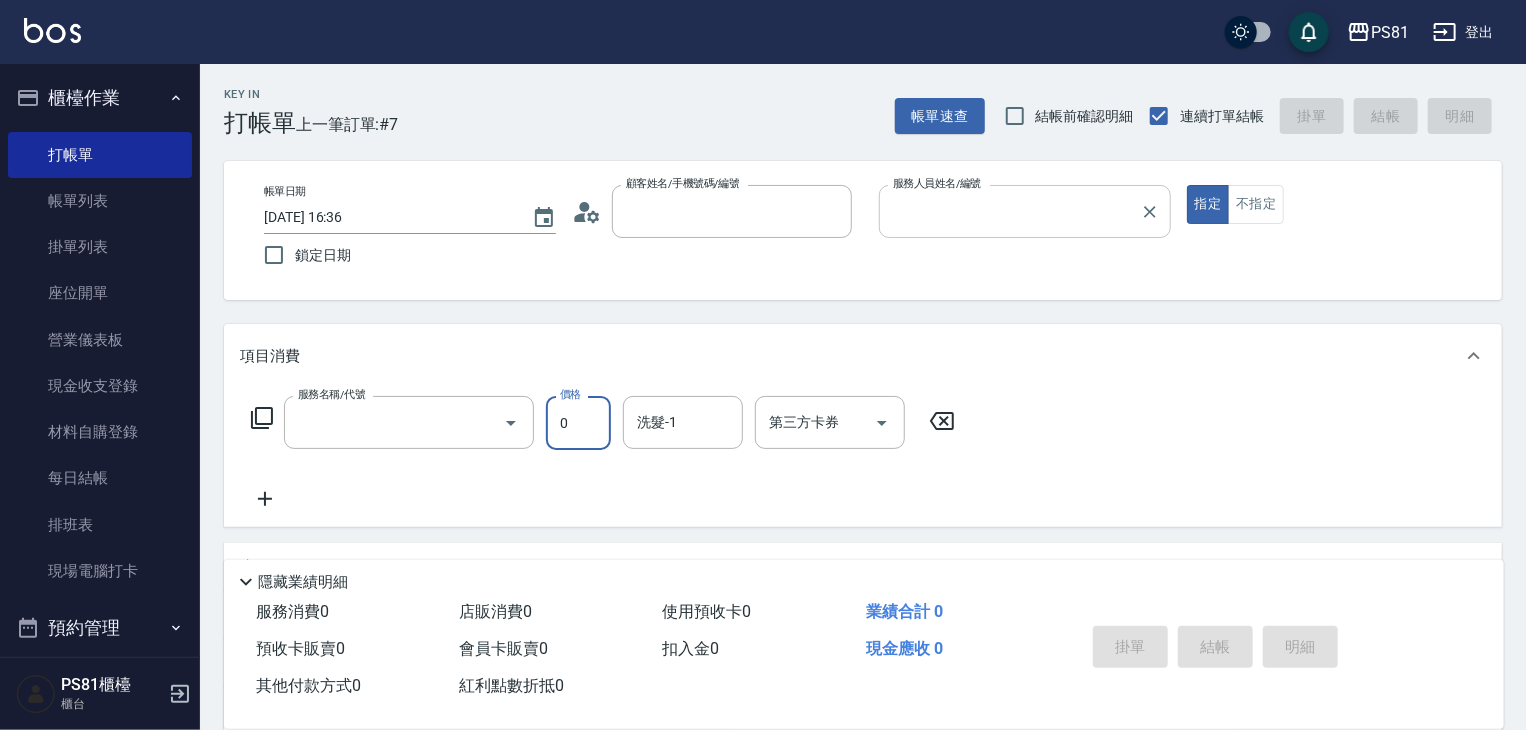 scroll, scrollTop: 0, scrollLeft: 0, axis: both 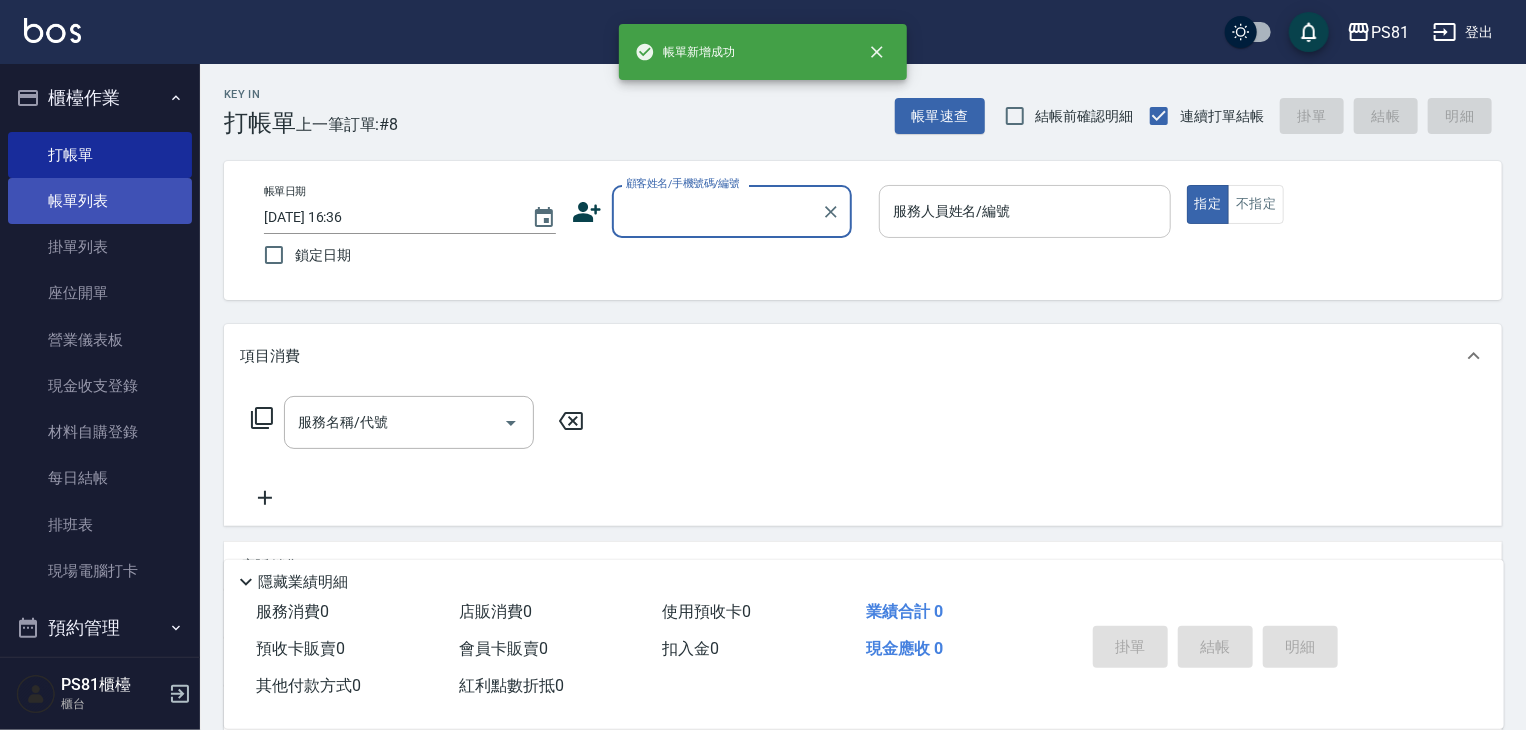 drag, startPoint x: 42, startPoint y: 201, endPoint x: 152, endPoint y: 212, distance: 110.54863 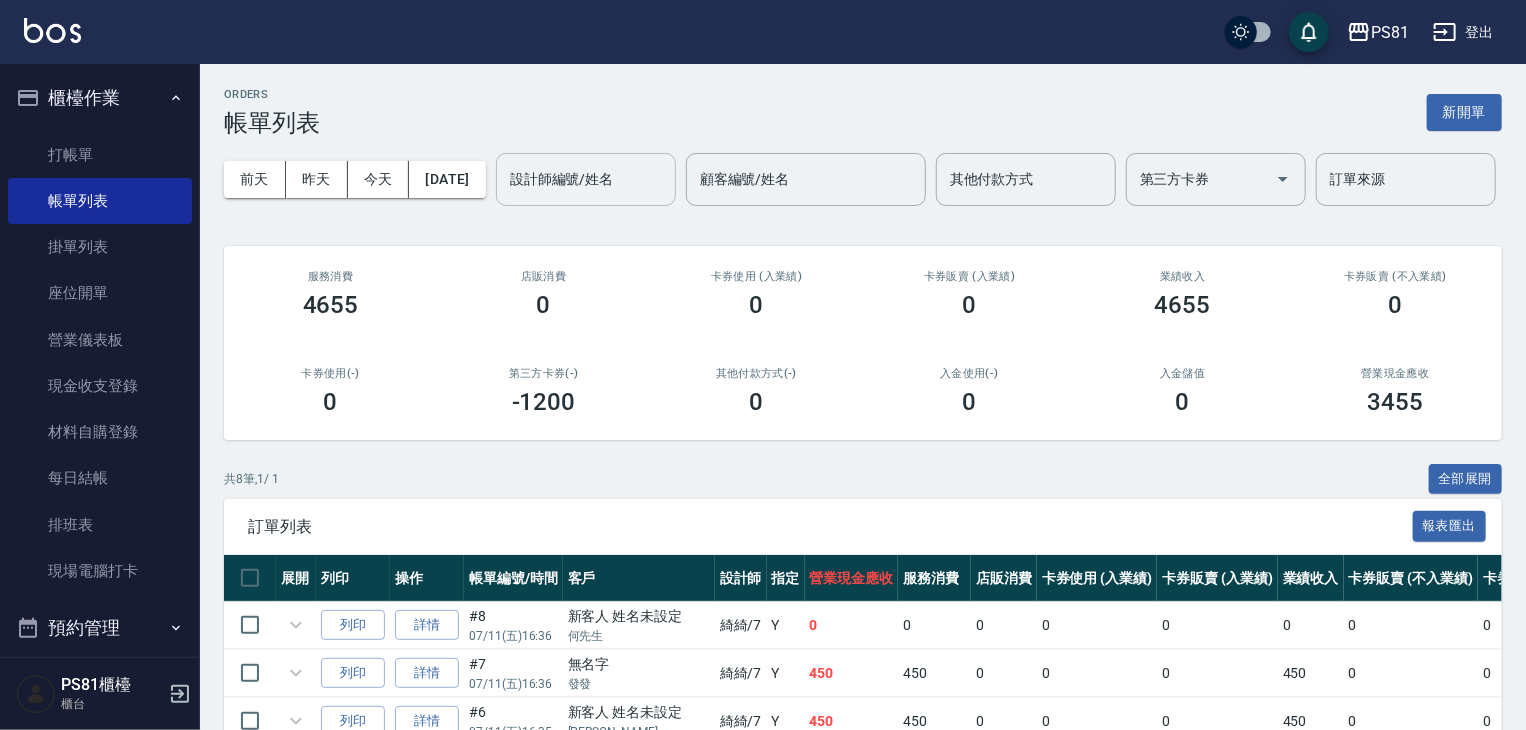 click on "設計師編號/姓名" at bounding box center (586, 179) 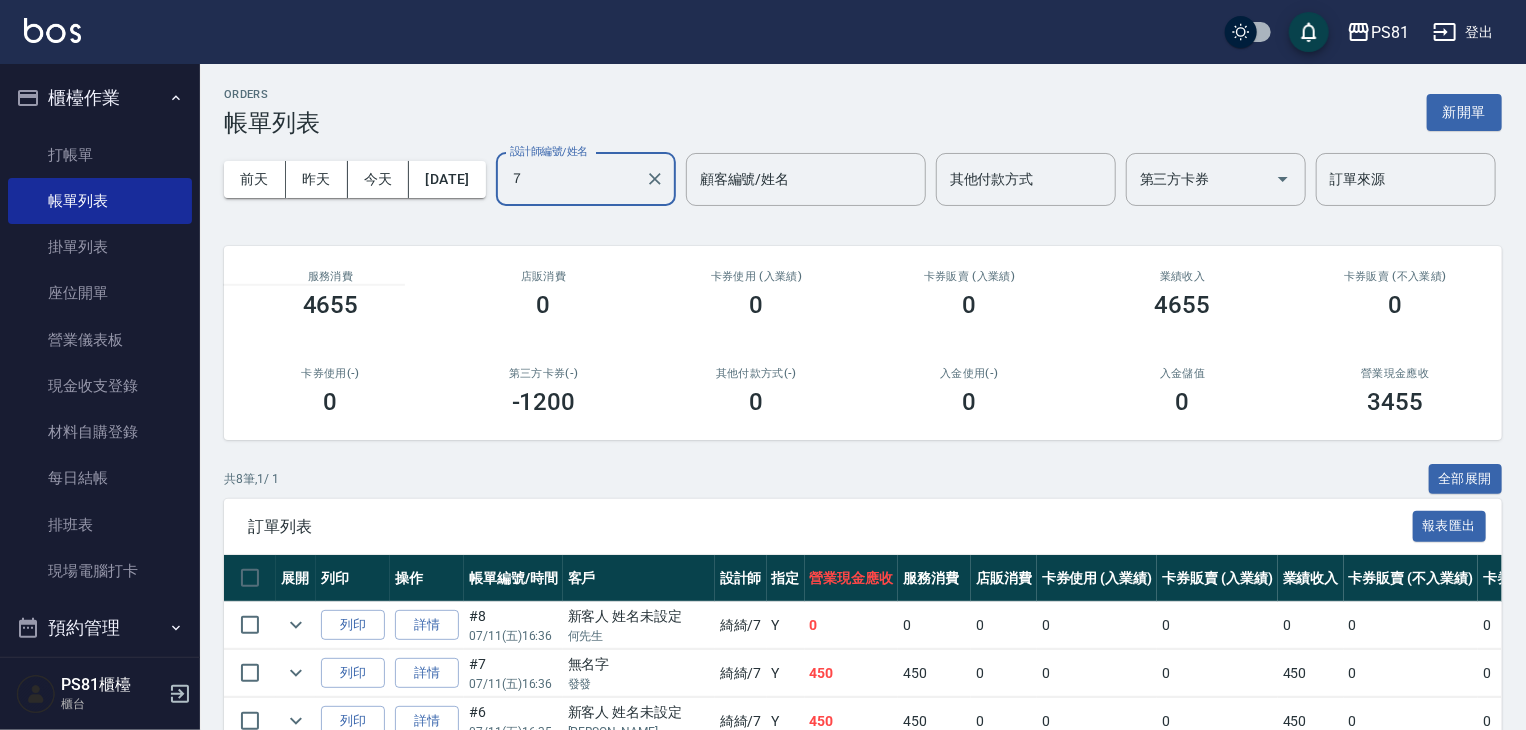 type on "７" 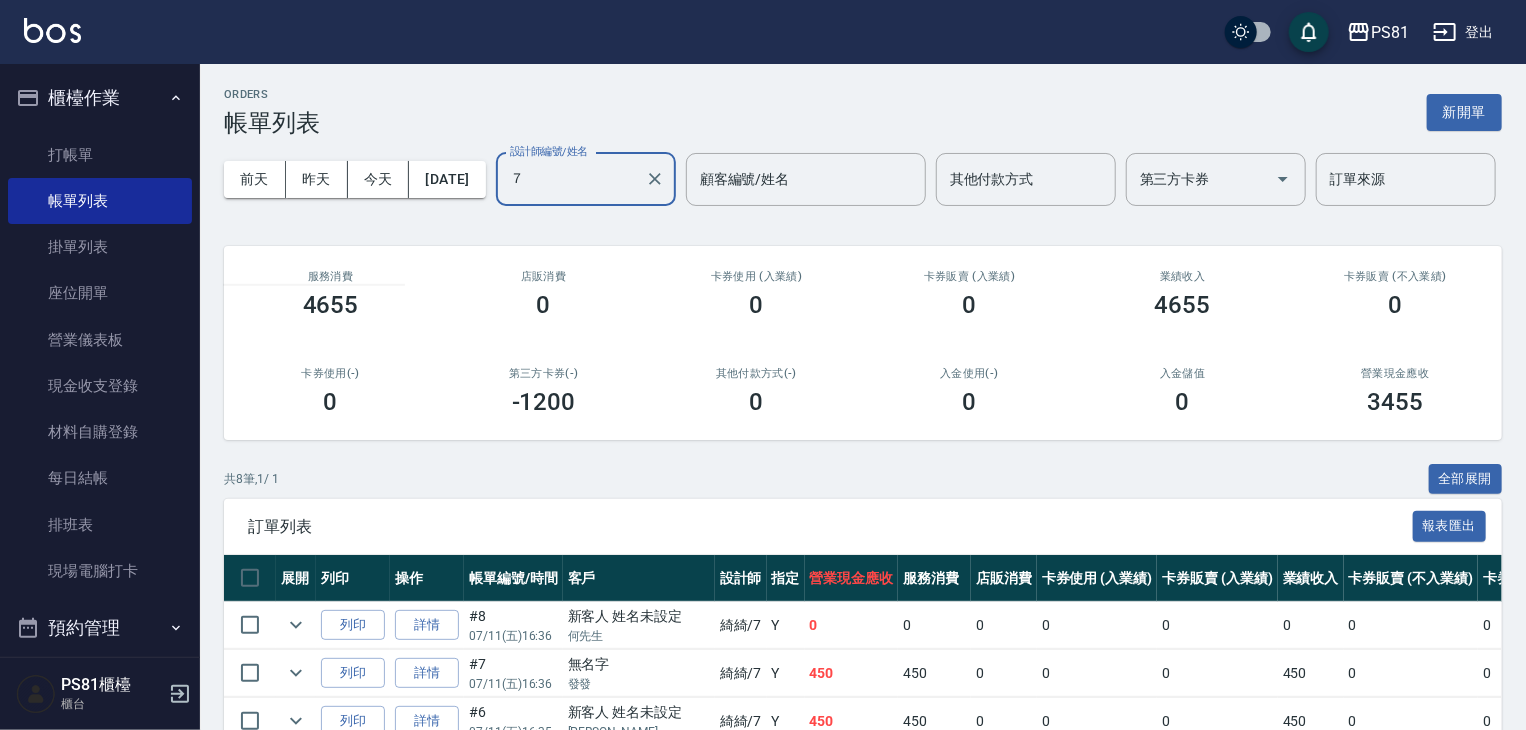scroll, scrollTop: 300, scrollLeft: 0, axis: vertical 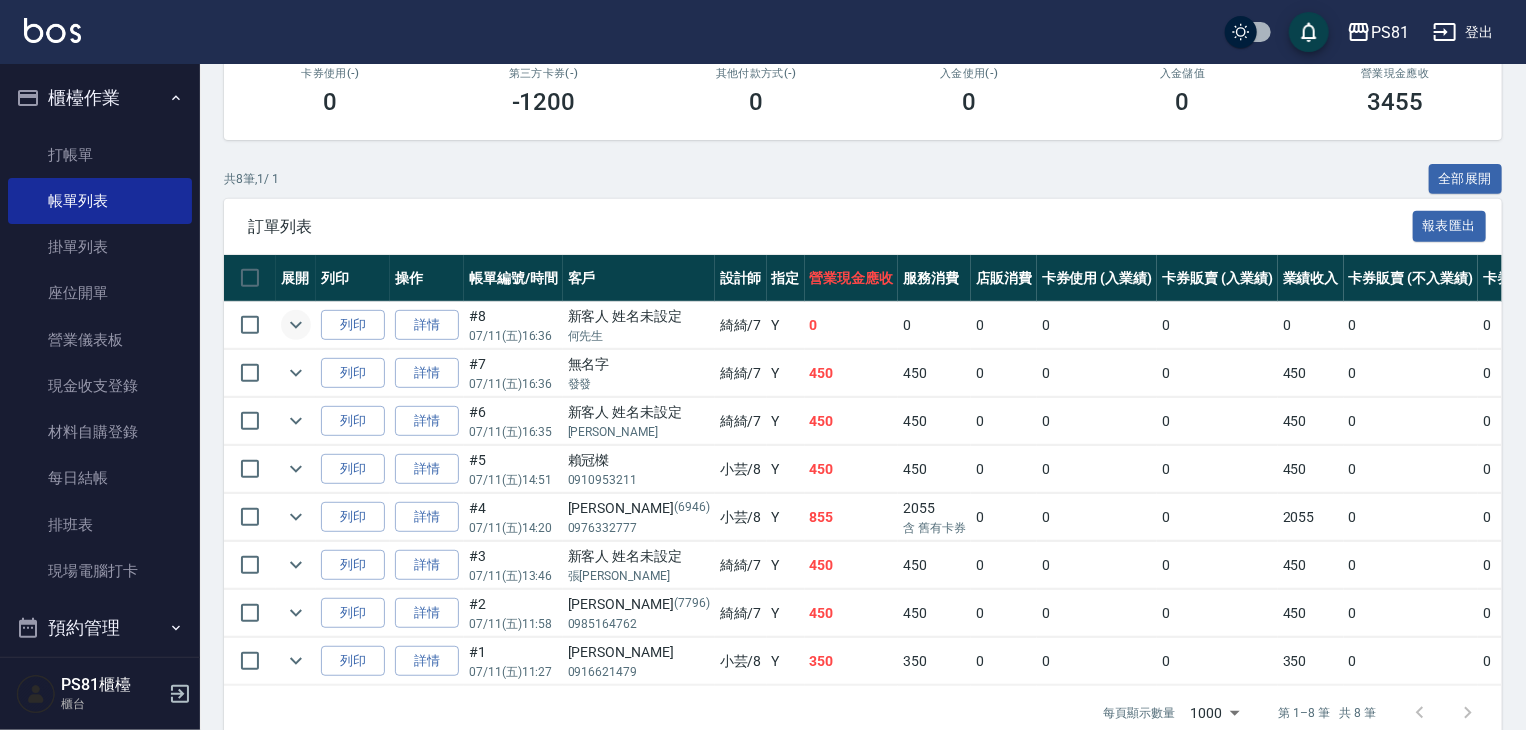 type 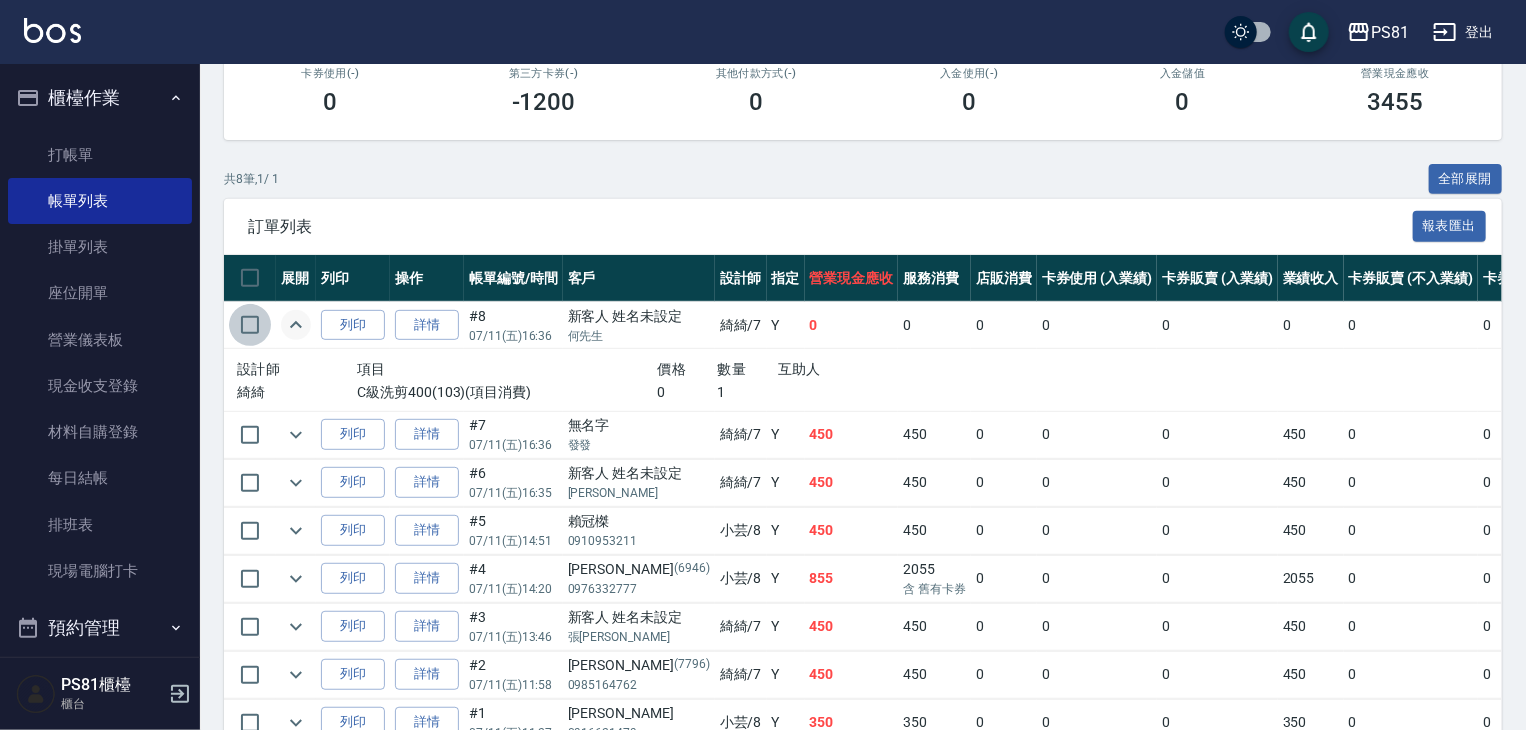 click at bounding box center [250, 325] 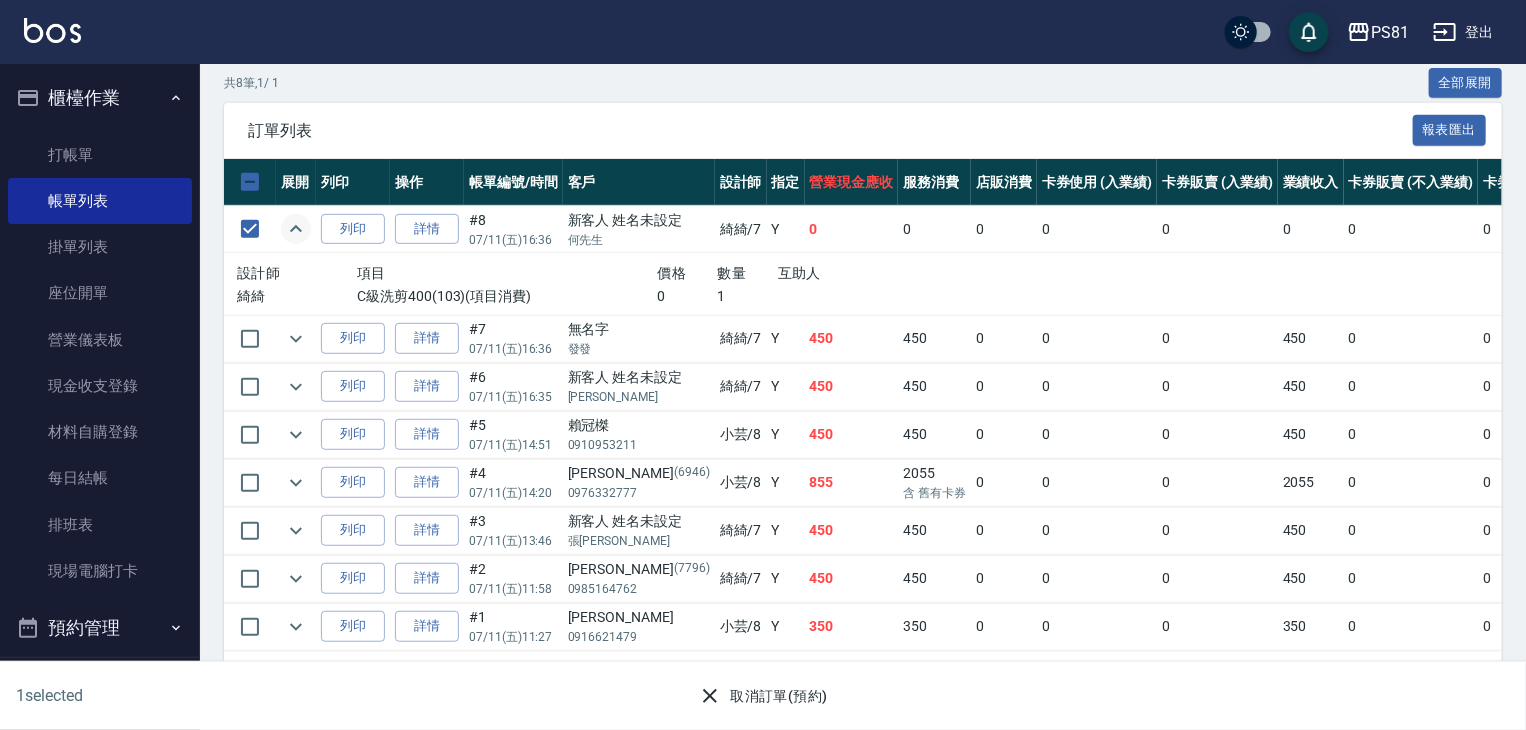 scroll, scrollTop: 470, scrollLeft: 0, axis: vertical 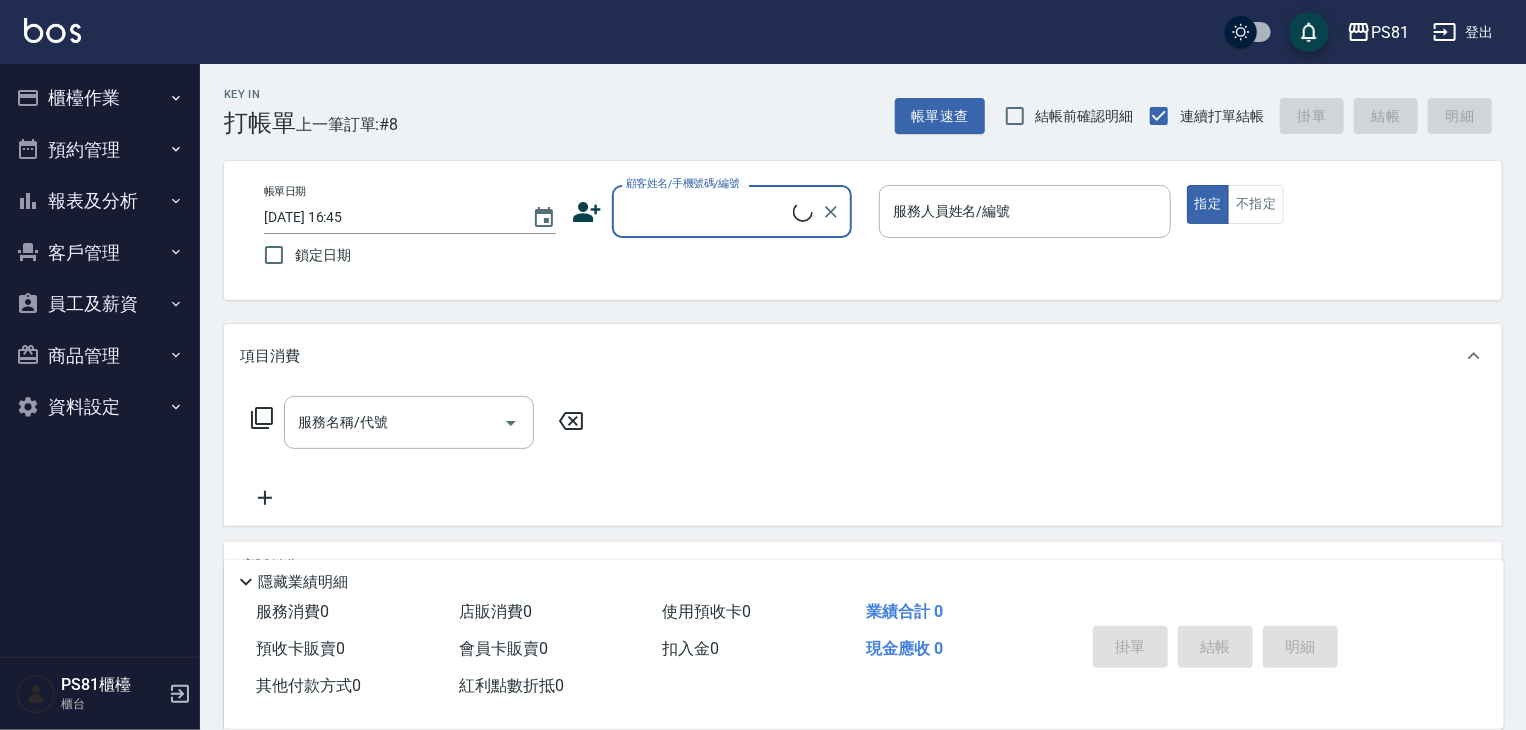 drag, startPoint x: 726, startPoint y: 230, endPoint x: 752, endPoint y: 239, distance: 27.513634 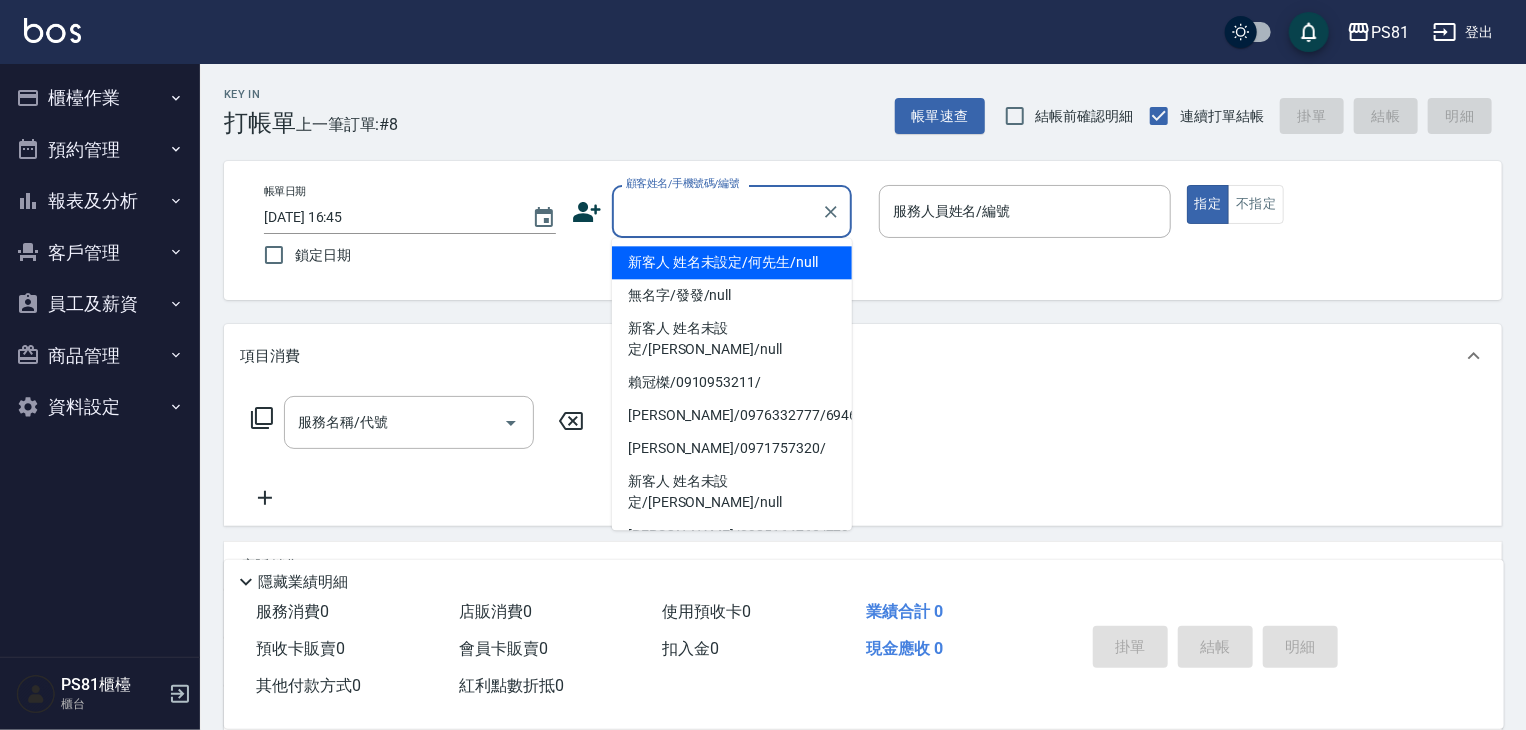 type on "２" 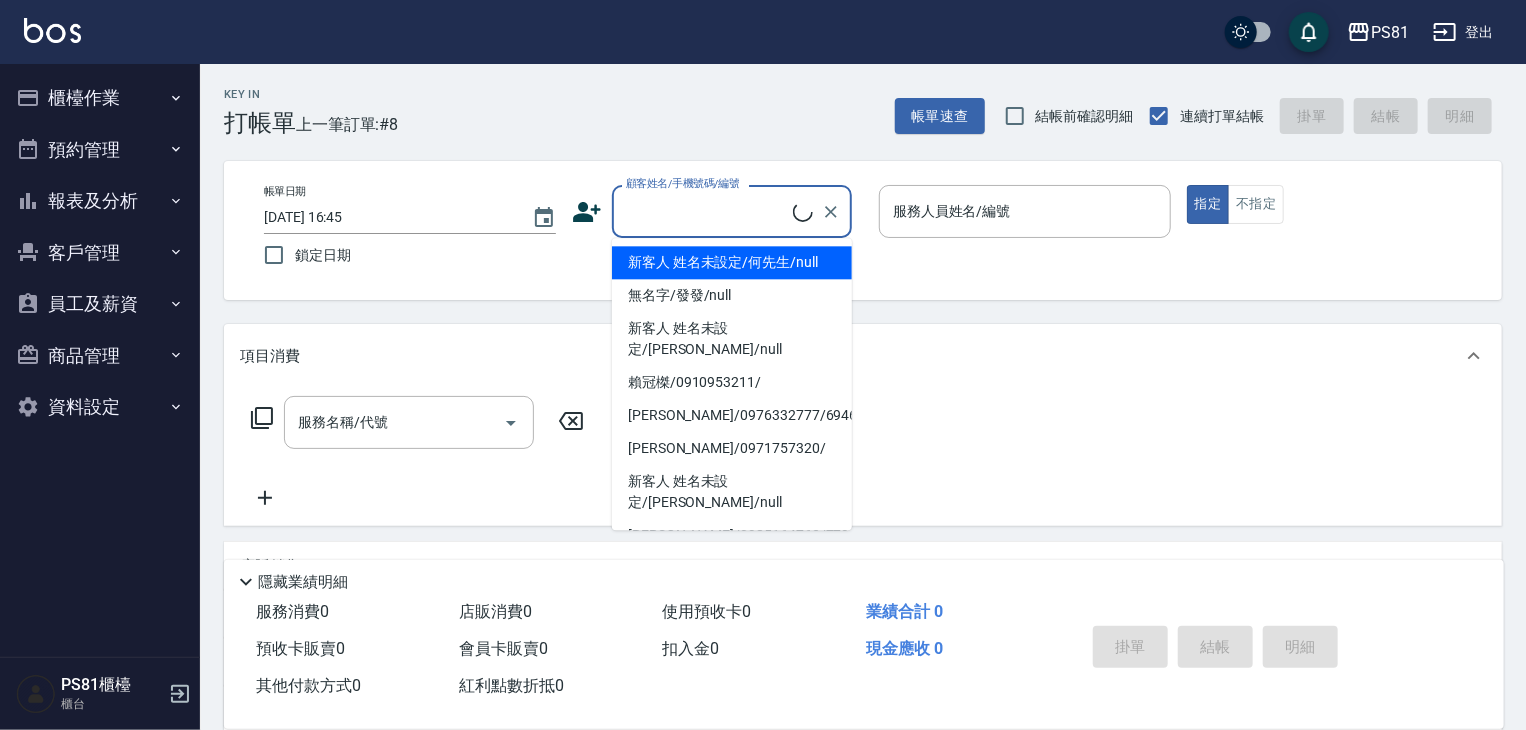 scroll, scrollTop: 396, scrollLeft: 0, axis: vertical 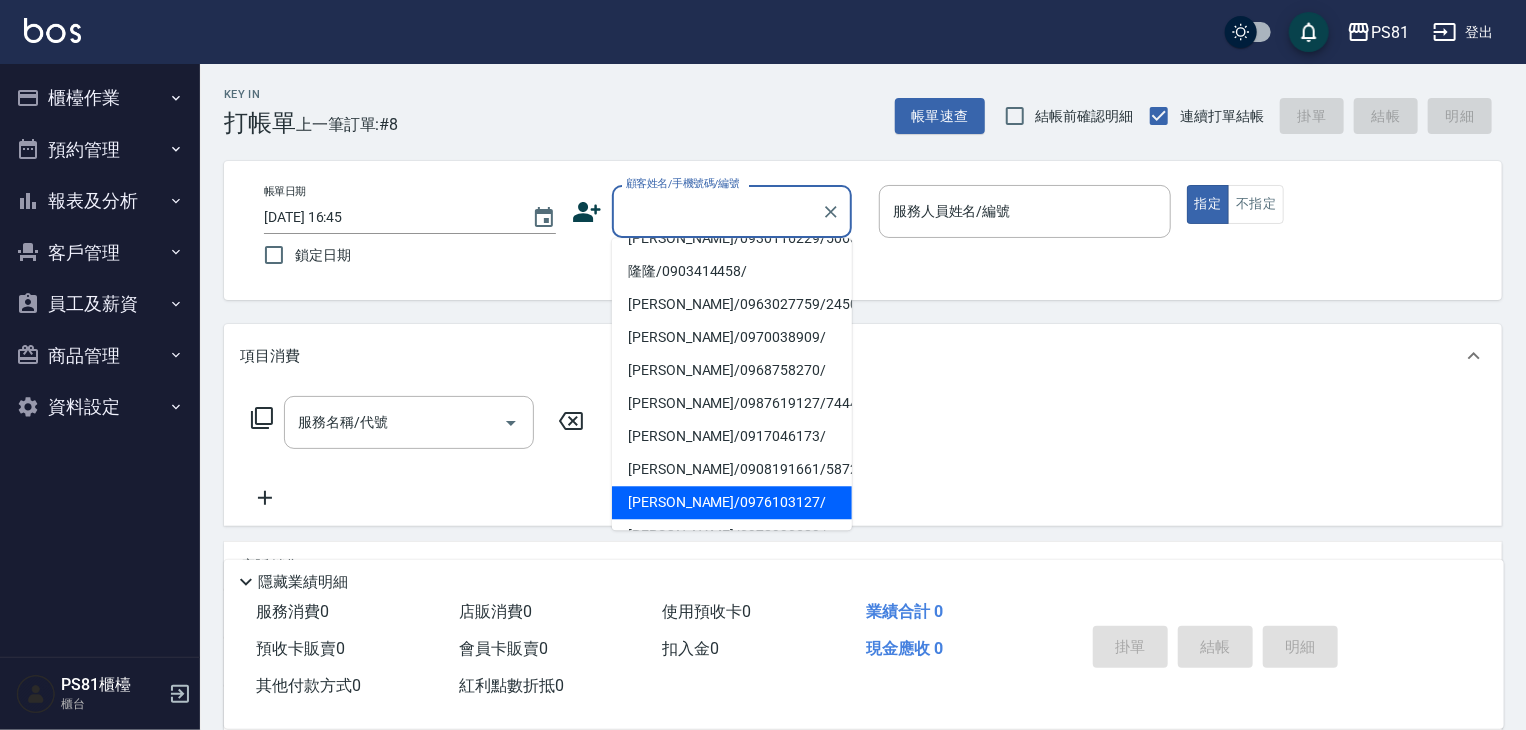 type on "４" 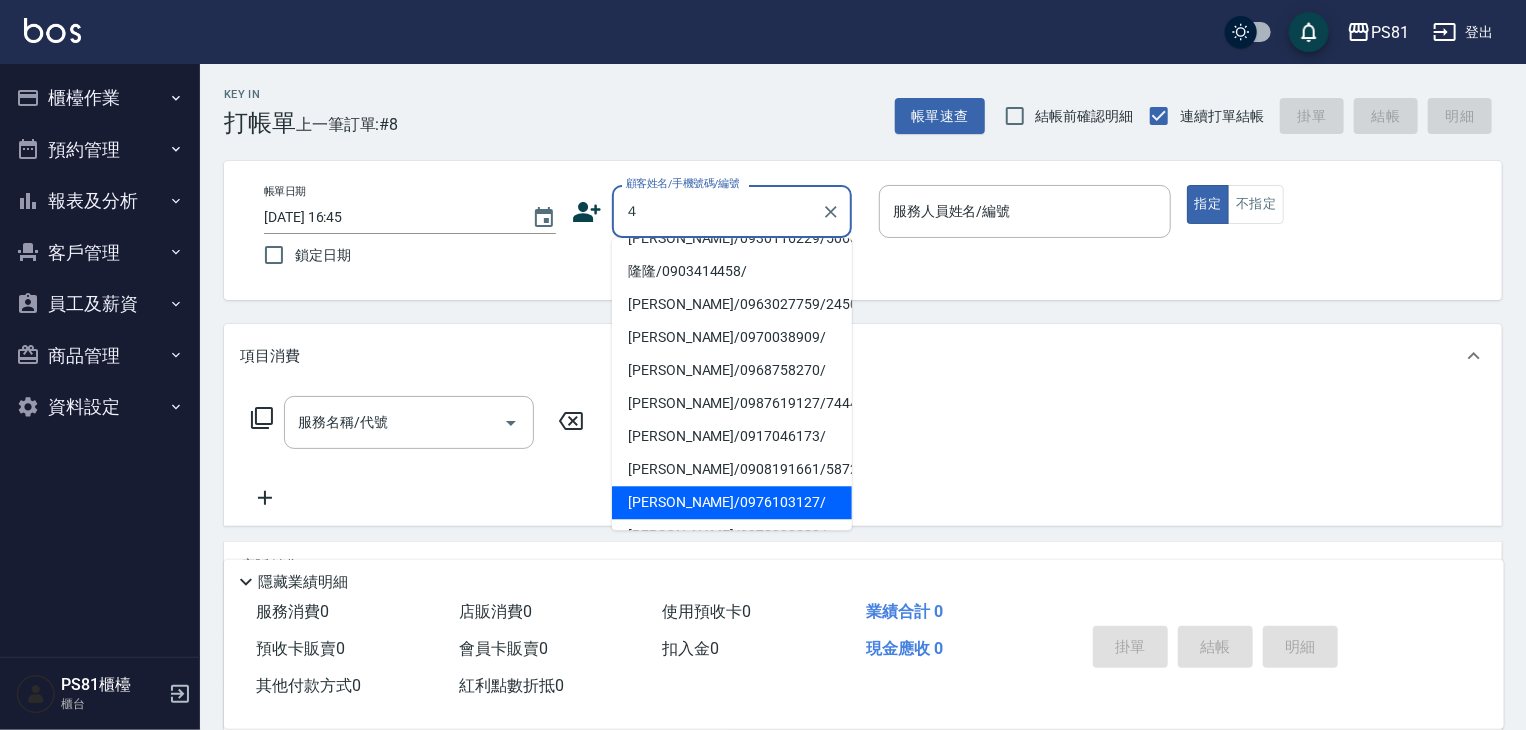 scroll, scrollTop: 0, scrollLeft: 0, axis: both 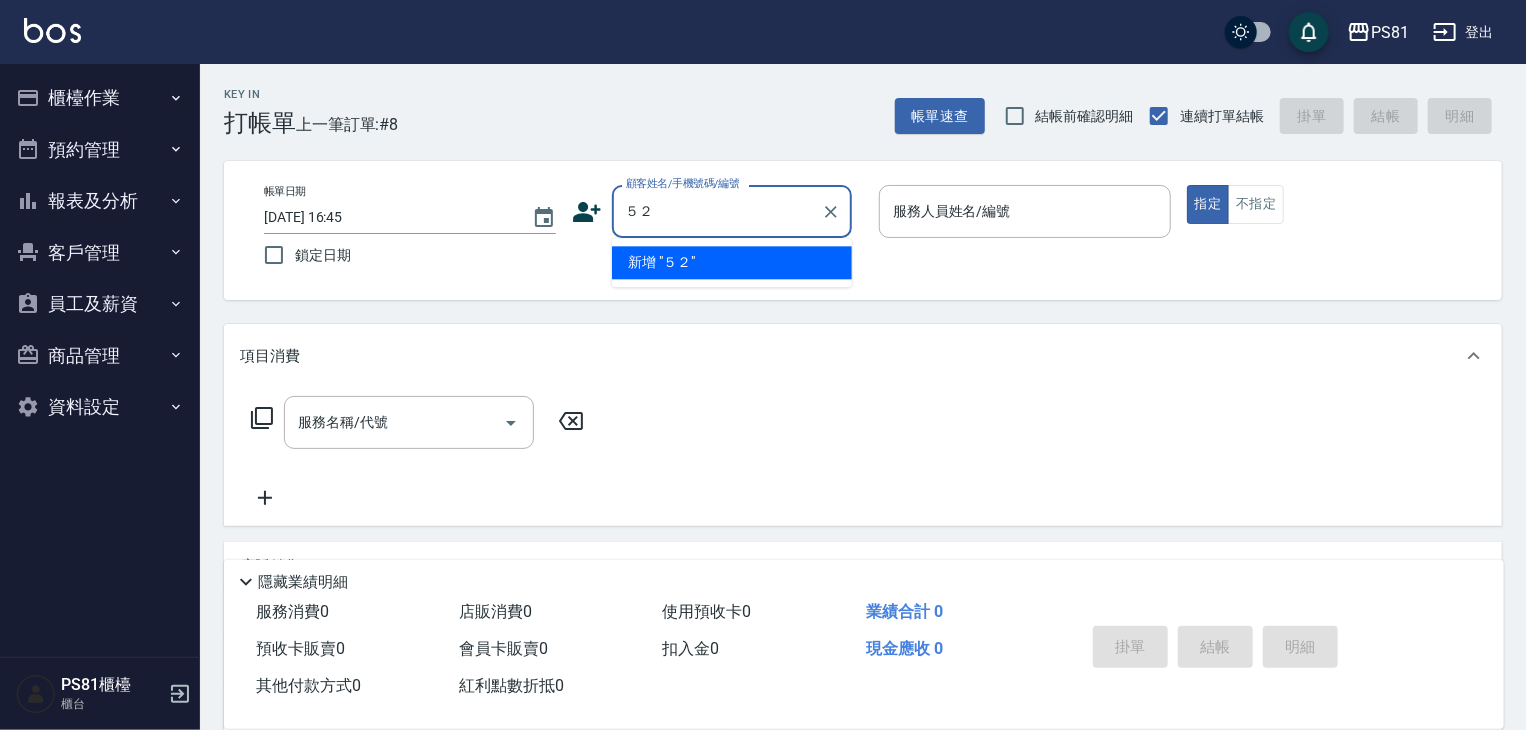 type on "５" 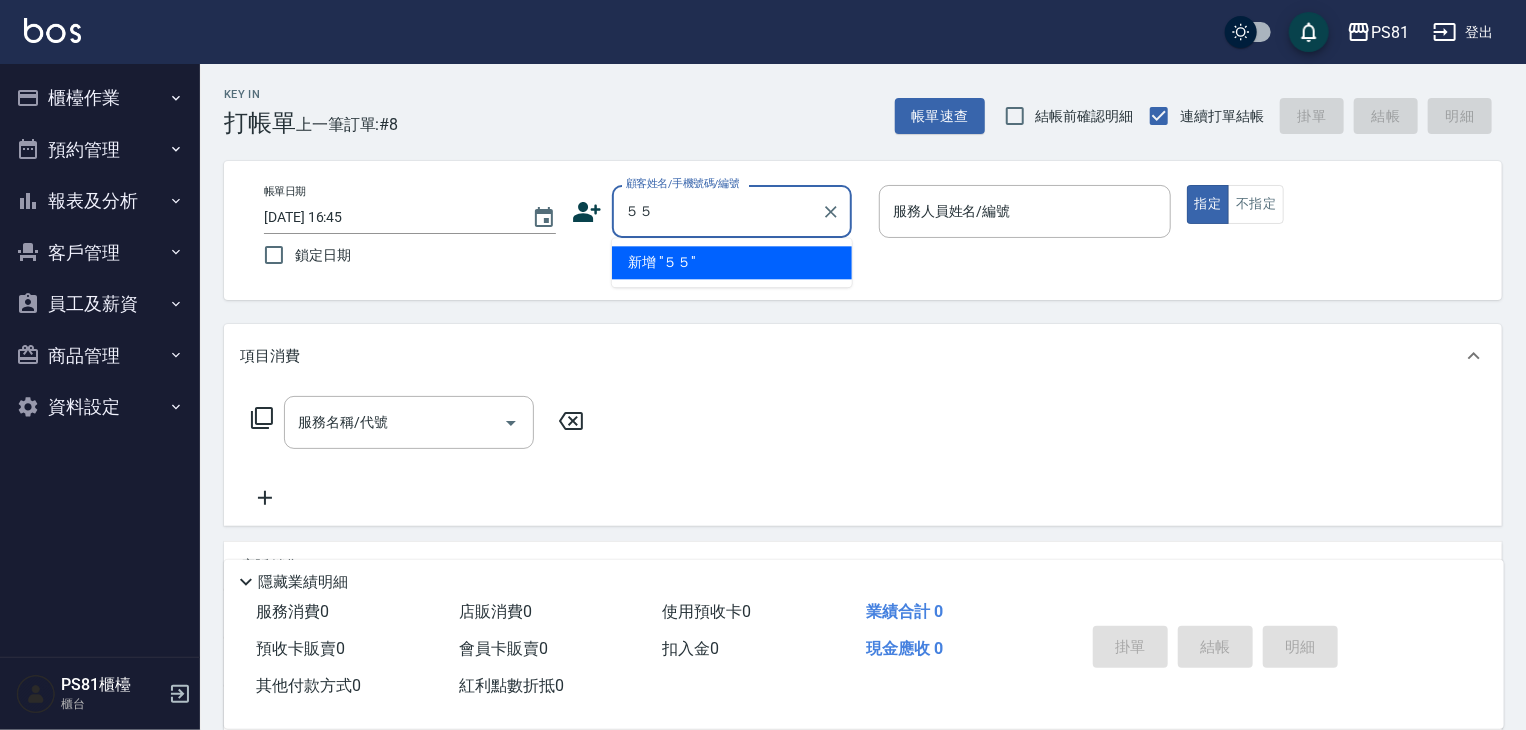 type on "５" 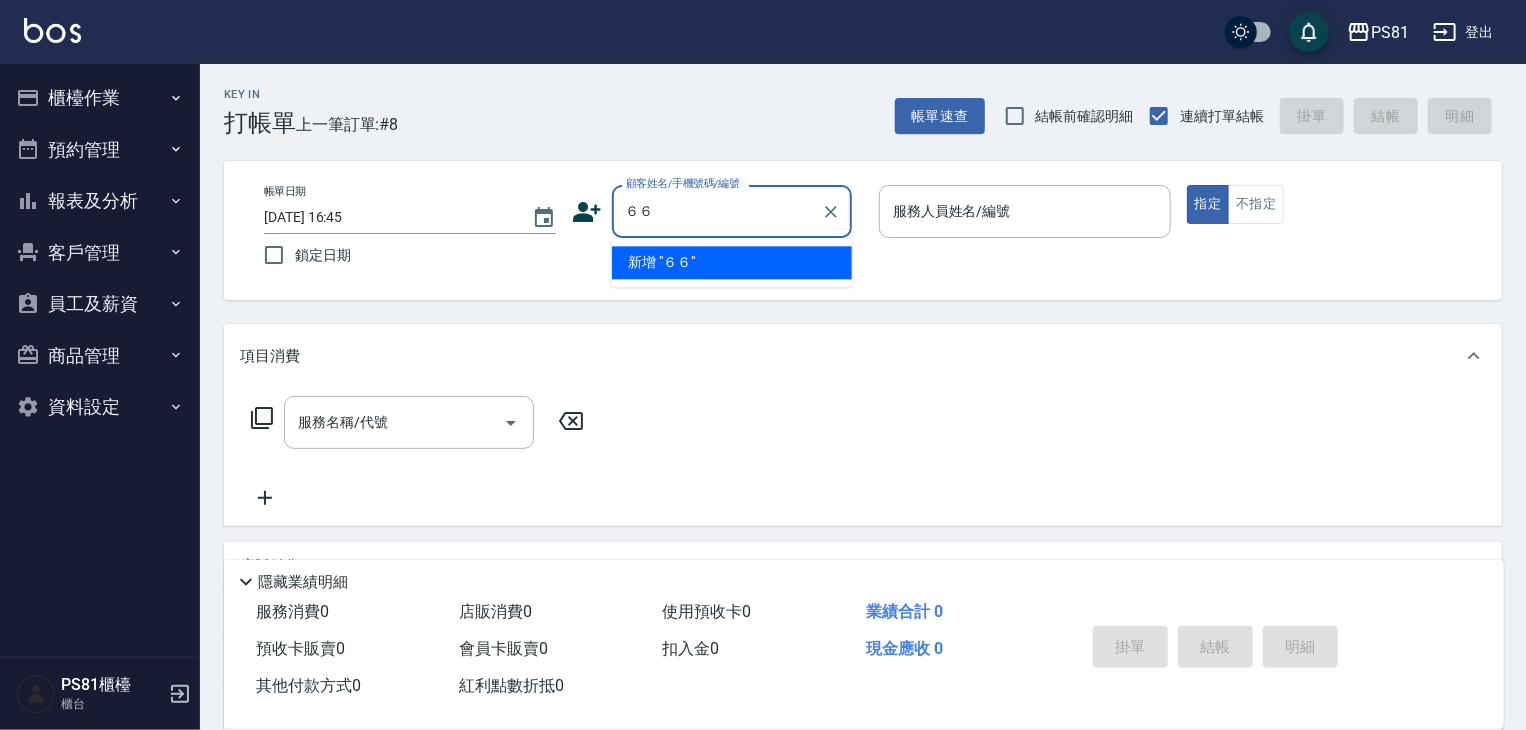 type on "６" 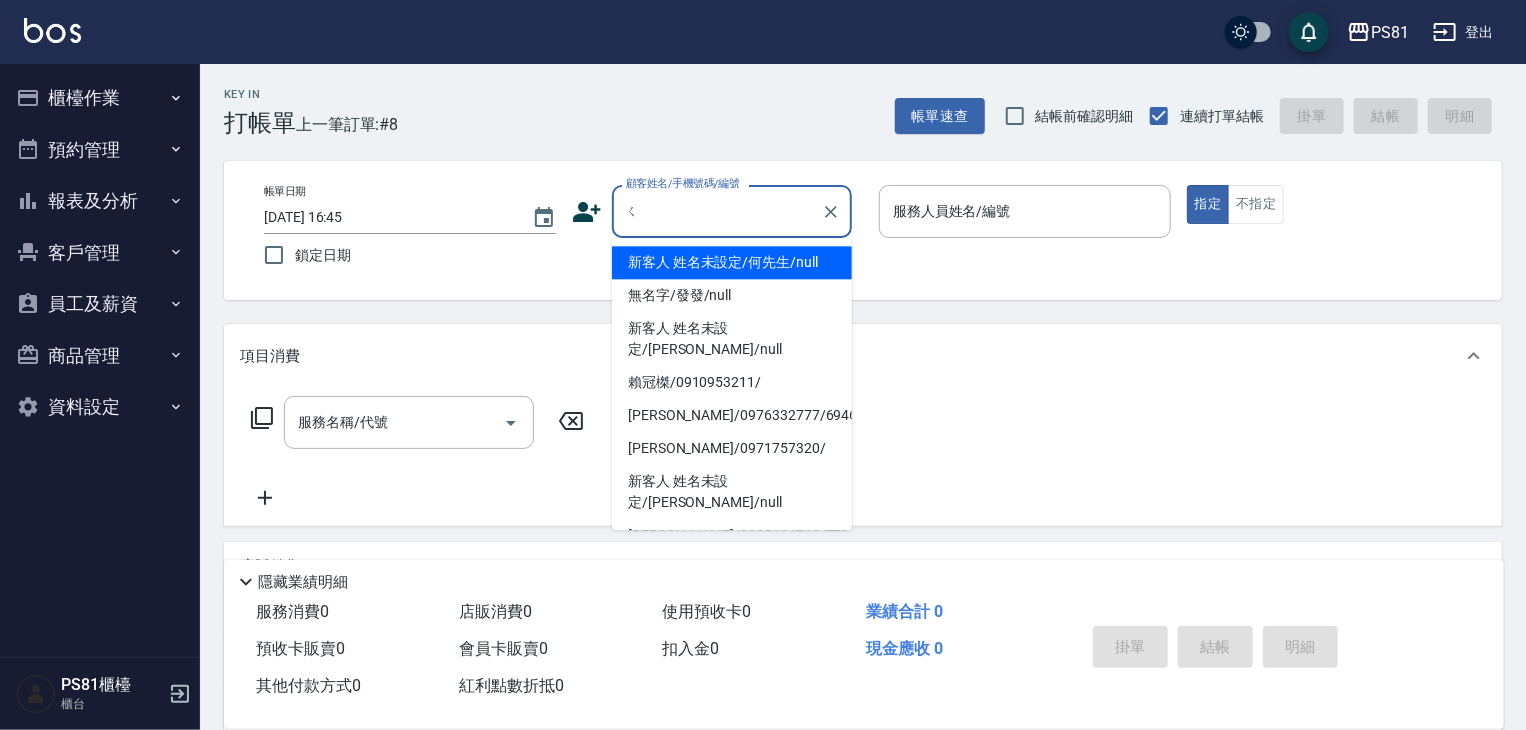 type on "ㄕ" 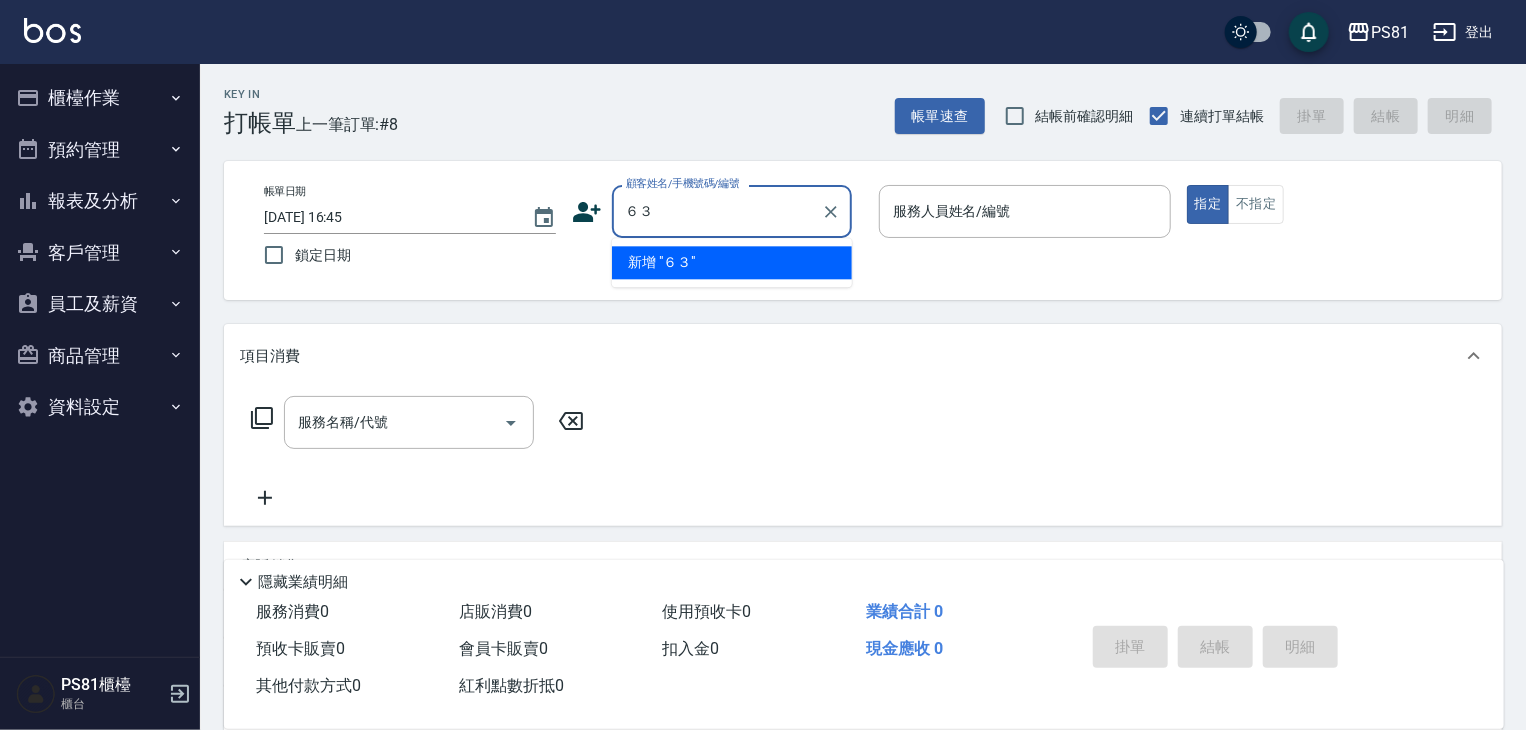 type on "６" 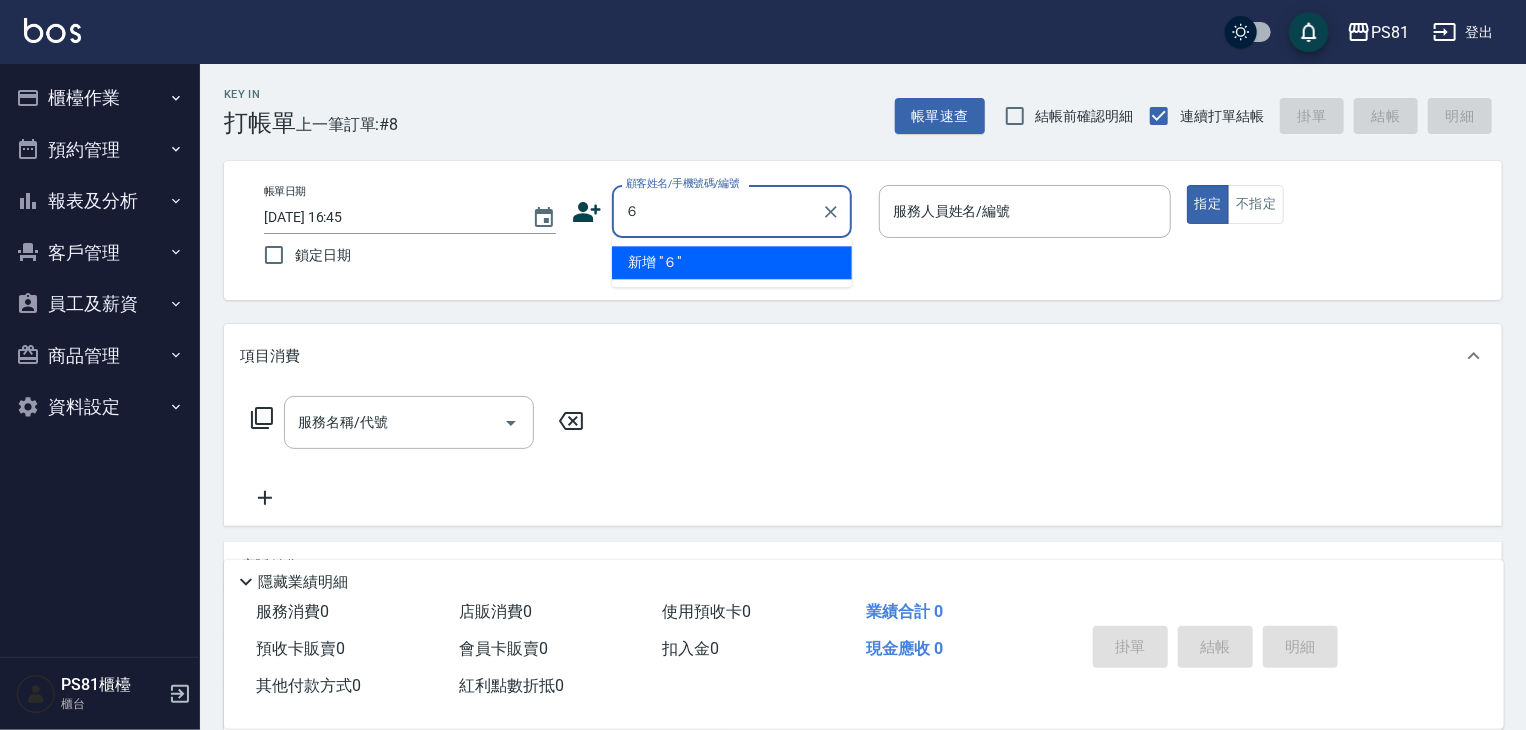 scroll, scrollTop: 0, scrollLeft: 0, axis: both 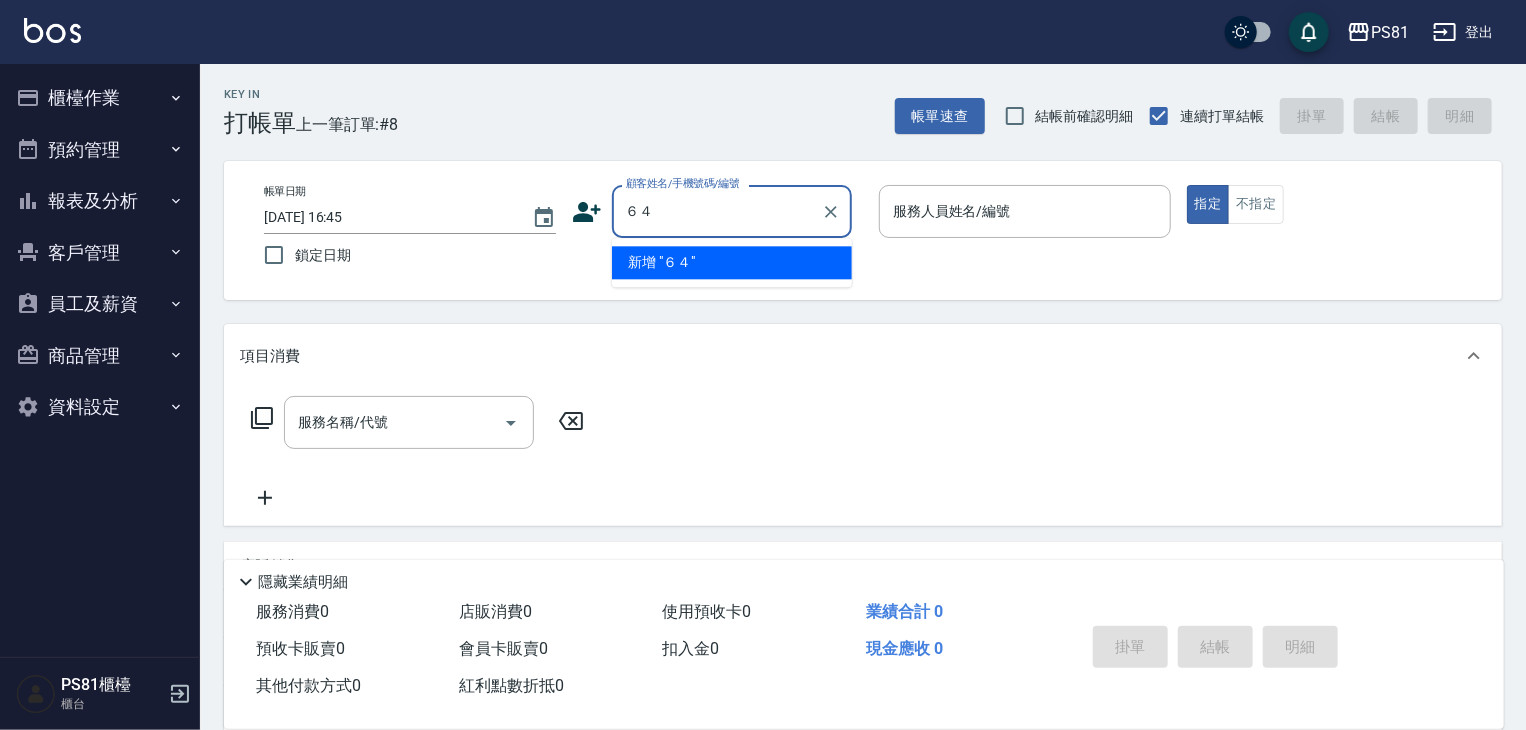 type on "６" 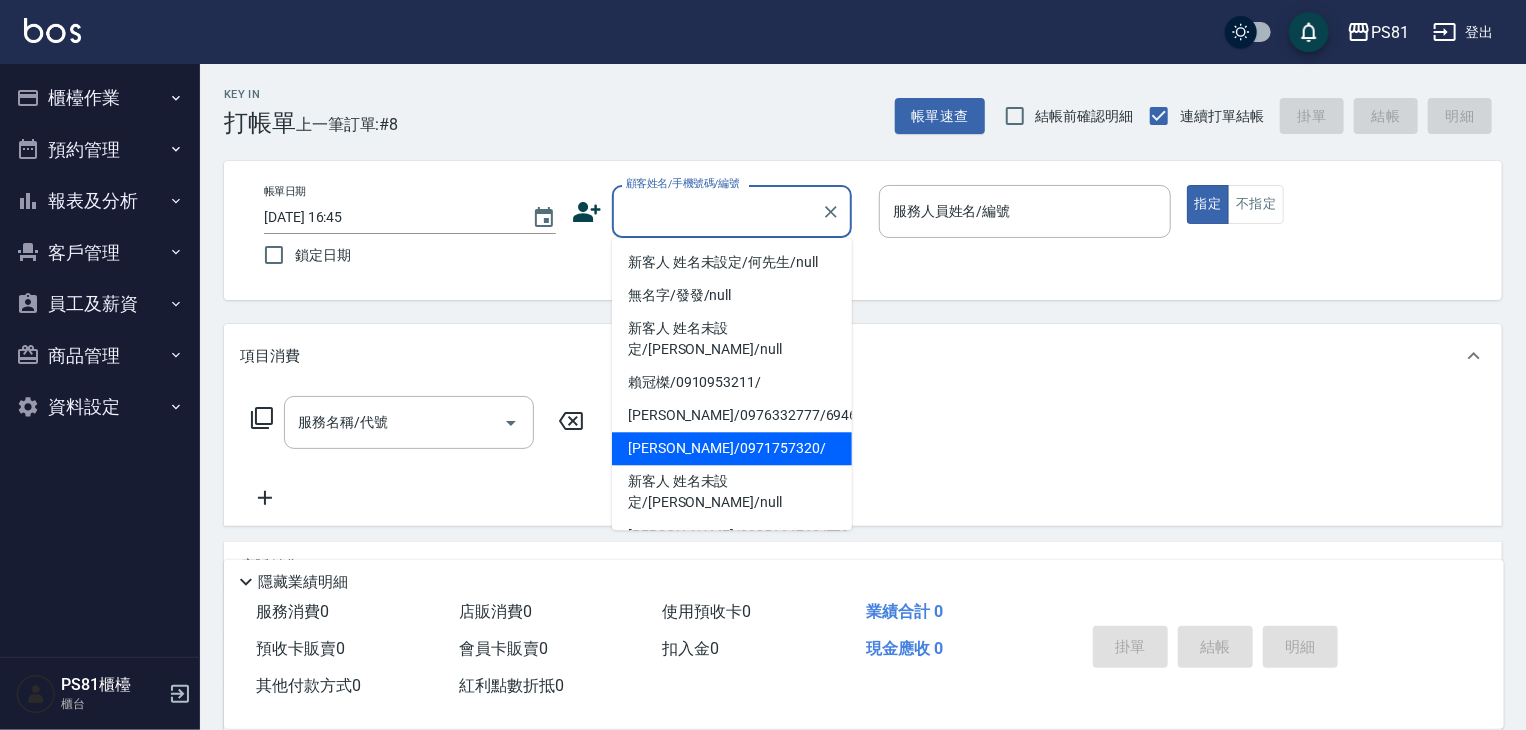 click on "[PERSON_NAME]/0971757320/" at bounding box center [732, 448] 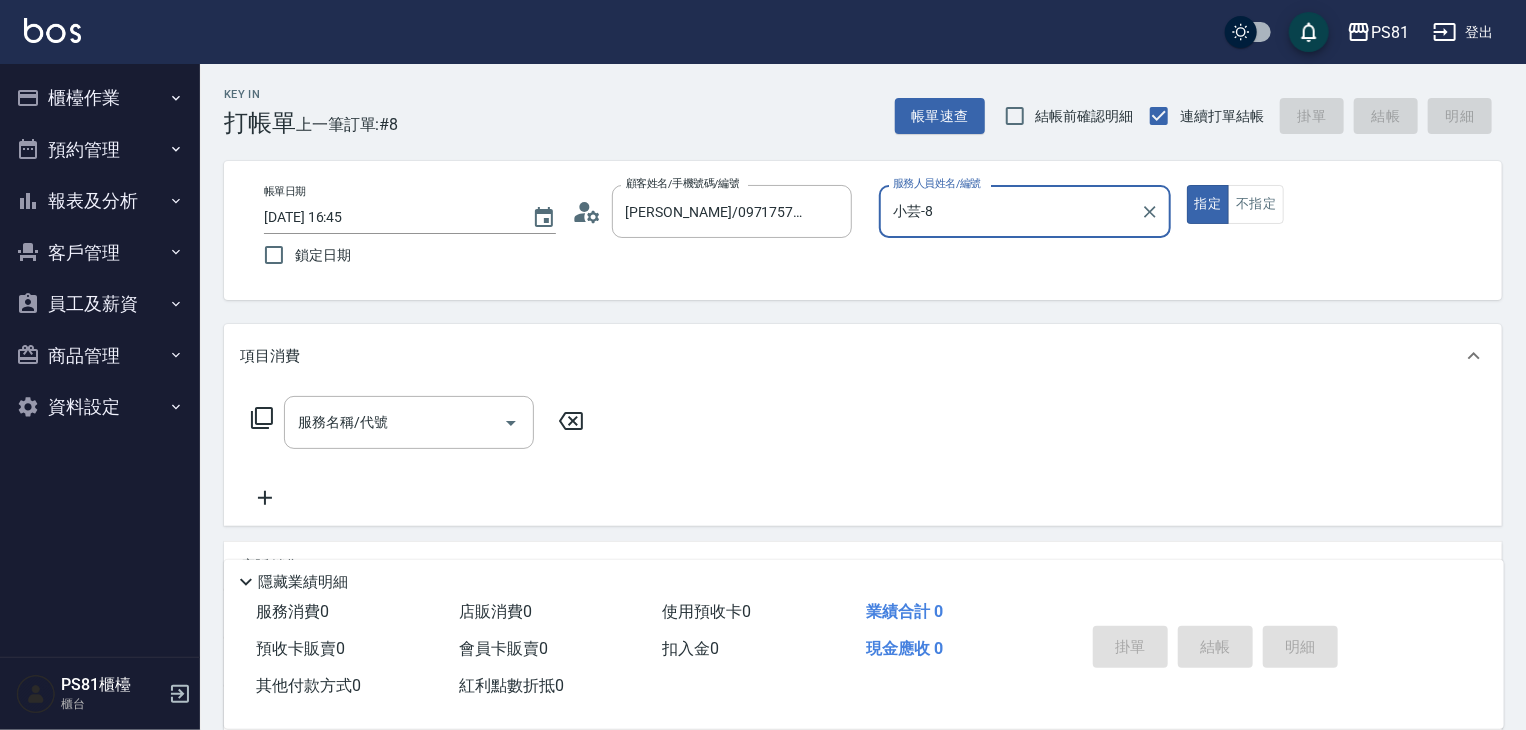 click on "小芸-8" at bounding box center (1010, 211) 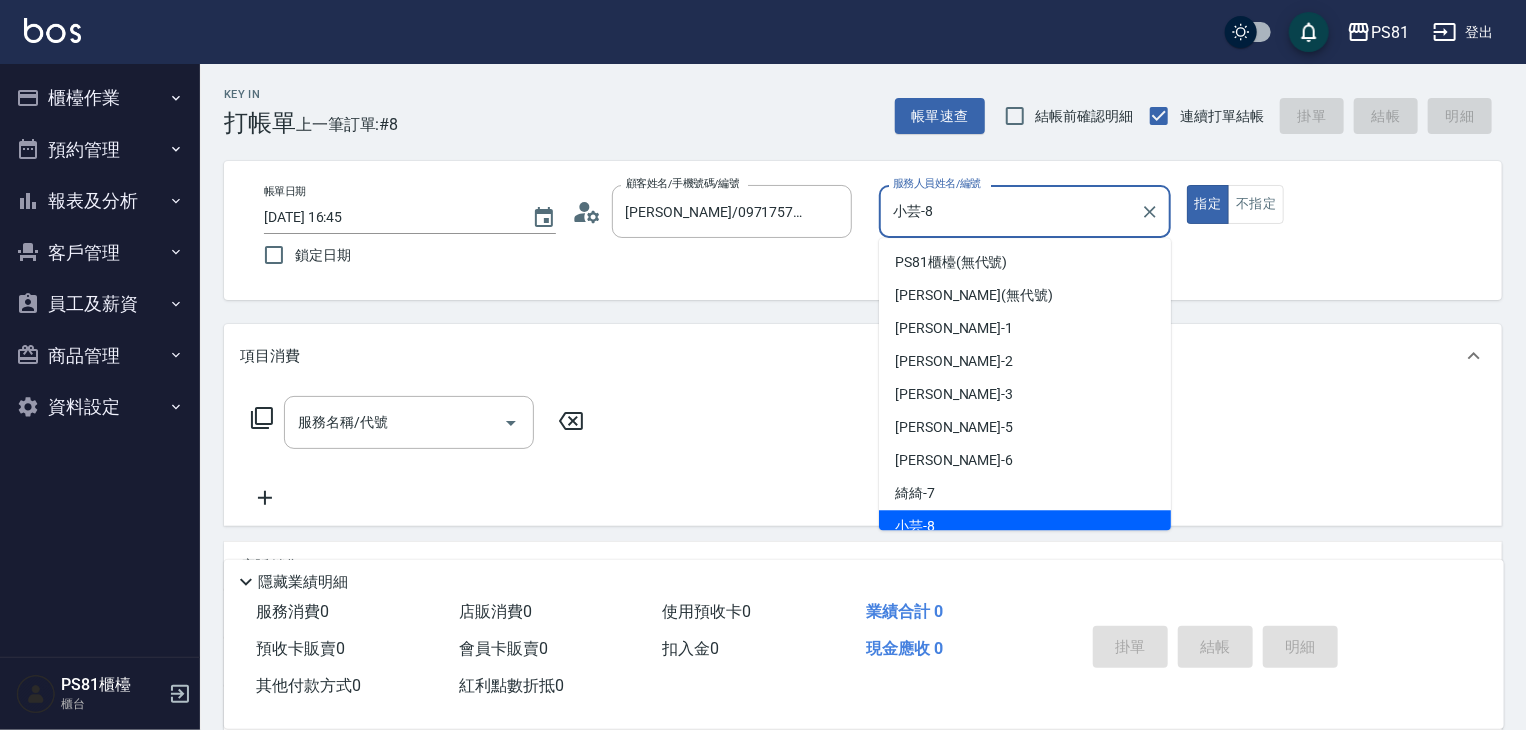 scroll, scrollTop: 12, scrollLeft: 0, axis: vertical 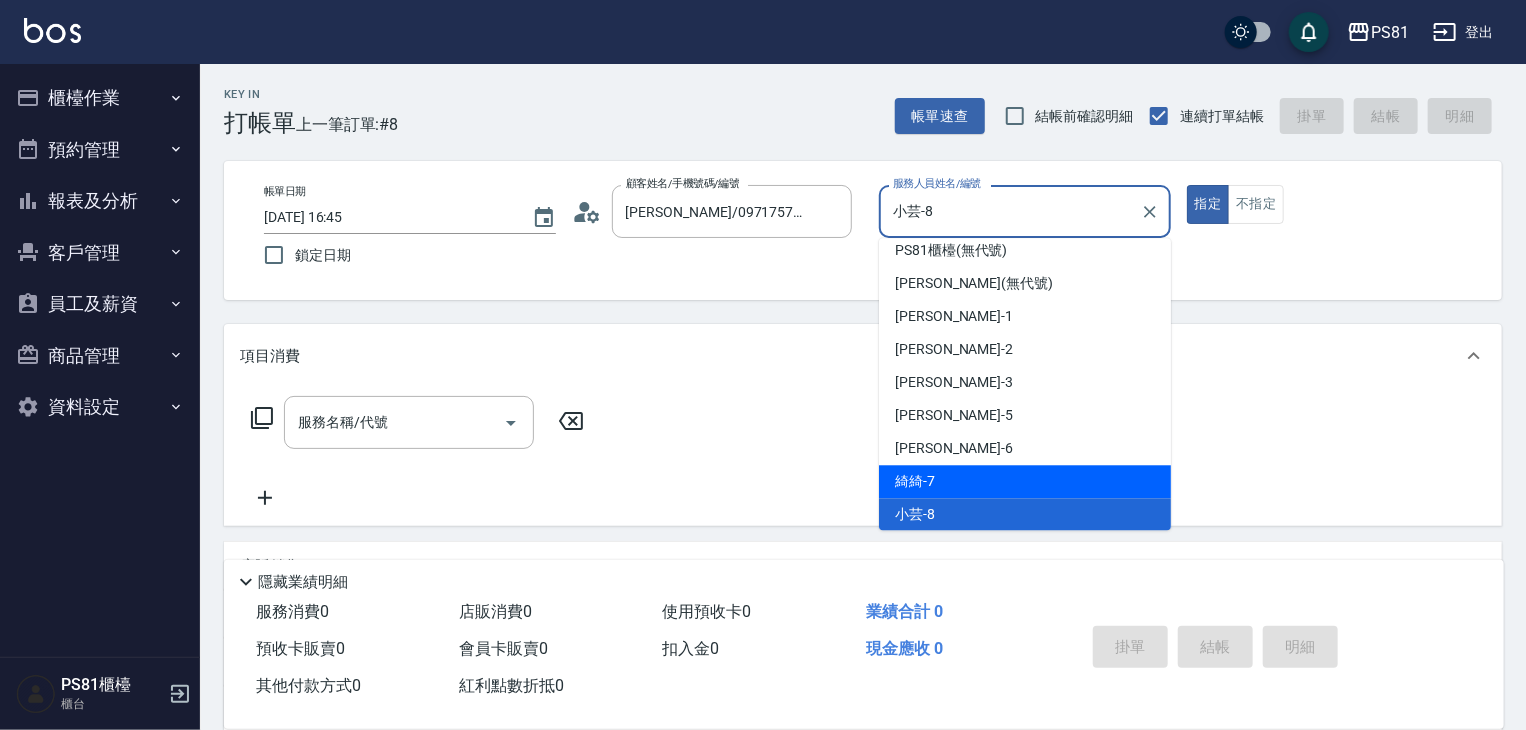 click on "綺綺 -7" at bounding box center [1025, 481] 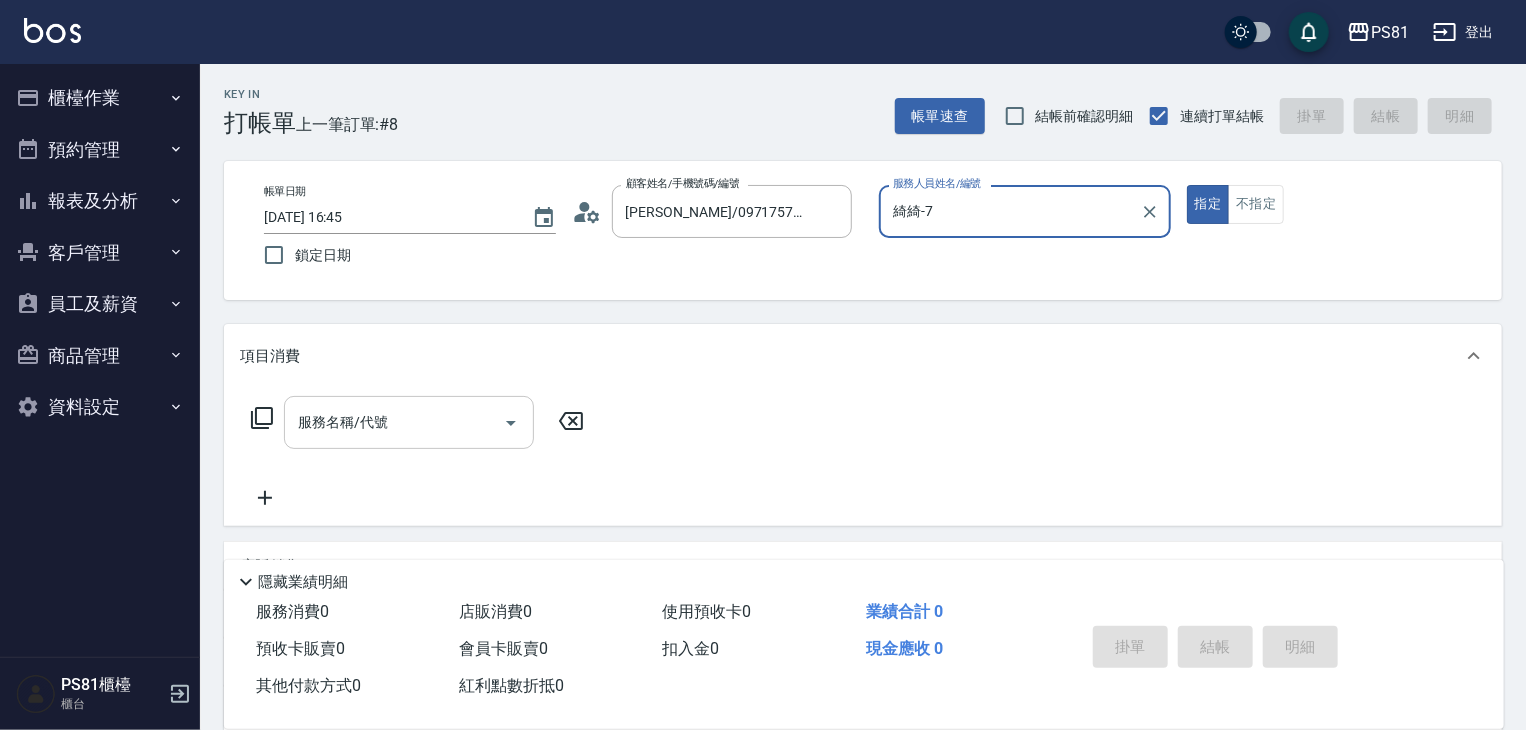 click on "服務名稱/代號" at bounding box center [394, 422] 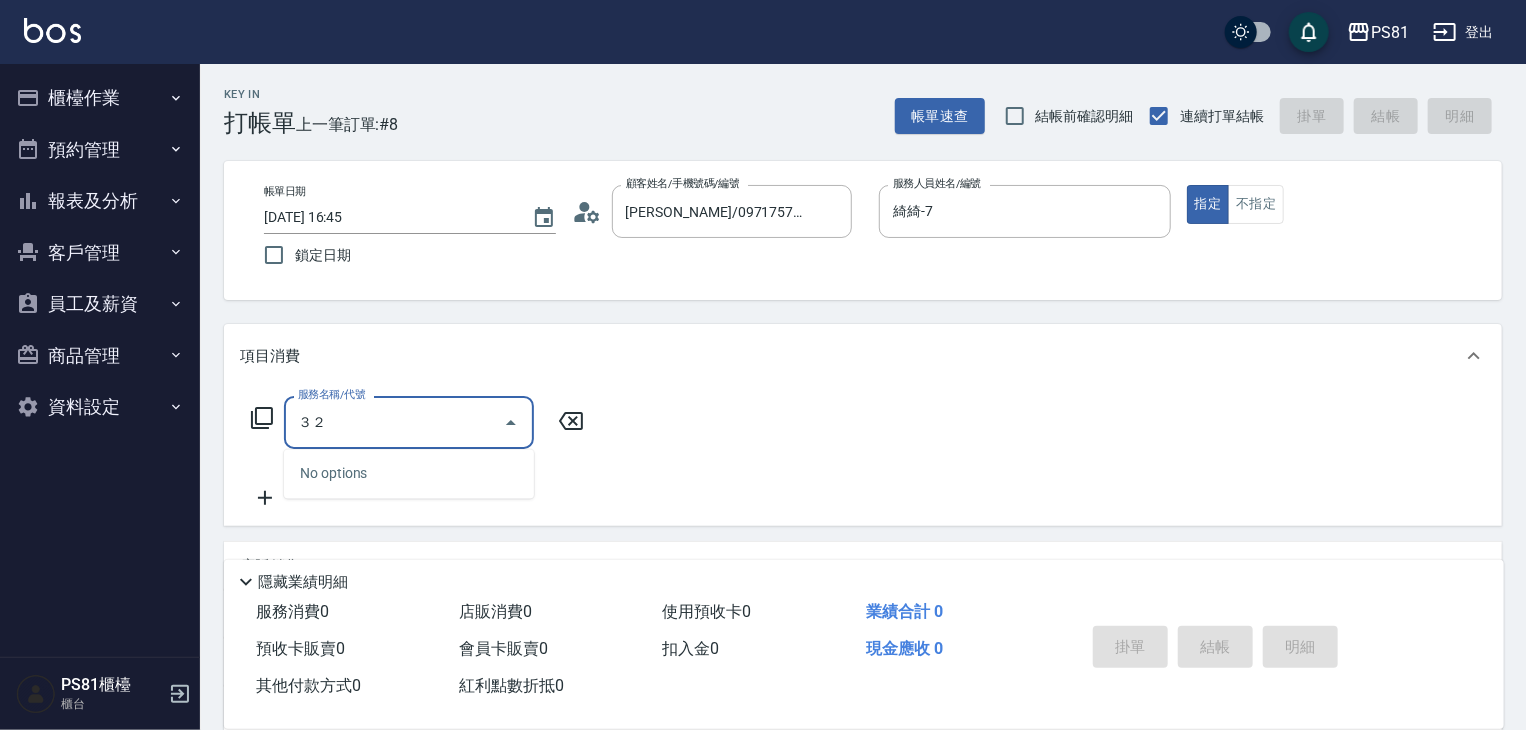 type on "３" 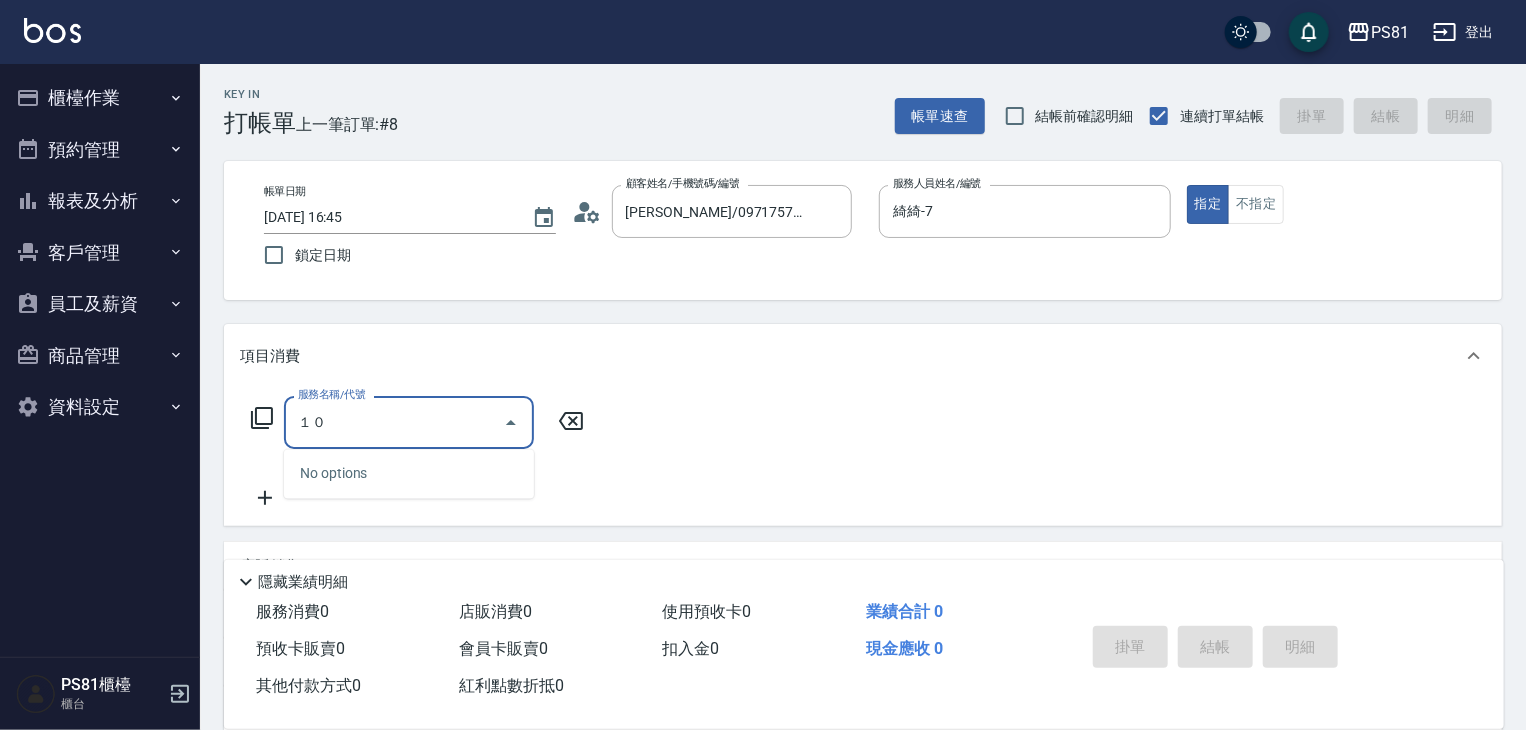 type on "１" 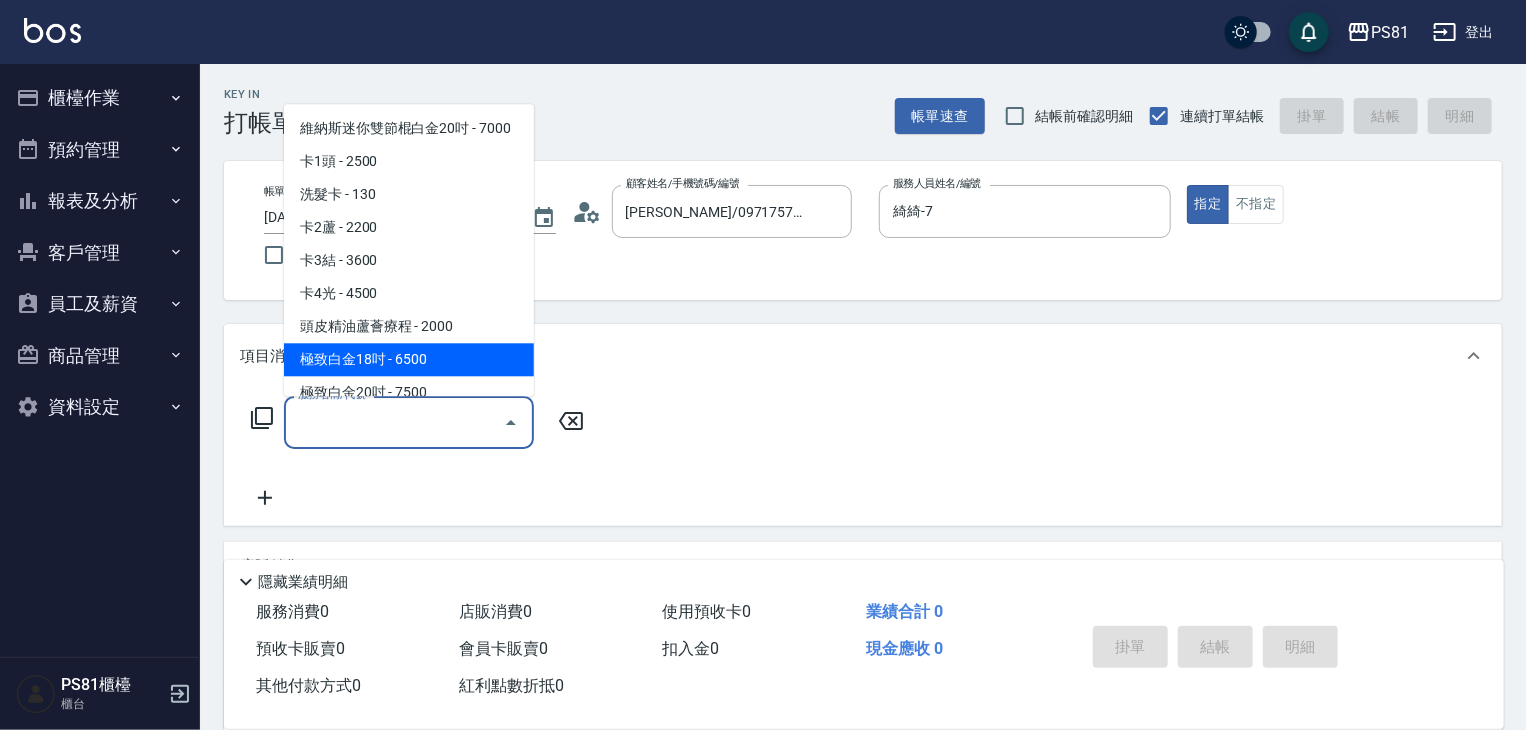 scroll, scrollTop: 7678, scrollLeft: 0, axis: vertical 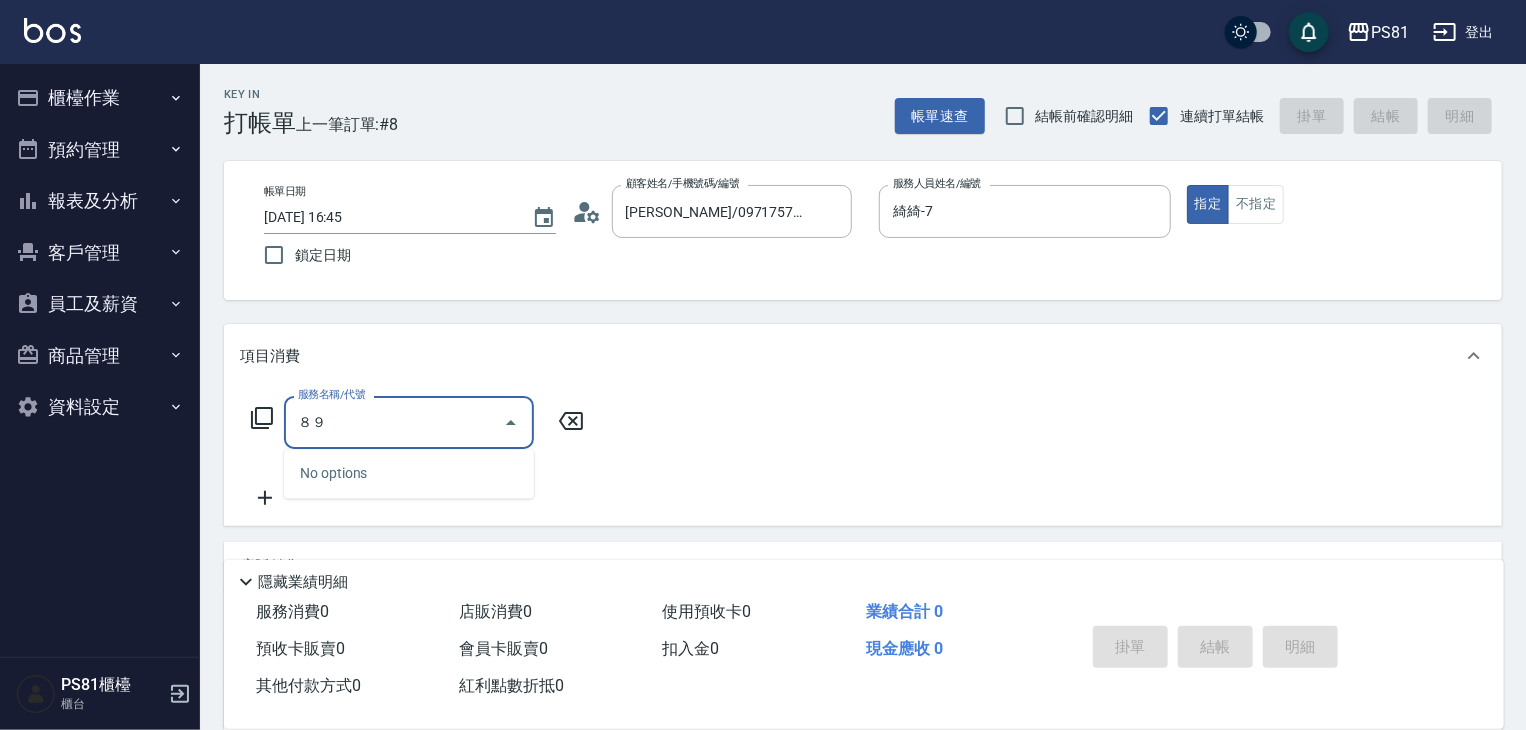 type on "８" 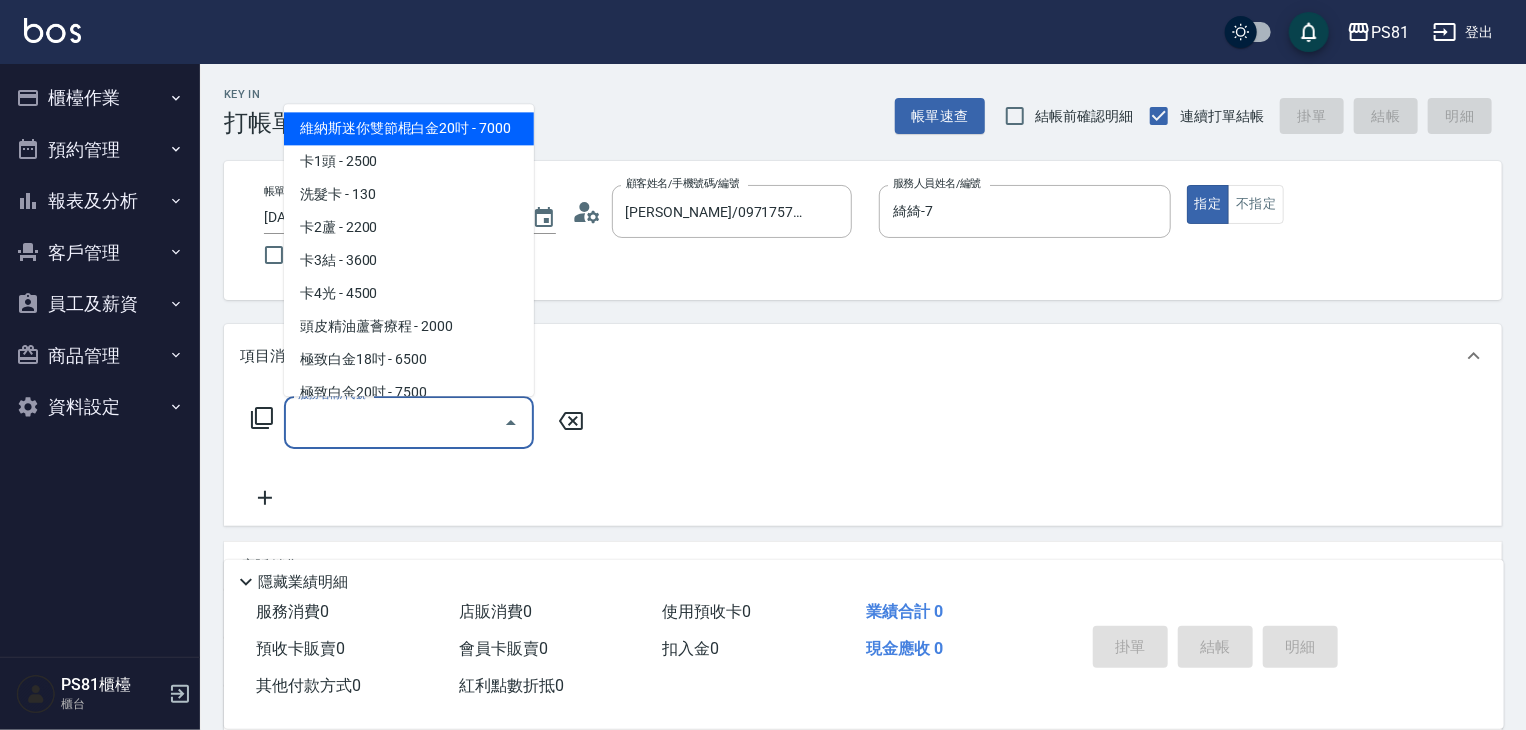 type on "＋" 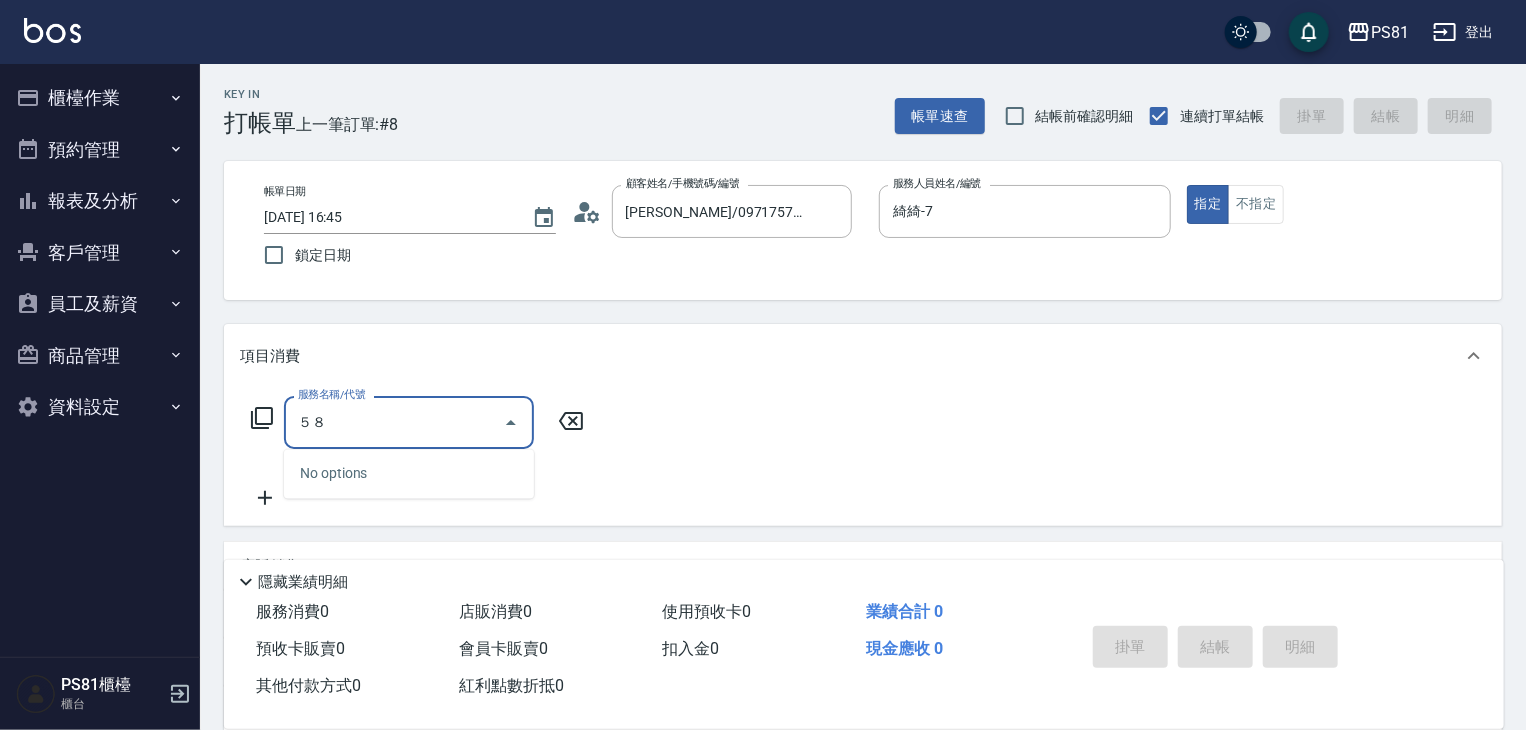 type on "５" 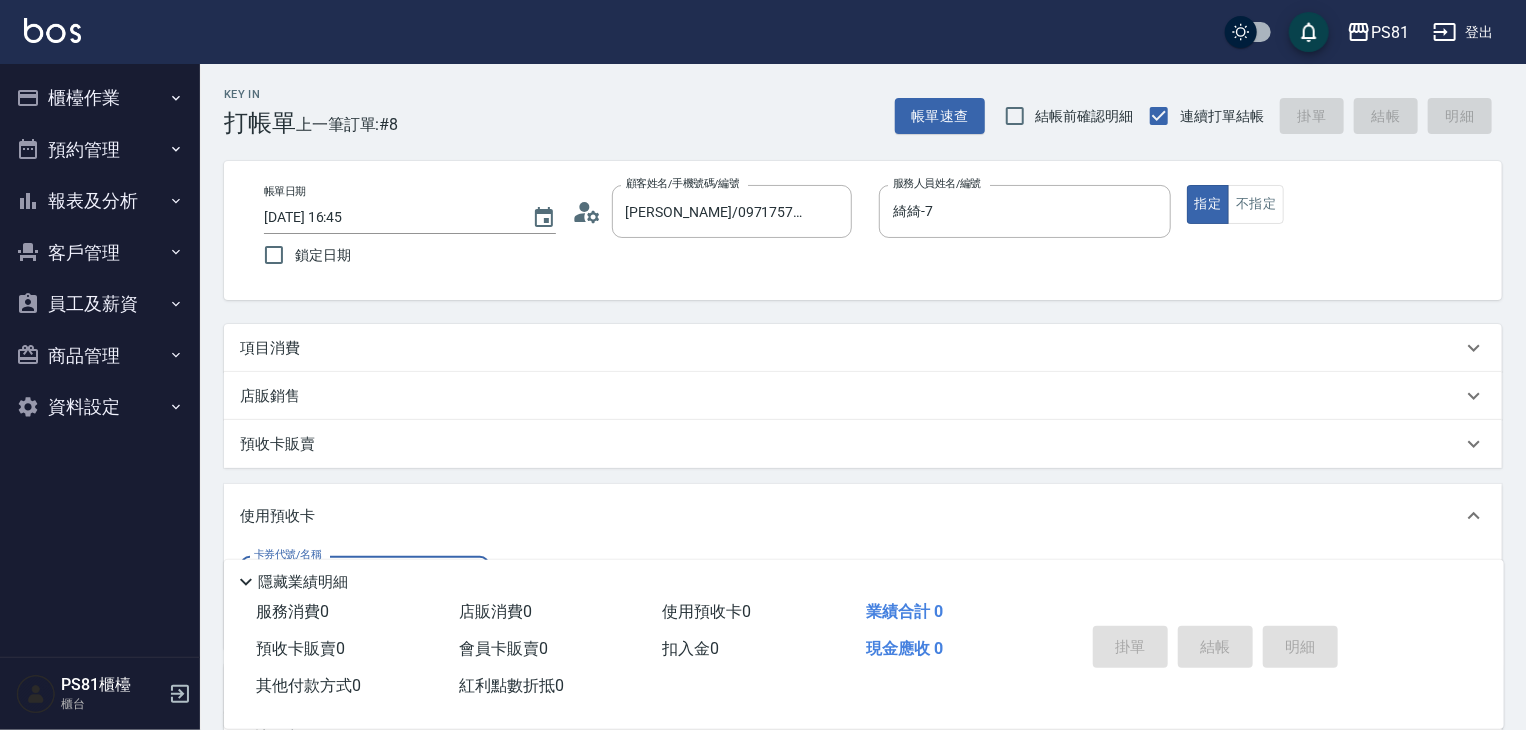 scroll, scrollTop: 0, scrollLeft: 0, axis: both 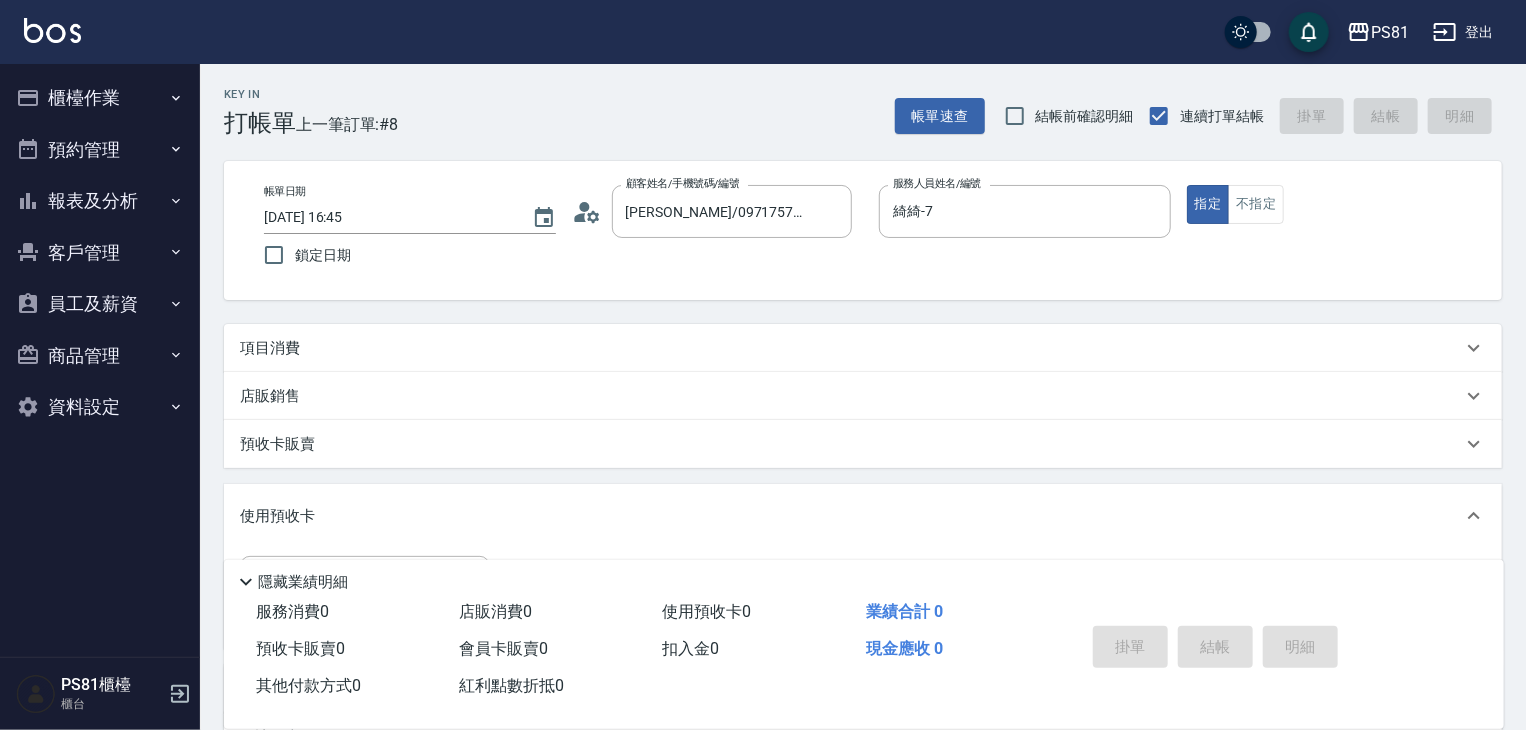 click on "項目消費" at bounding box center [851, 348] 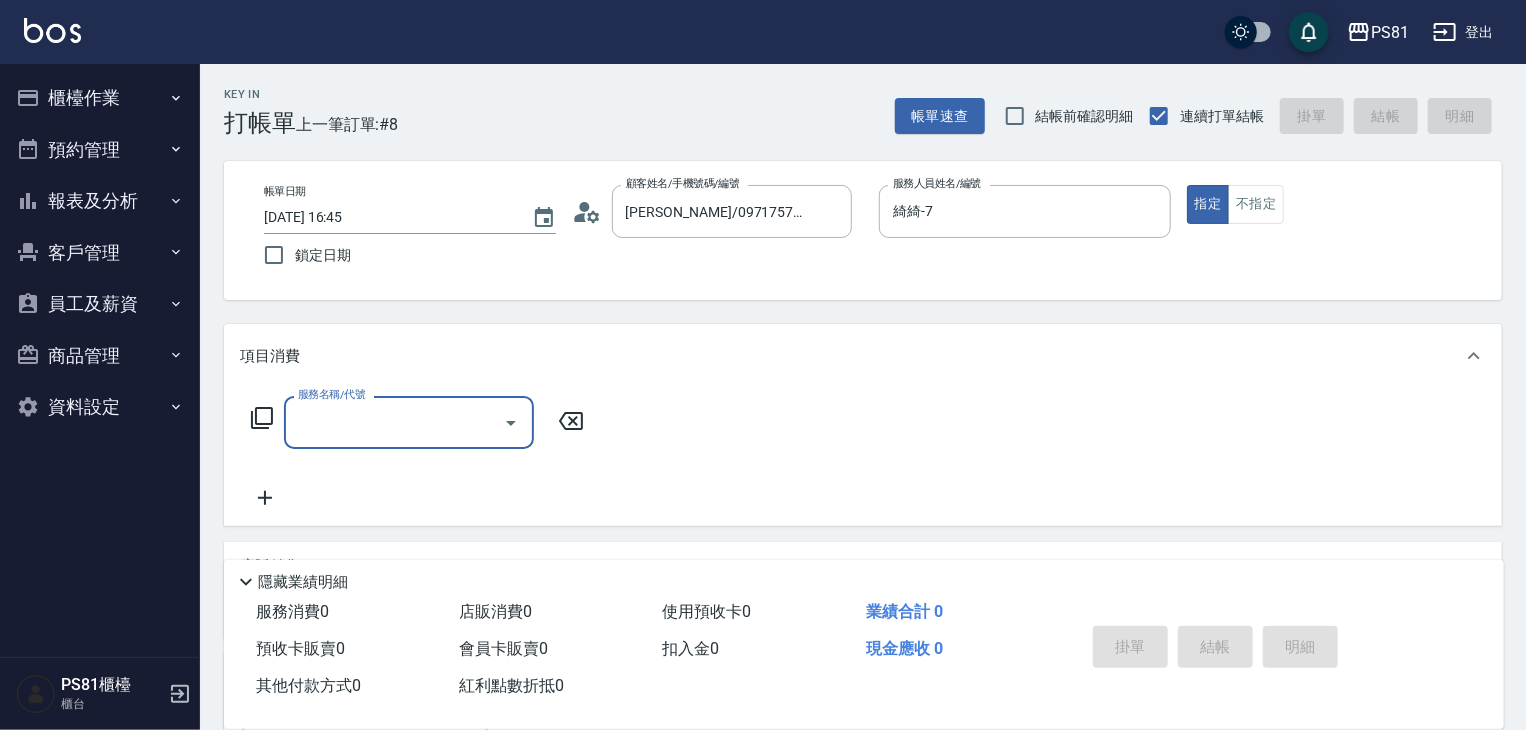 scroll, scrollTop: 0, scrollLeft: 0, axis: both 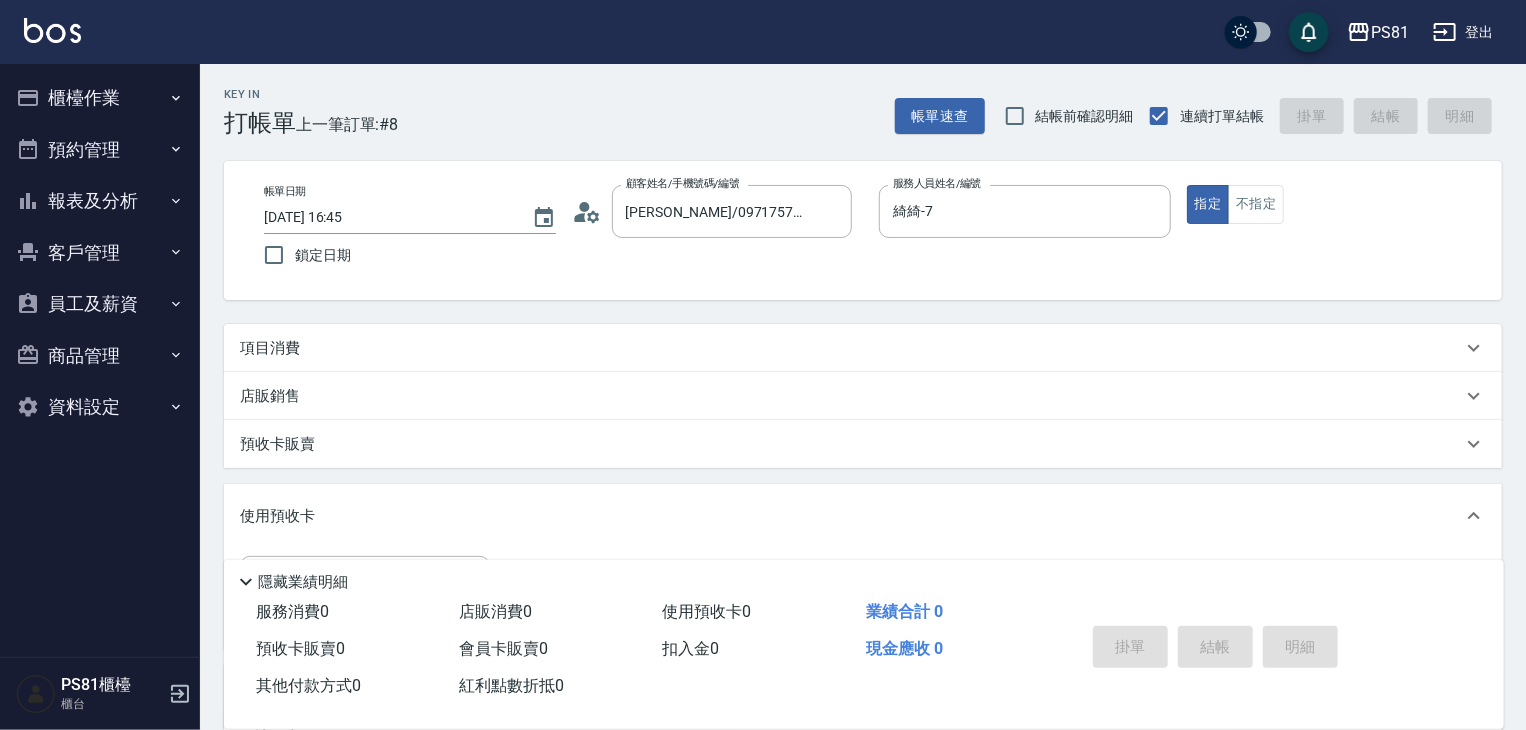 click on "項目消費" at bounding box center (851, 348) 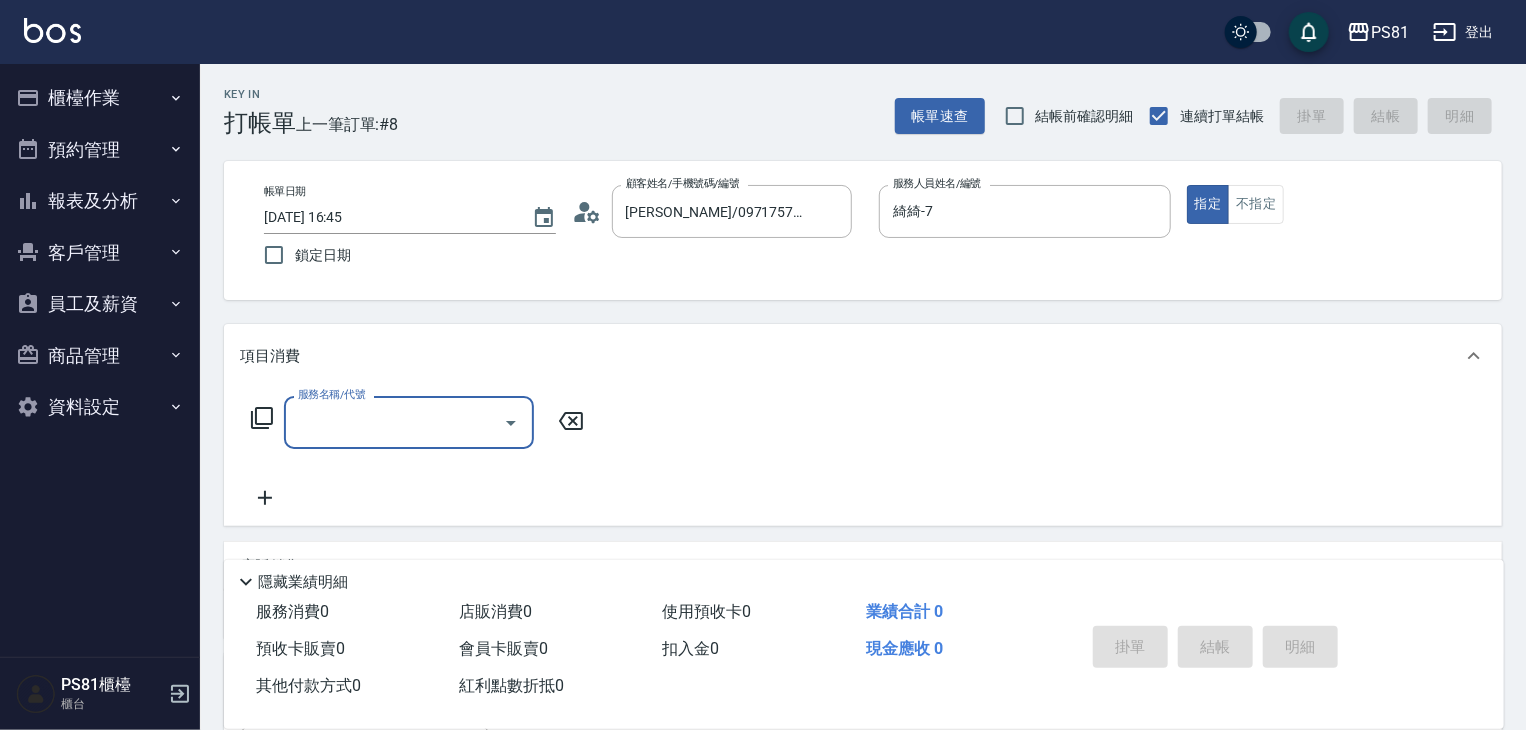 scroll, scrollTop: 0, scrollLeft: 0, axis: both 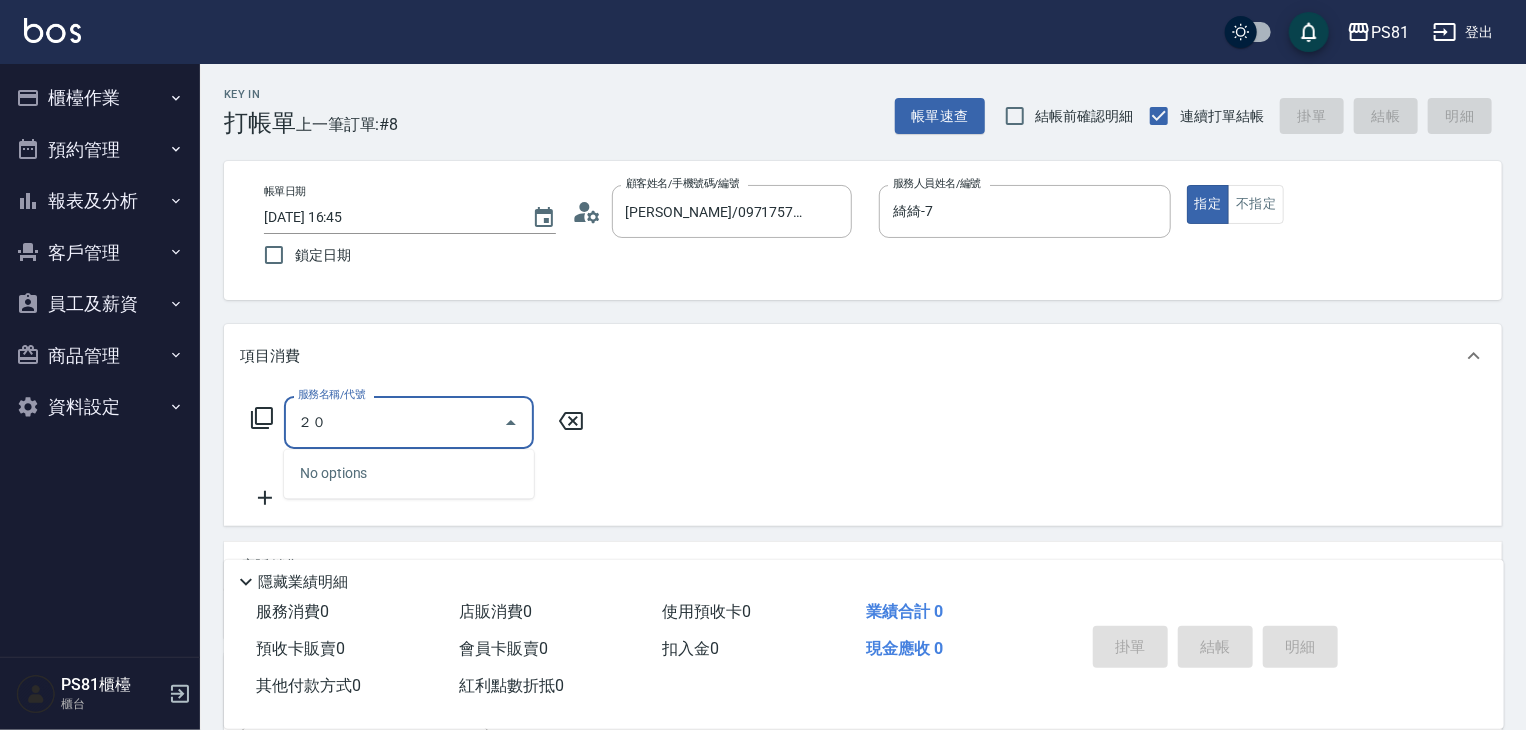 type on "２" 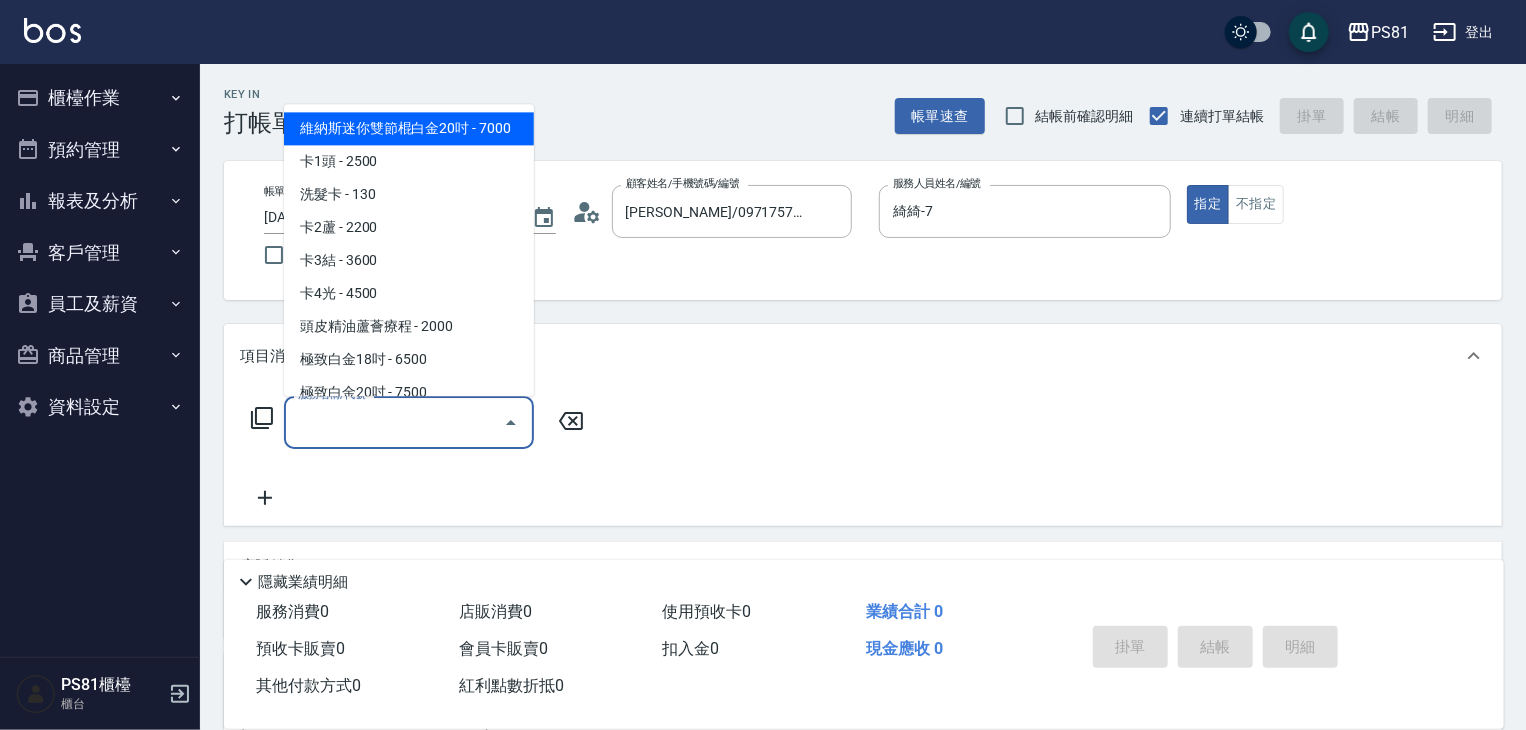 type on "０" 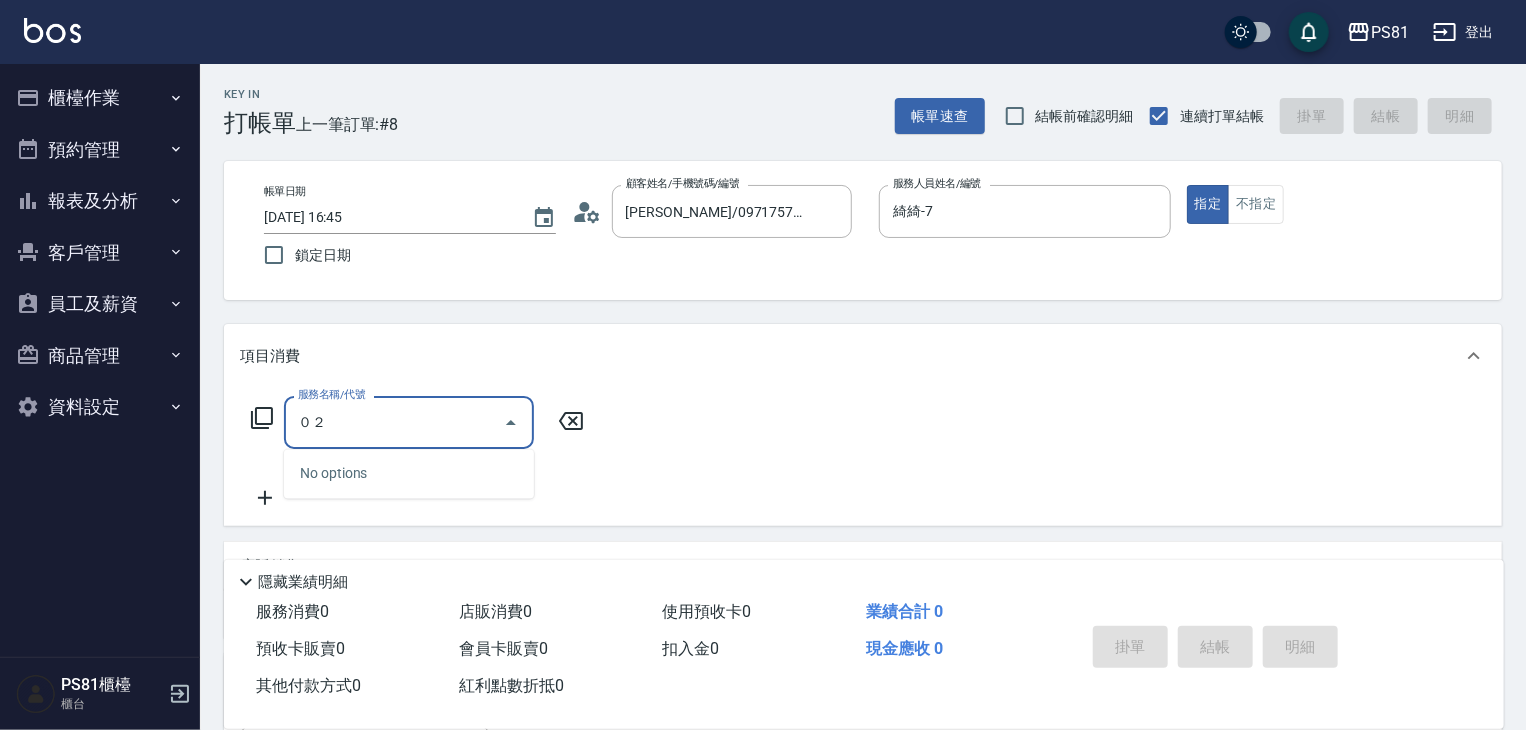 type on "０" 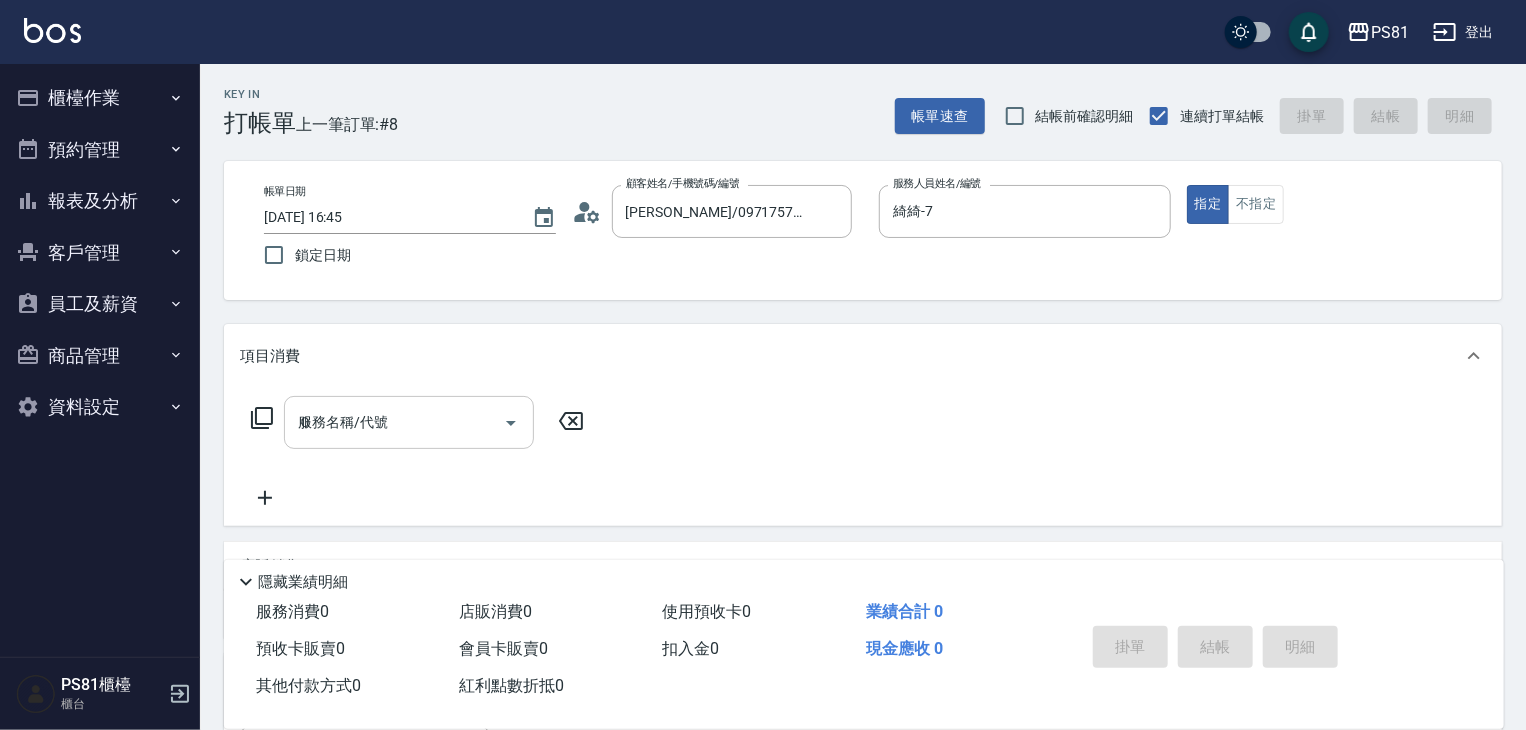 click on "服務名稱/代號 ０ 服務名稱/代號" at bounding box center (409, 422) 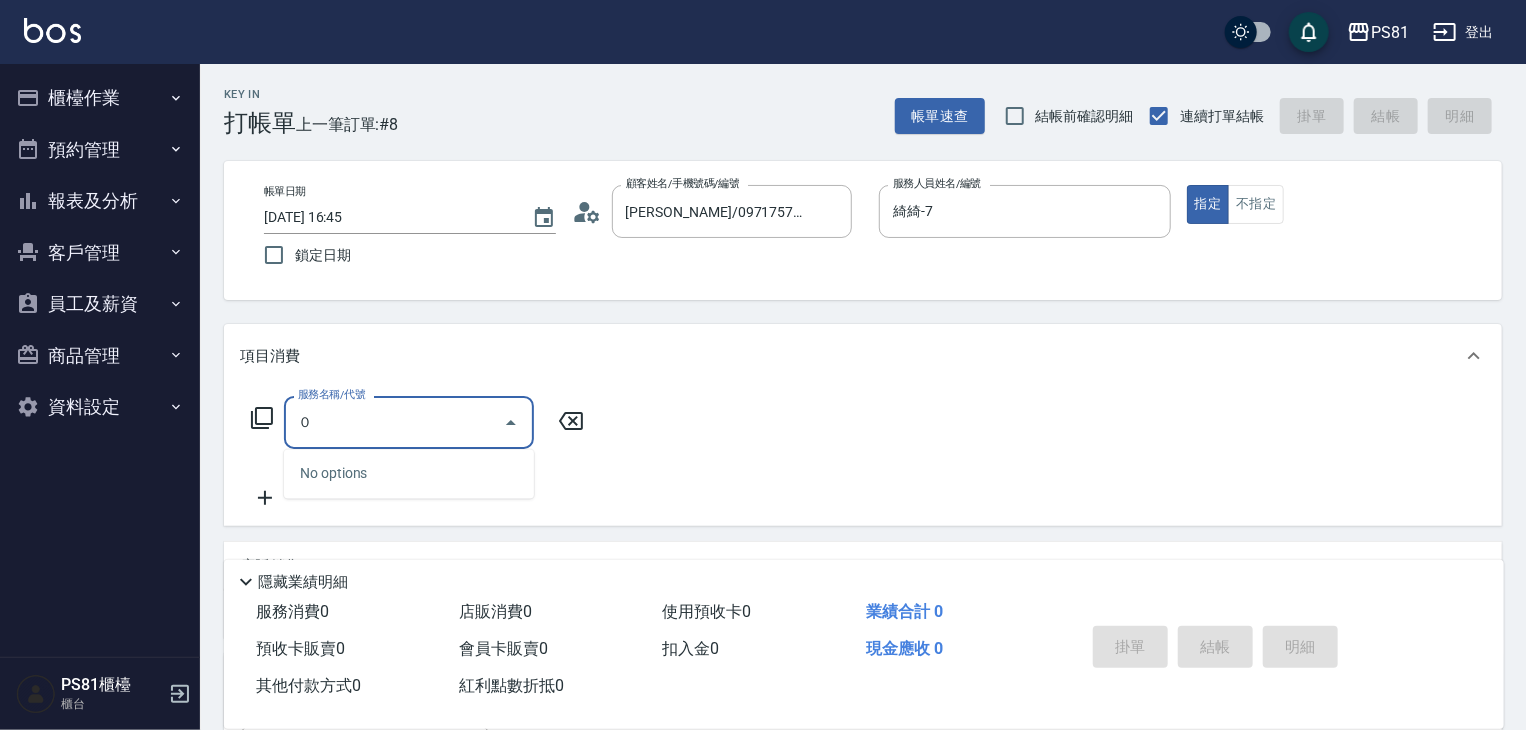 type on "０" 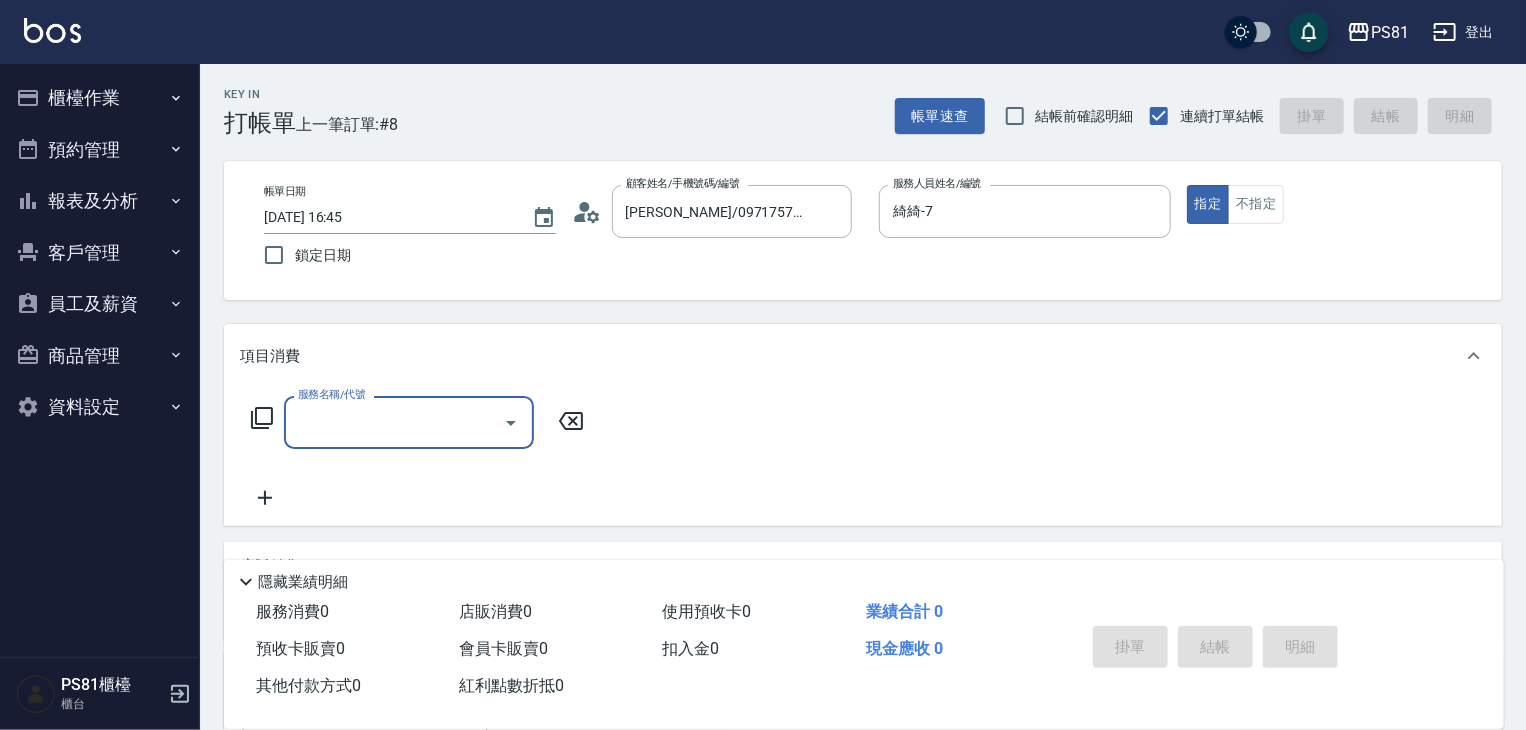 click on "服務名稱/代號 服務名稱/代號" at bounding box center [409, 422] 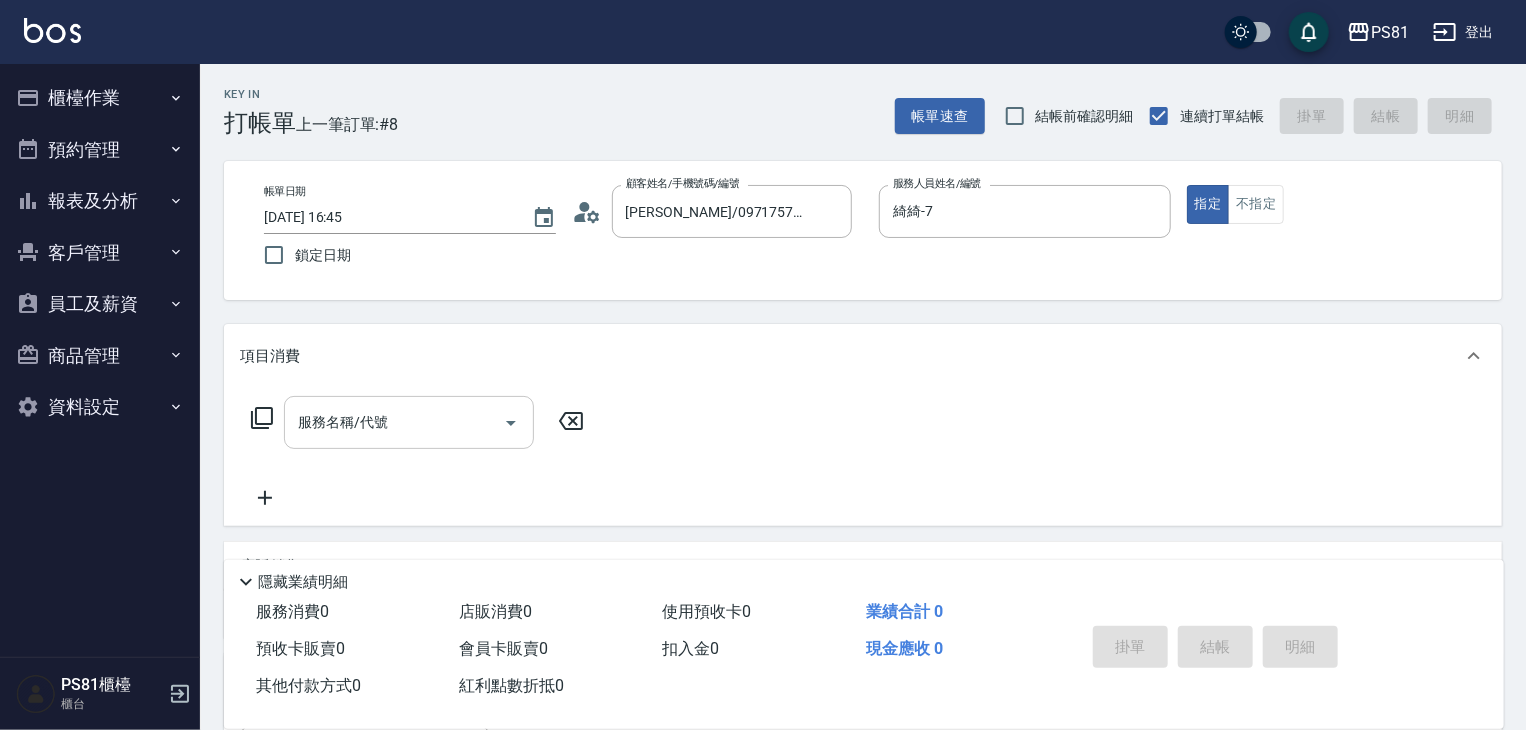 click on "服務名稱/代號 服務名稱/代號" at bounding box center (409, 422) 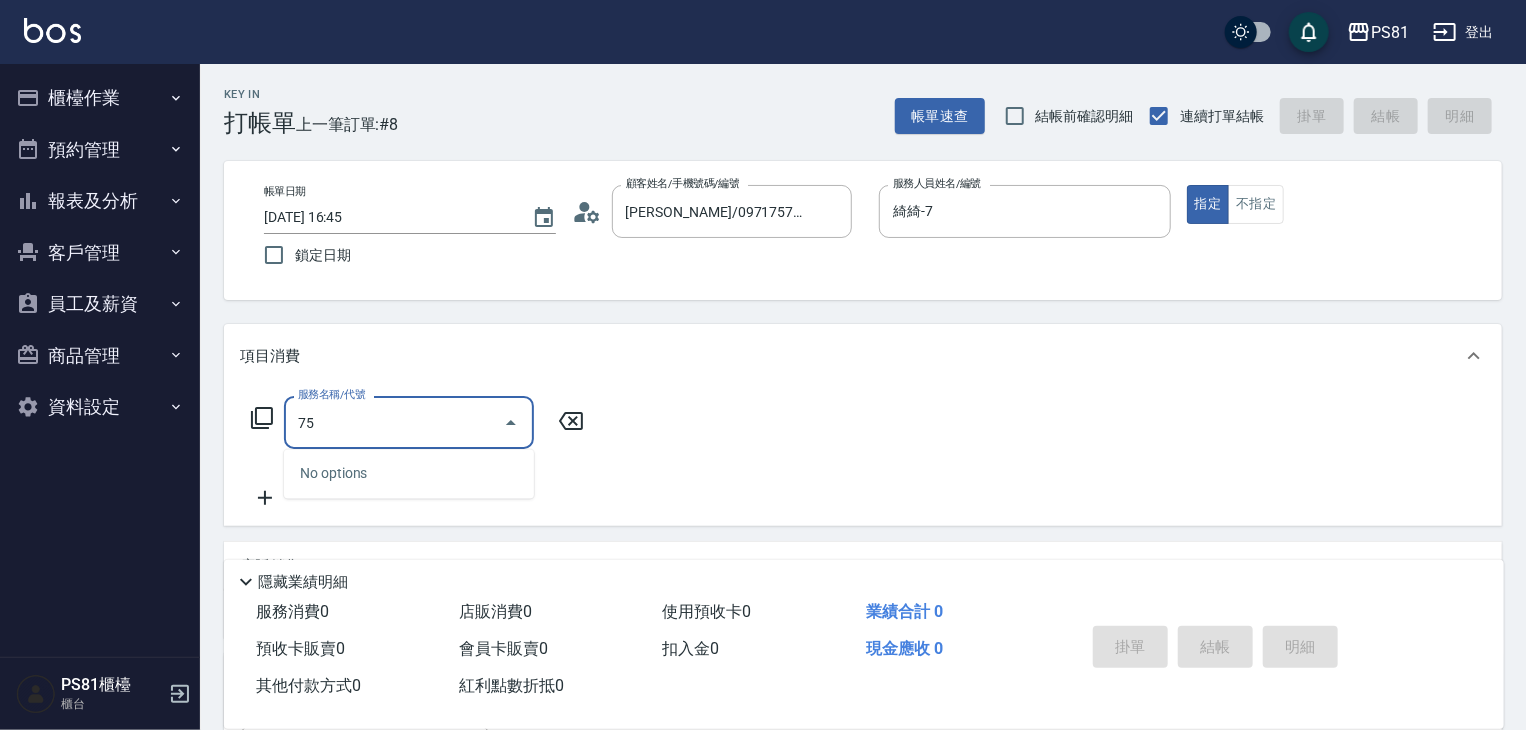 type on "7" 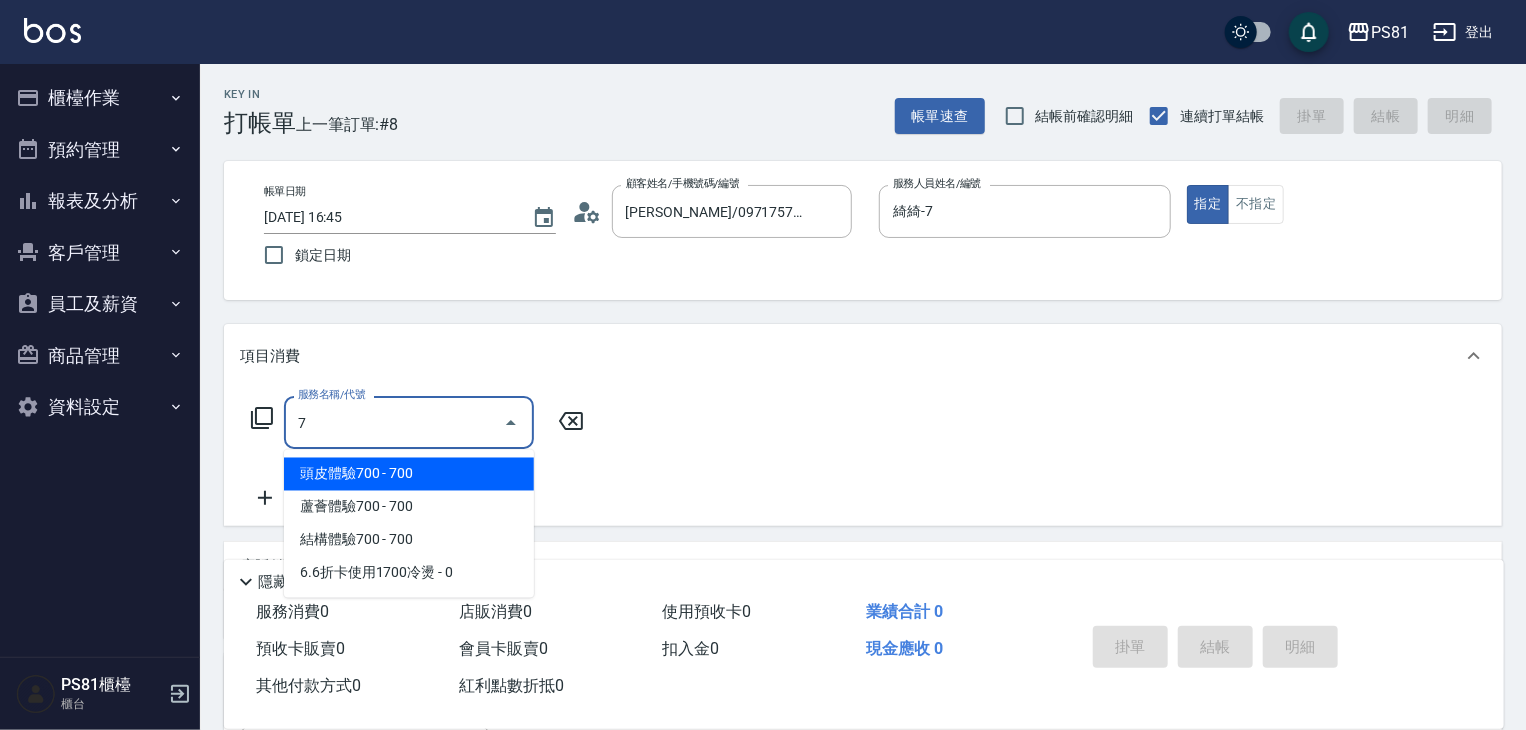 type 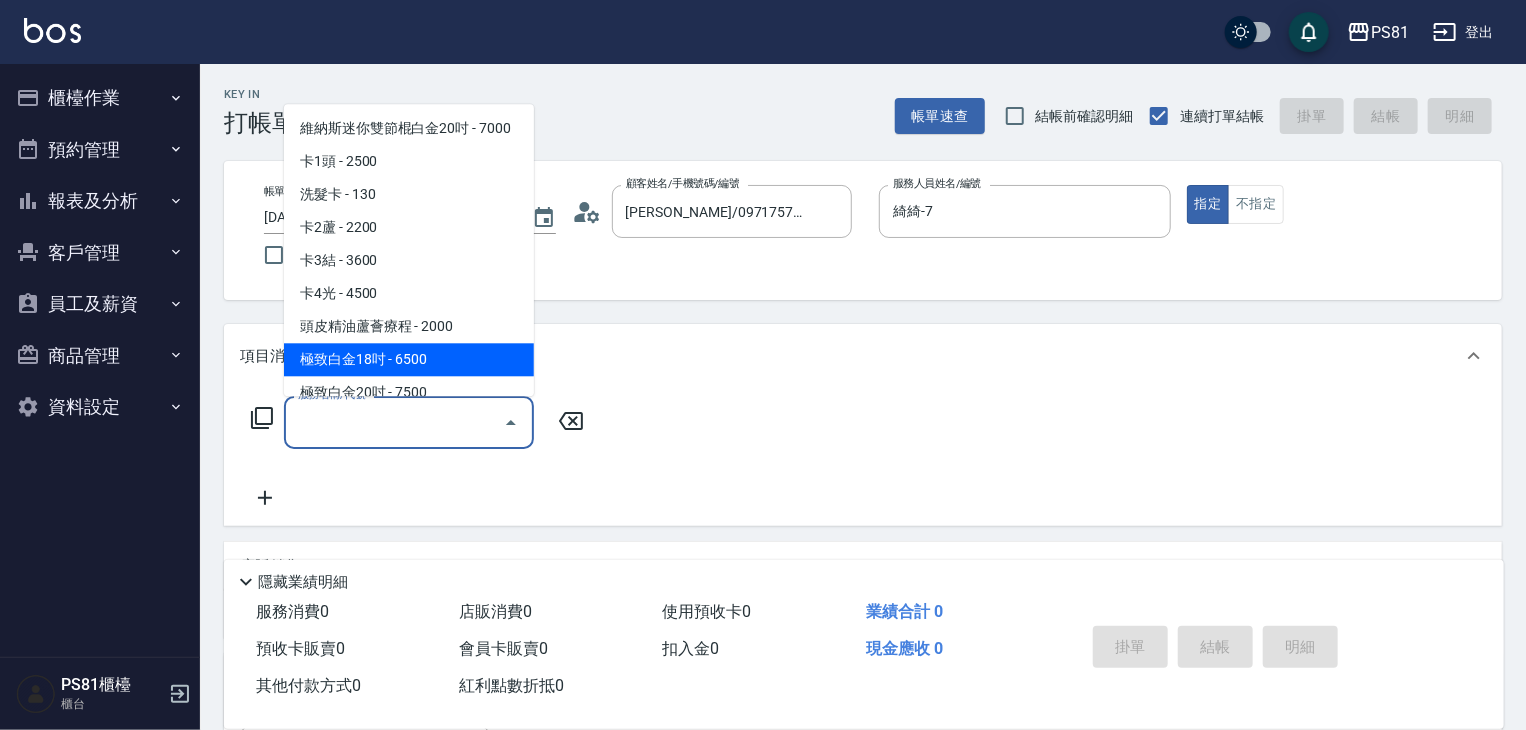 click on "服務名稱/代號" at bounding box center [394, 422] 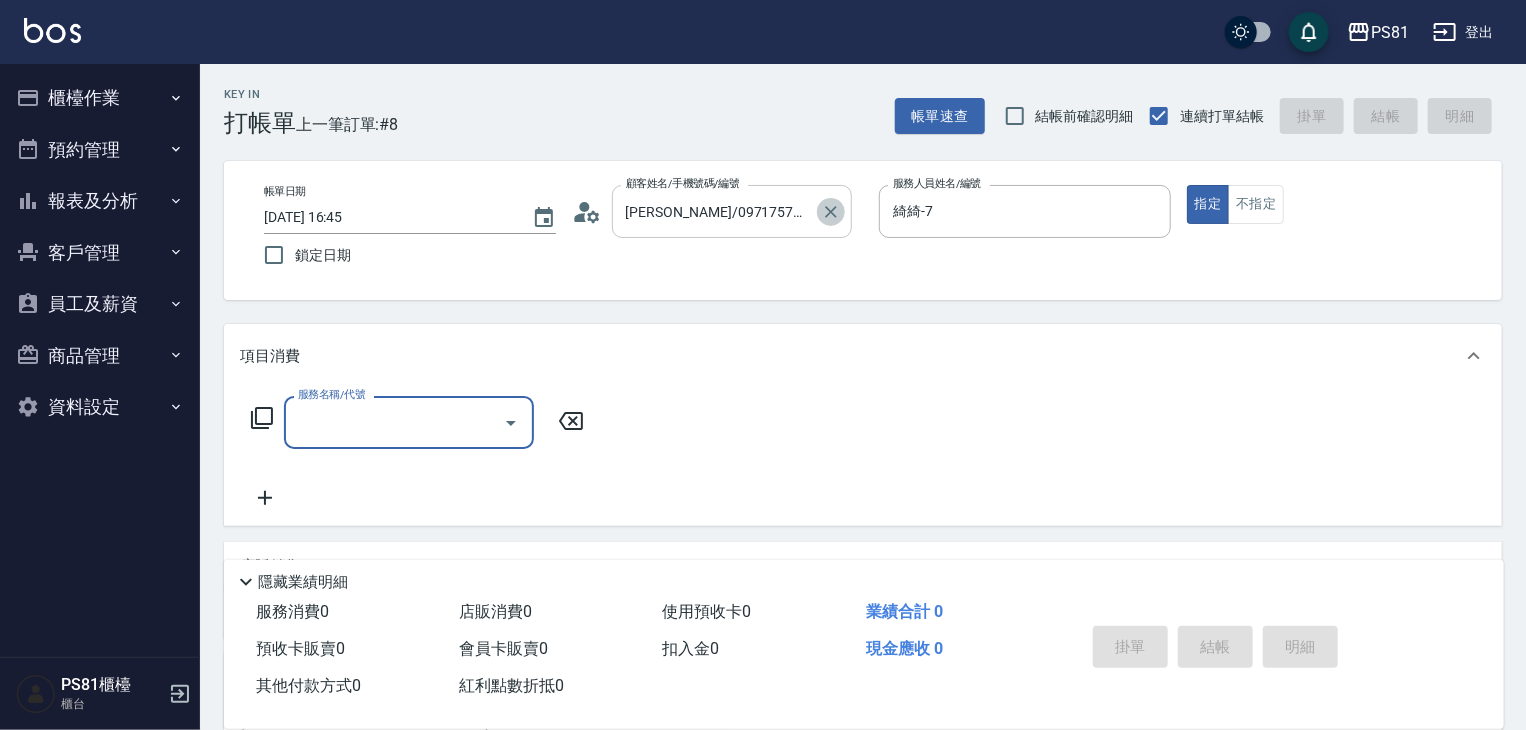 drag, startPoint x: 823, startPoint y: 209, endPoint x: 996, endPoint y: 202, distance: 173.14156 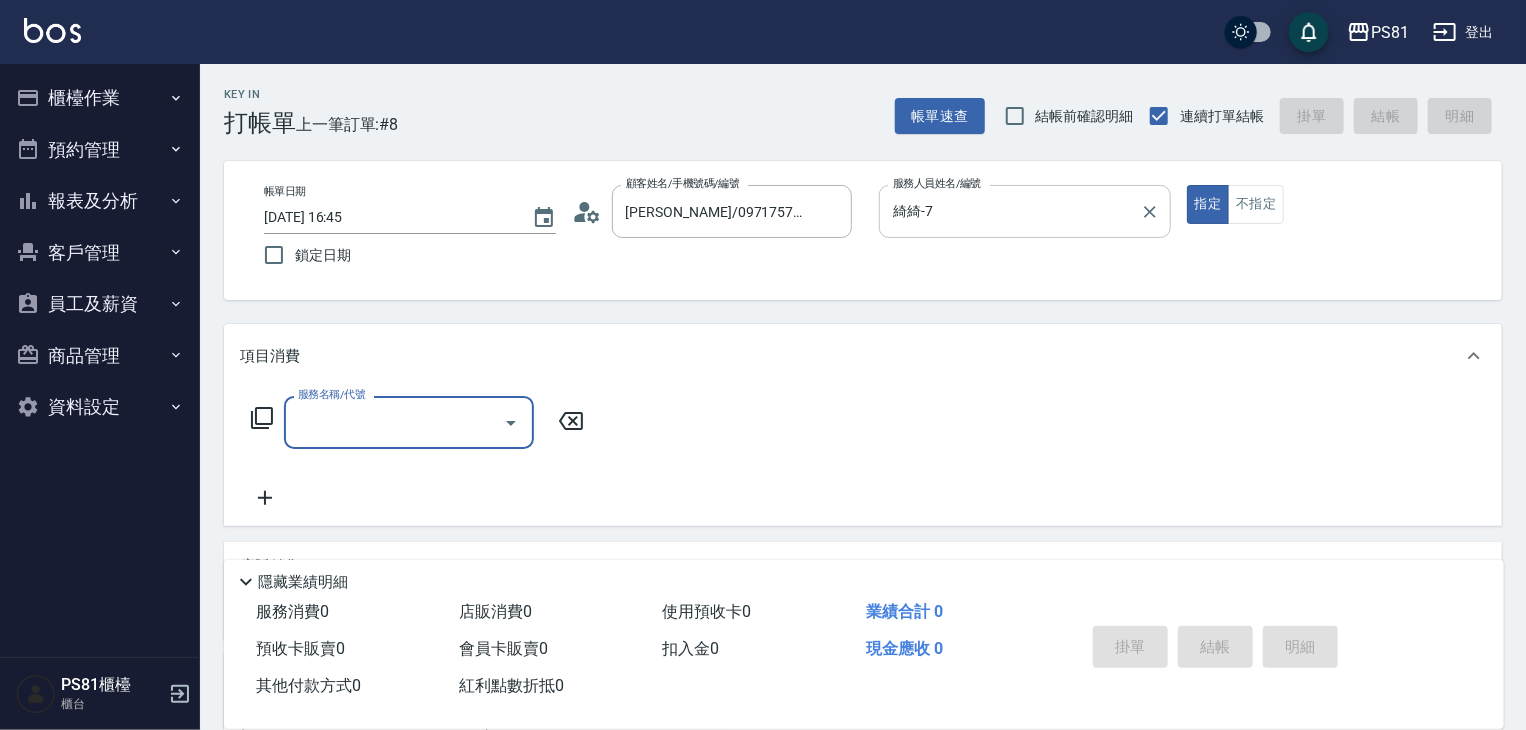 click 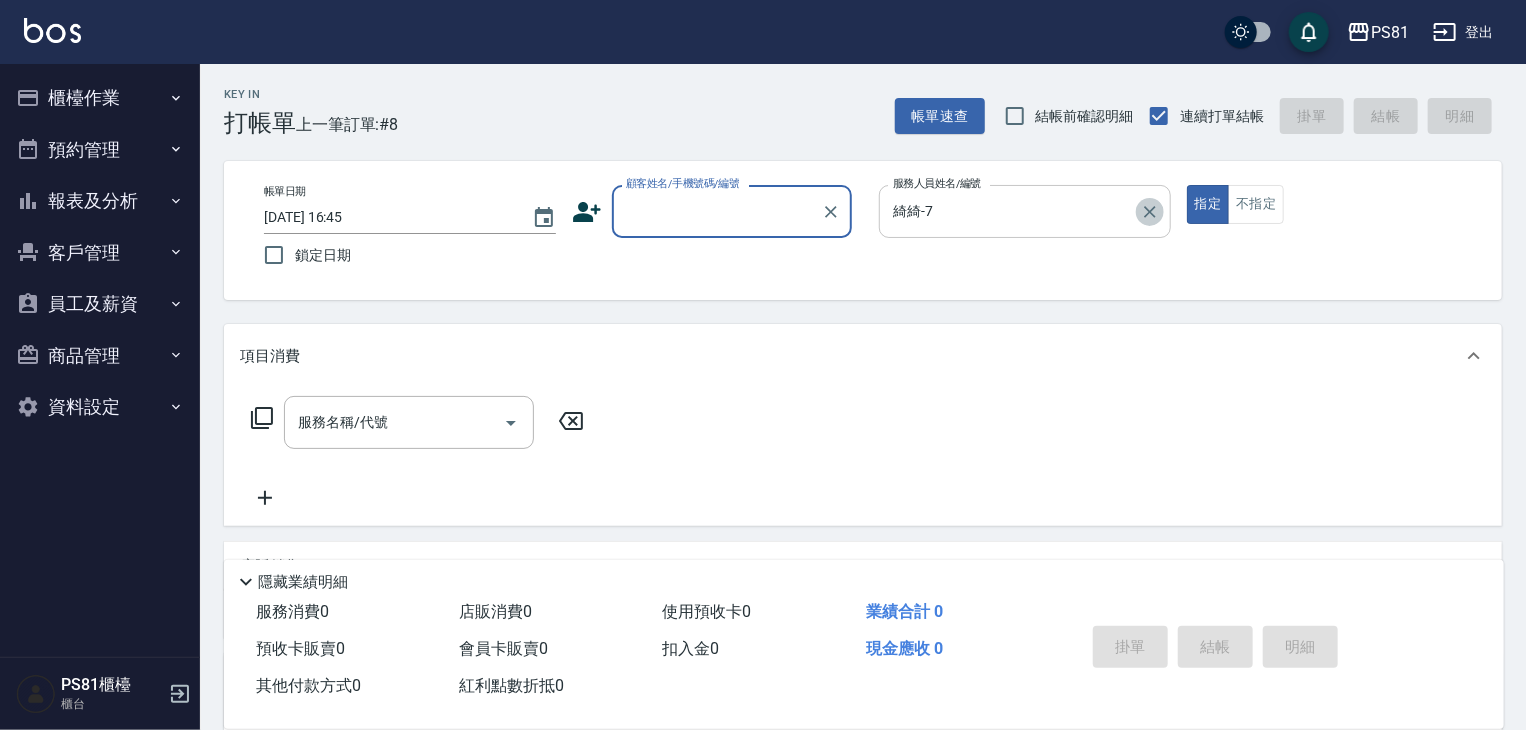 click 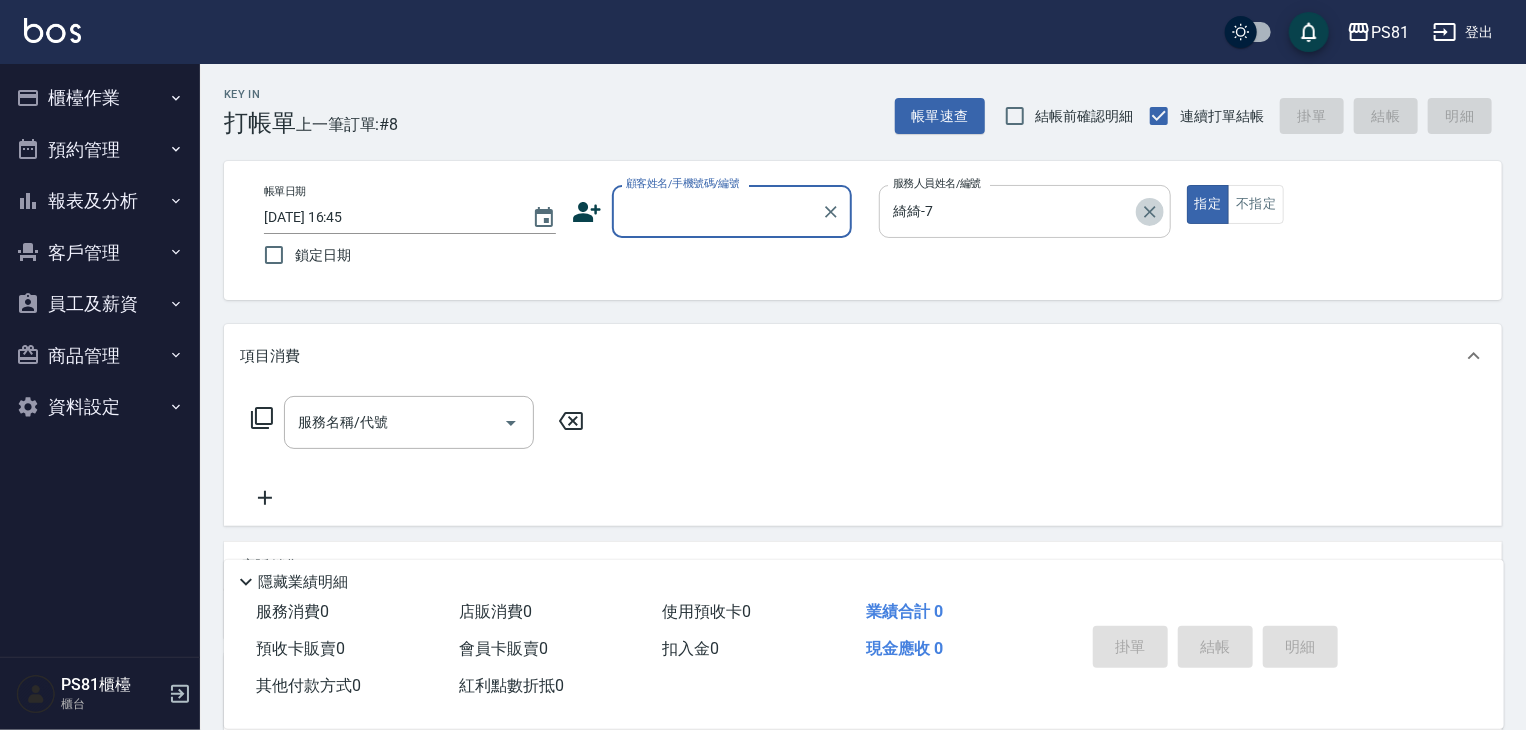 type 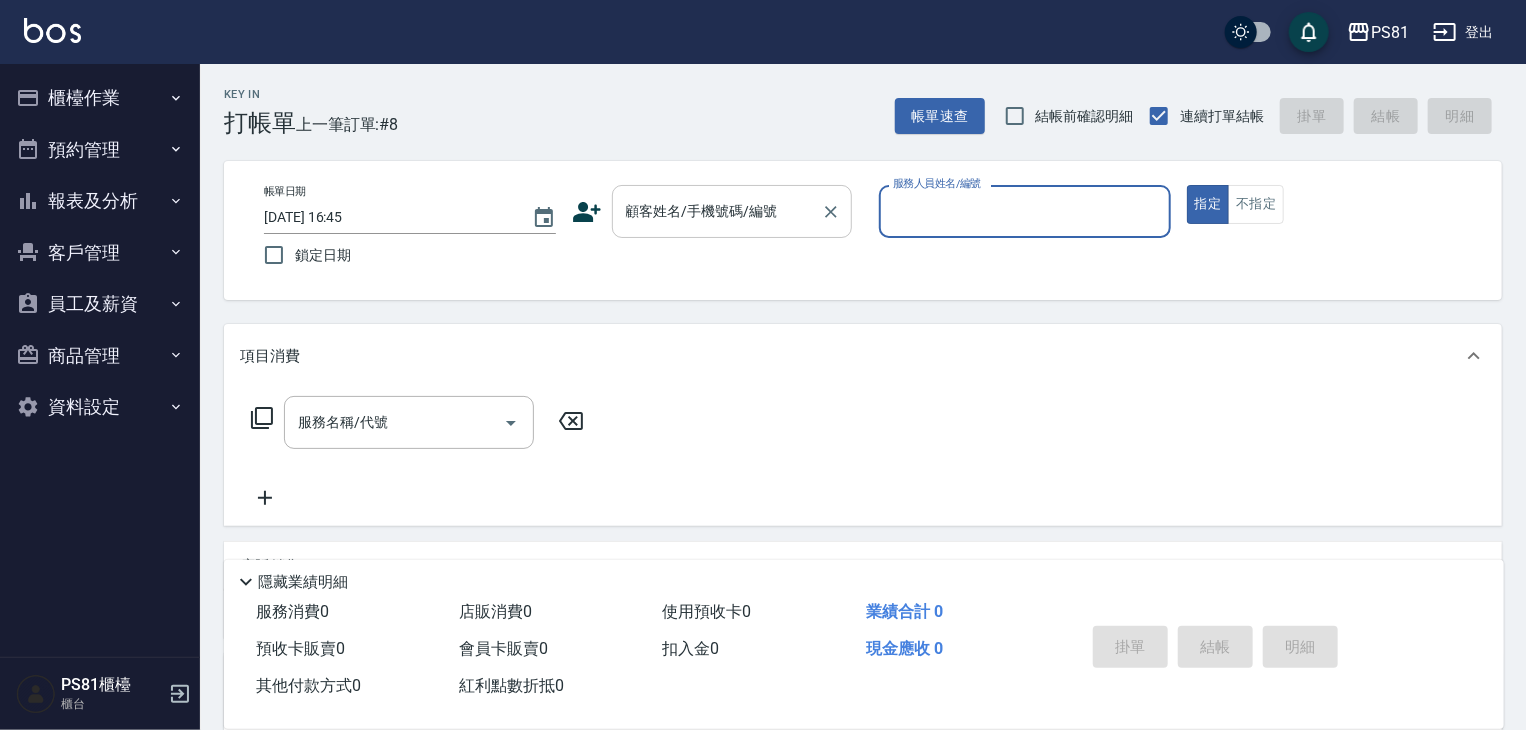 click on "顧客姓名/手機號碼/編號" at bounding box center [717, 211] 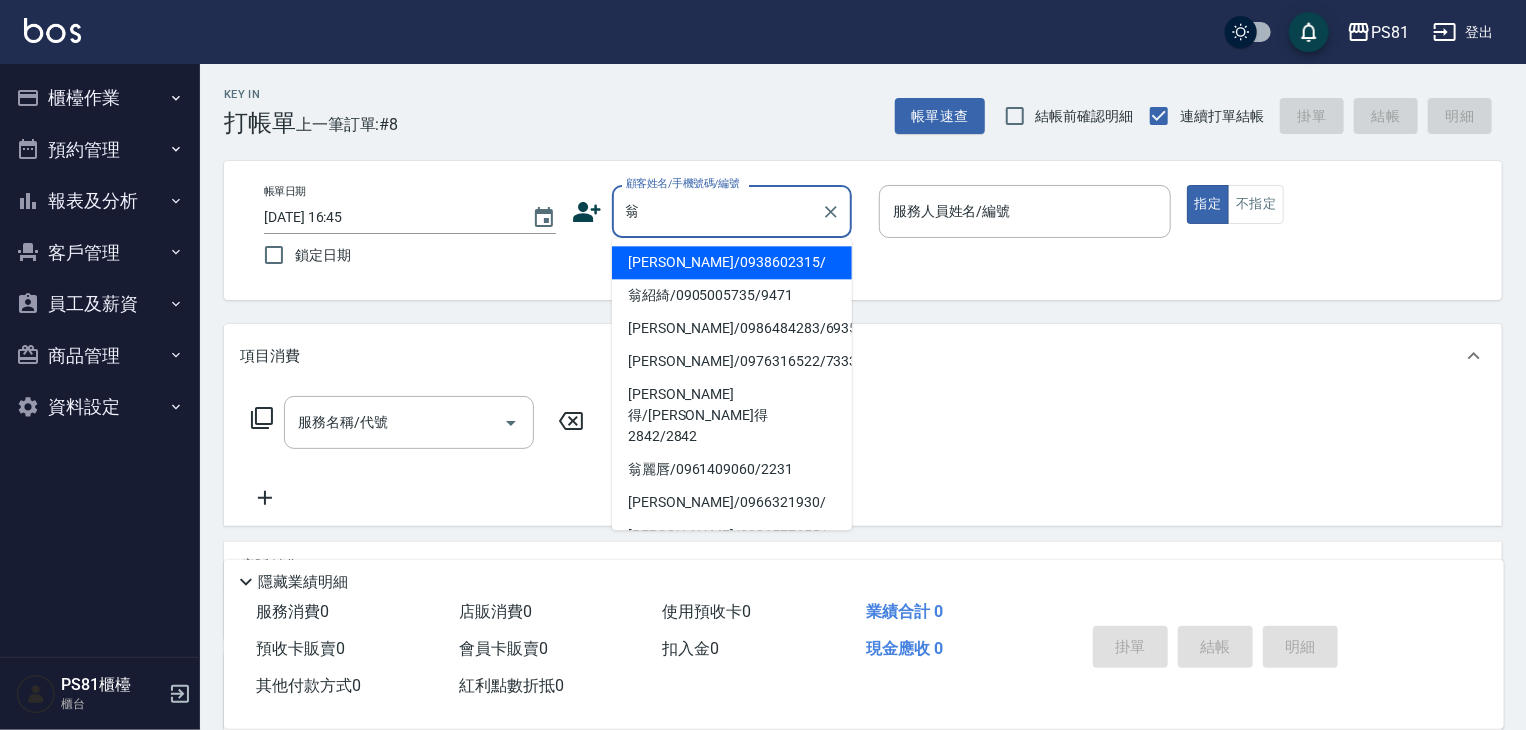 drag, startPoint x: 706, startPoint y: 265, endPoint x: 772, endPoint y: 249, distance: 67.911705 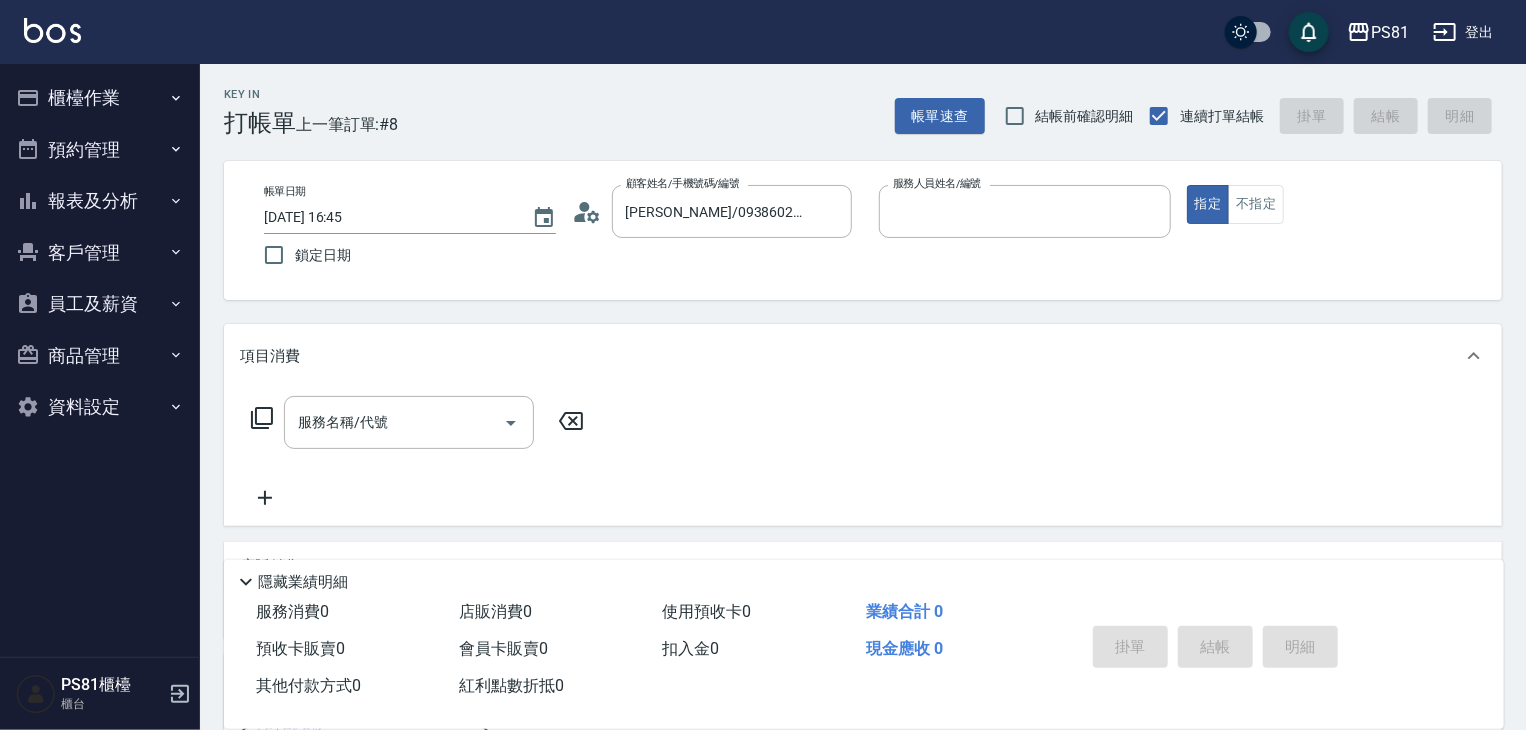 type on "小芸-8" 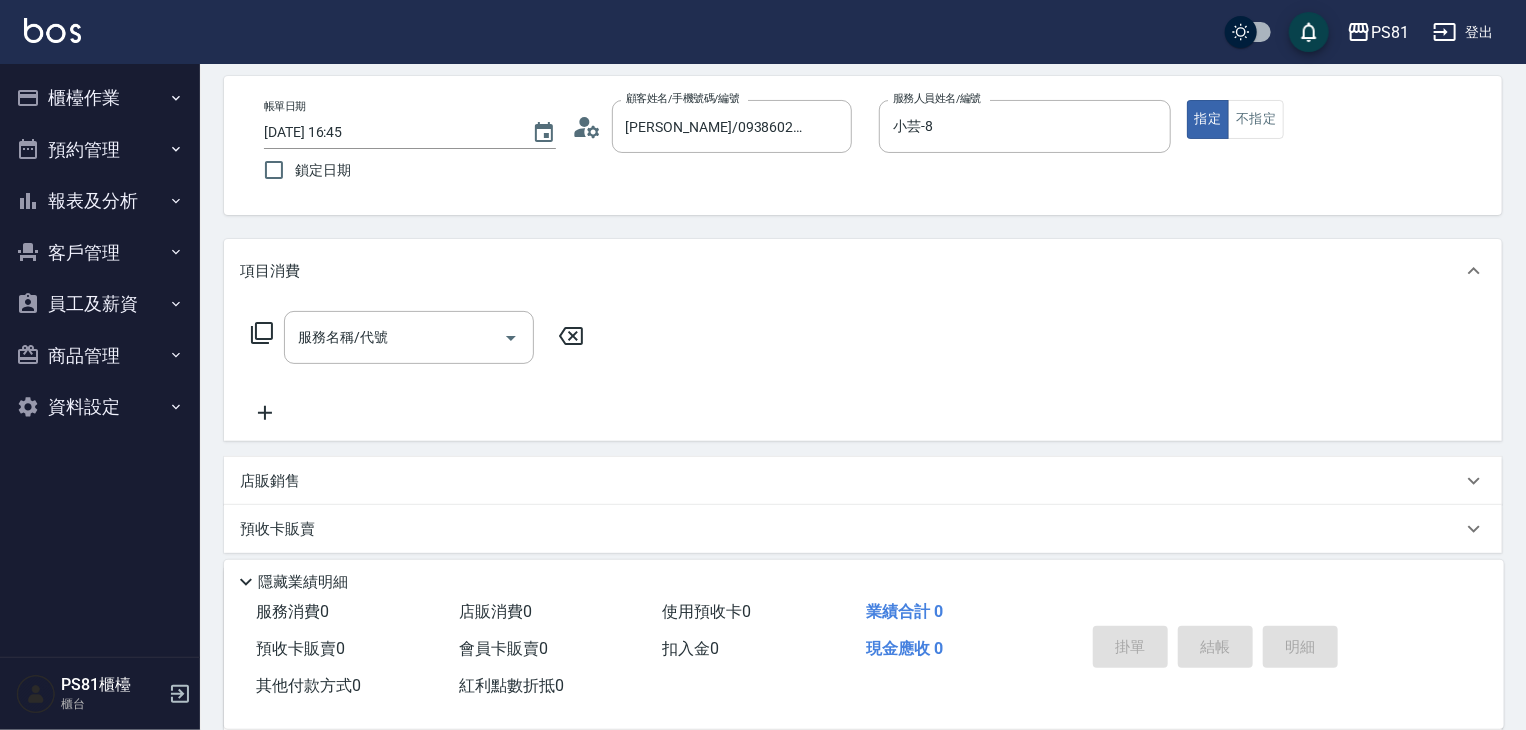 scroll, scrollTop: 0, scrollLeft: 0, axis: both 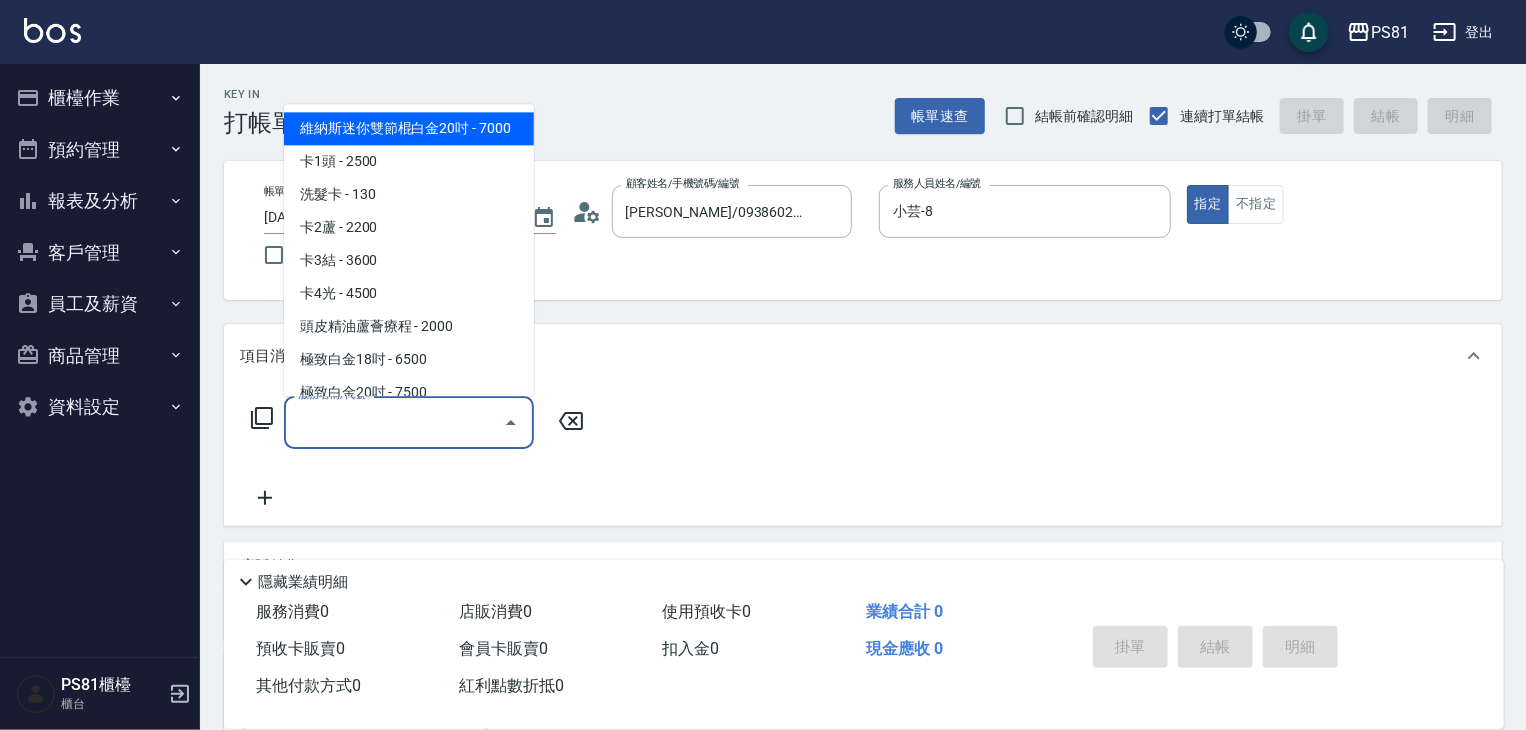 click on "服務名稱/代號" at bounding box center (394, 422) 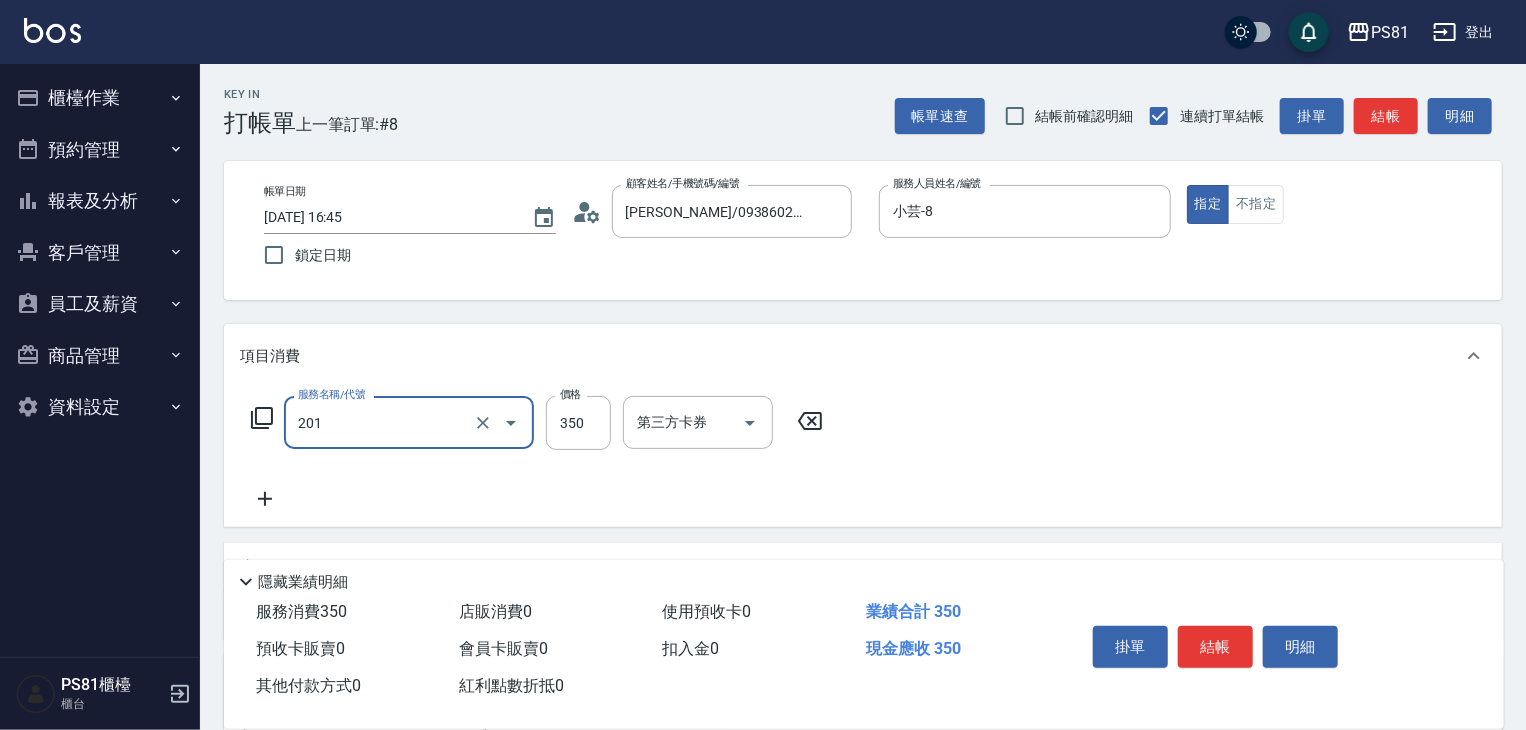 type on "洗剪350(201)" 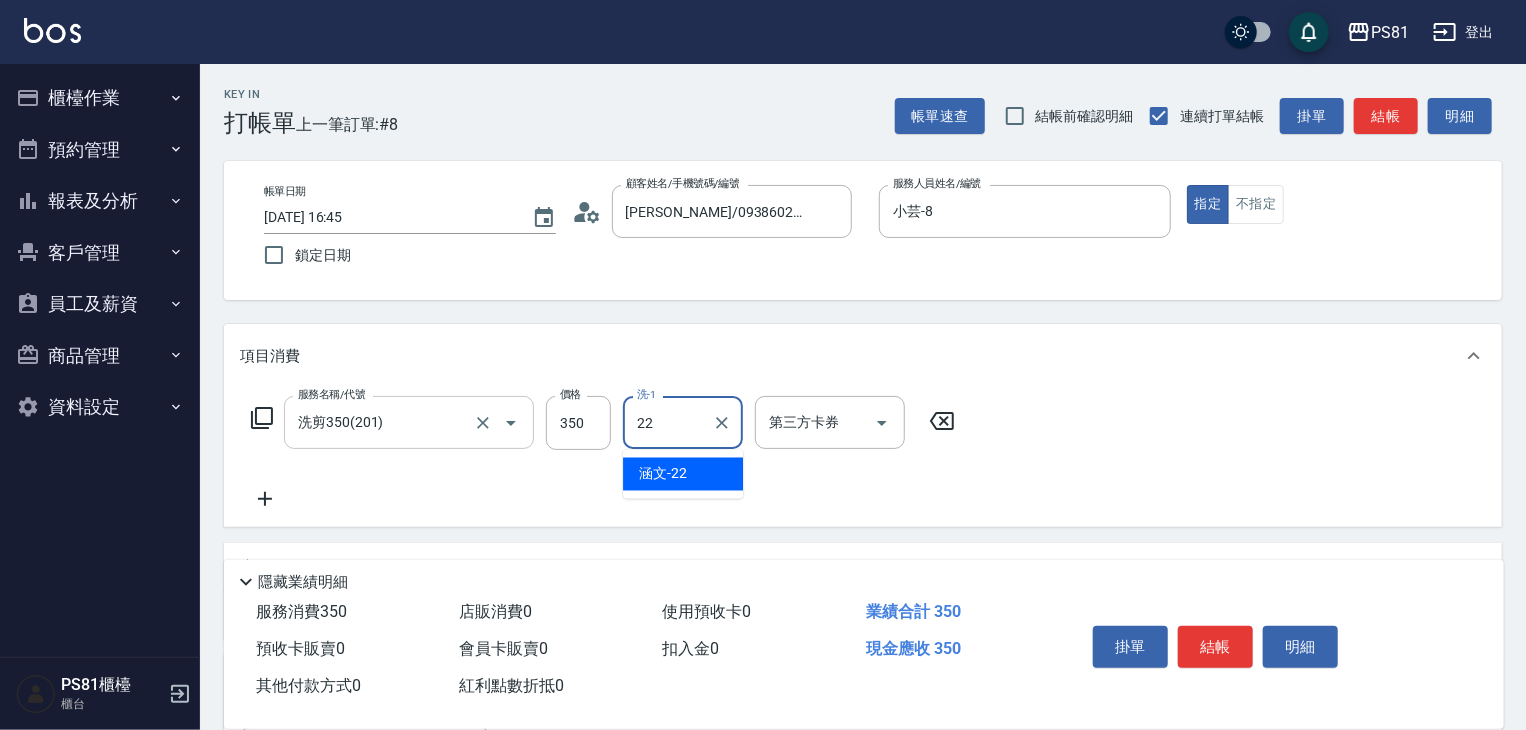 type on "涵文-22" 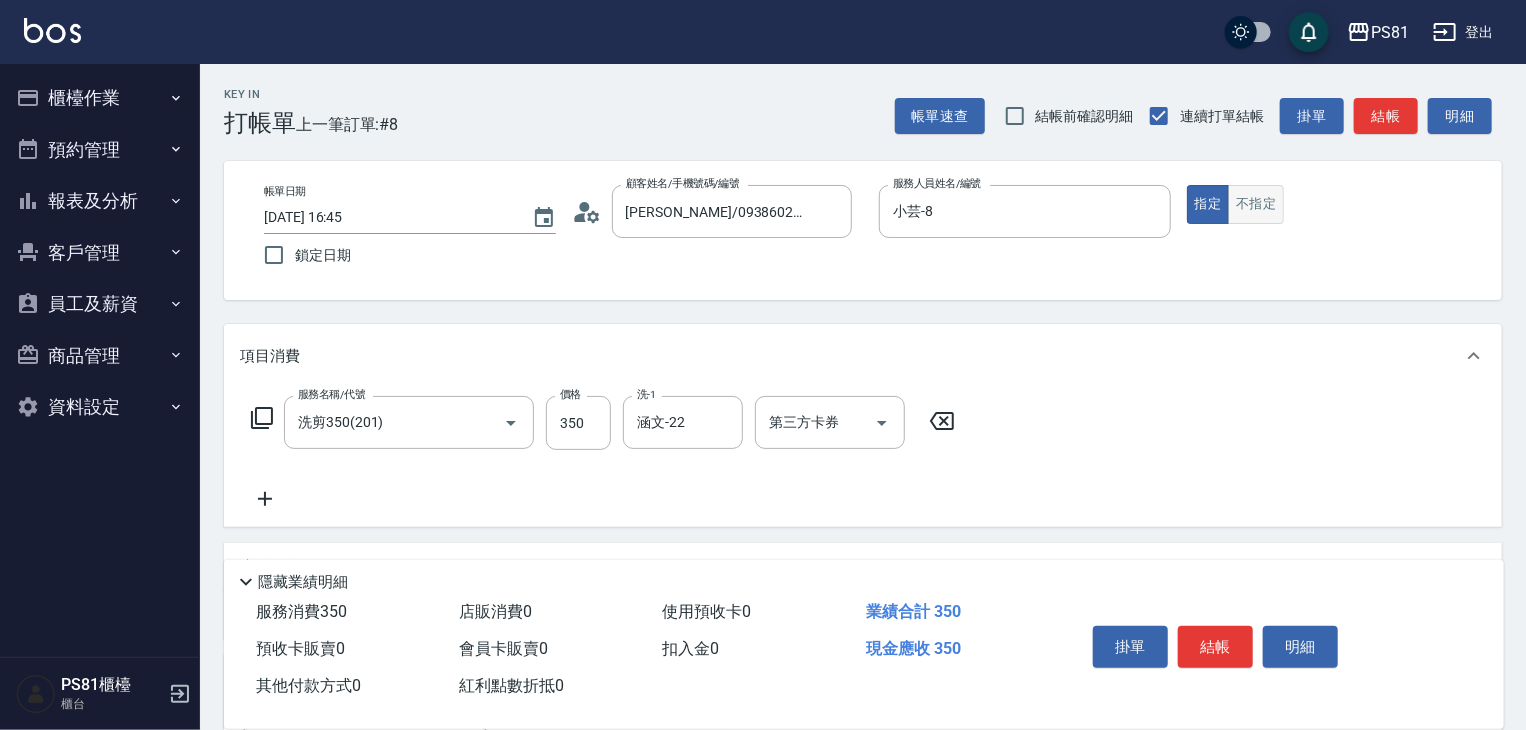 drag, startPoint x: 1259, startPoint y: 180, endPoint x: 1254, endPoint y: 201, distance: 21.587032 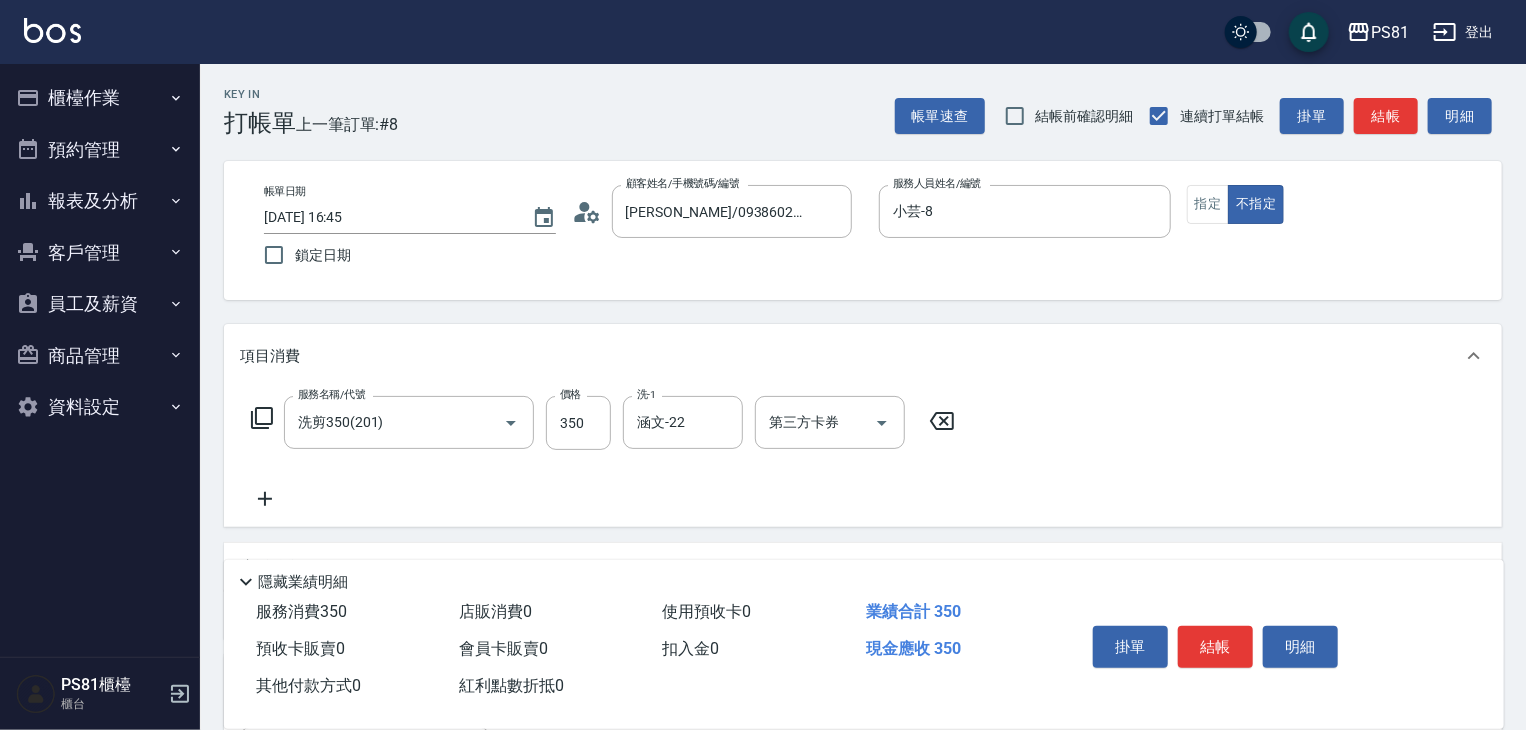 click on "結帳" at bounding box center [1215, 647] 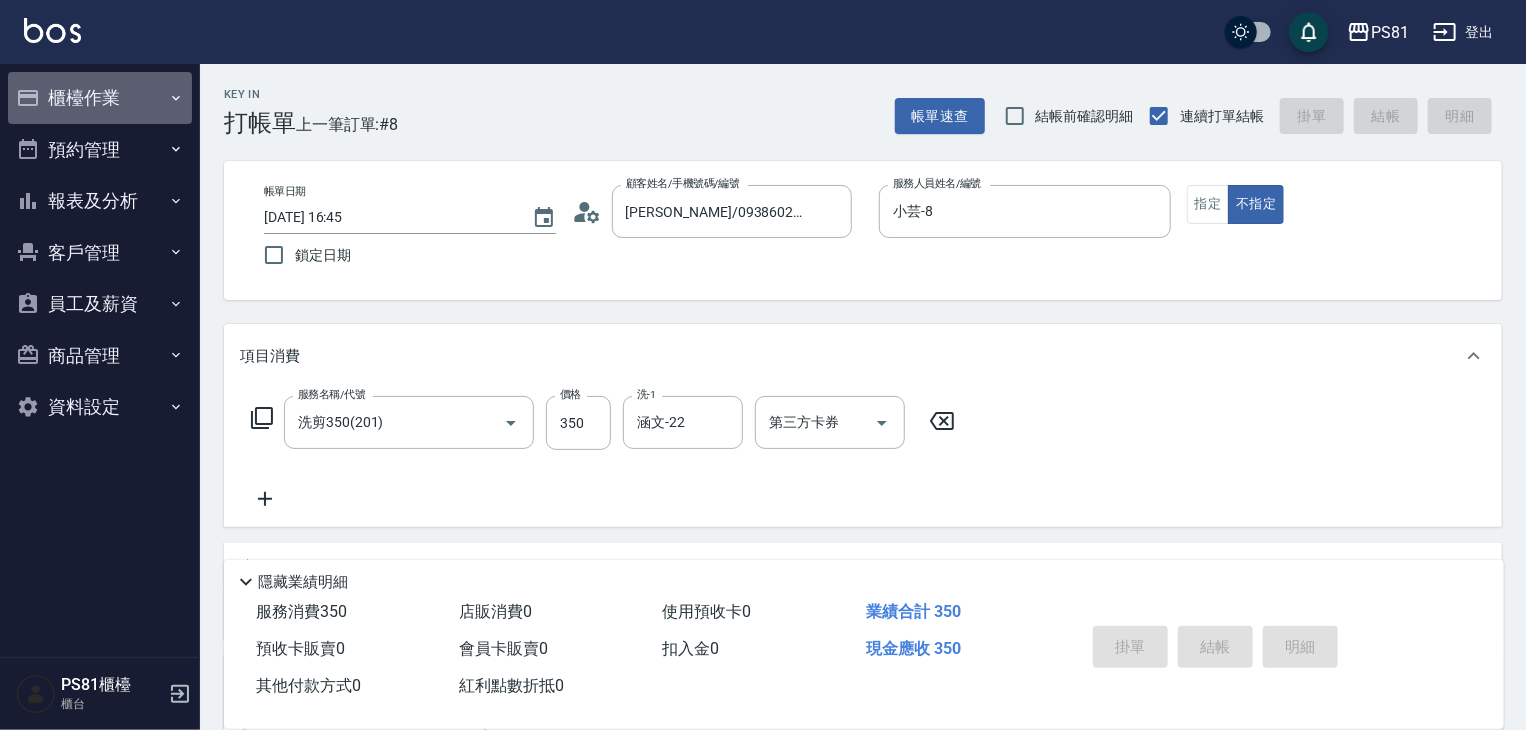 click on "櫃檯作業" at bounding box center [100, 98] 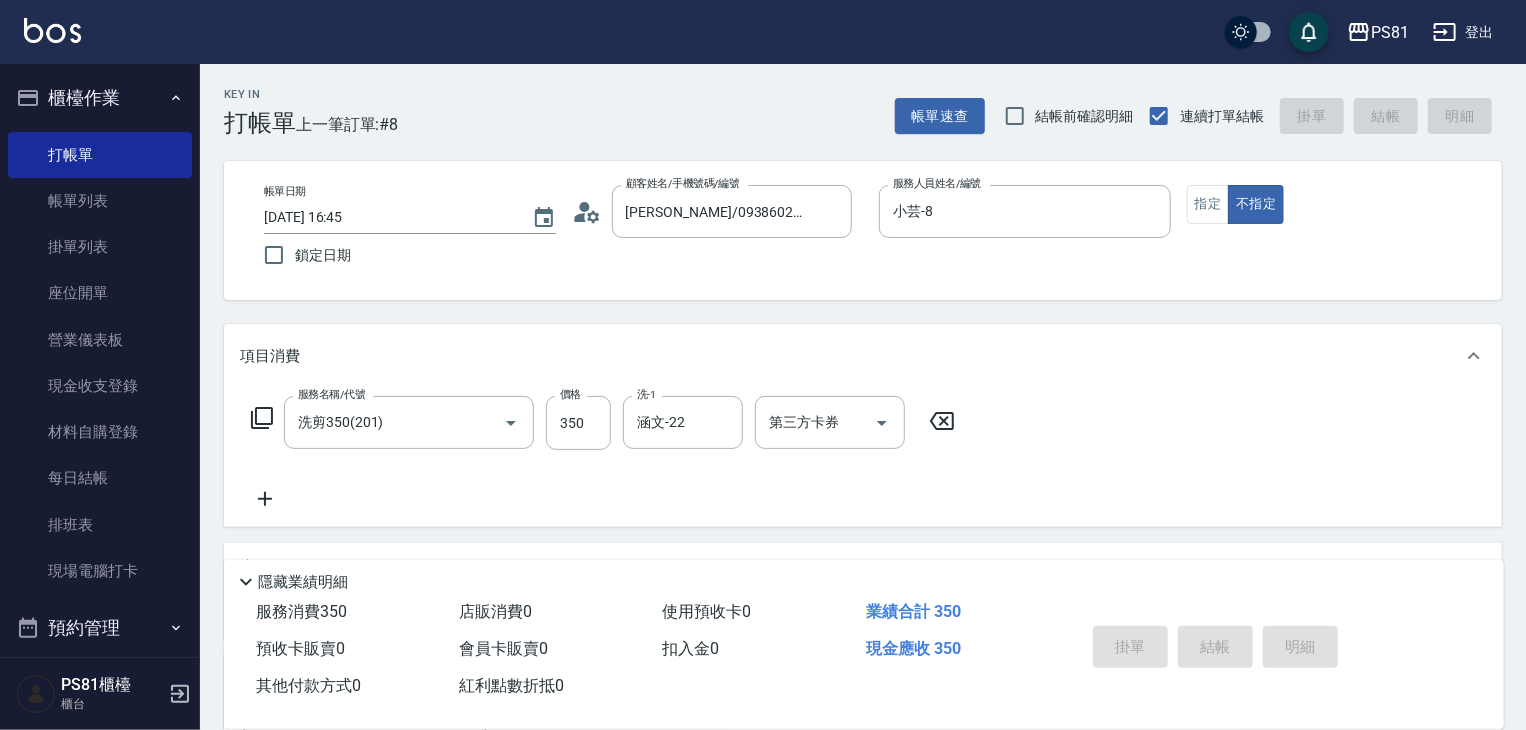 type on "2025/07/11 16:52" 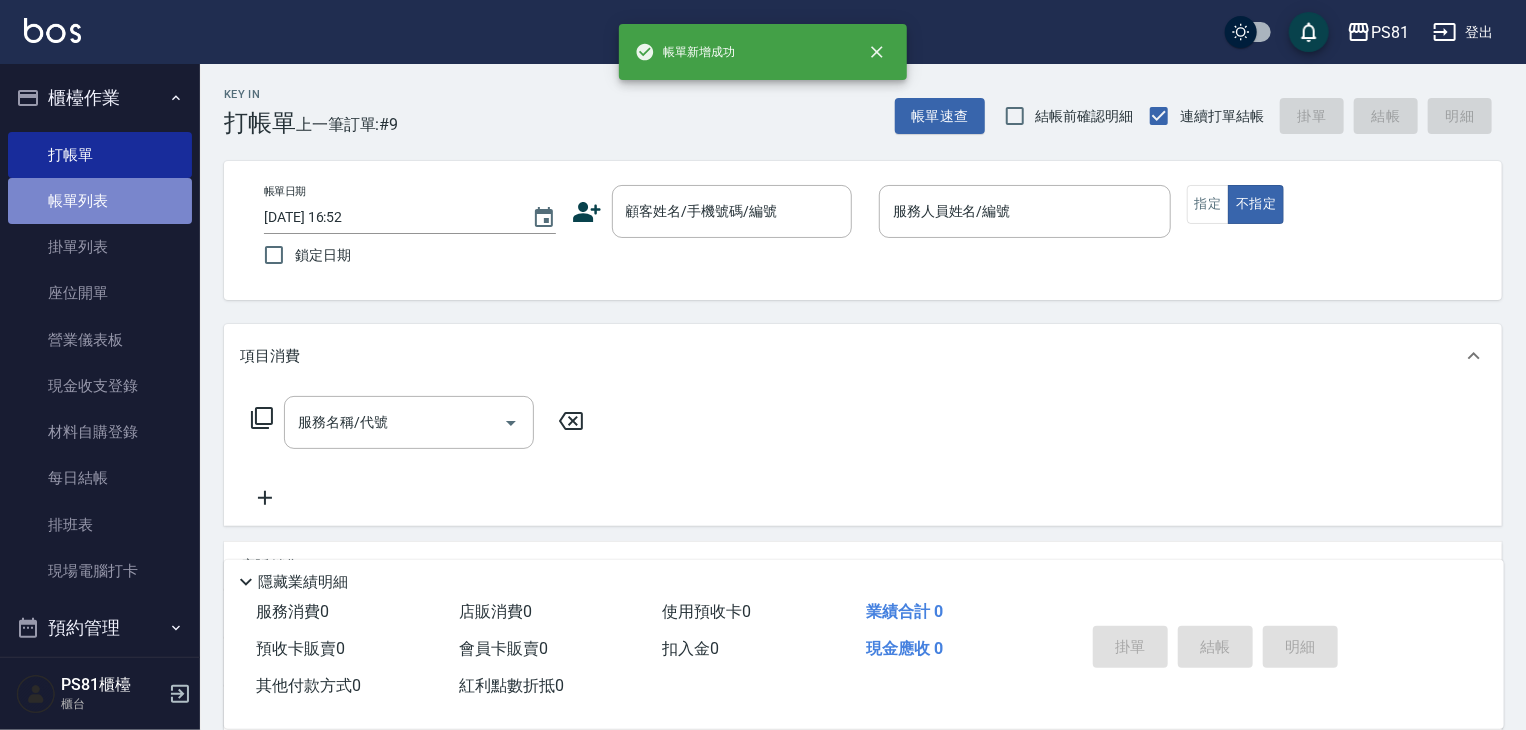 click on "帳單列表" at bounding box center [100, 201] 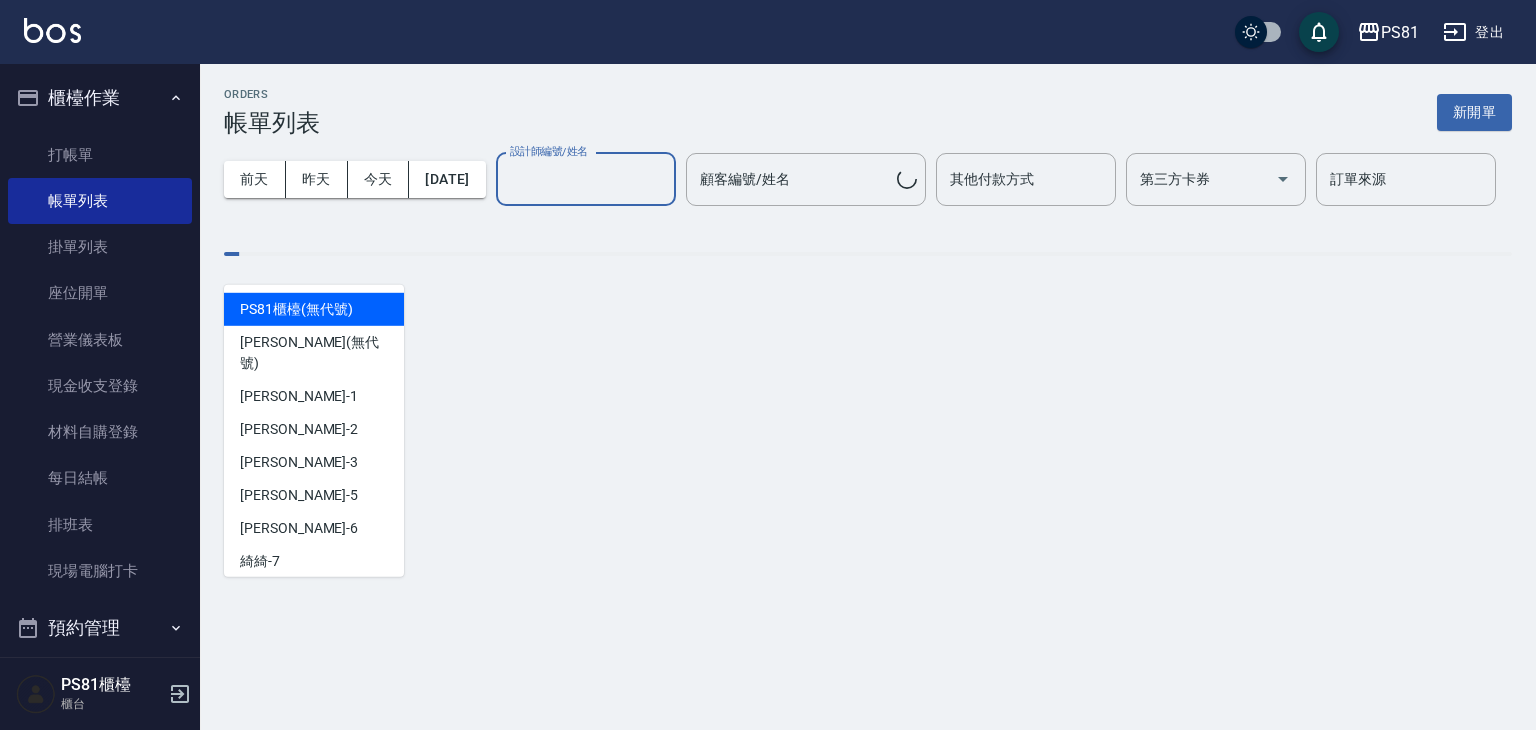 click on "設計師編號/姓名" at bounding box center (586, 179) 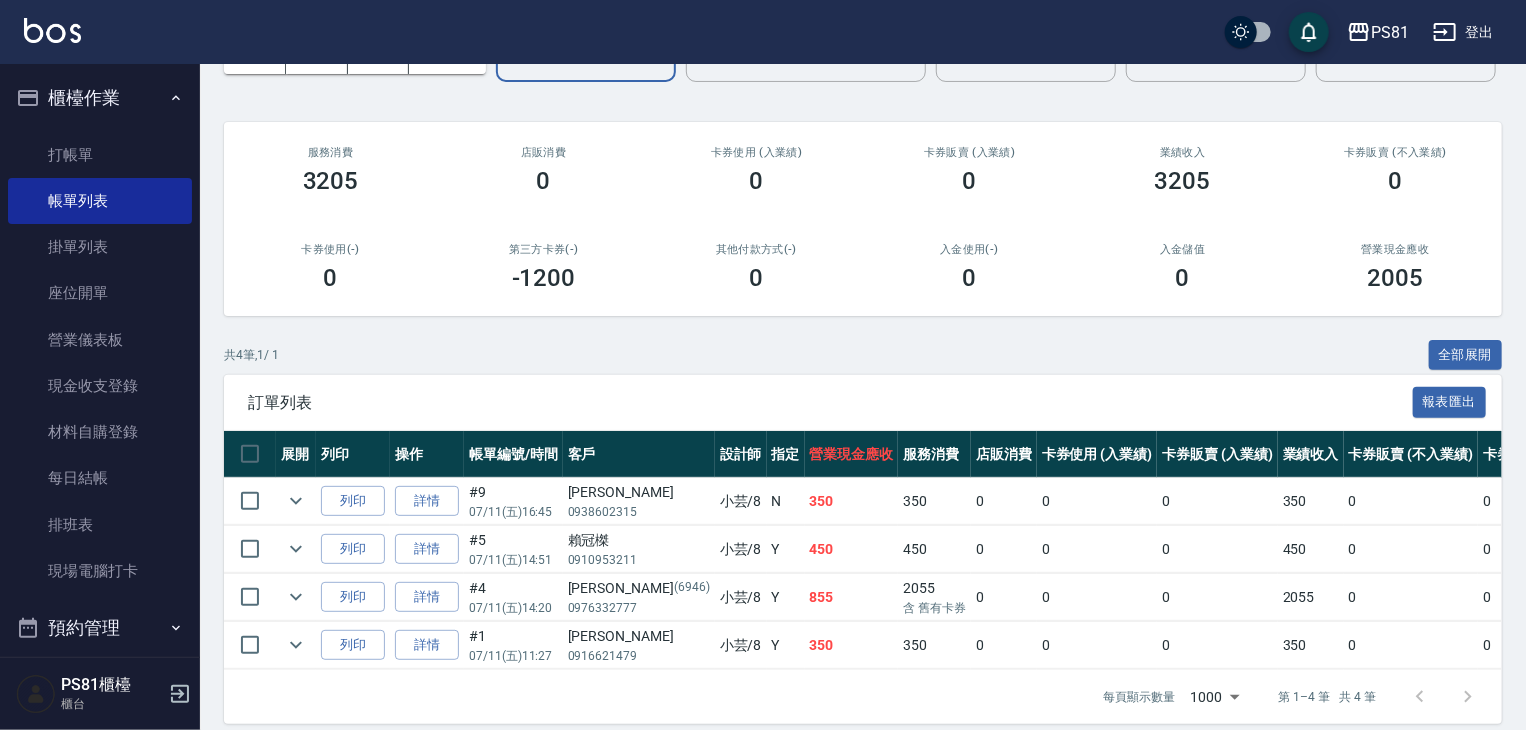scroll, scrollTop: 219, scrollLeft: 0, axis: vertical 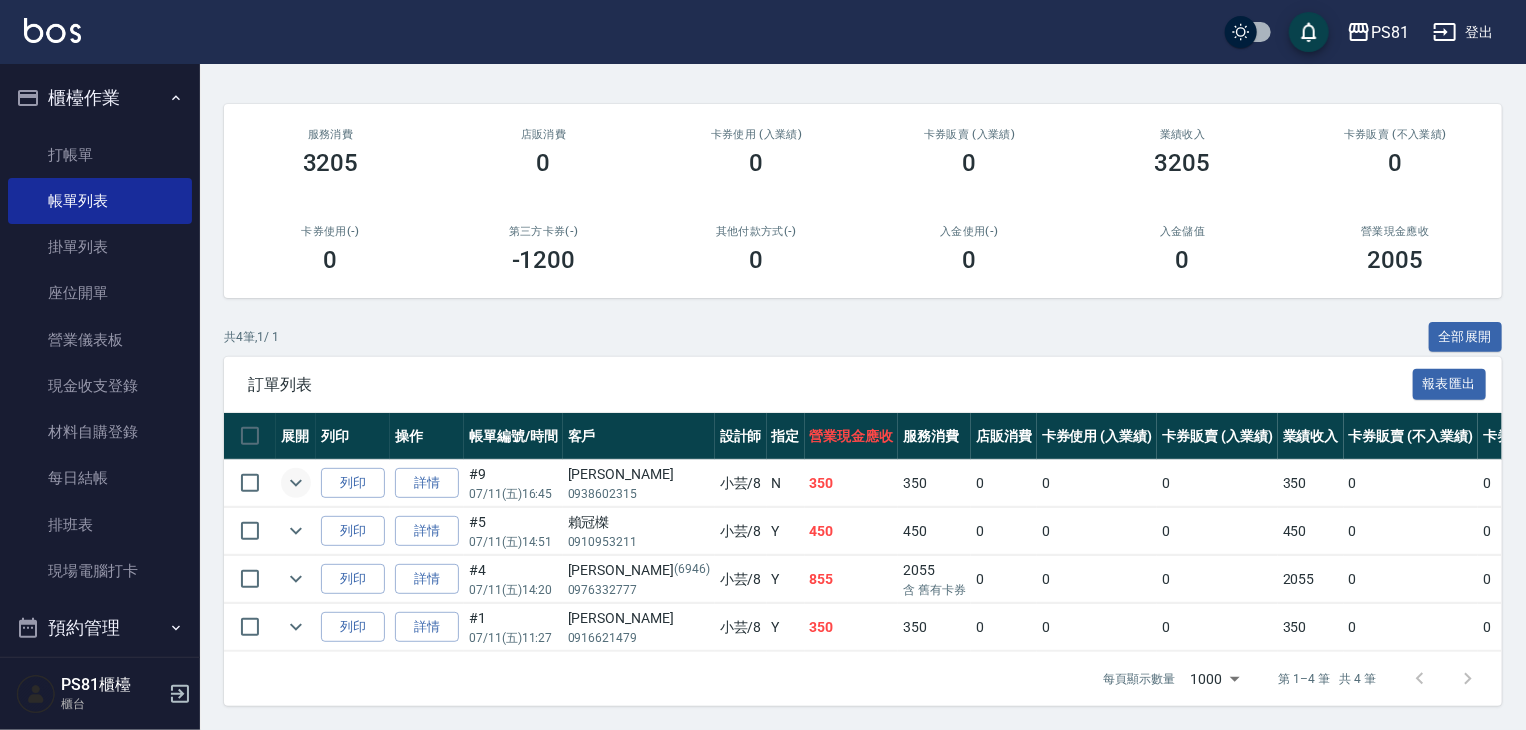 type on "小芸-8" 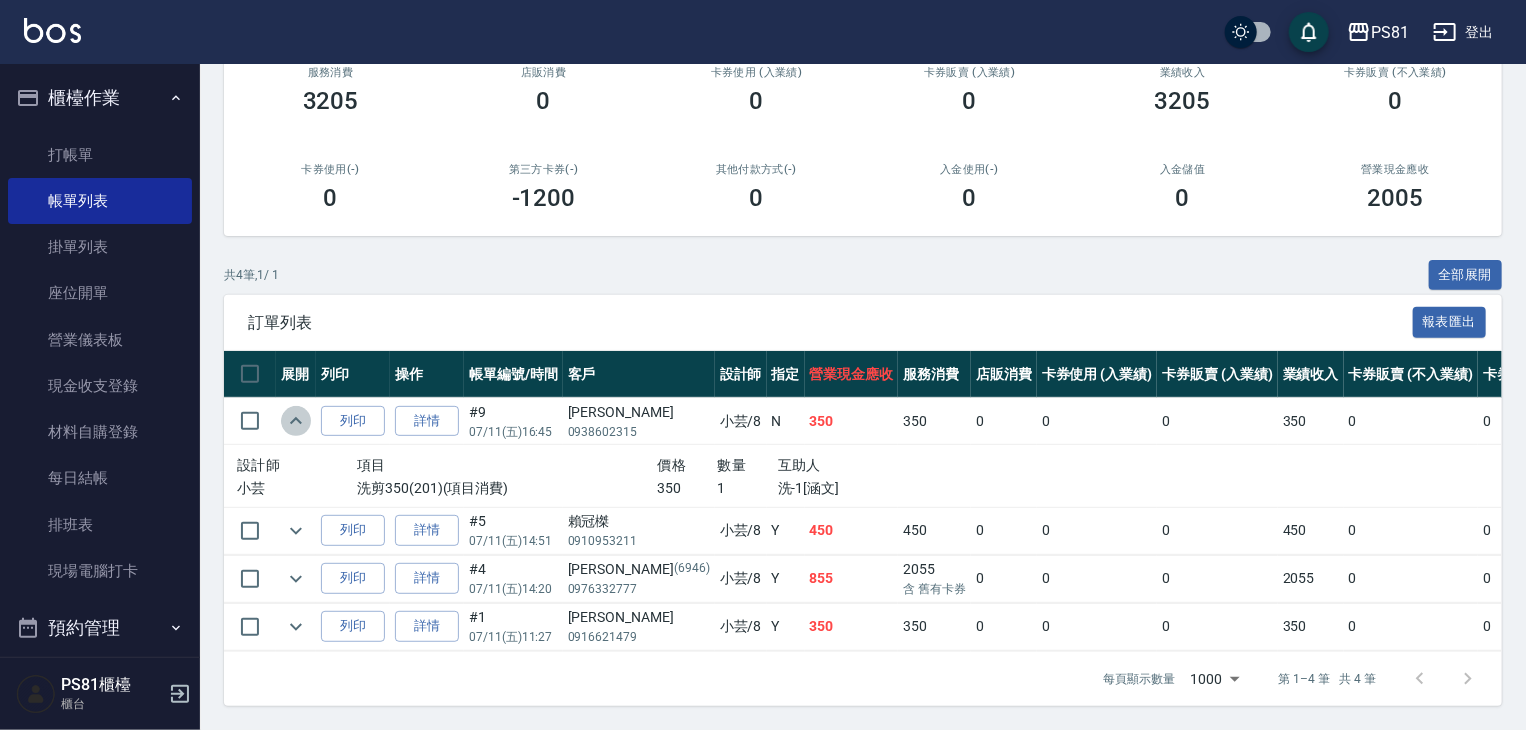 click 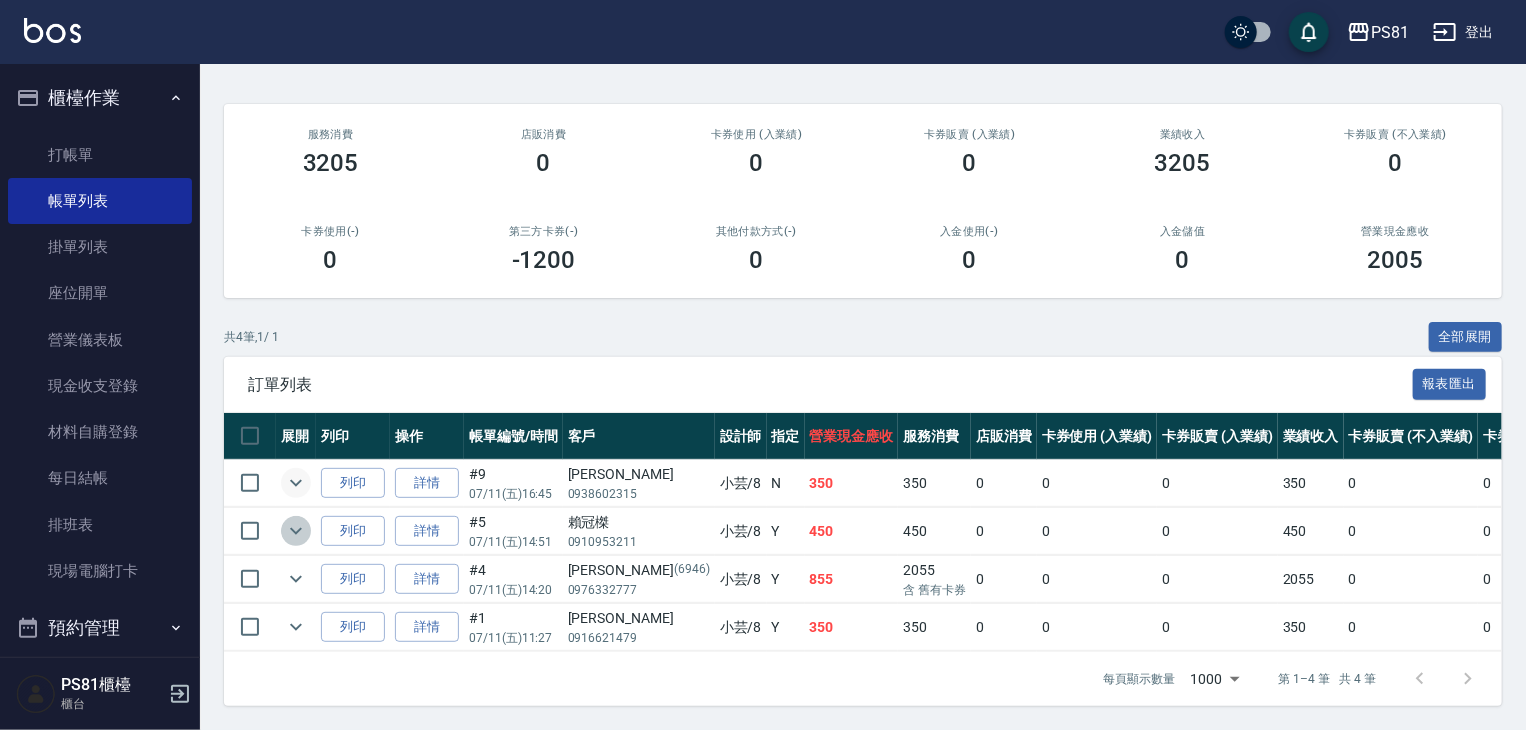 click 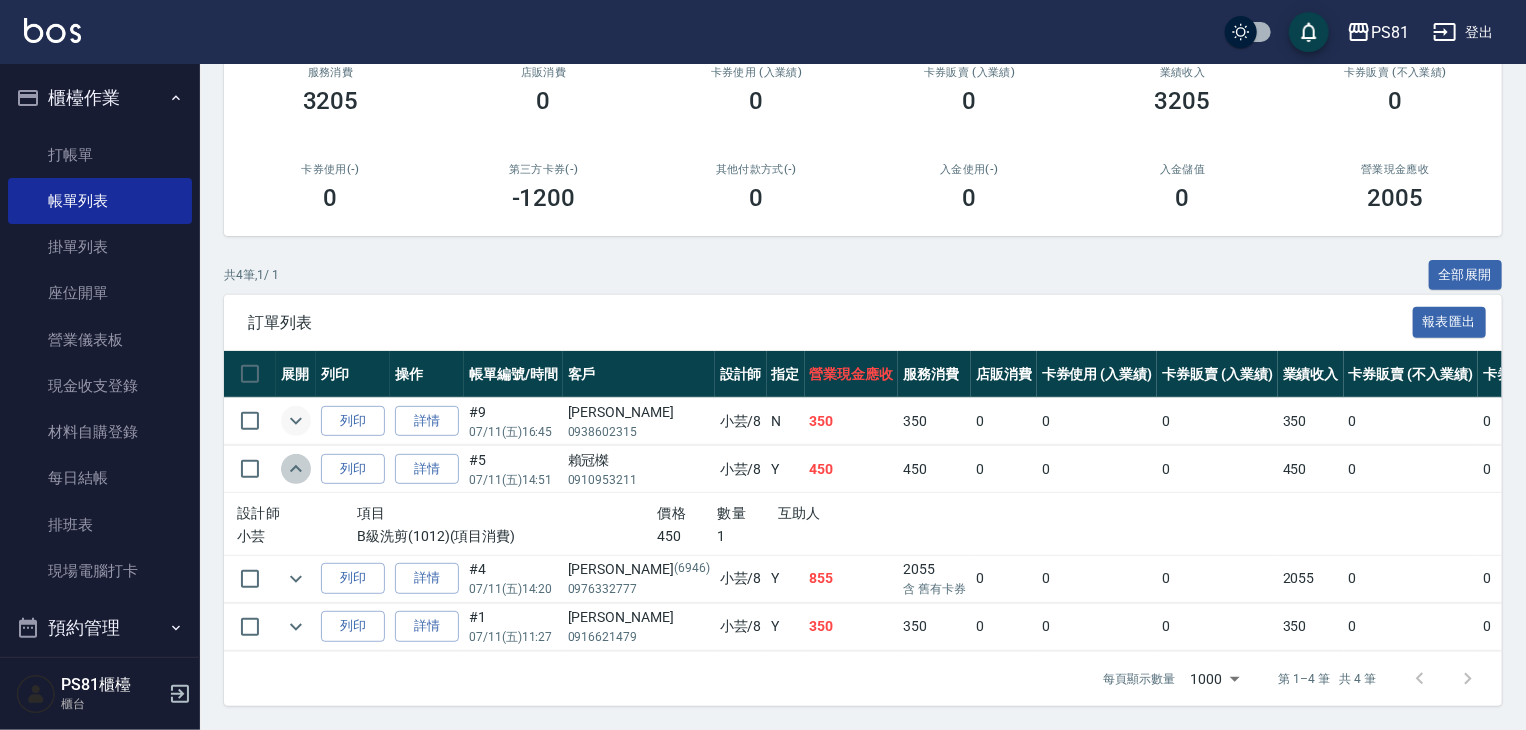 click 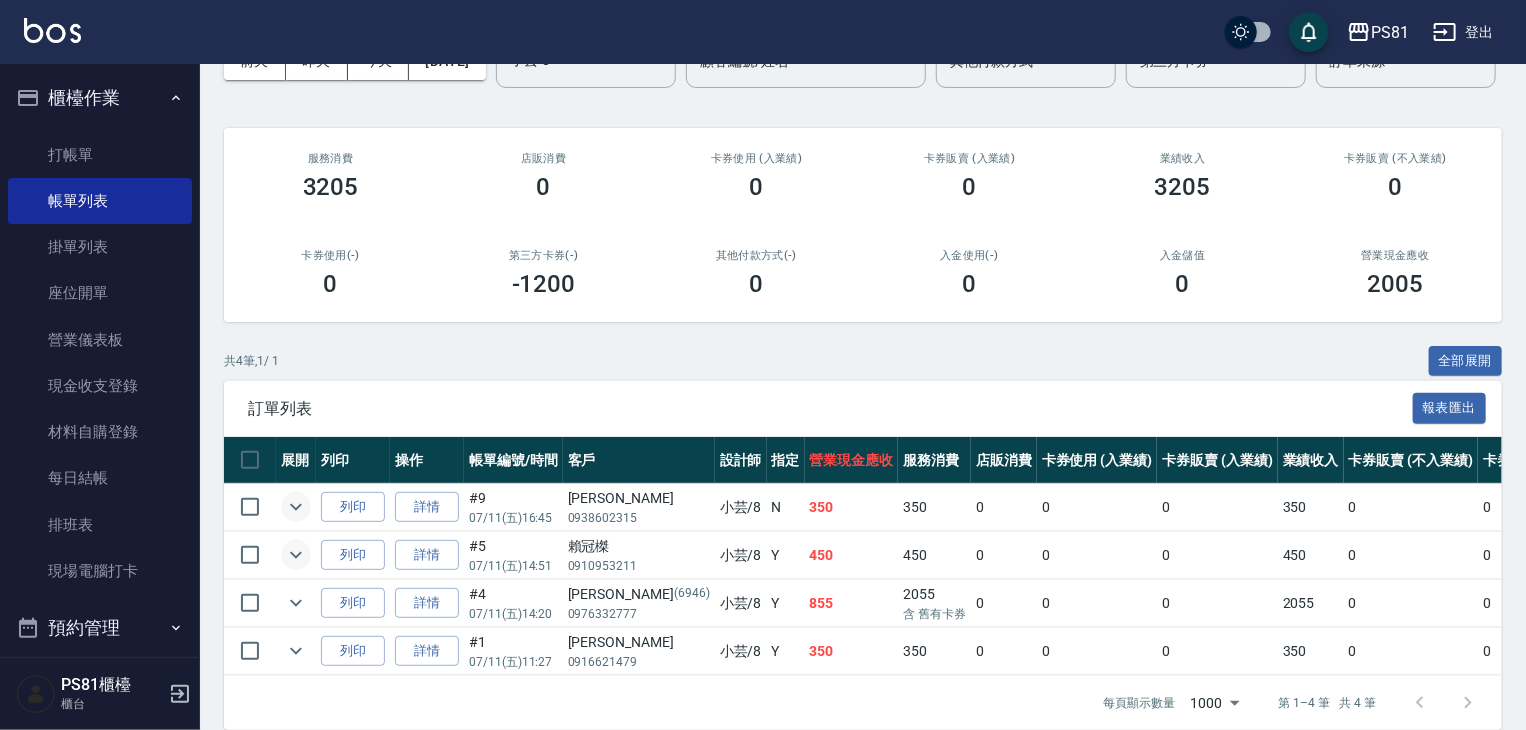 scroll, scrollTop: 0, scrollLeft: 0, axis: both 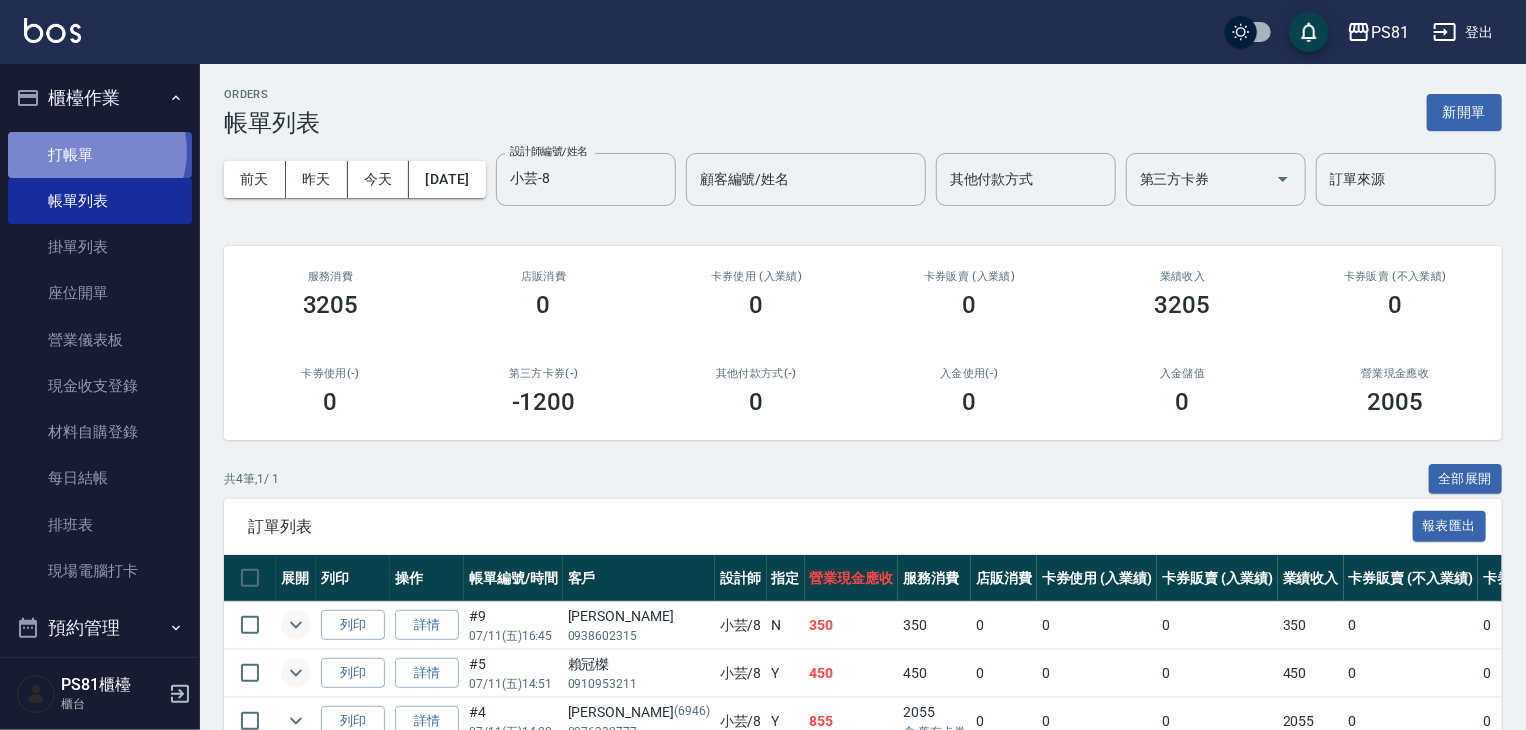 click on "打帳單" at bounding box center [100, 155] 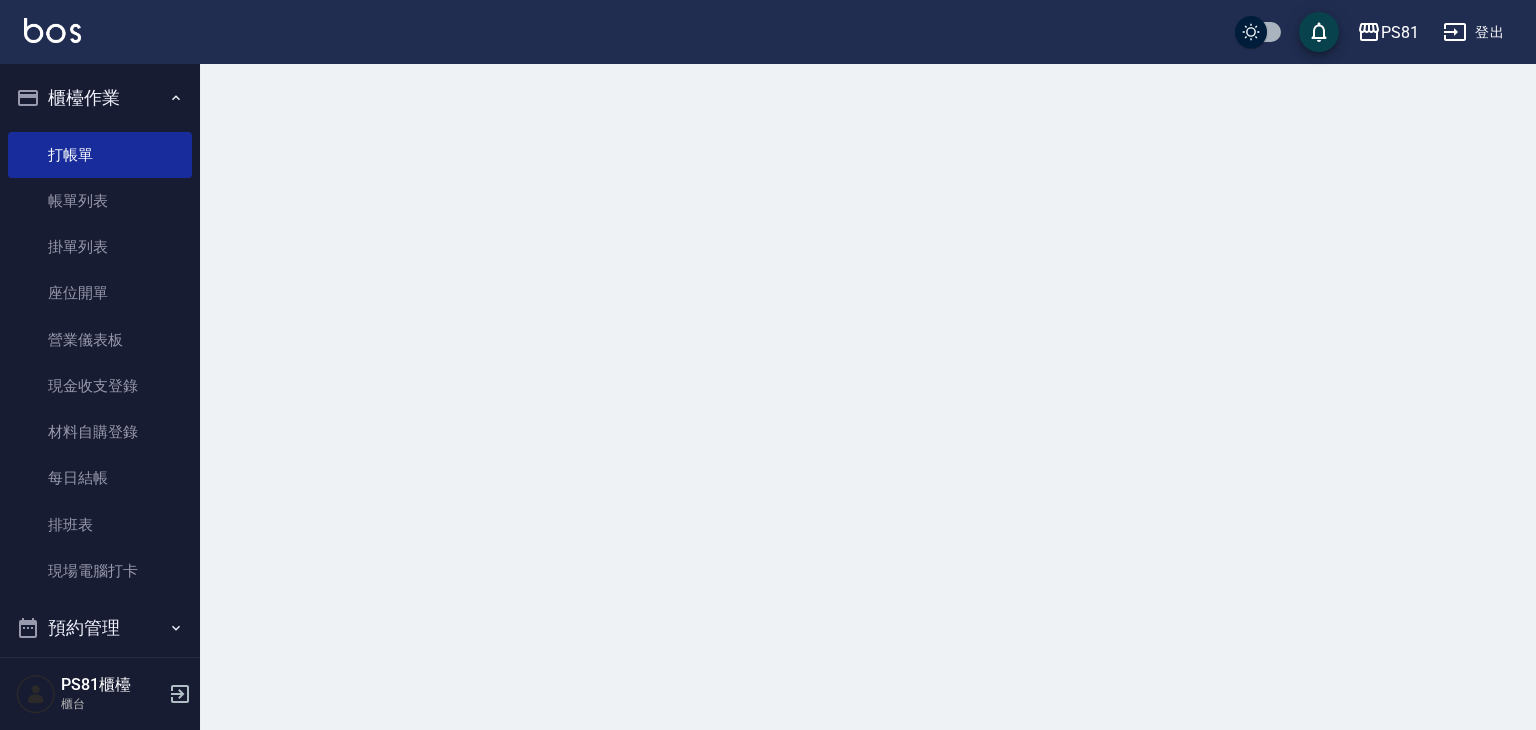 click at bounding box center (868, 88) 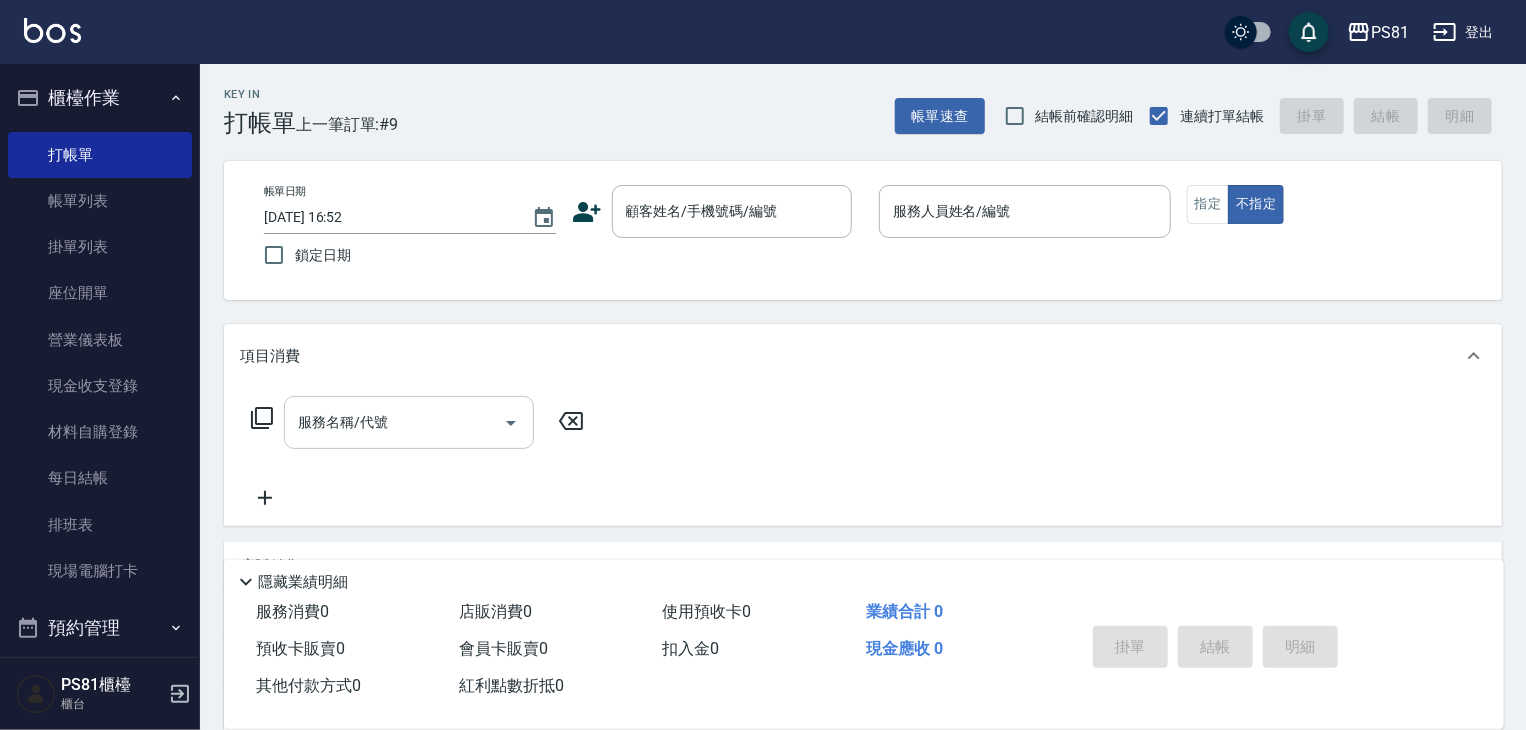 drag, startPoint x: 368, startPoint y: 423, endPoint x: 393, endPoint y: 445, distance: 33.30165 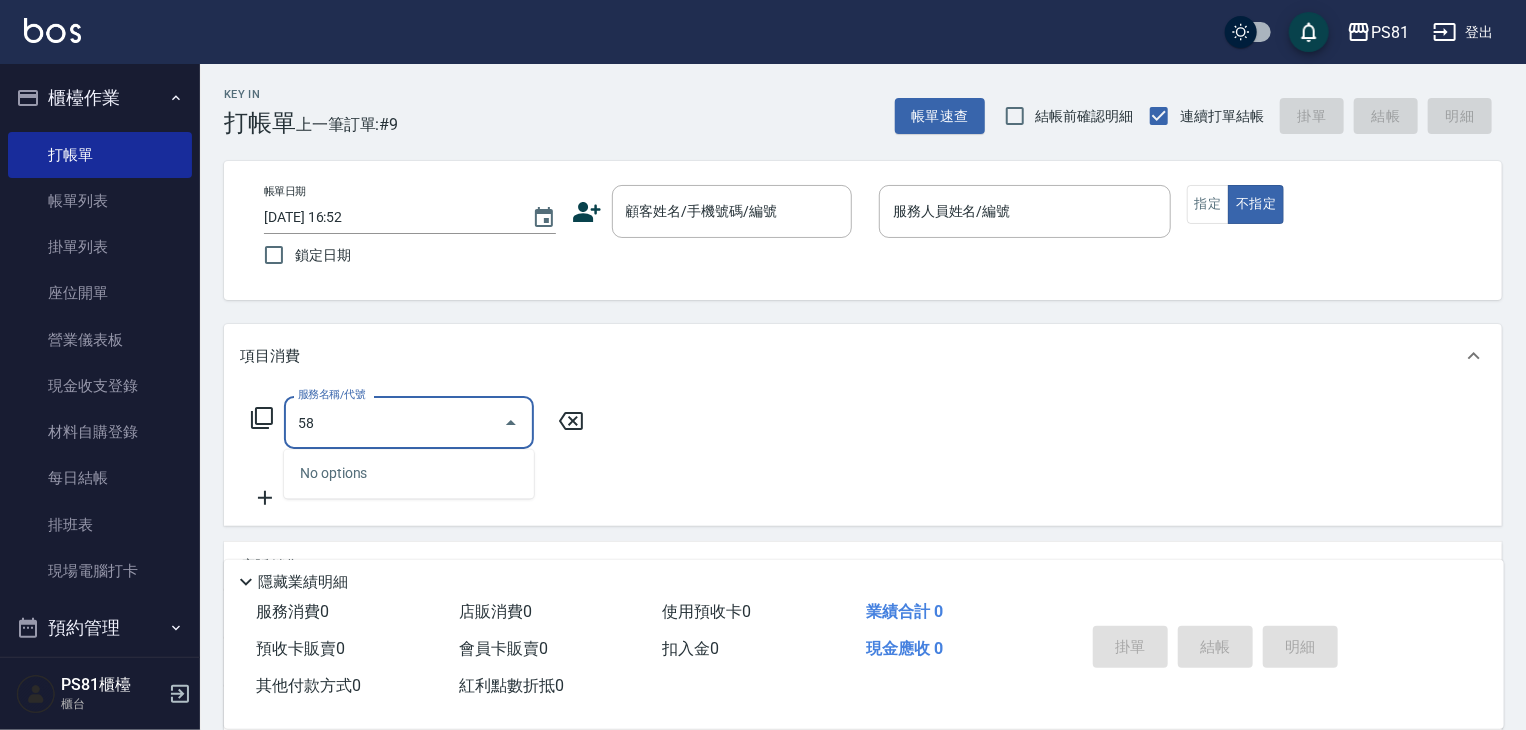 type on "5" 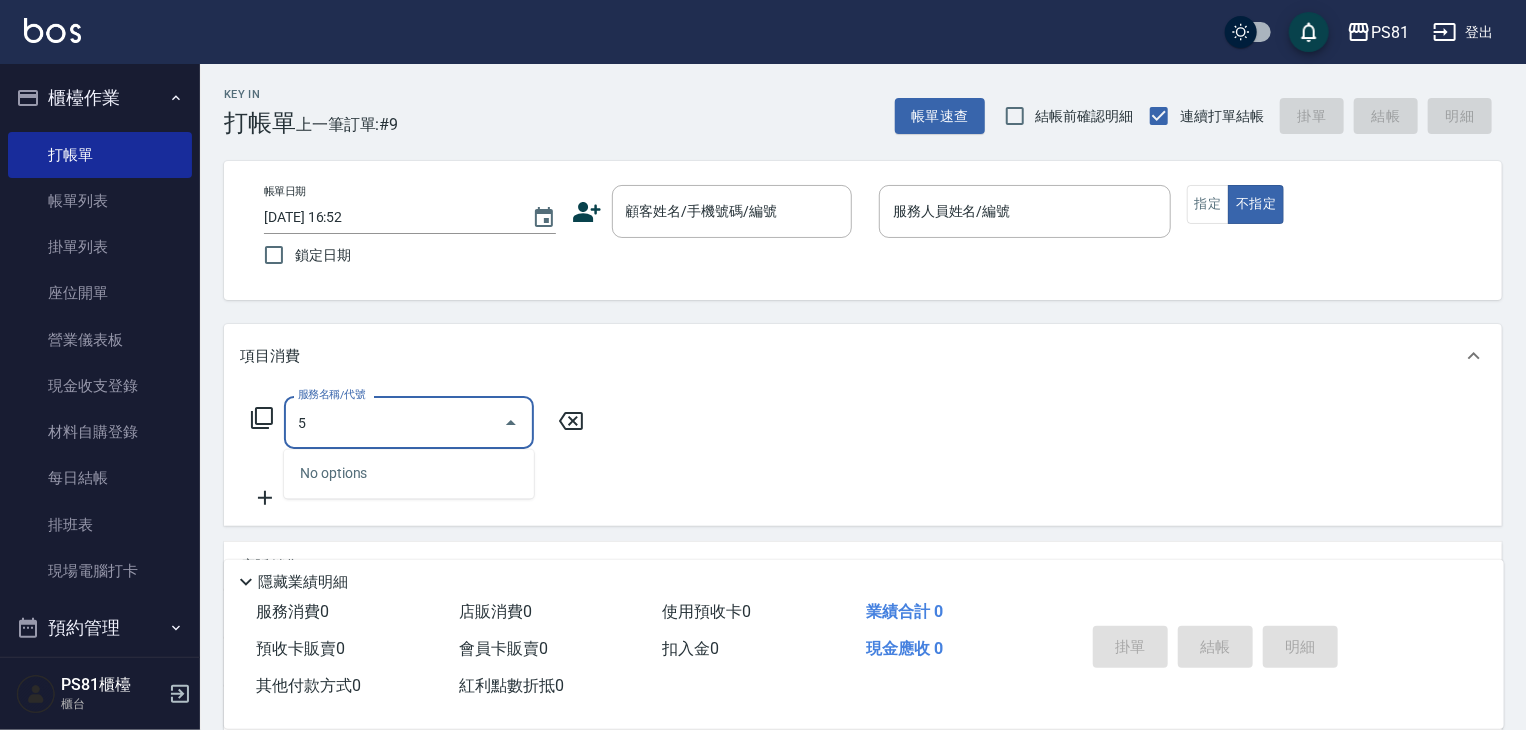 type 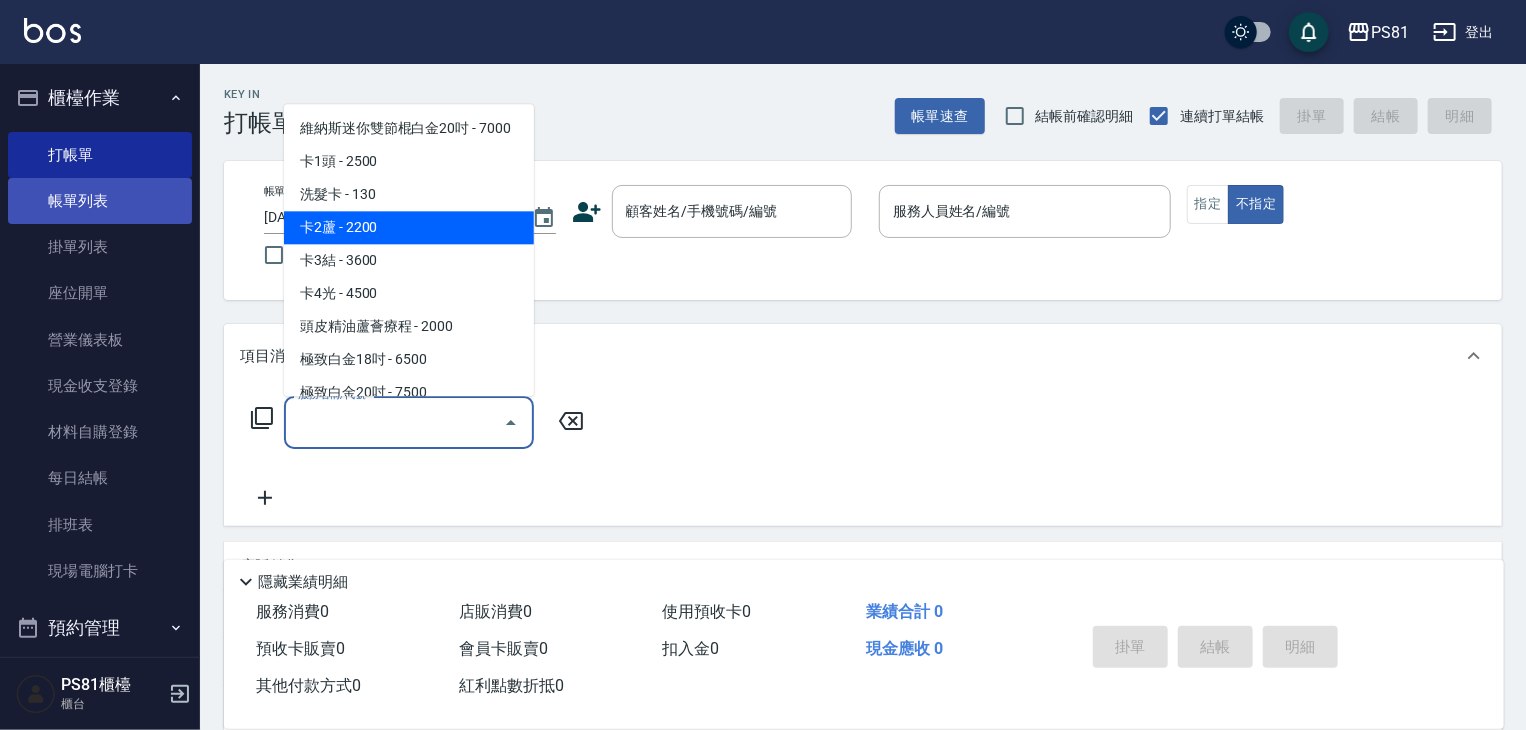 click on "帳單列表" at bounding box center [100, 201] 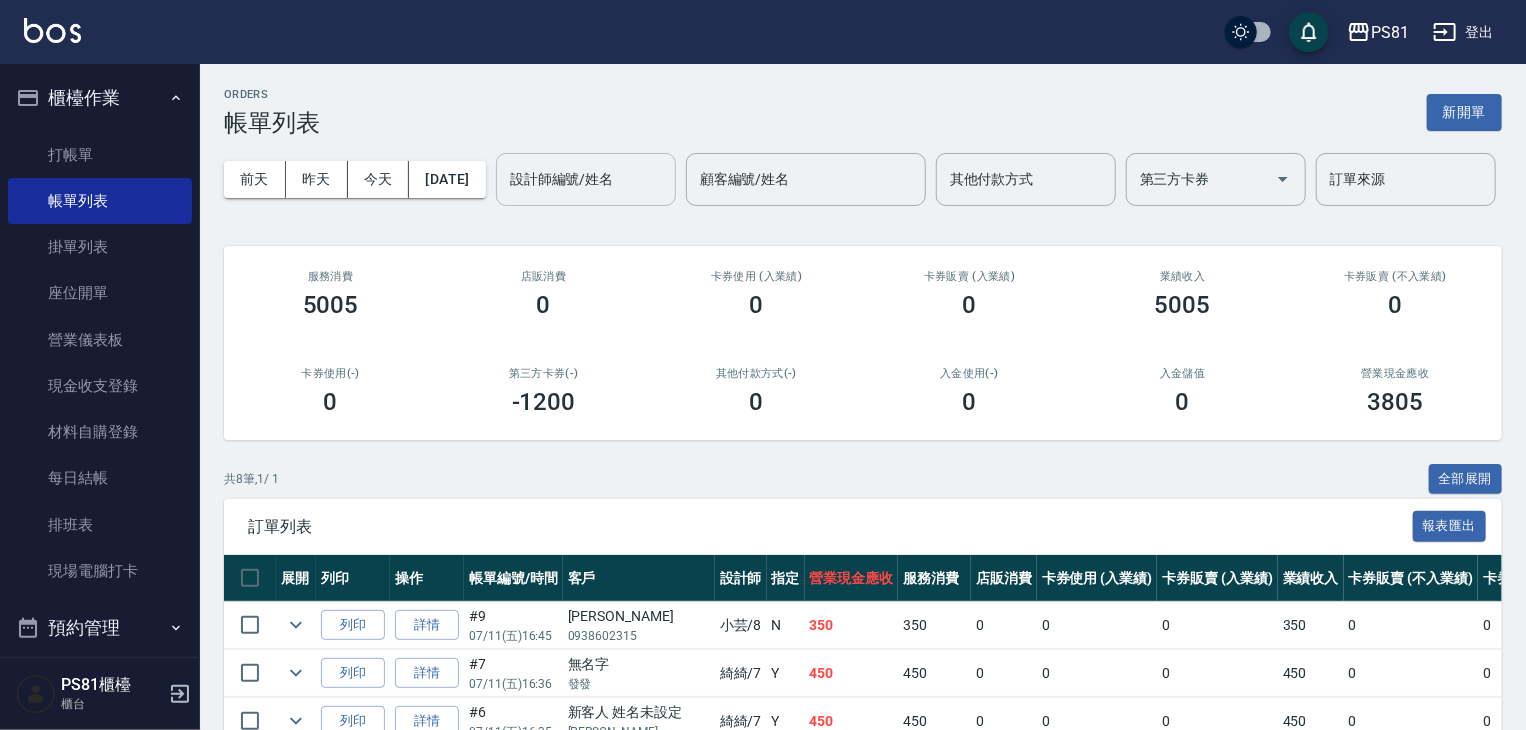 click on "設計師編號/姓名" at bounding box center [586, 179] 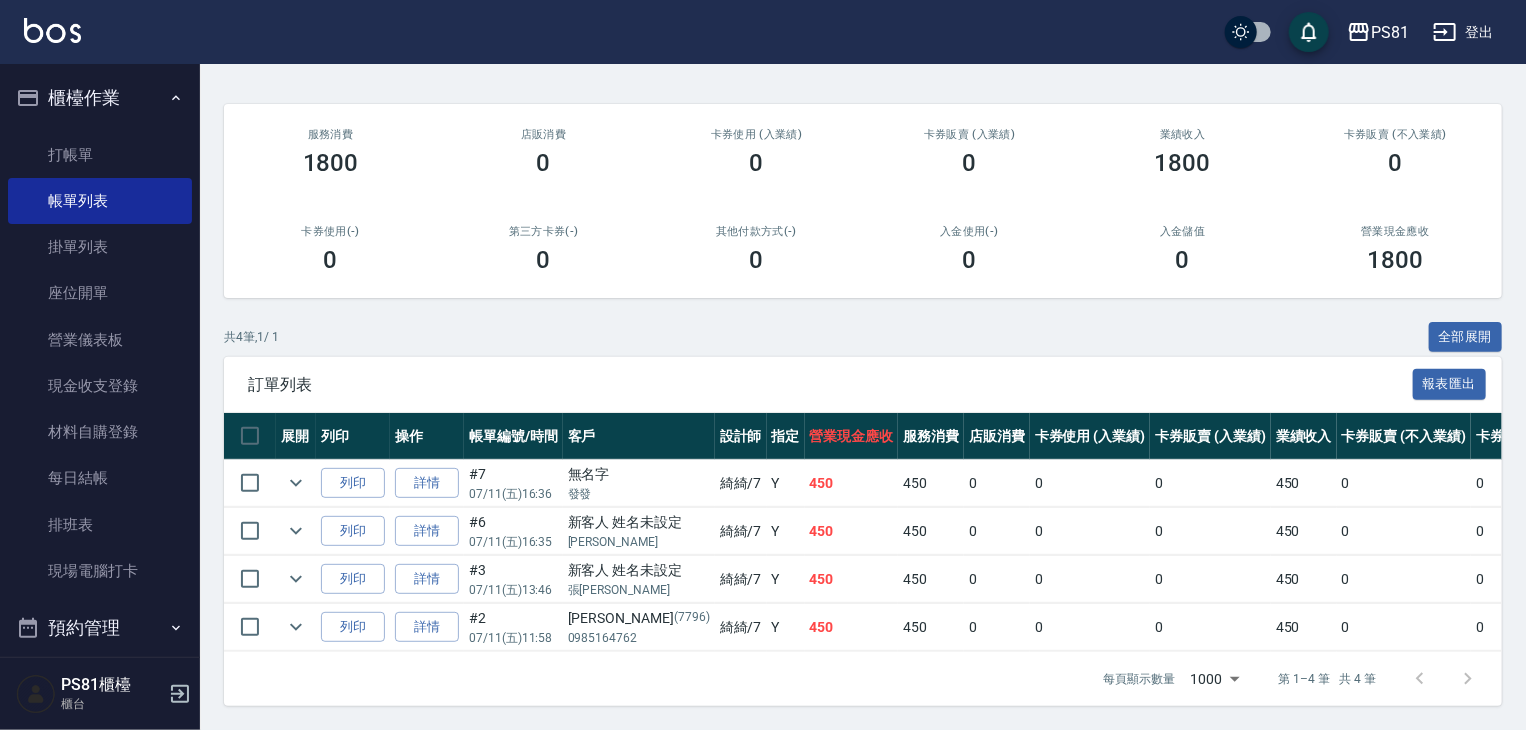 scroll, scrollTop: 219, scrollLeft: 0, axis: vertical 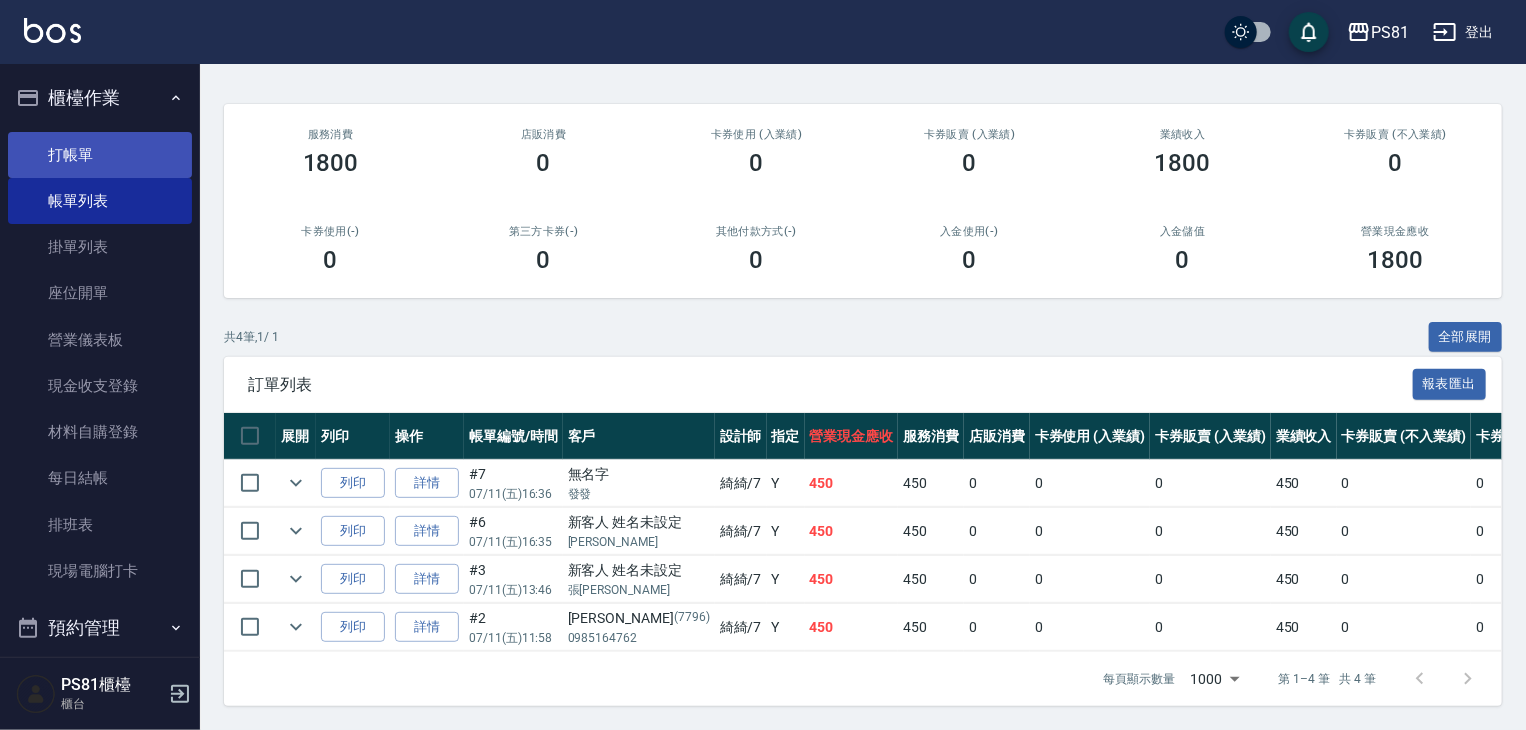 type on "綺綺-7" 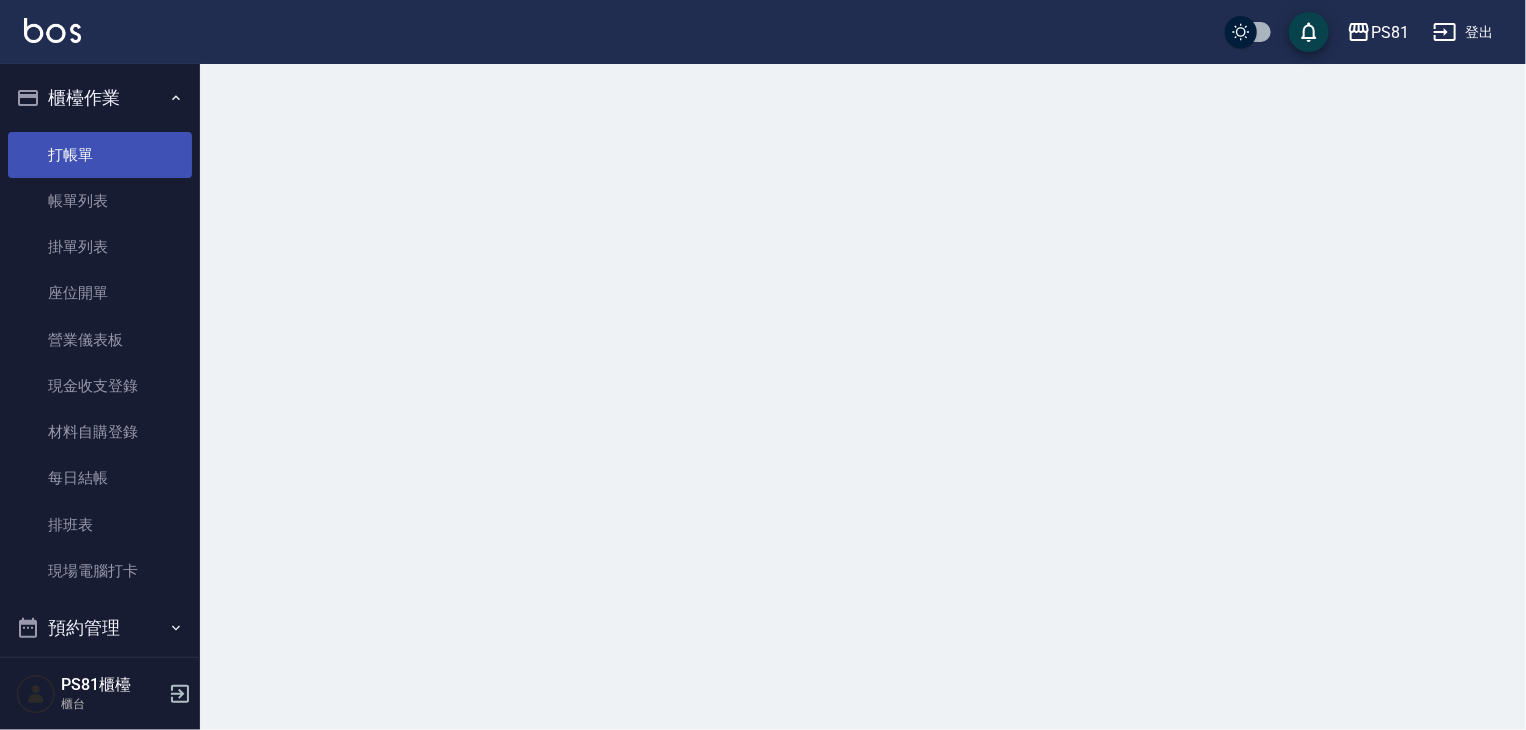 scroll, scrollTop: 0, scrollLeft: 0, axis: both 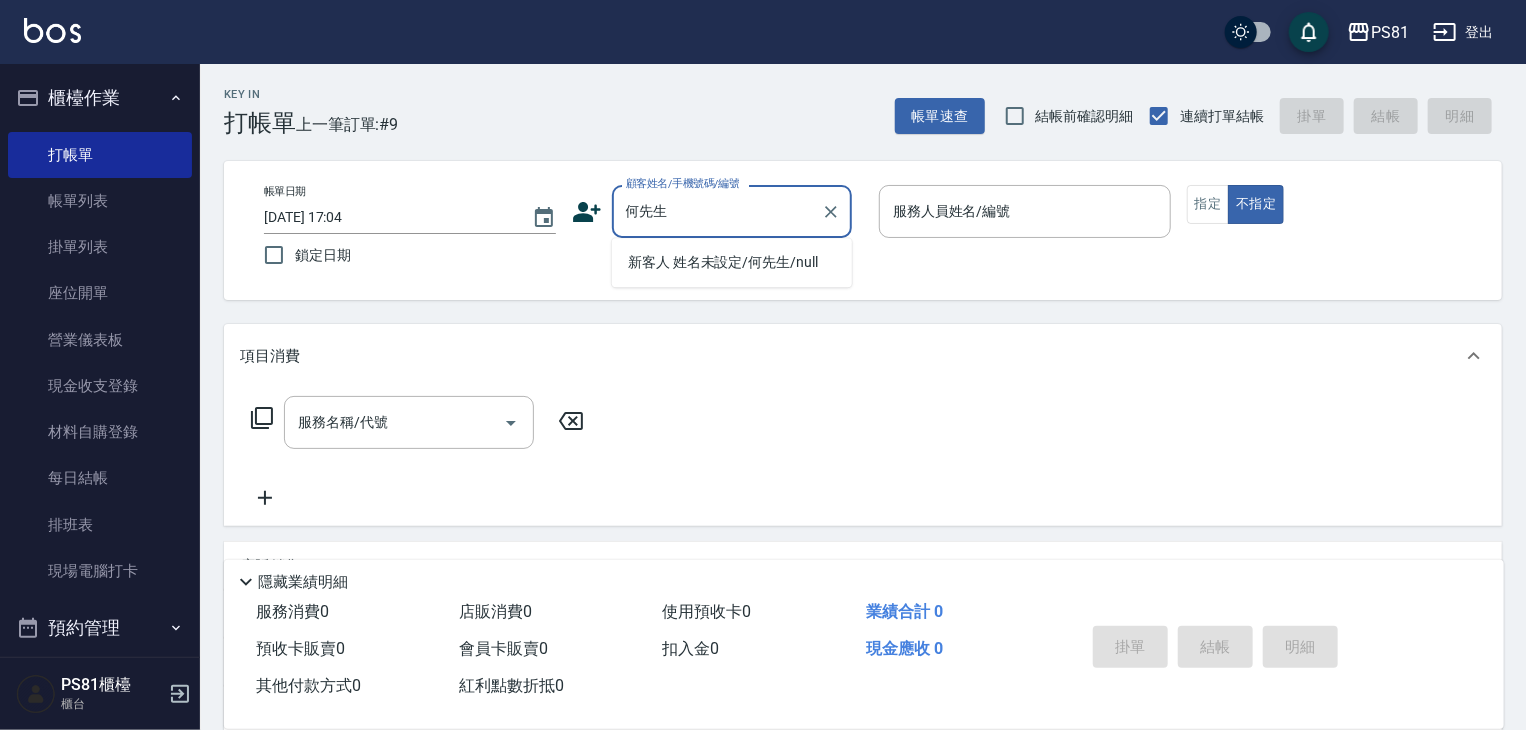 drag, startPoint x: 688, startPoint y: 254, endPoint x: 700, endPoint y: 269, distance: 19.209373 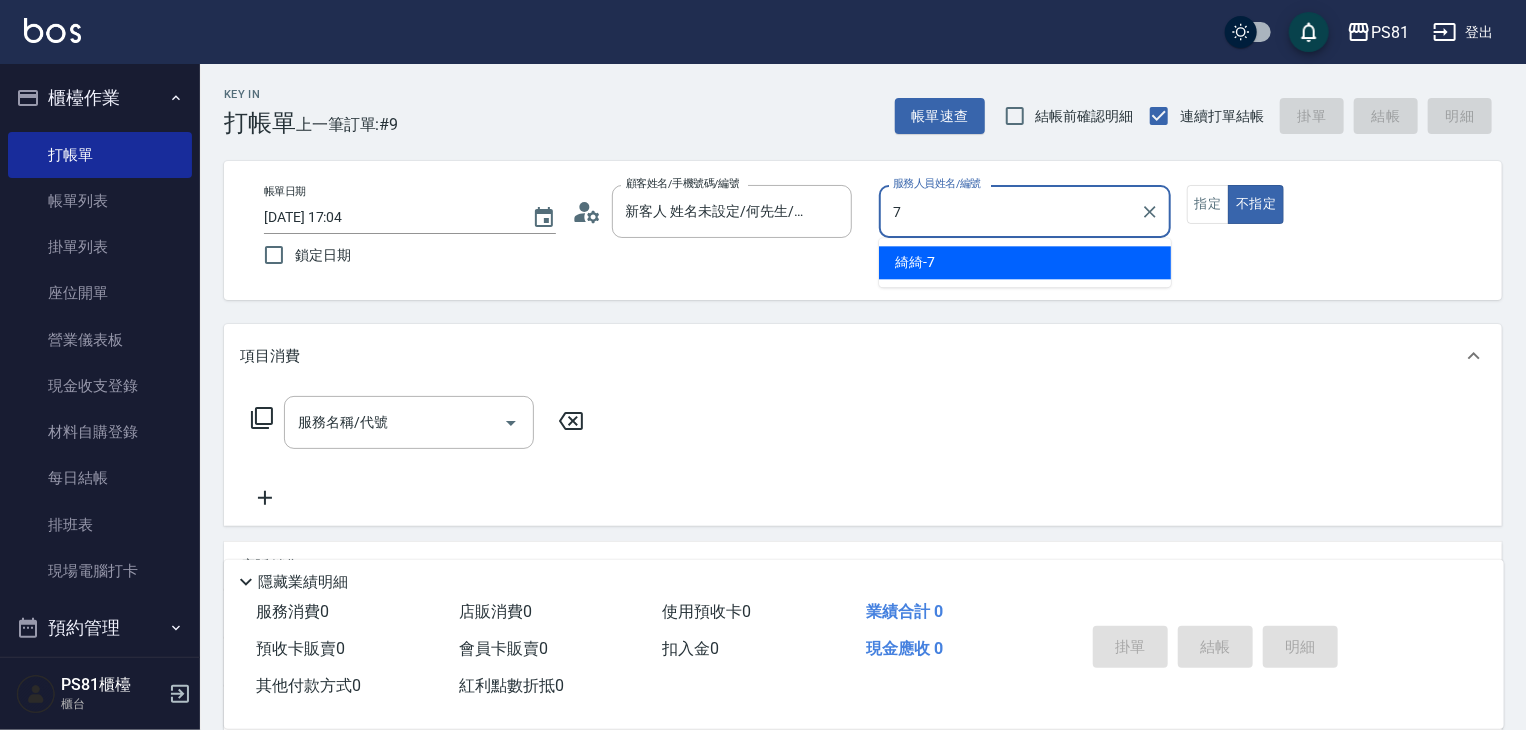 drag, startPoint x: 940, startPoint y: 273, endPoint x: 1048, endPoint y: 243, distance: 112.08925 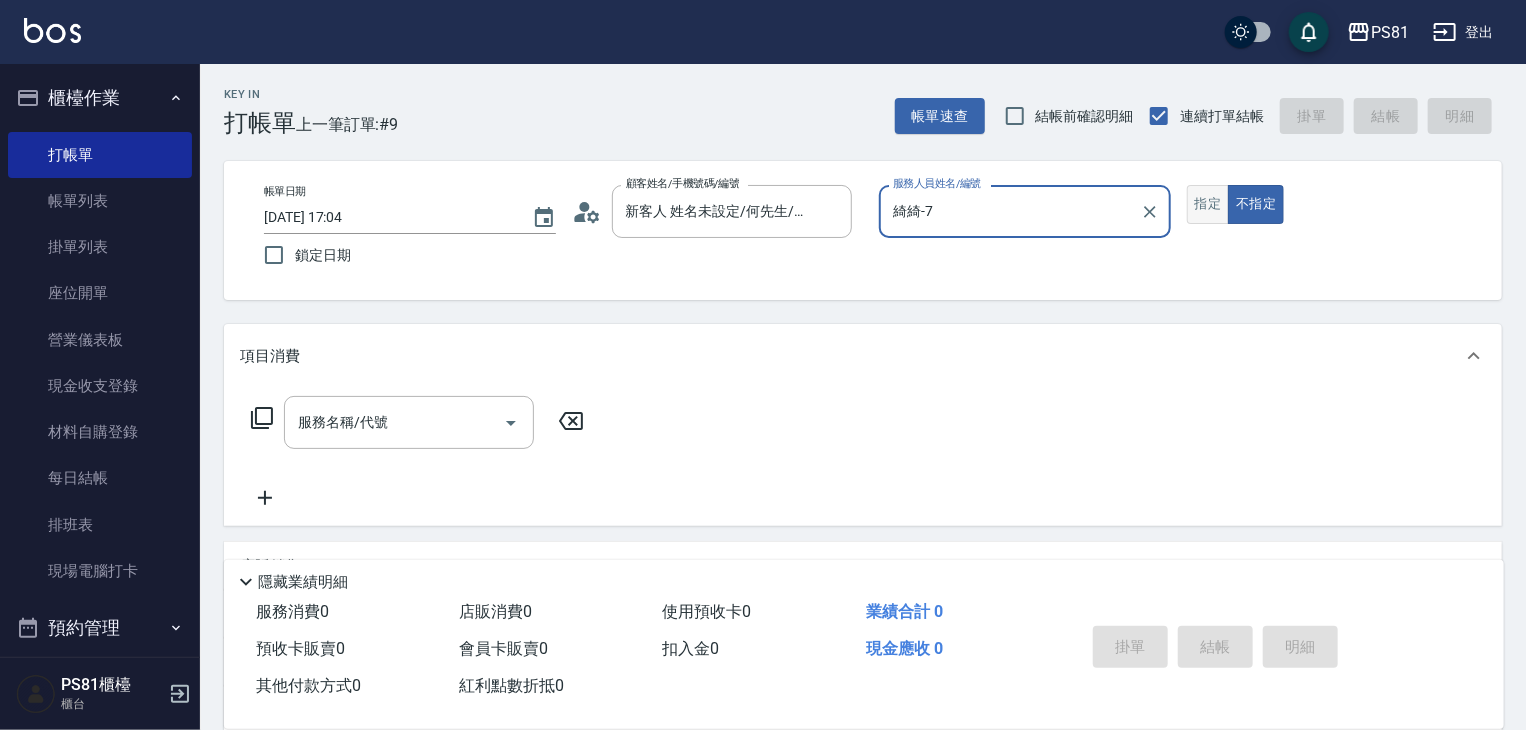 type on "綺綺-7" 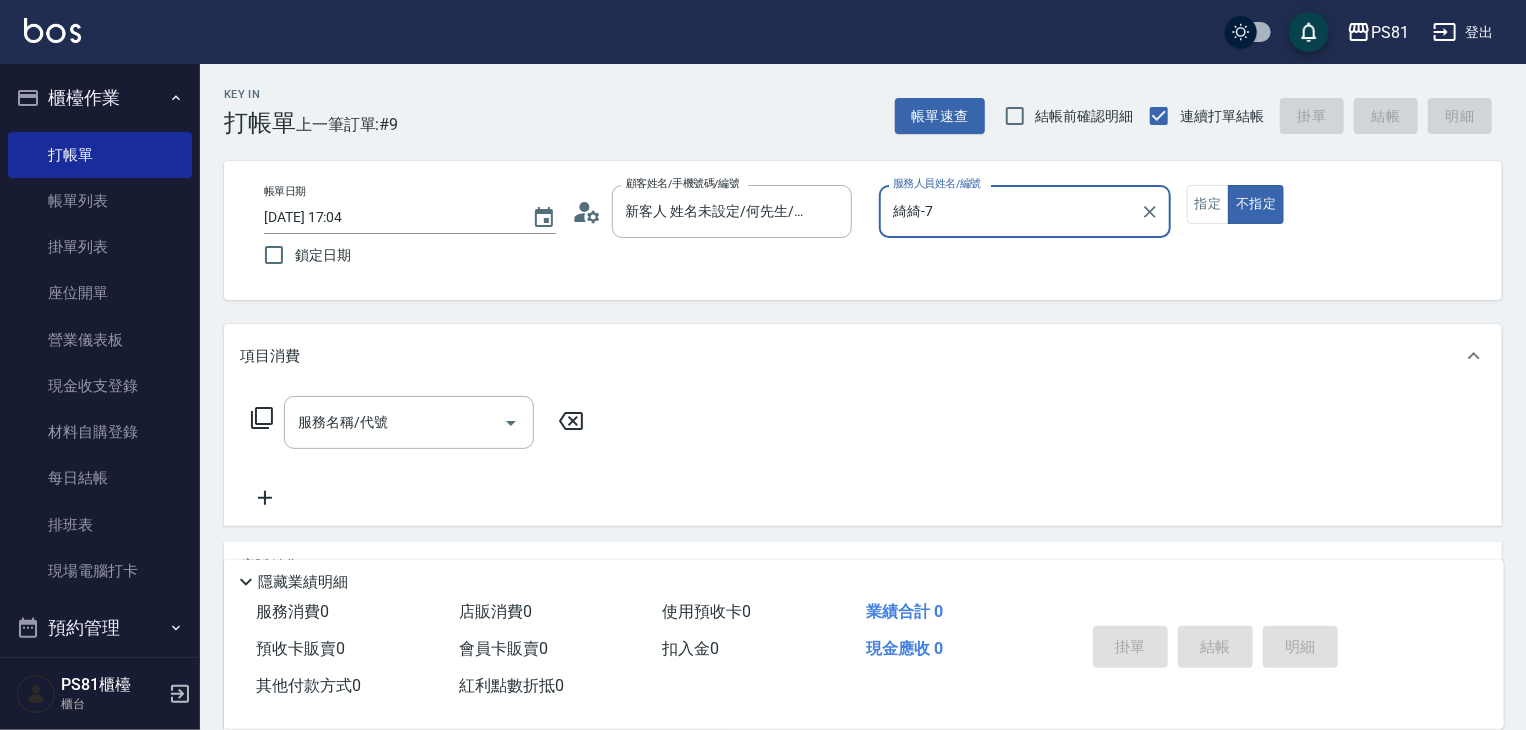 click on "指定" at bounding box center [1208, 204] 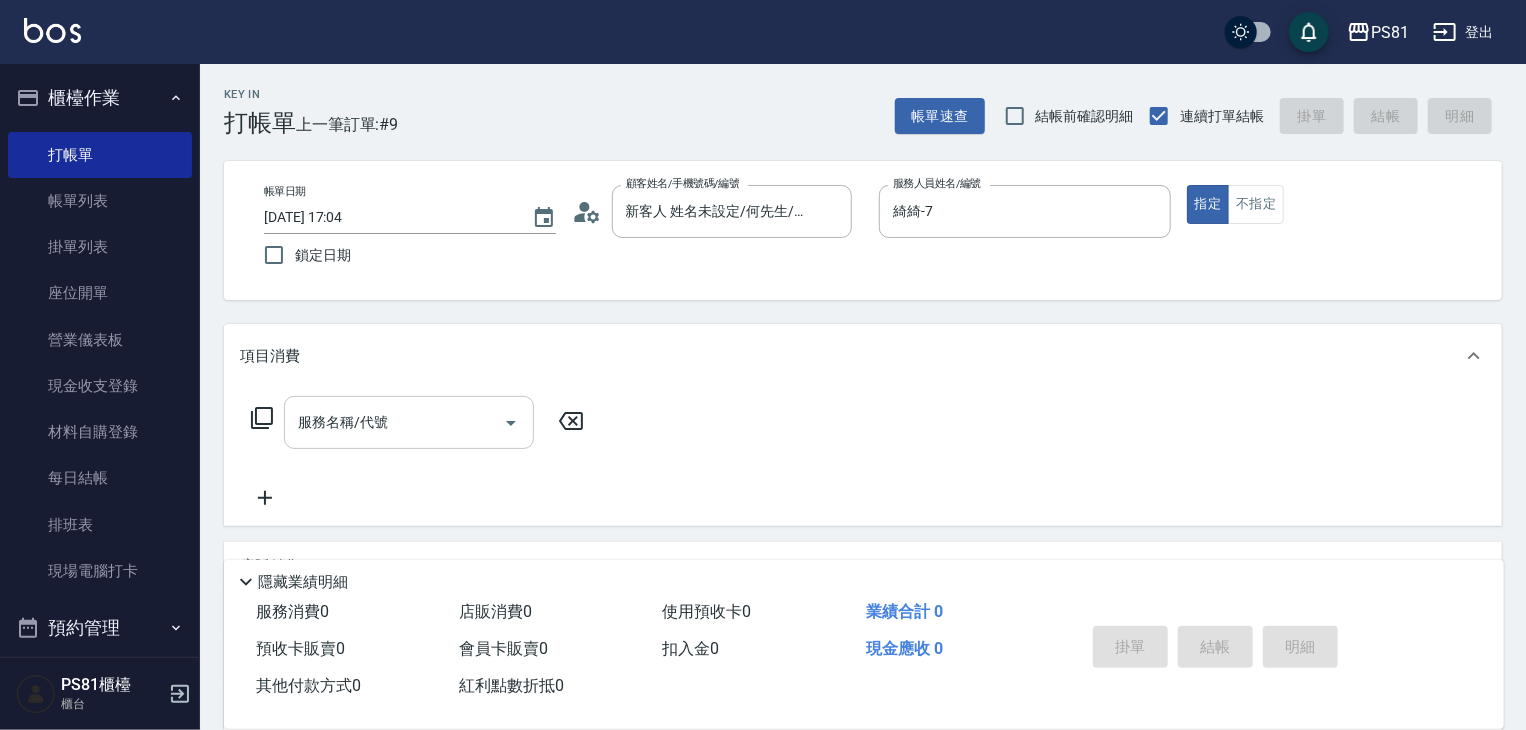 click on "服務名稱/代號" at bounding box center (394, 422) 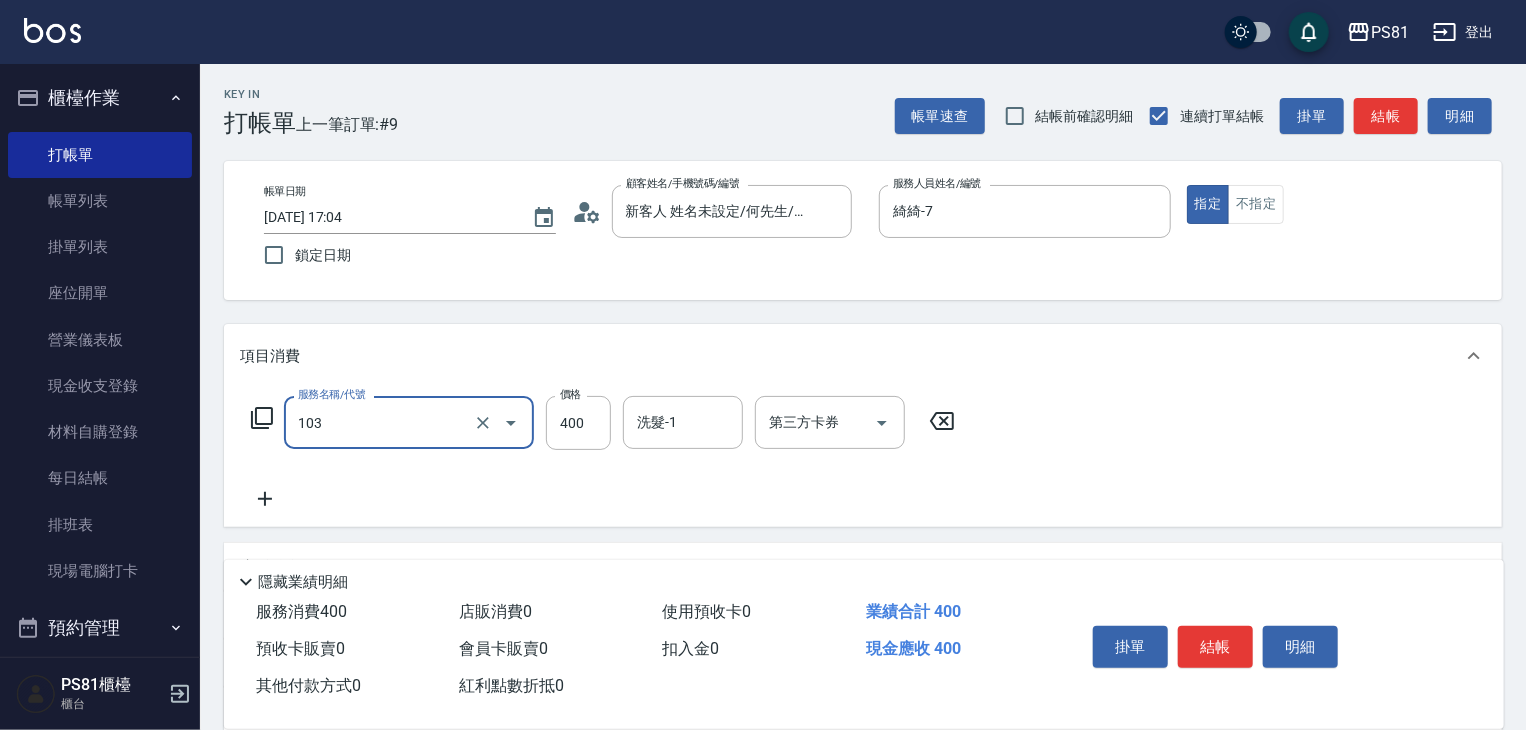 type on "C級洗剪400(103)" 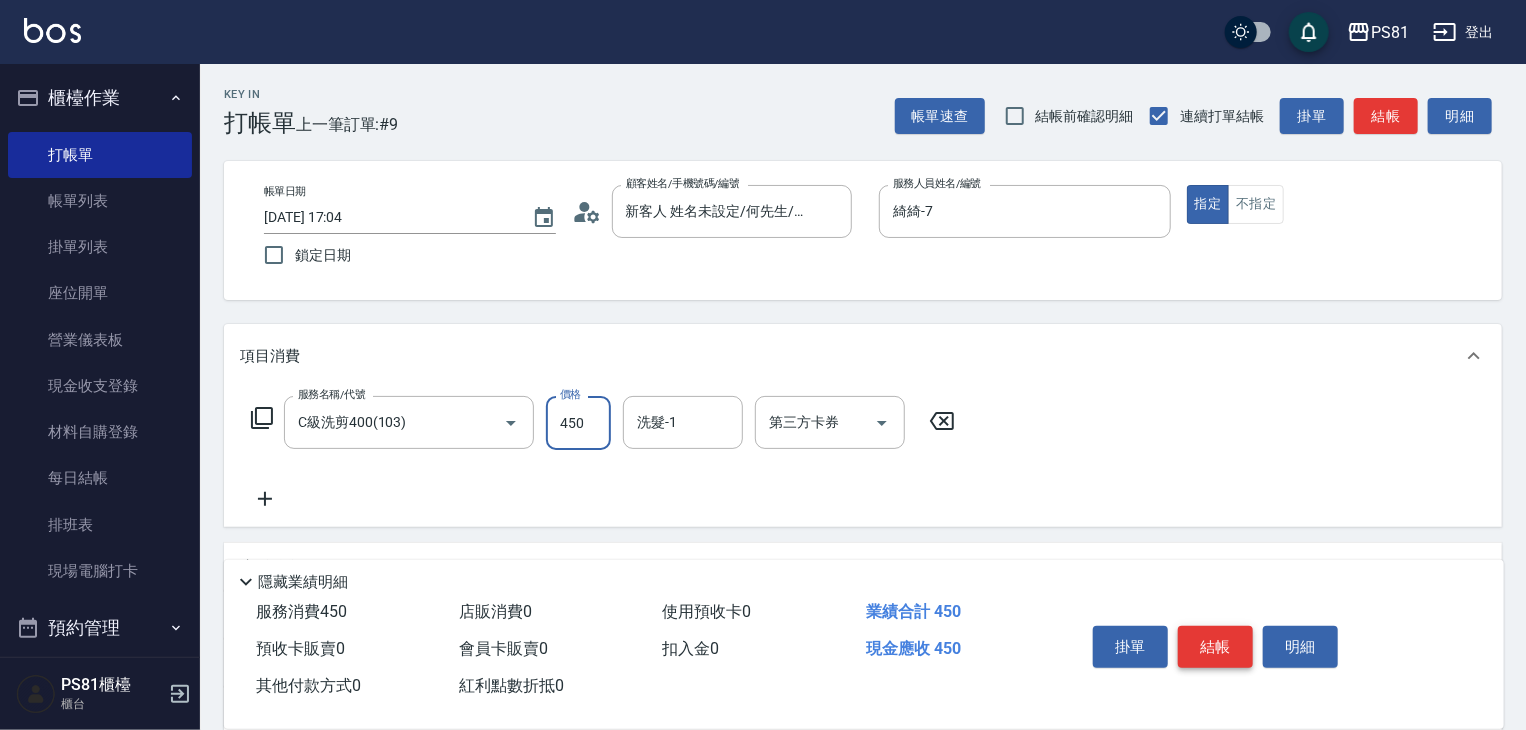 type on "450" 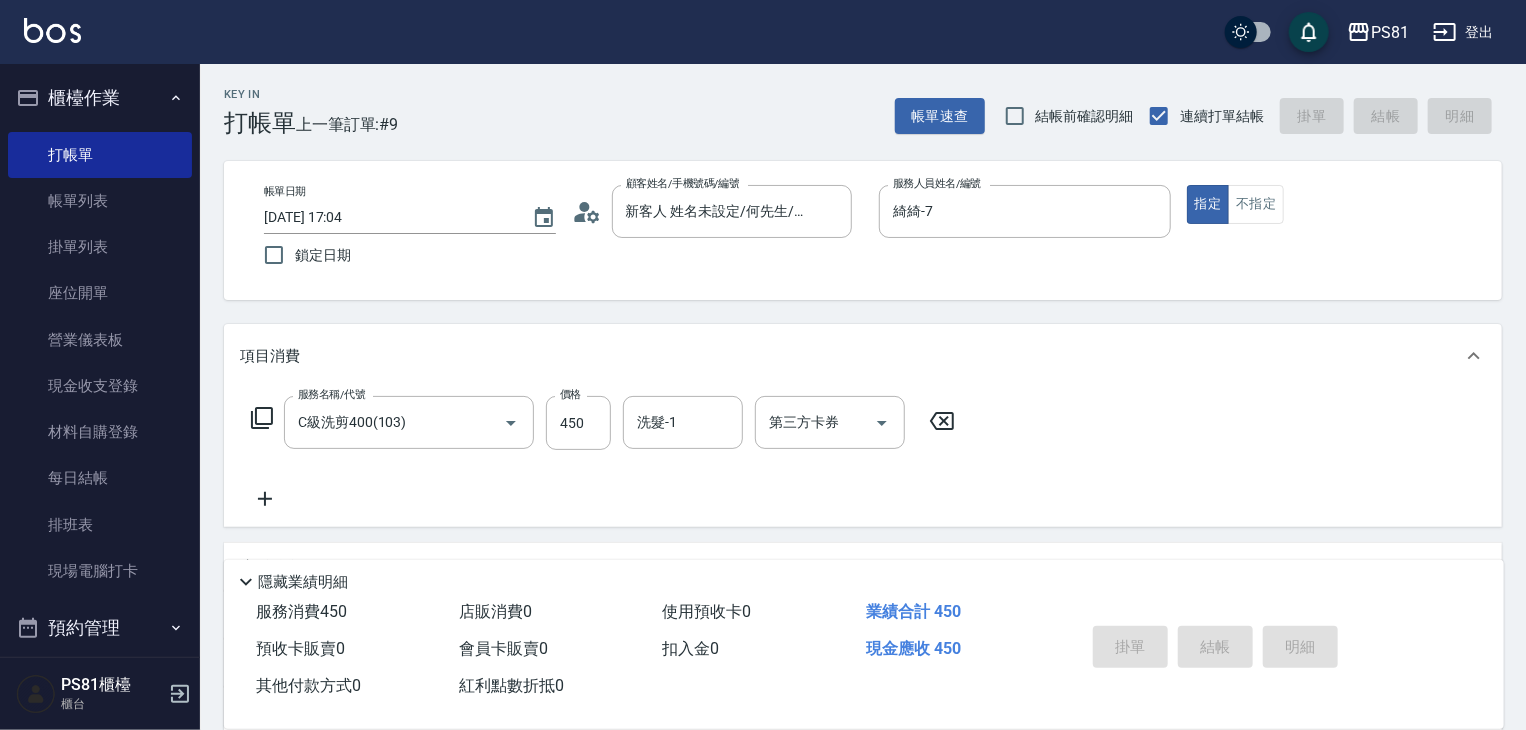 type 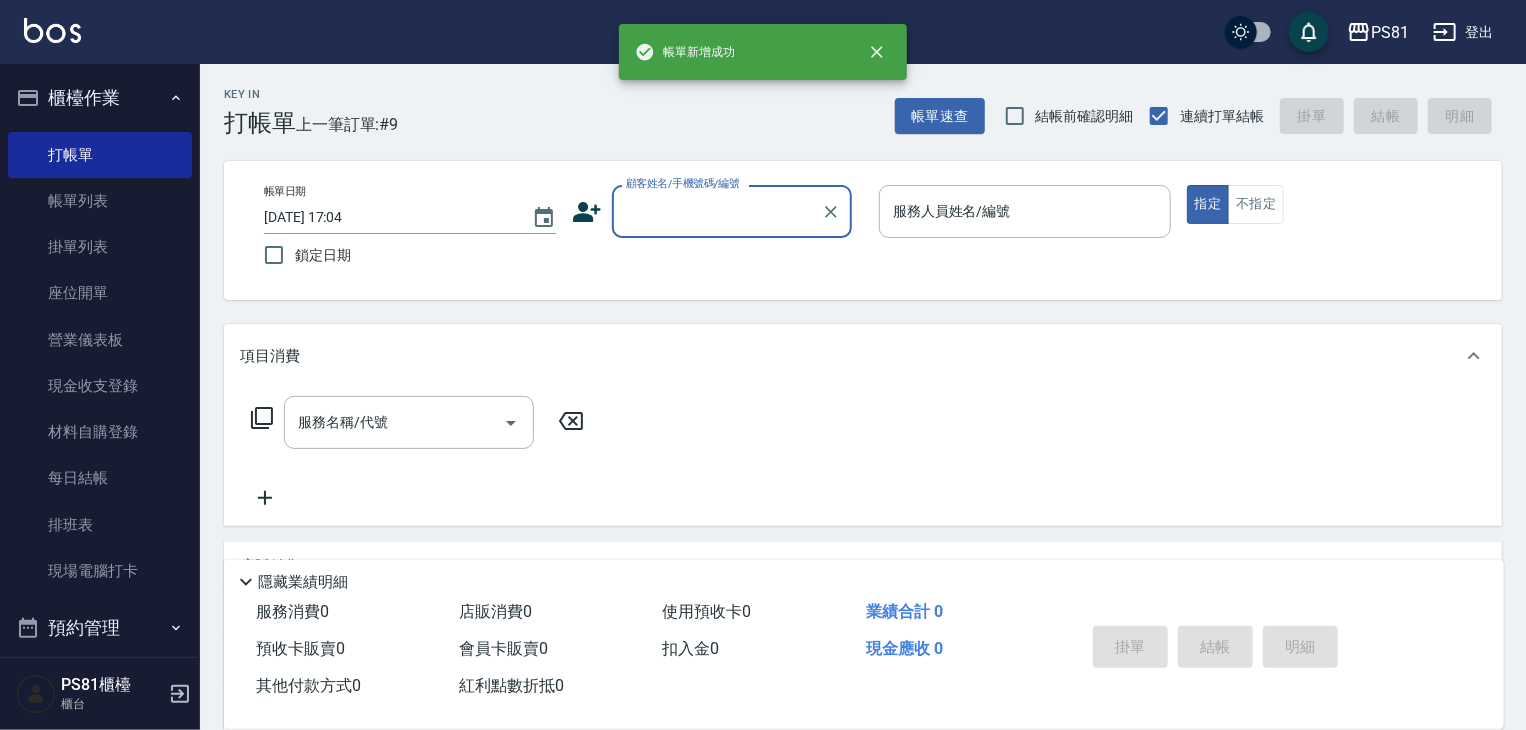 scroll, scrollTop: 0, scrollLeft: 0, axis: both 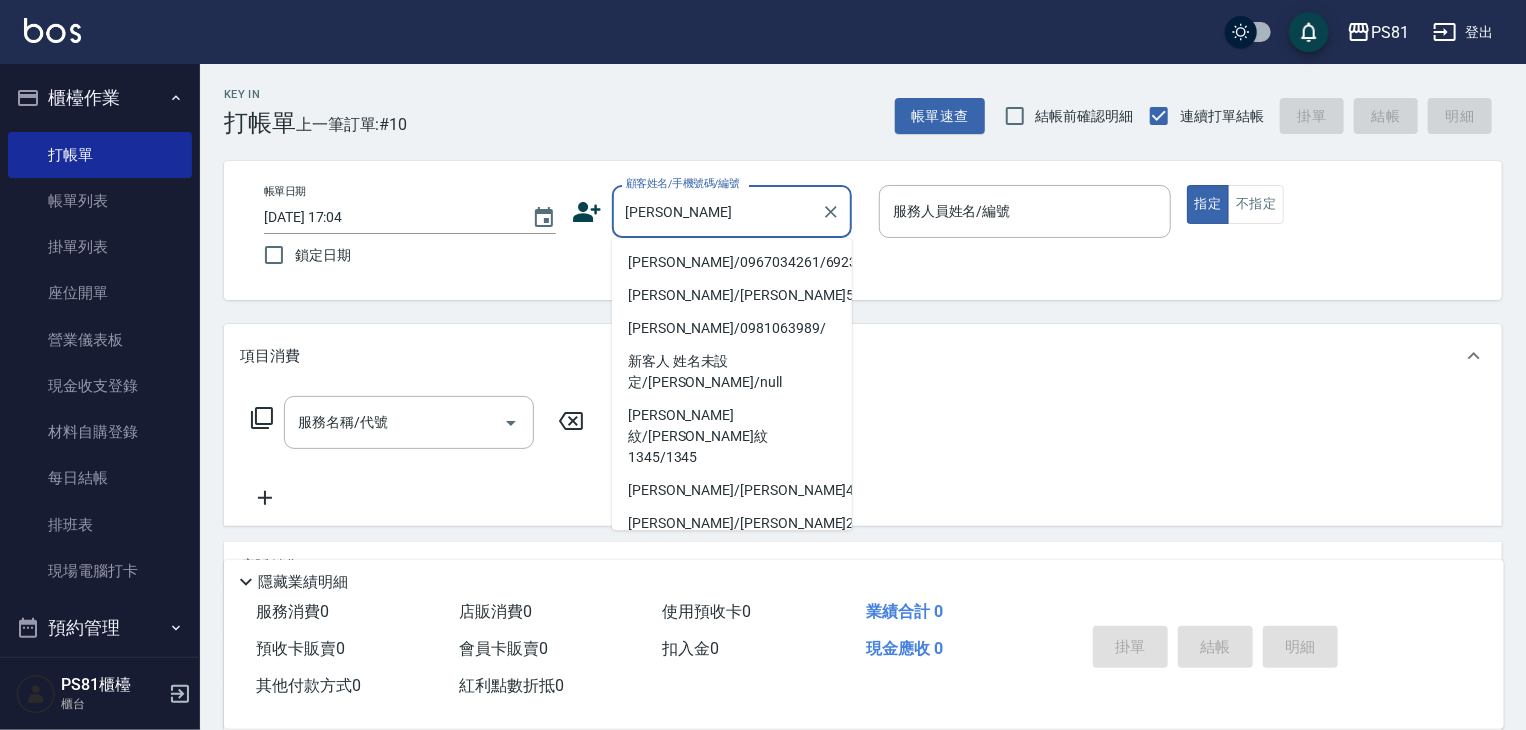 click on "張嘉憲/0967034261/6923" at bounding box center [732, 262] 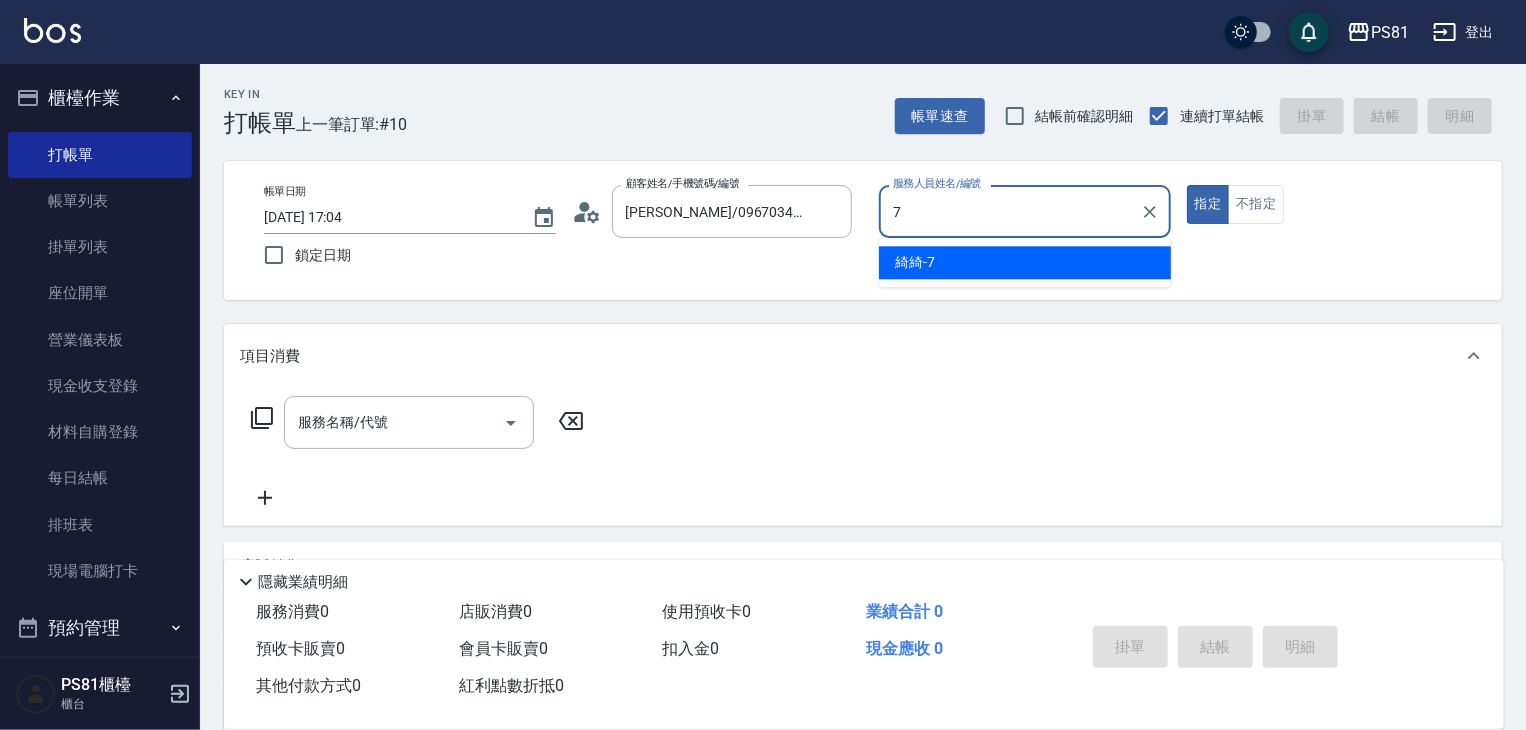 click on "綺綺 -7" at bounding box center [915, 262] 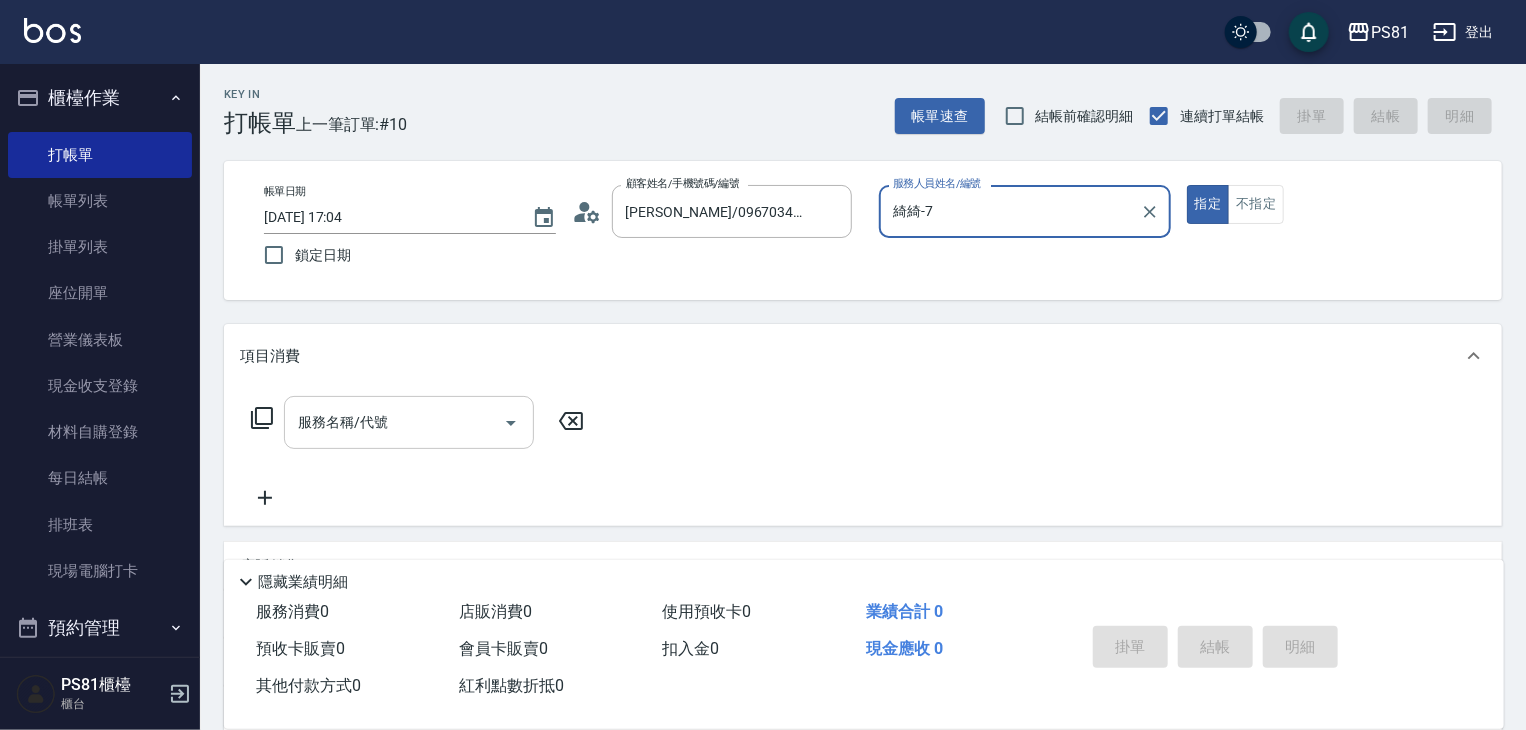 type on "綺綺-7" 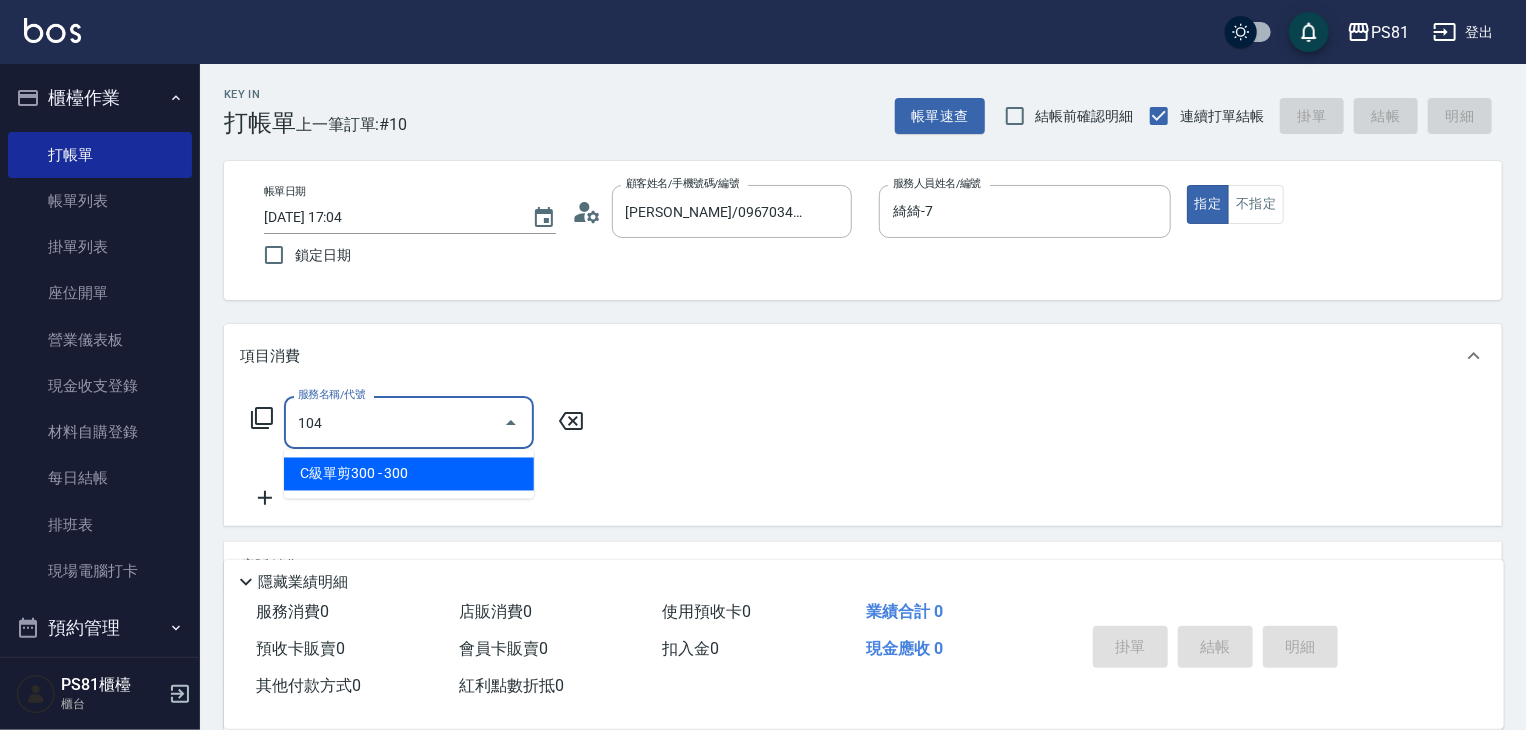 click on "C級單剪300 - 300" at bounding box center [409, 474] 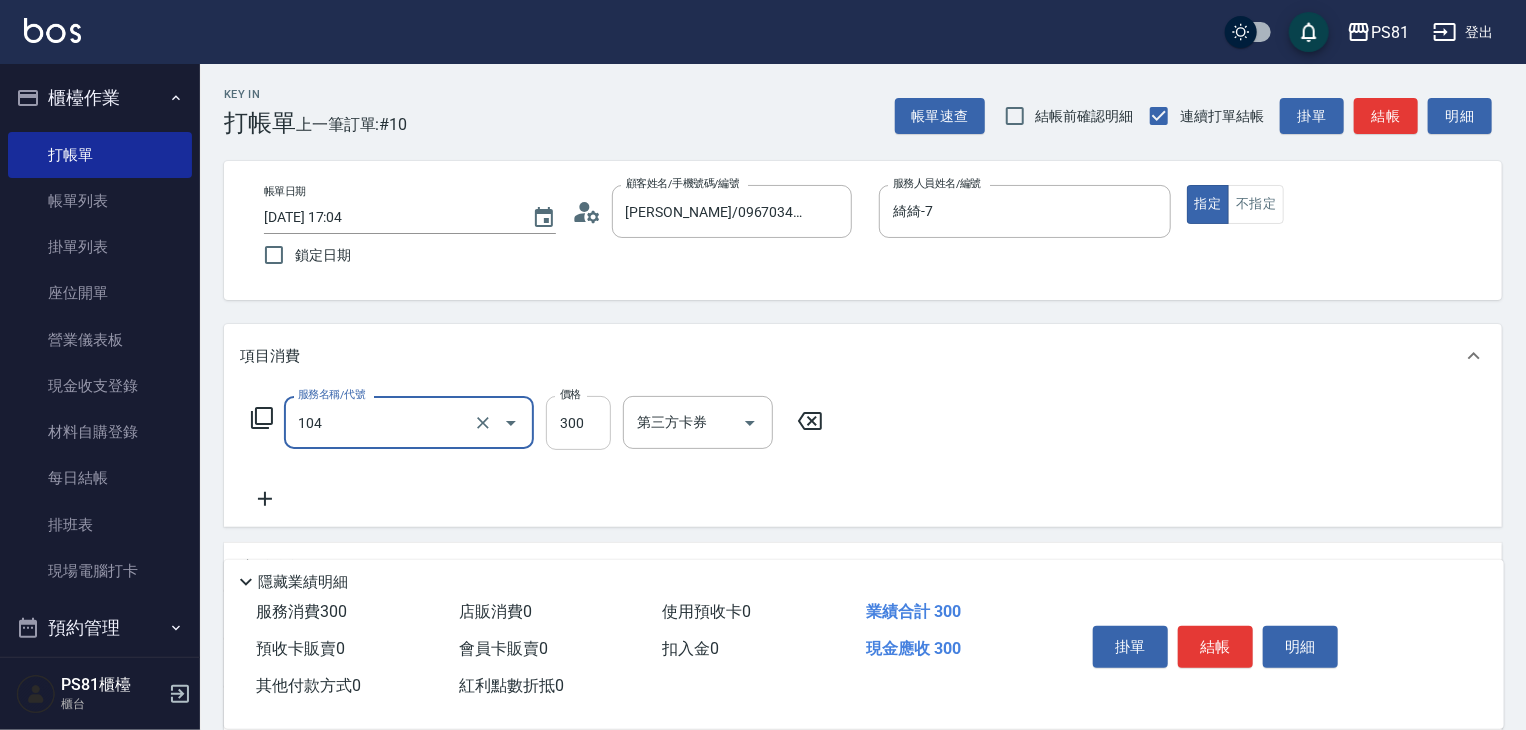 type on "C級單剪300(104)" 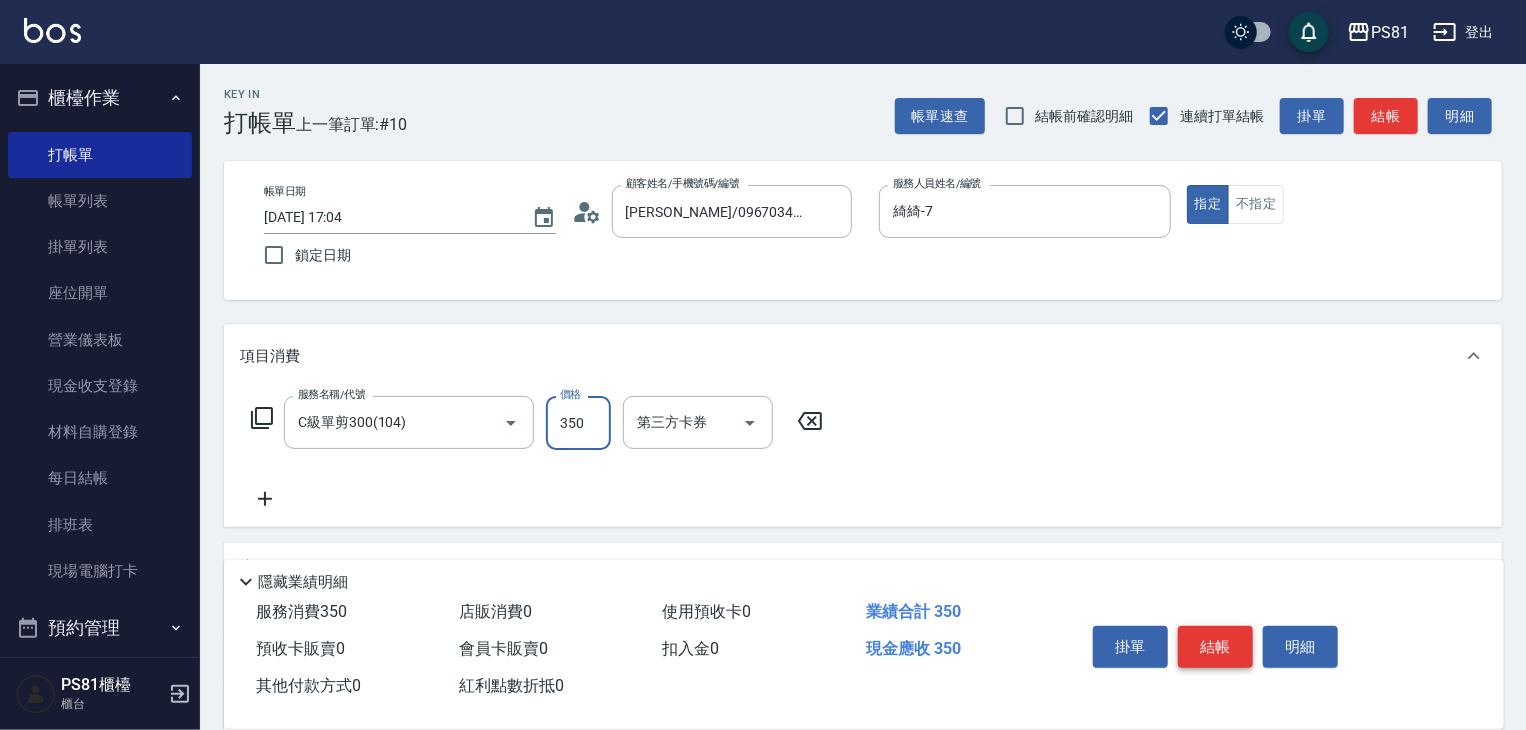 type on "350" 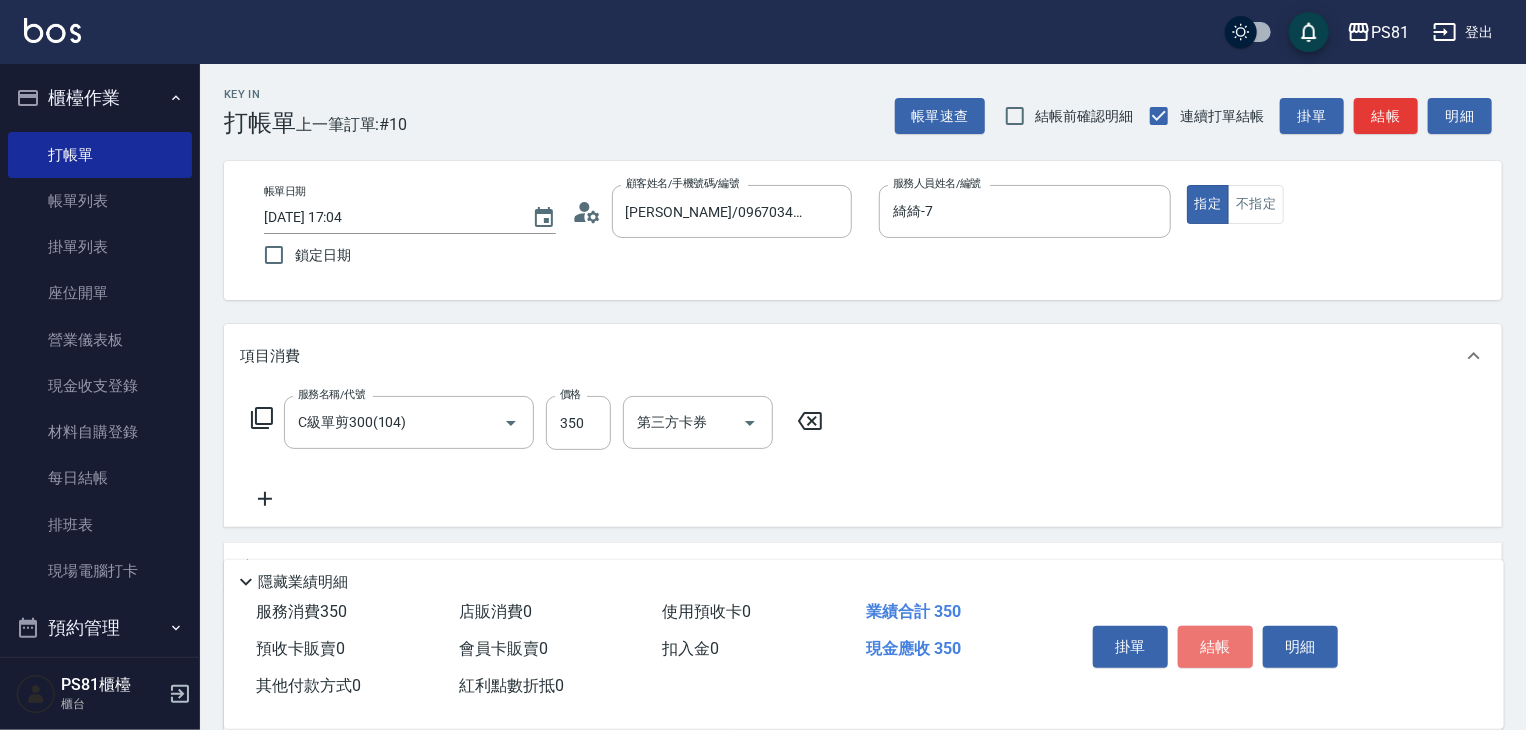 click on "結帳" at bounding box center (1215, 647) 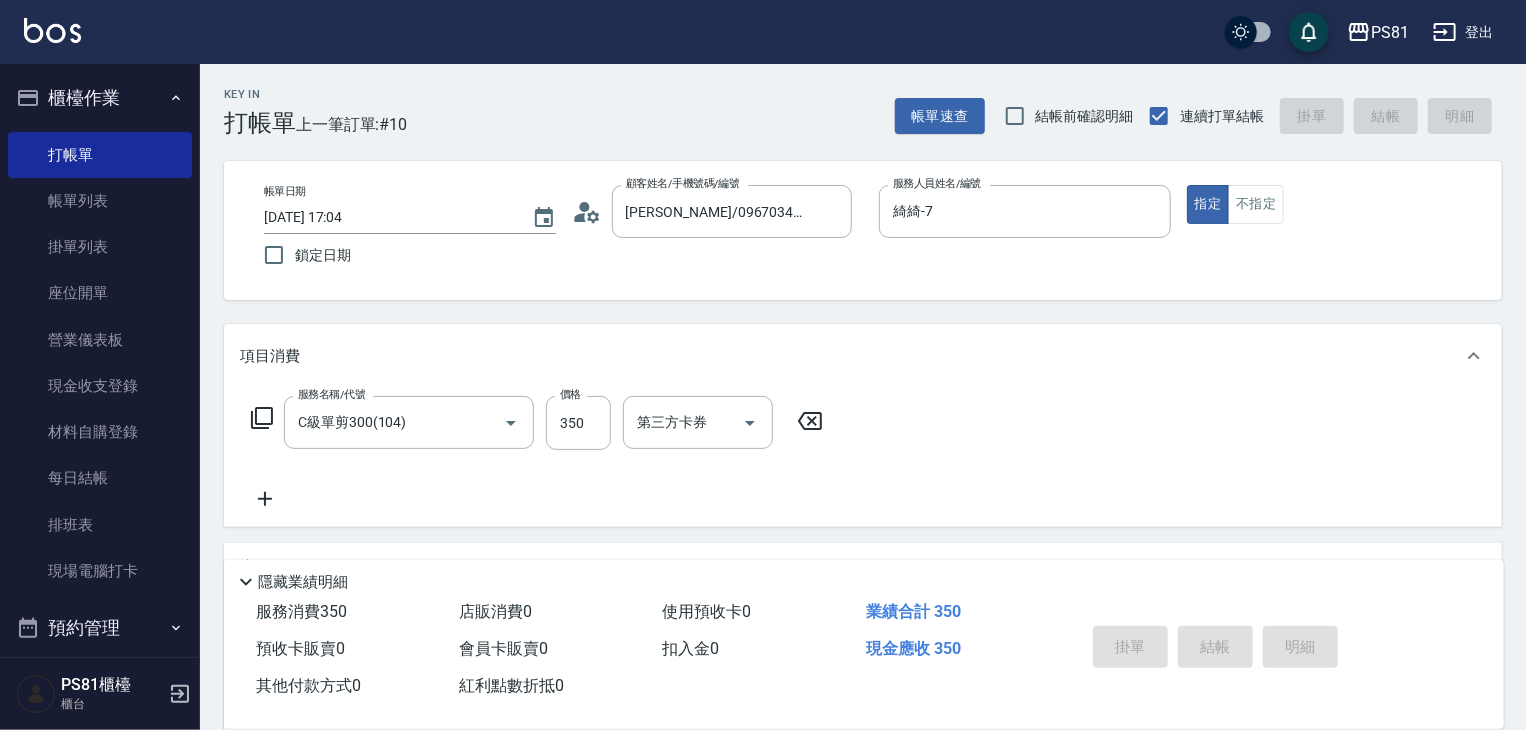 type on "2025/07/11 17:05" 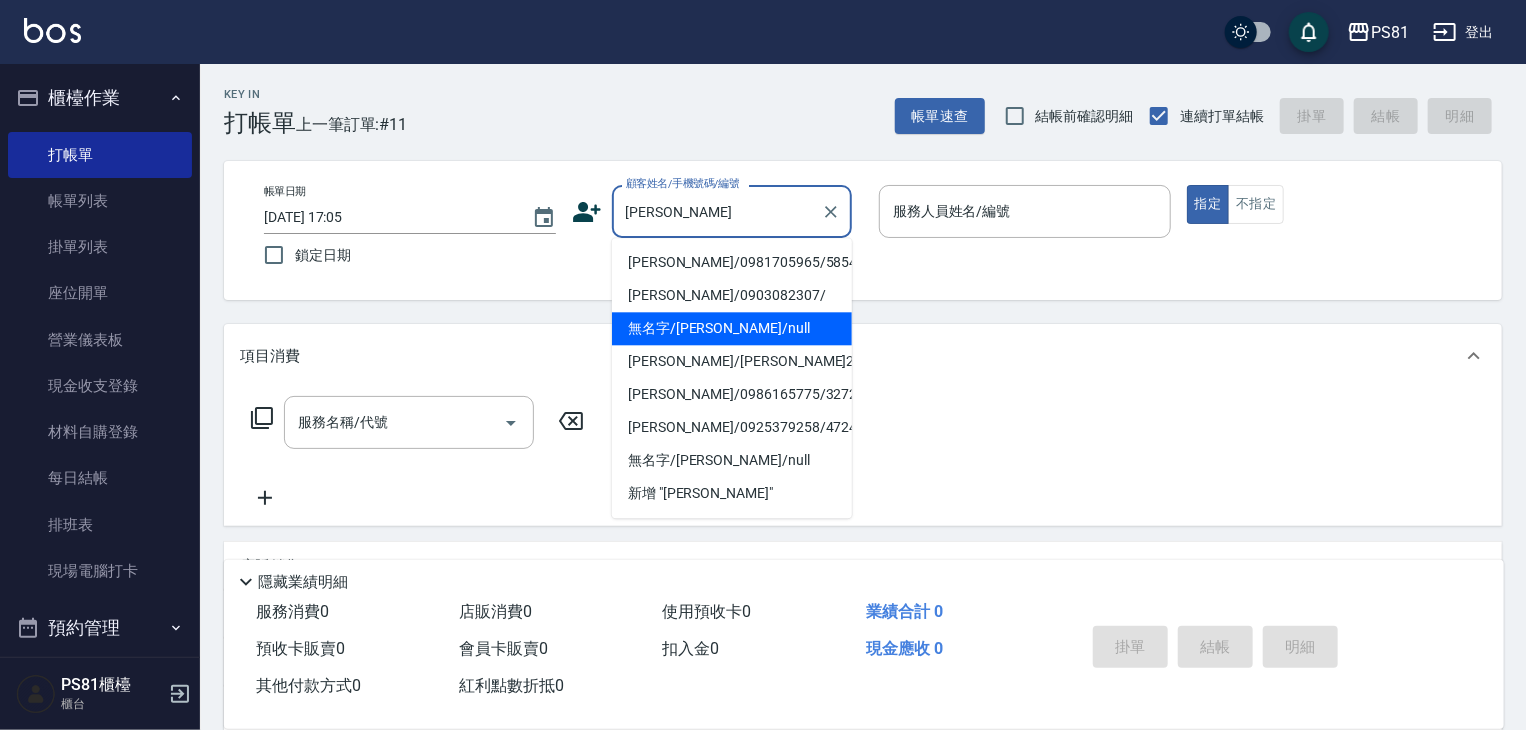 click on "無名字/洪嘉昇/null" at bounding box center (732, 328) 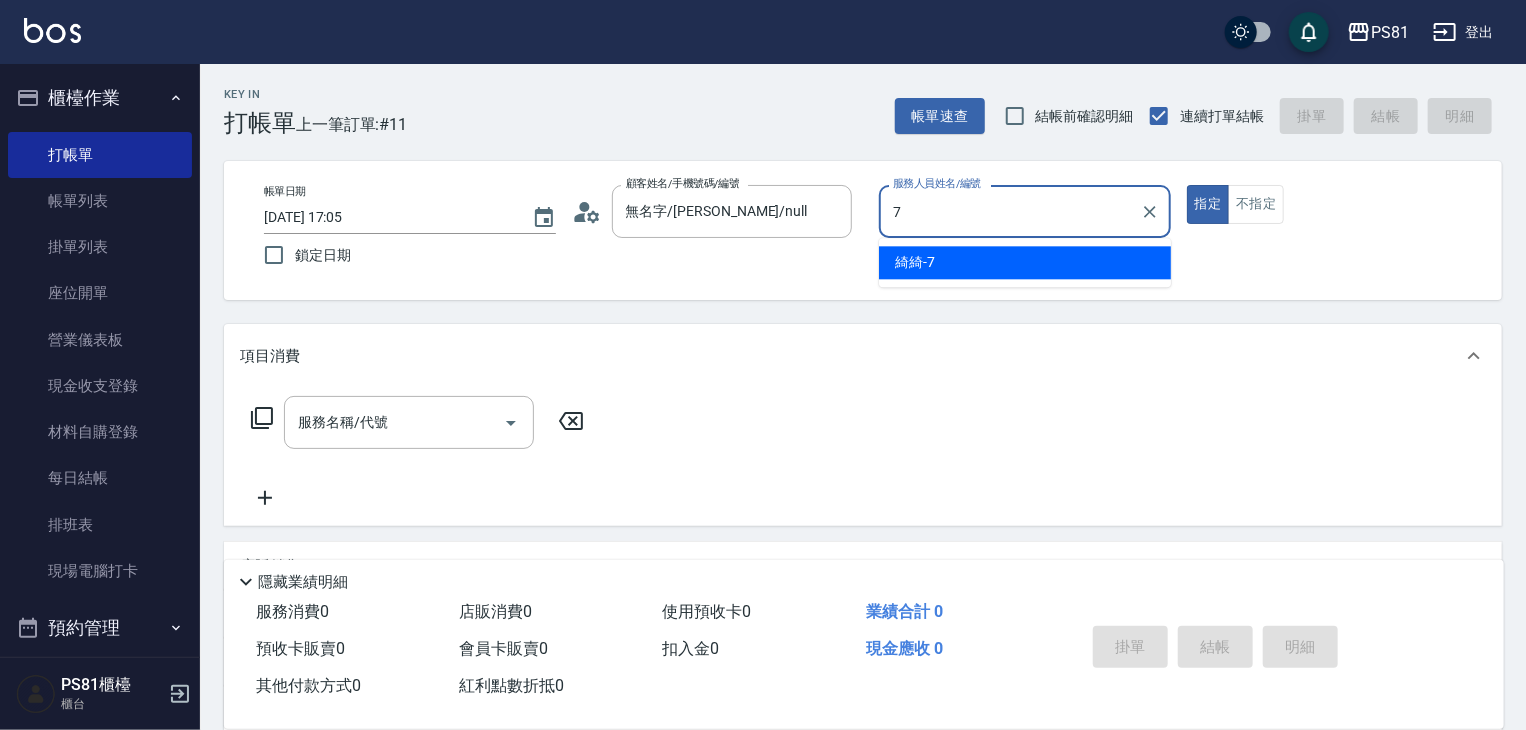 drag, startPoint x: 938, startPoint y: 262, endPoint x: 512, endPoint y: 379, distance: 441.77484 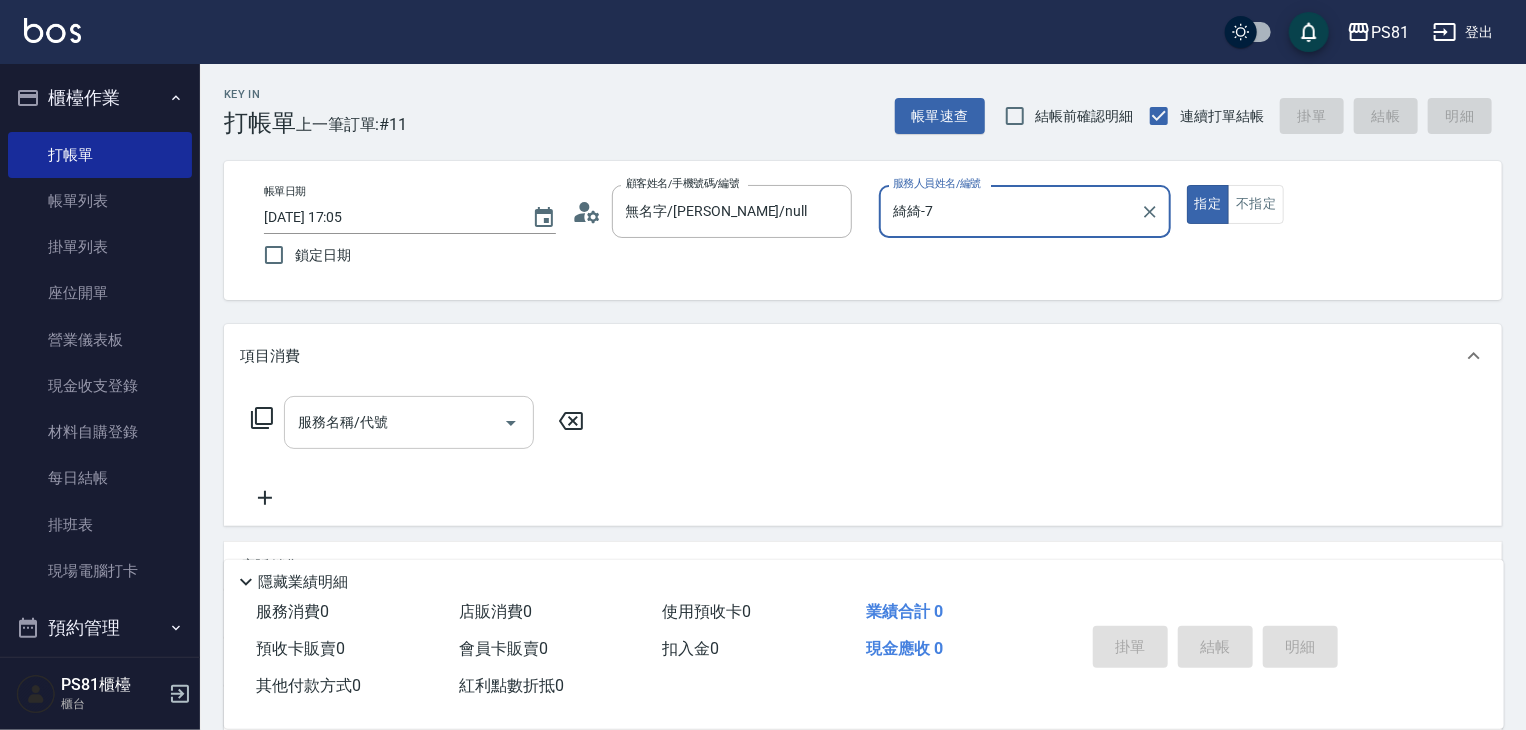 type on "綺綺-7" 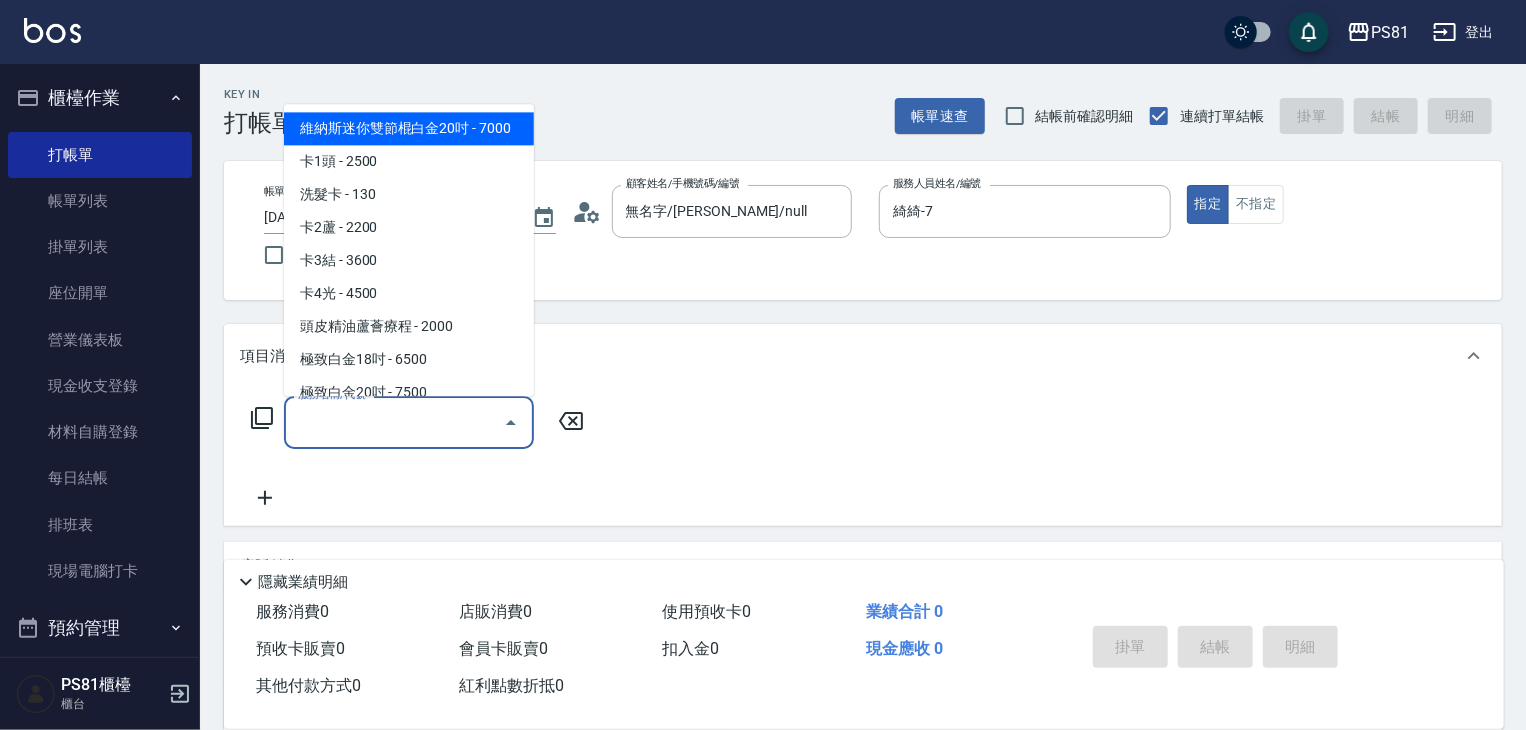 click on "服務名稱/代號" at bounding box center (394, 422) 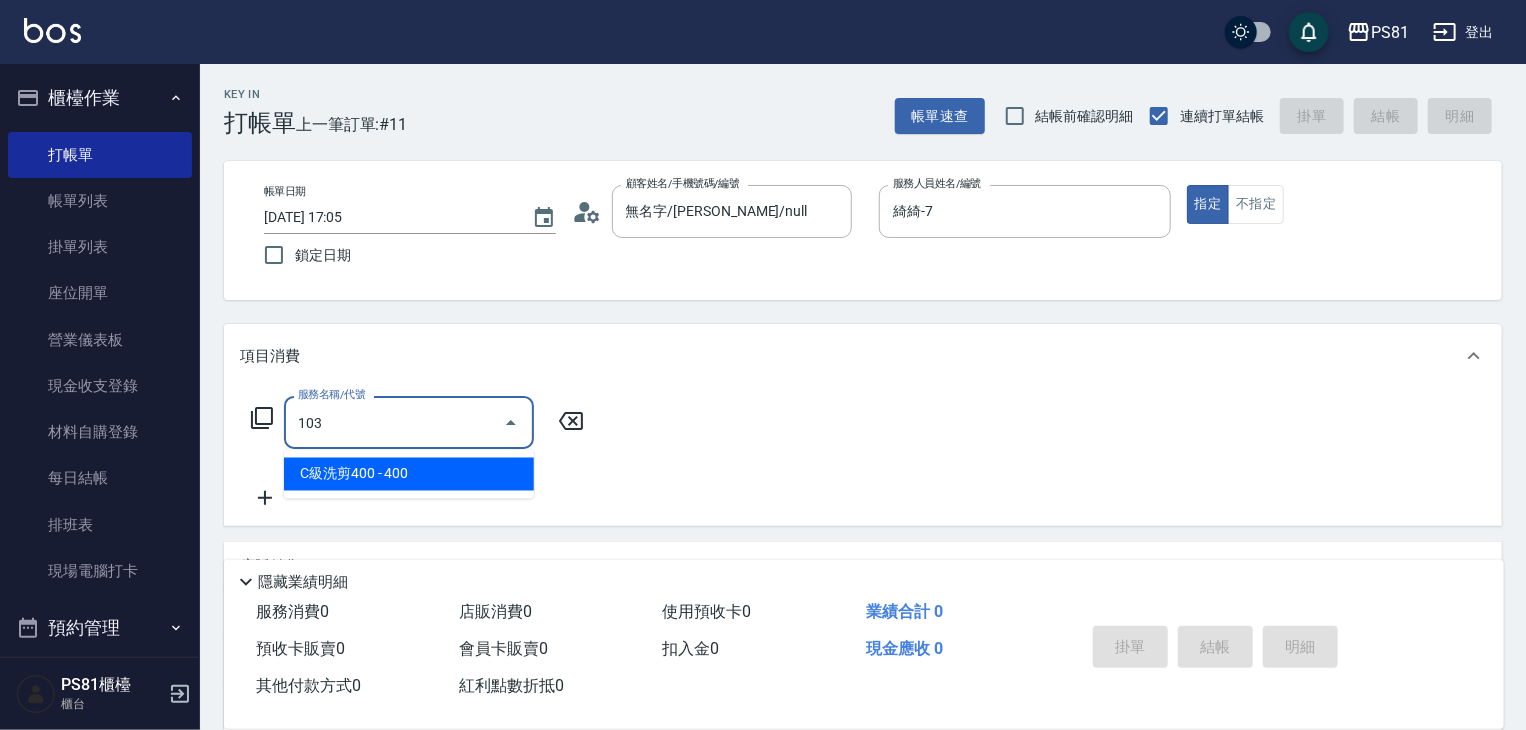 type on "C級洗剪400(103)" 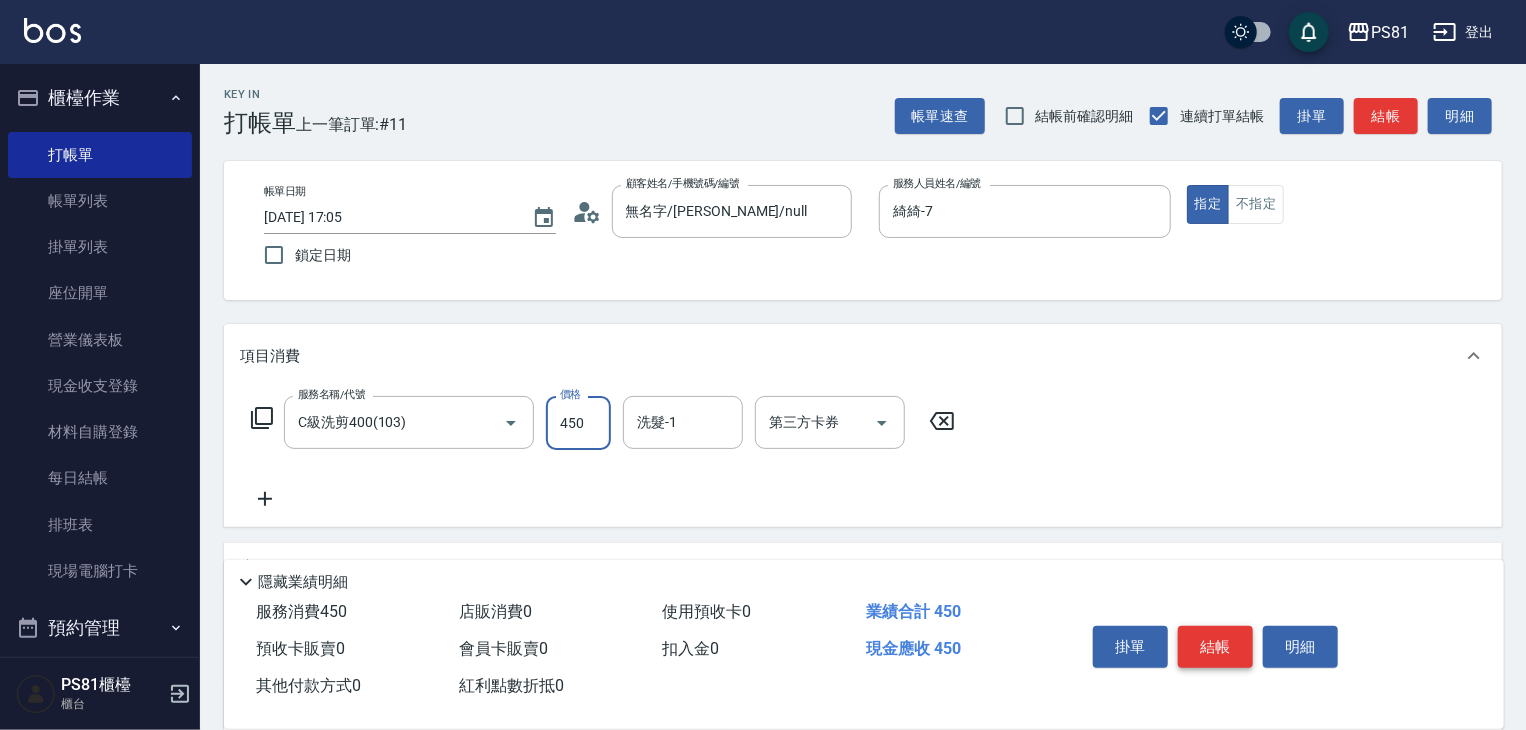 type on "450" 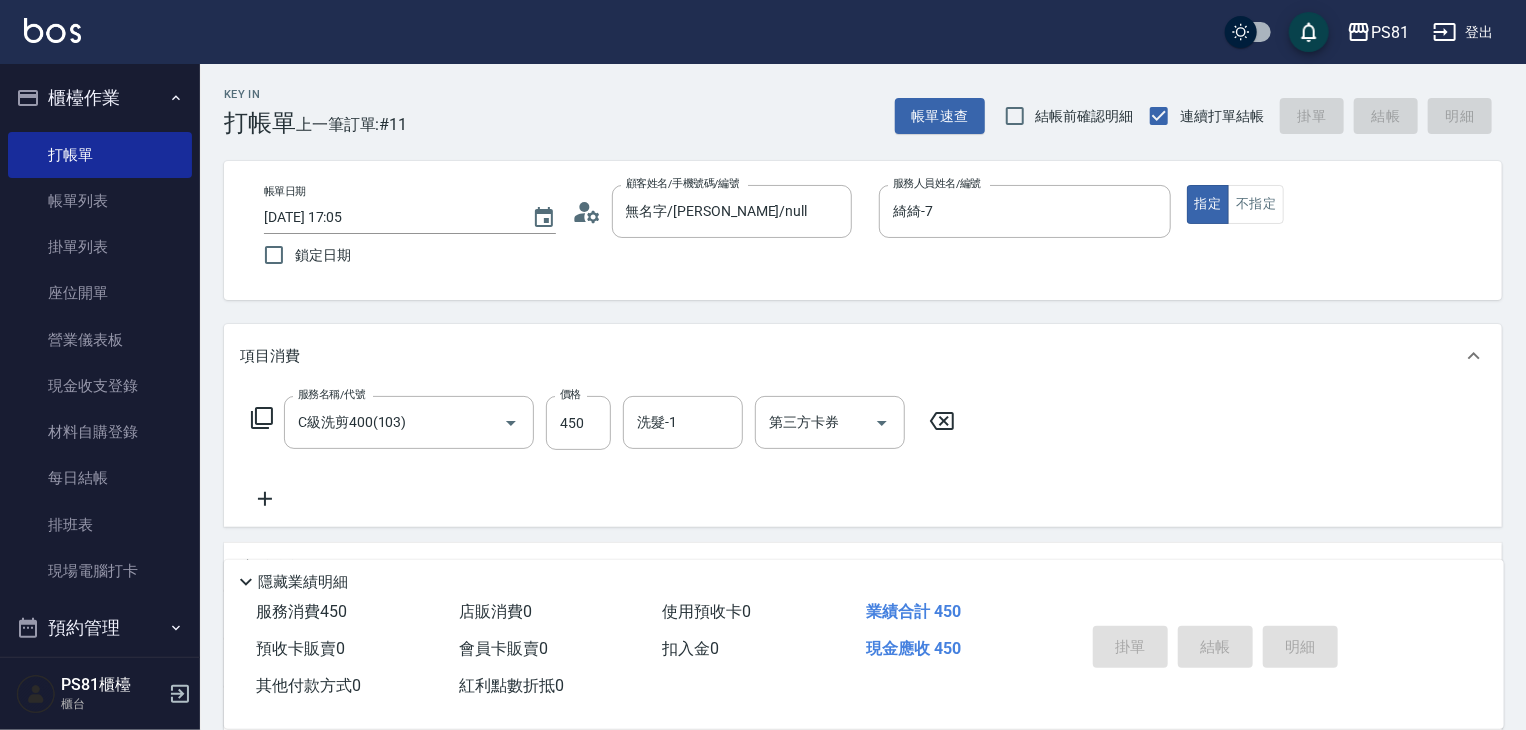 type 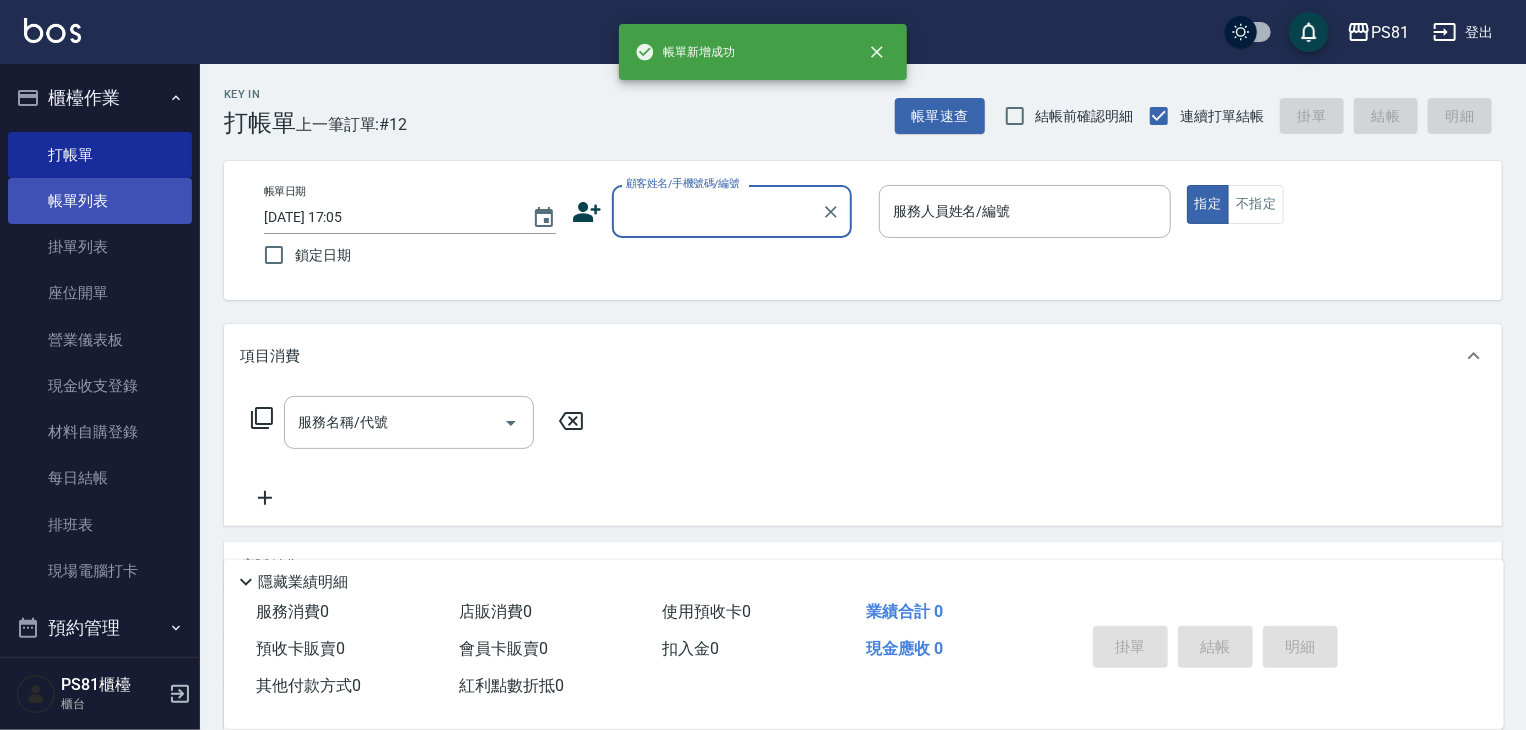 click on "帳單列表" at bounding box center [100, 201] 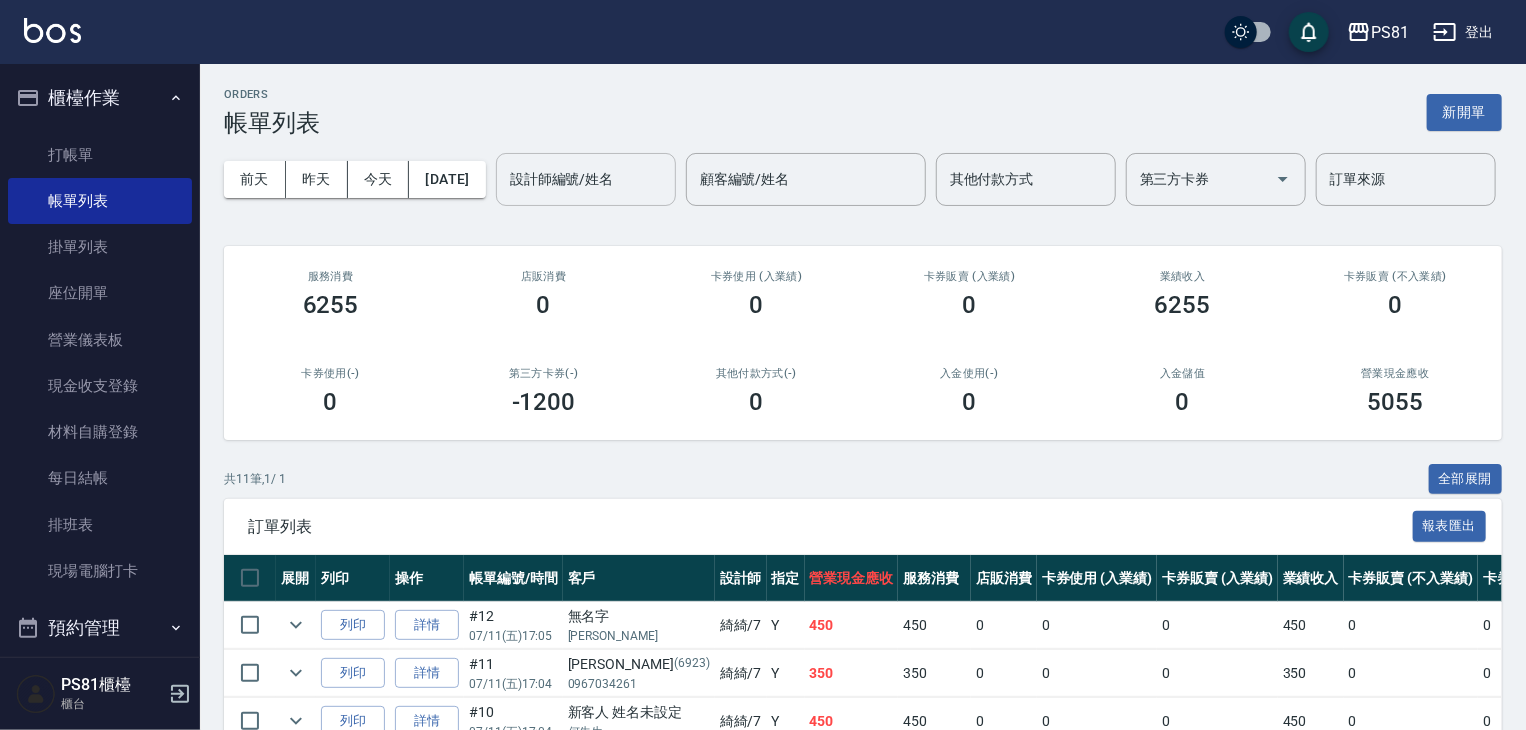 click on "設計師編號/姓名" at bounding box center (586, 179) 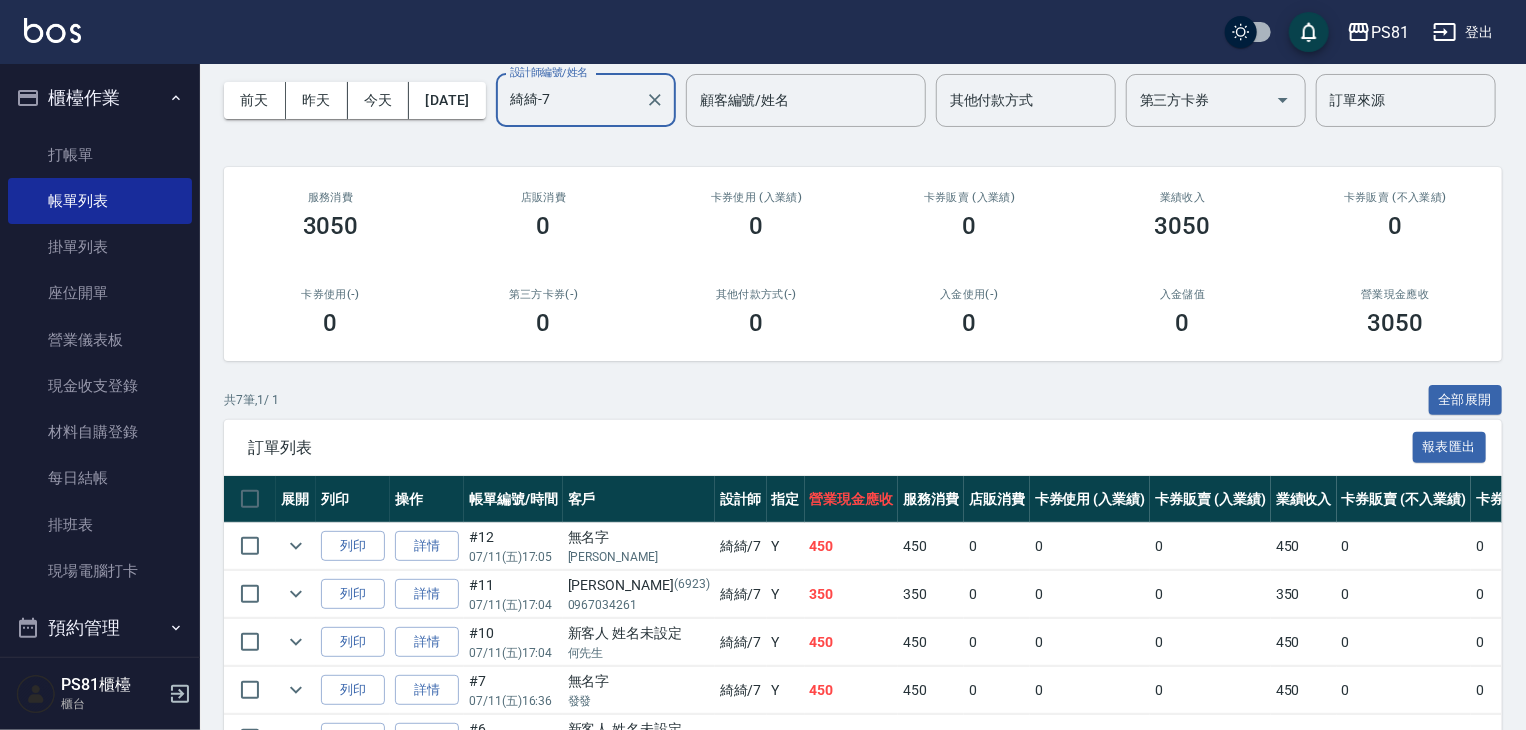 scroll, scrollTop: 361, scrollLeft: 0, axis: vertical 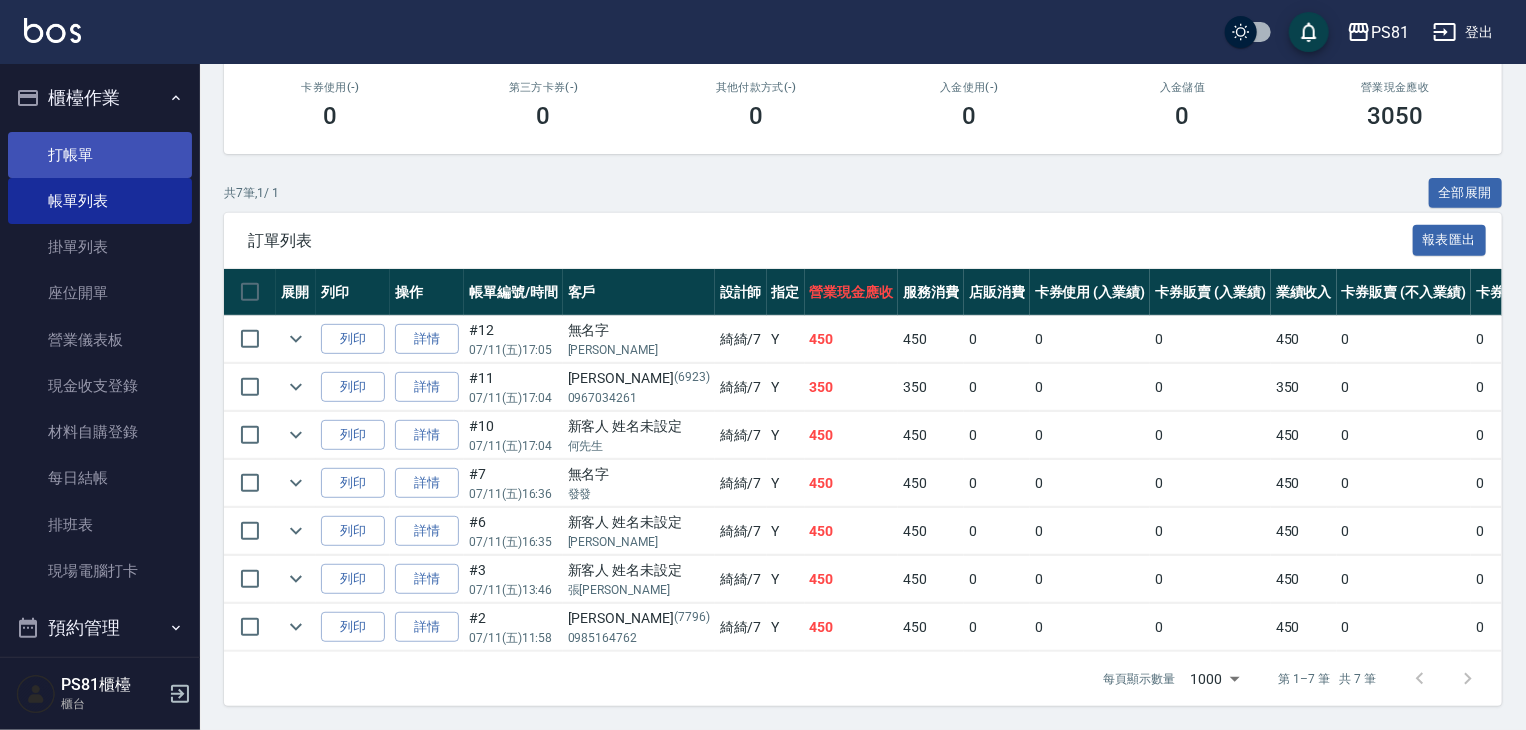 type on "綺綺-7" 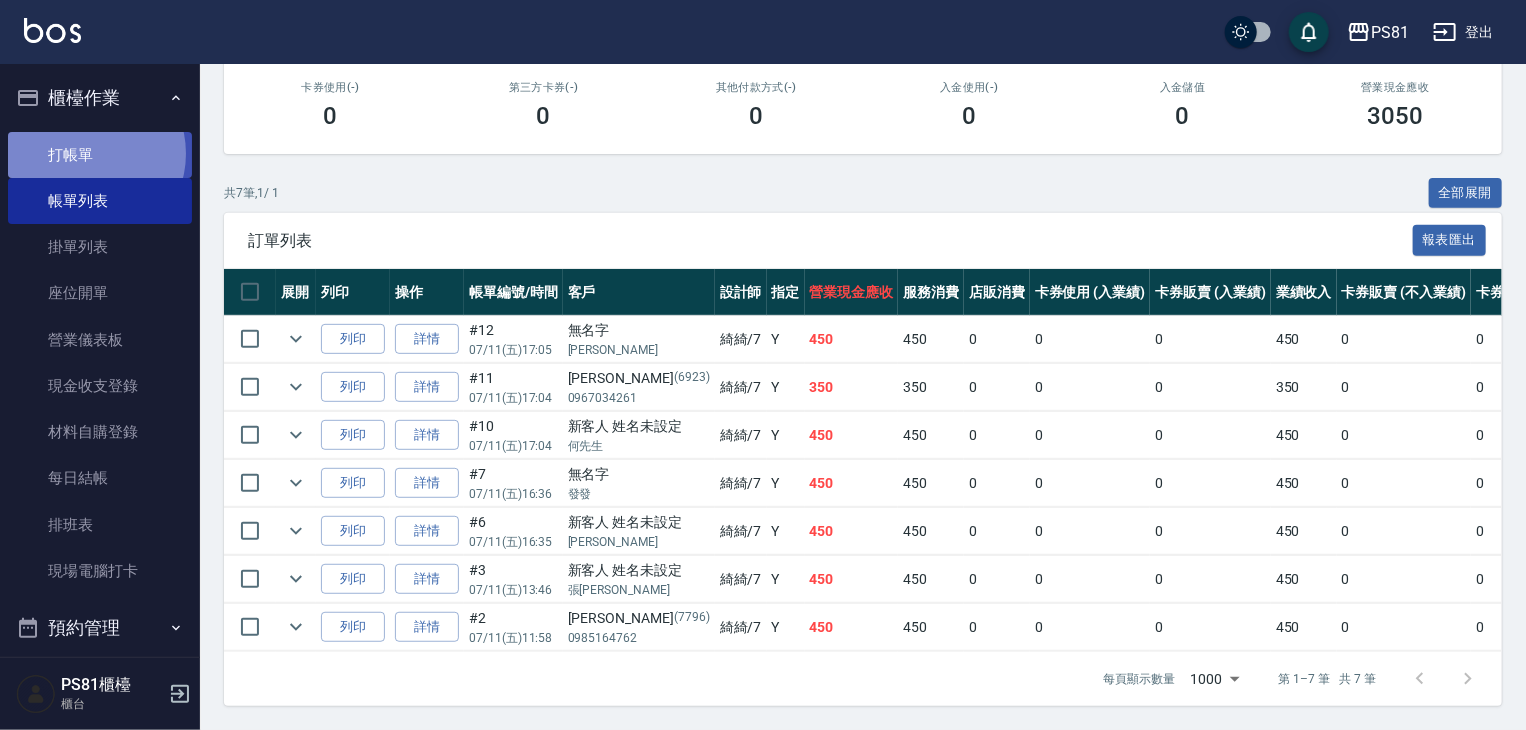 click on "打帳單" at bounding box center [100, 155] 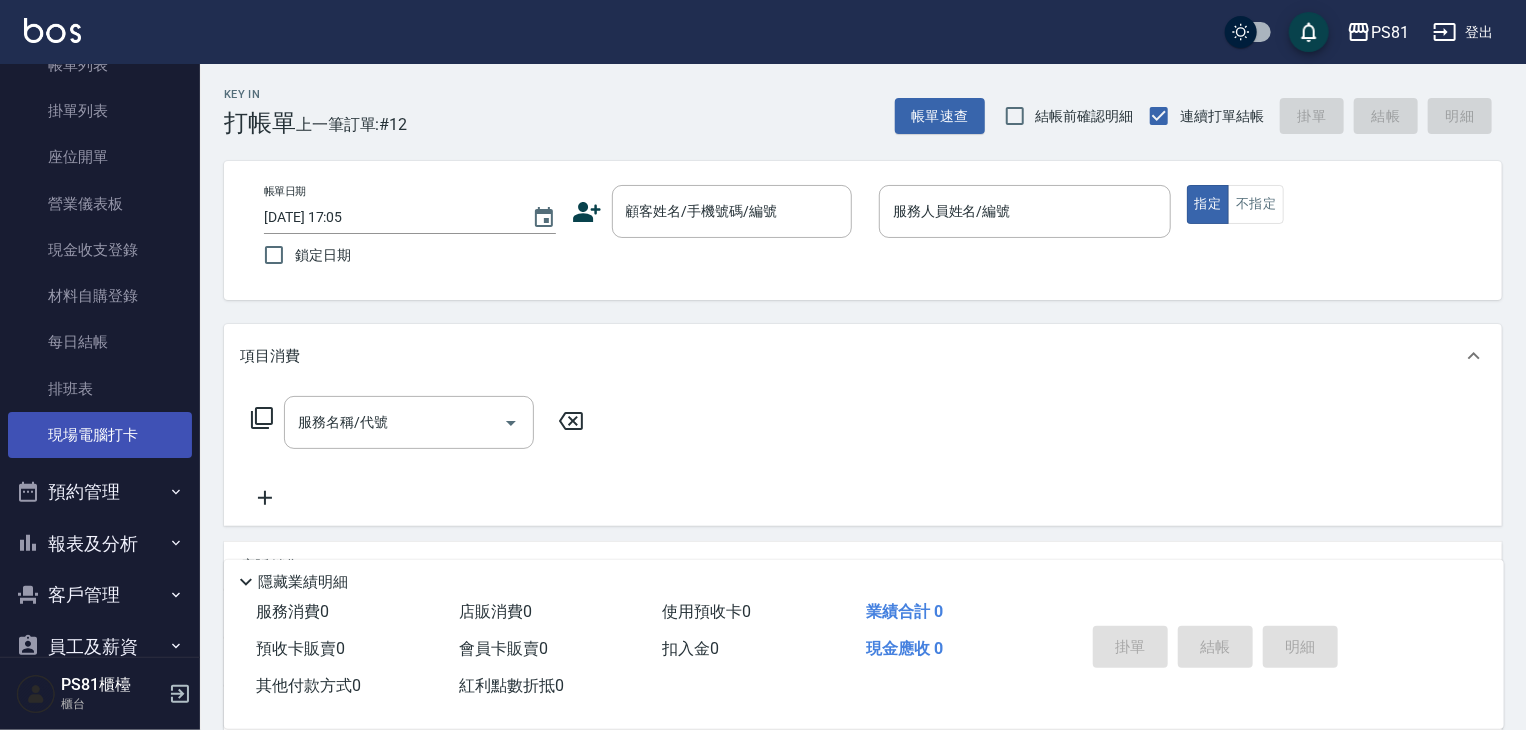 drag, startPoint x: 113, startPoint y: 253, endPoint x: 128, endPoint y: 295, distance: 44.598206 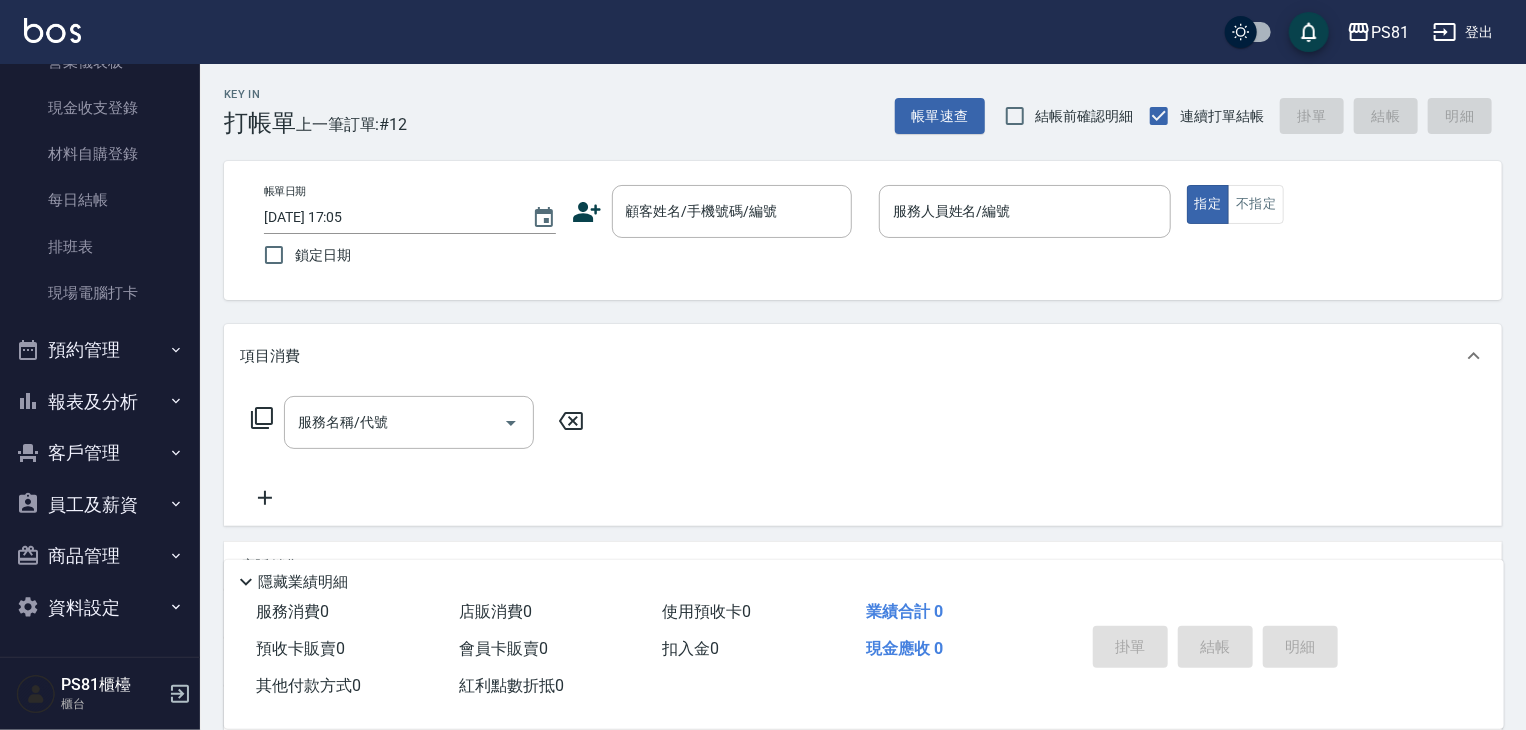 drag, startPoint x: 128, startPoint y: 295, endPoint x: 31, endPoint y: 401, distance: 143.68369 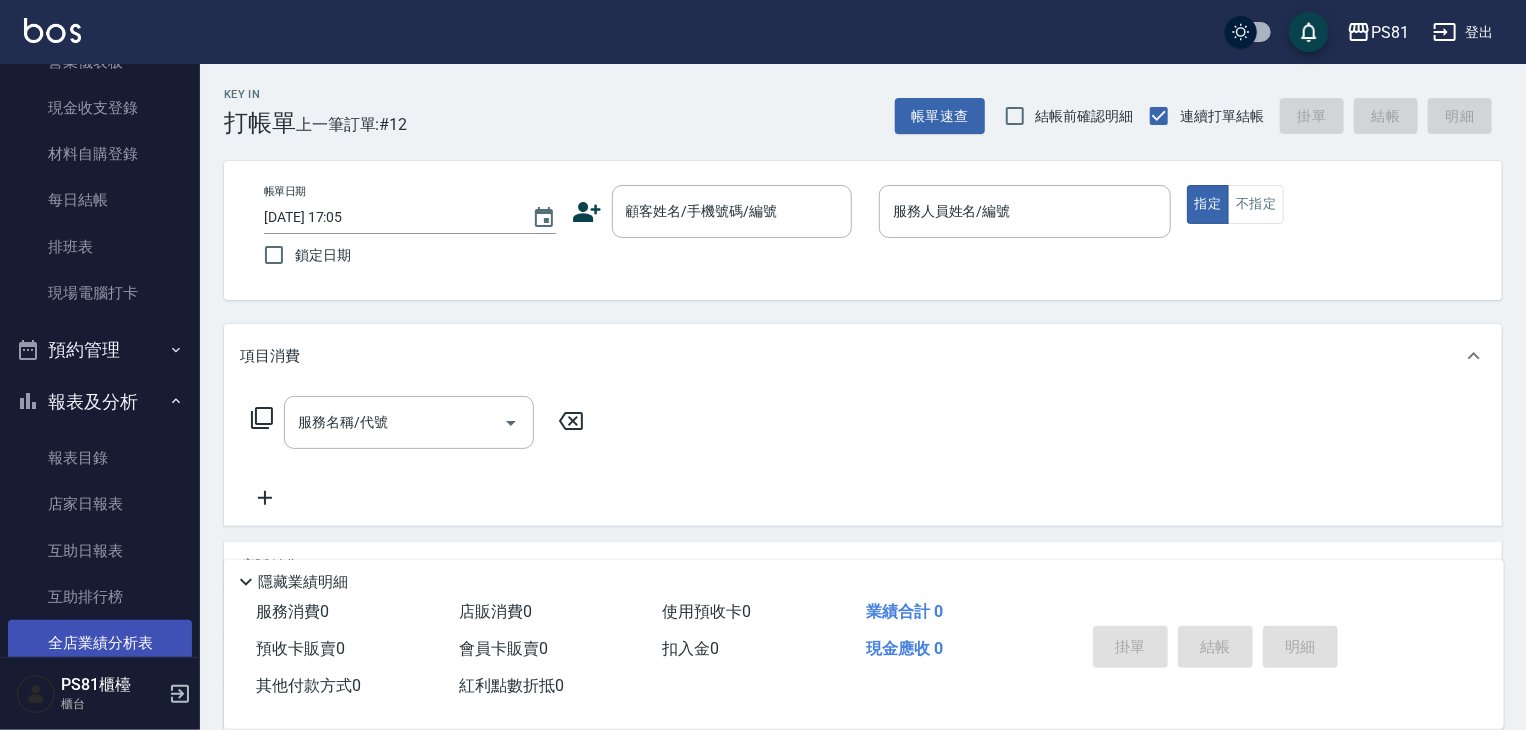 scroll, scrollTop: 378, scrollLeft: 0, axis: vertical 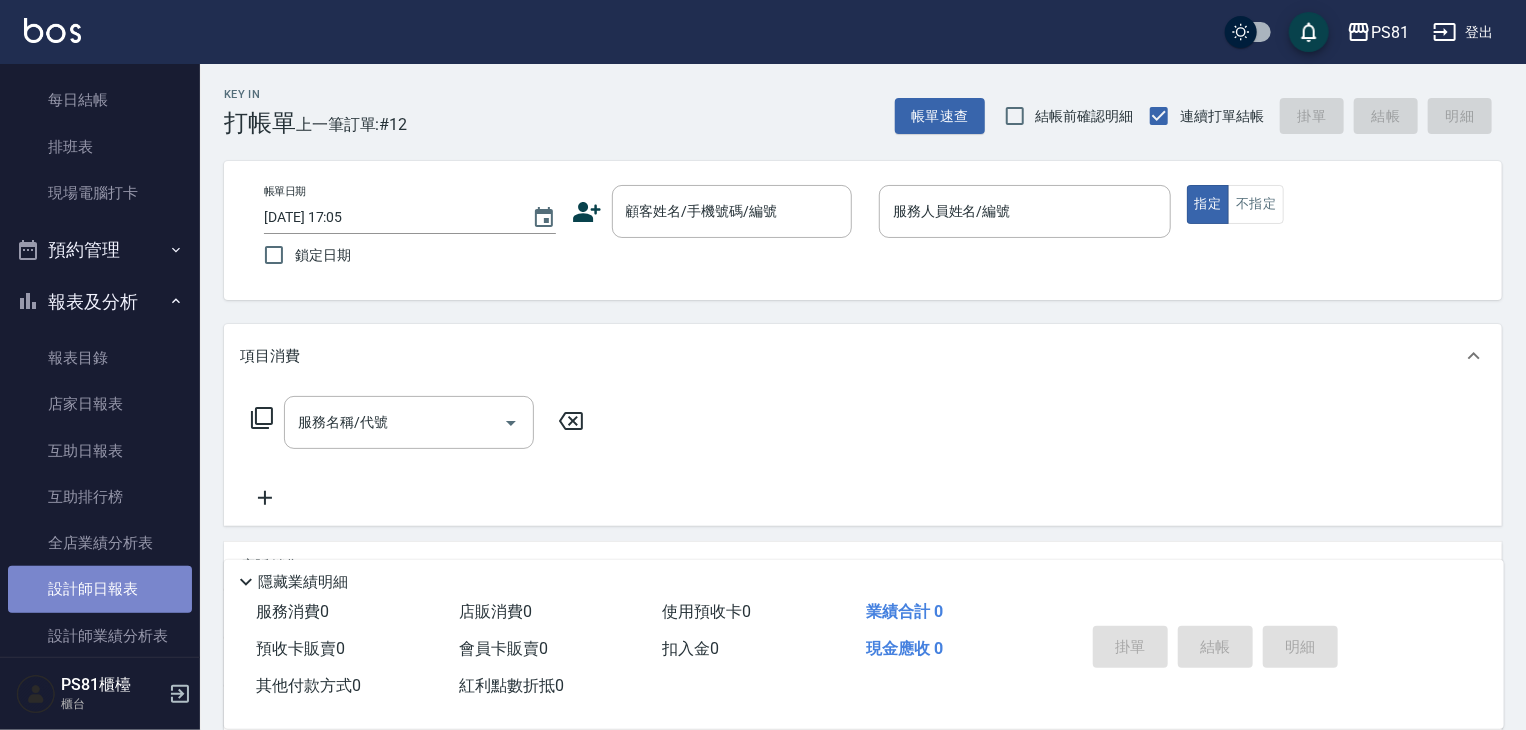click on "設計師日報表" at bounding box center (100, 589) 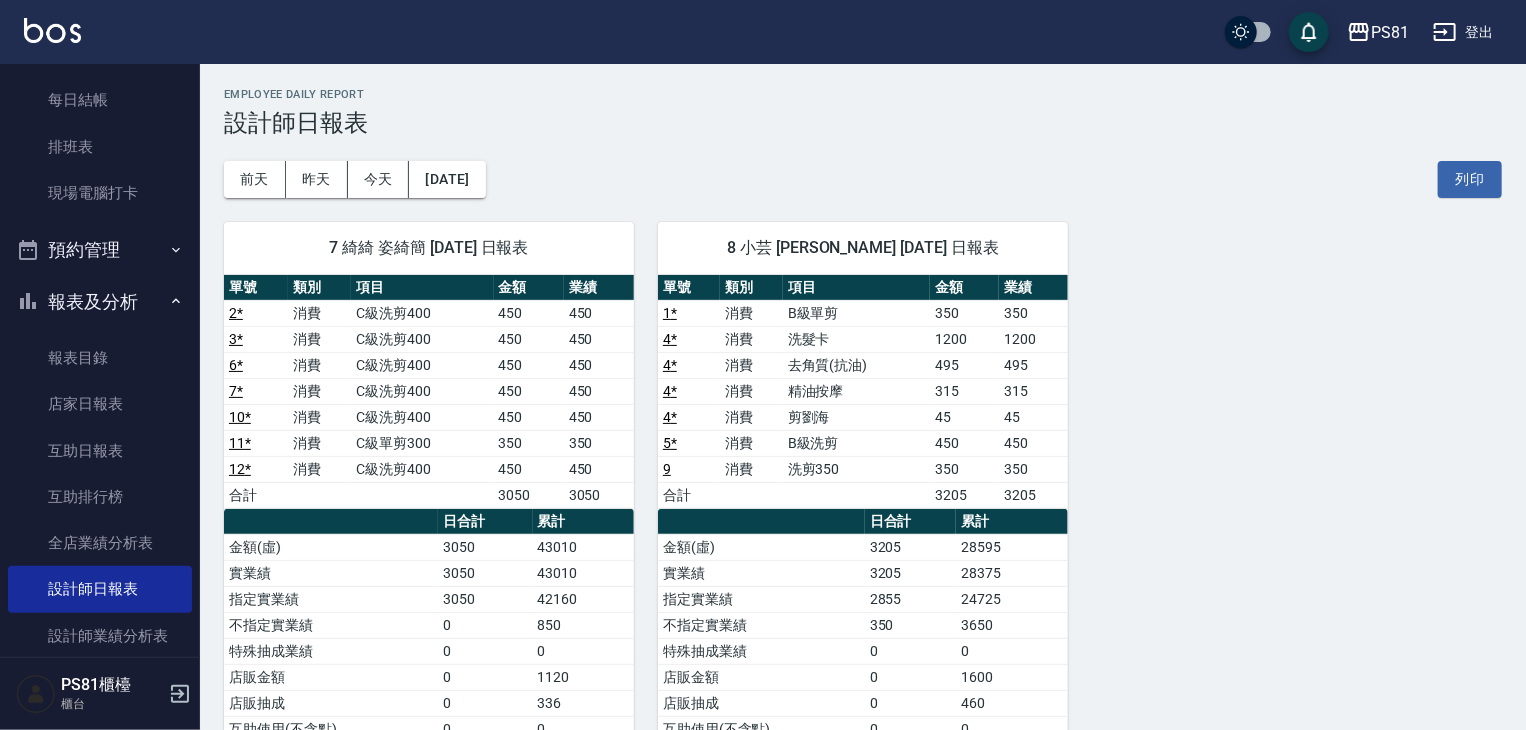 scroll, scrollTop: 0, scrollLeft: 0, axis: both 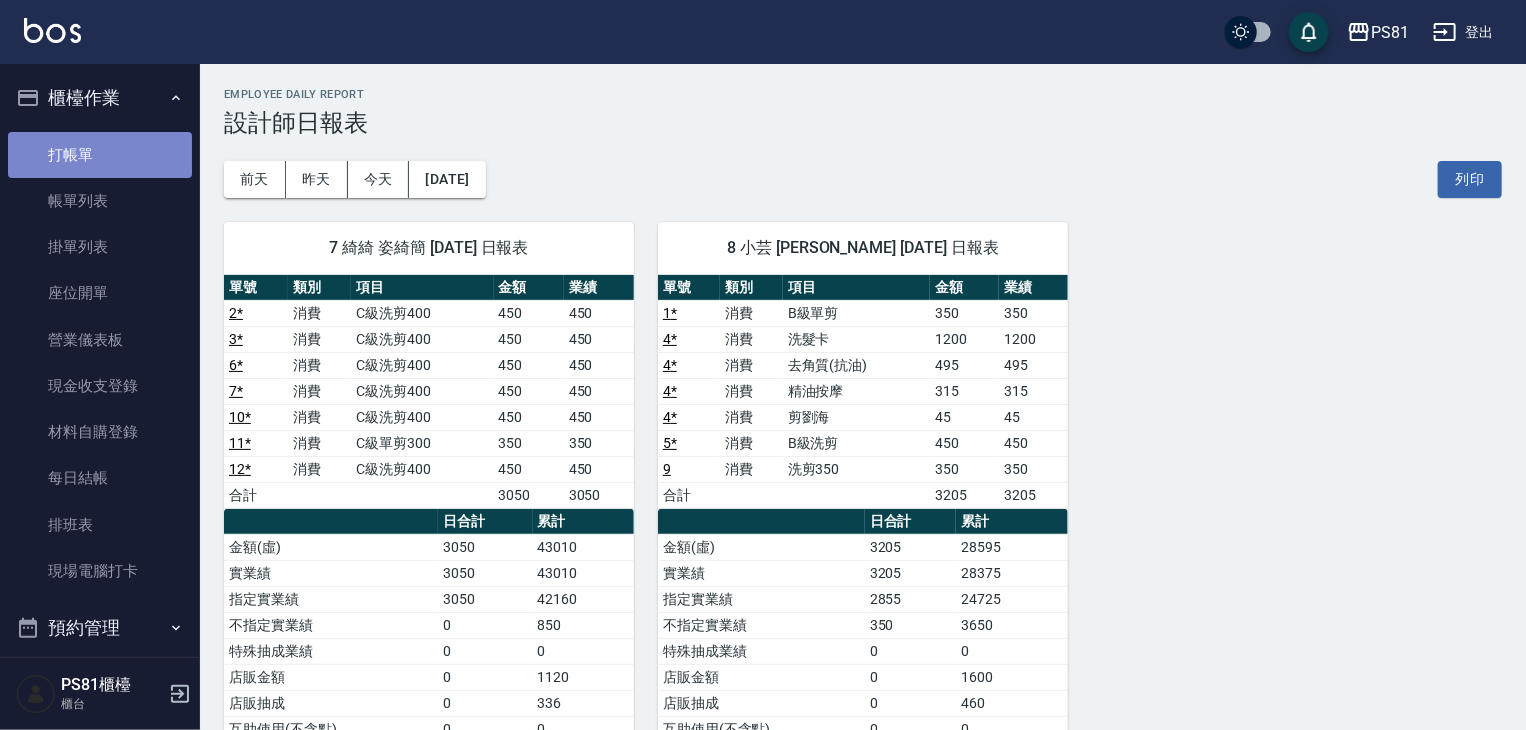 click on "打帳單" at bounding box center (100, 155) 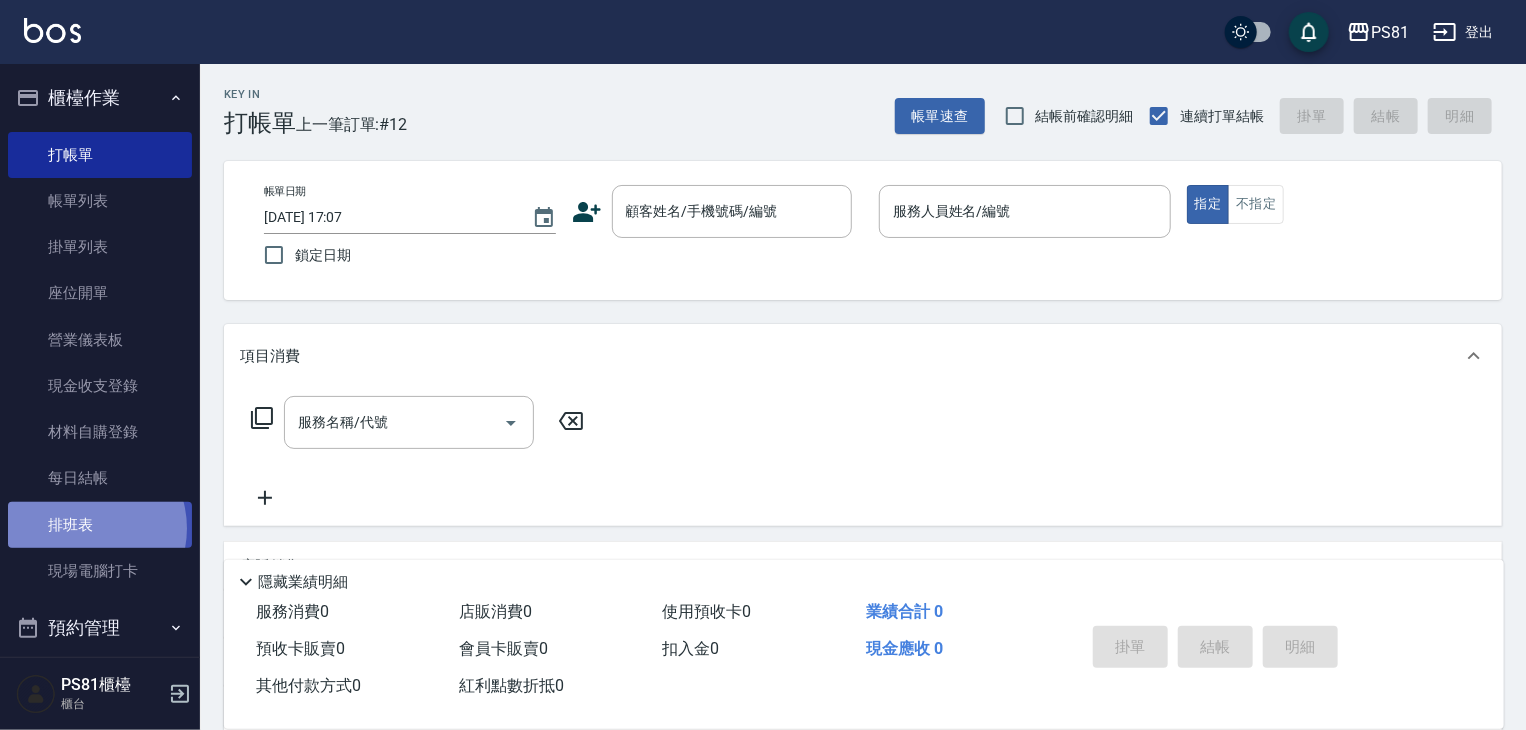 click on "排班表" at bounding box center (100, 525) 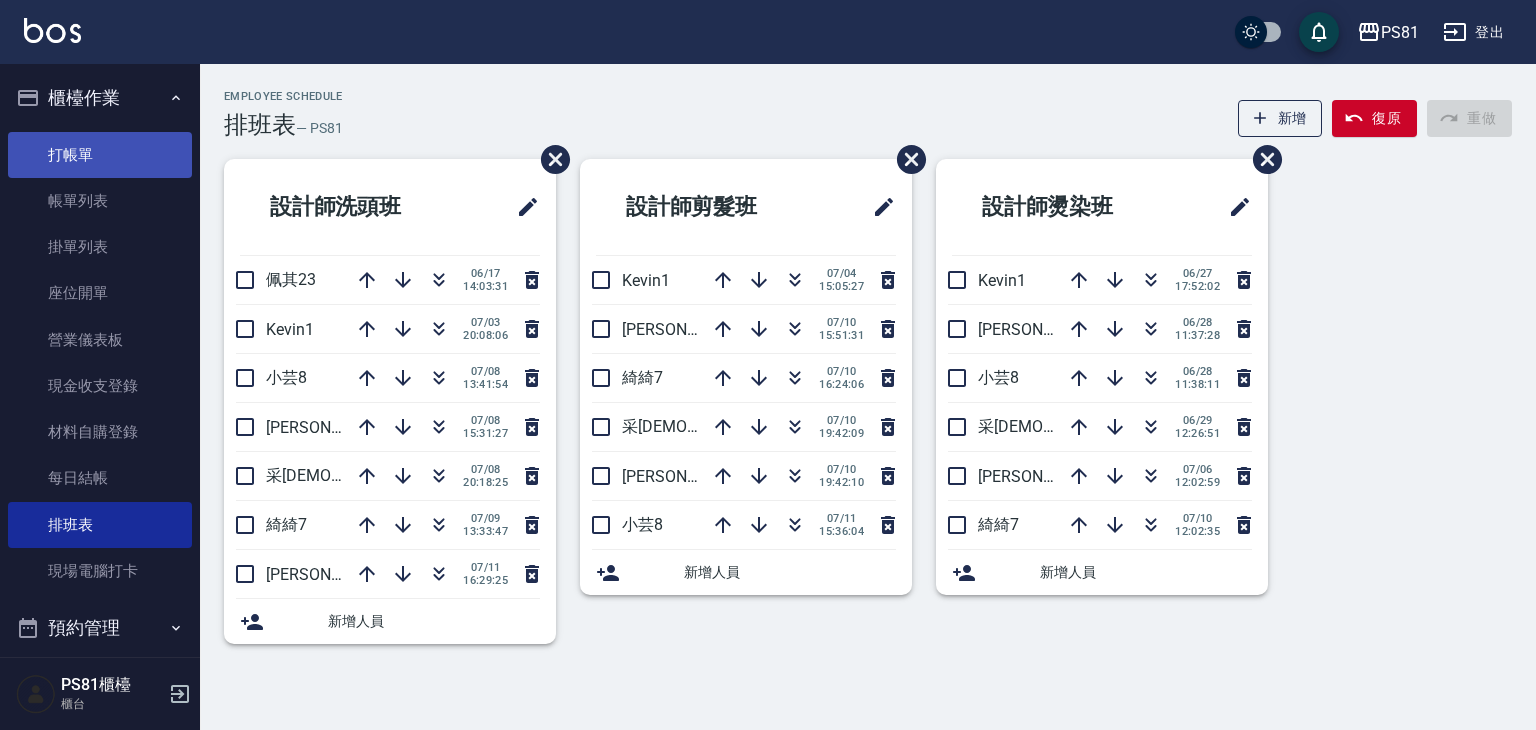 click on "打帳單" at bounding box center [100, 155] 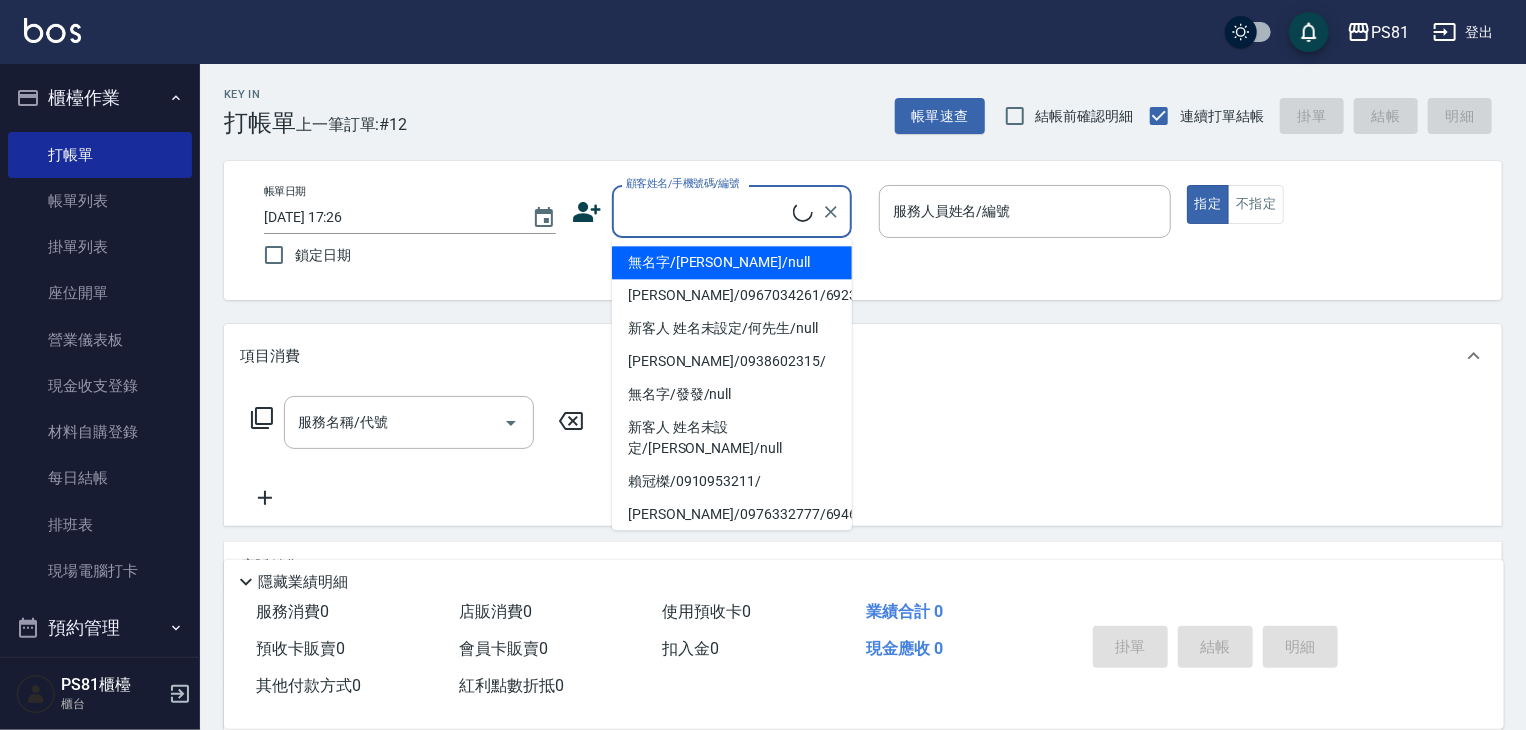 click on "顧客姓名/手機號碼/編號" at bounding box center [707, 211] 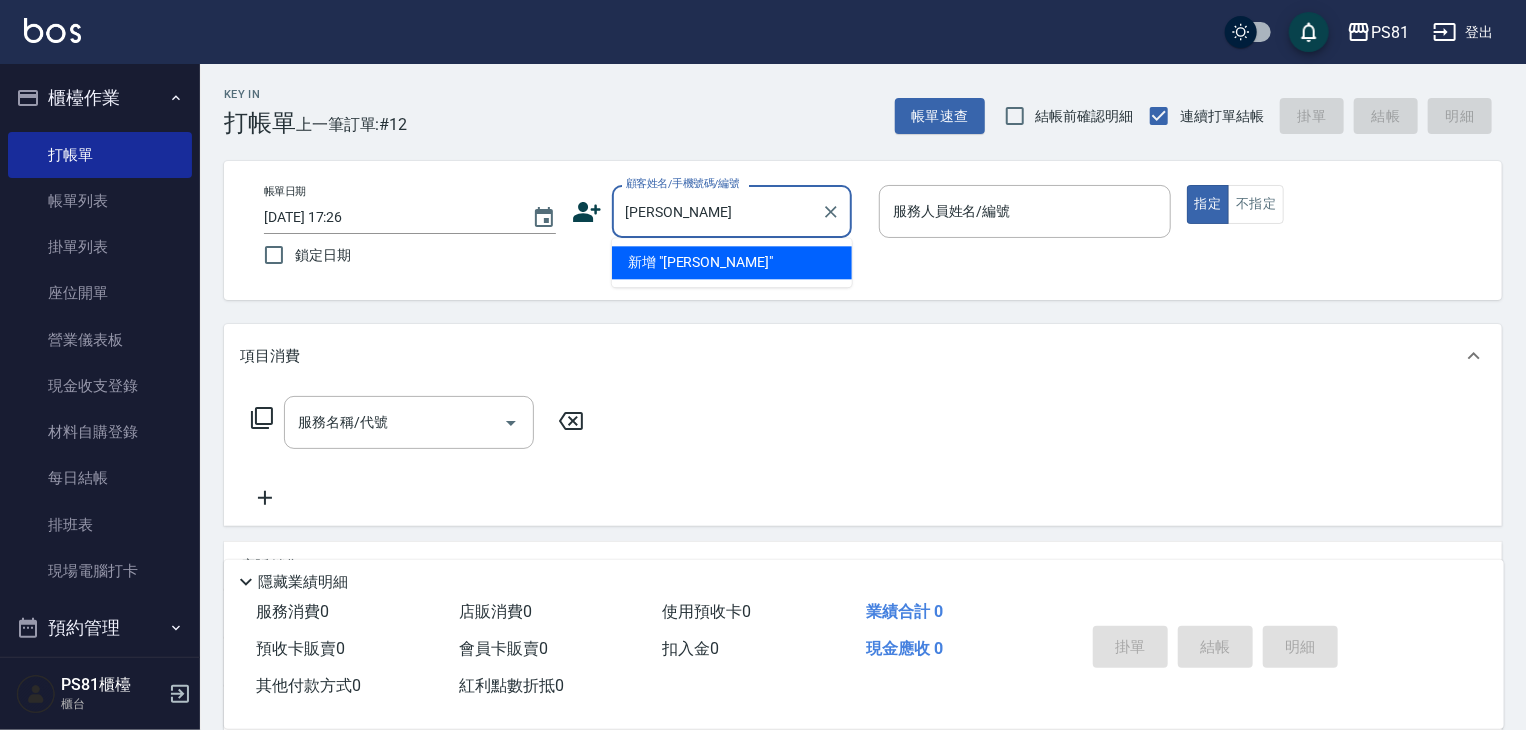 type on "蕭小姐" 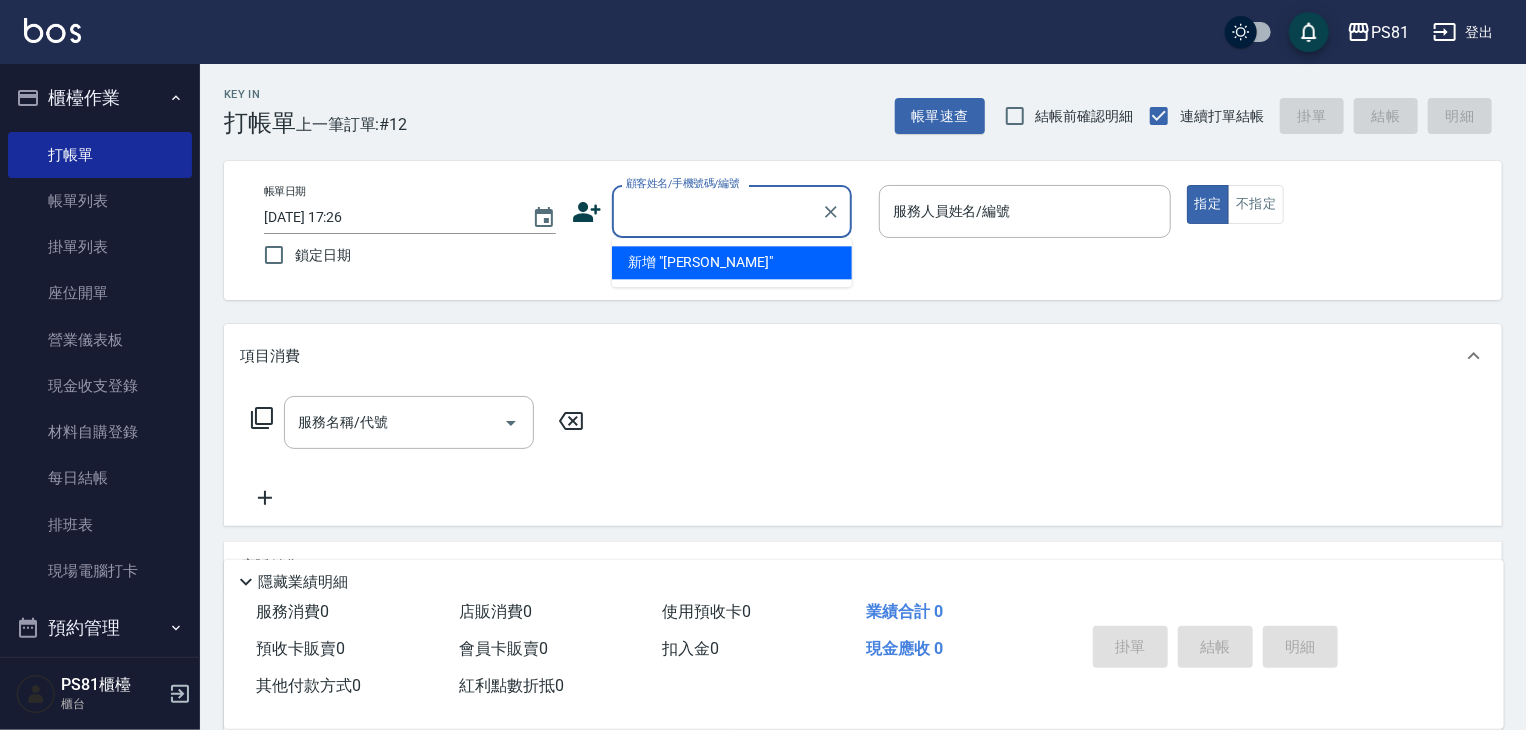 click 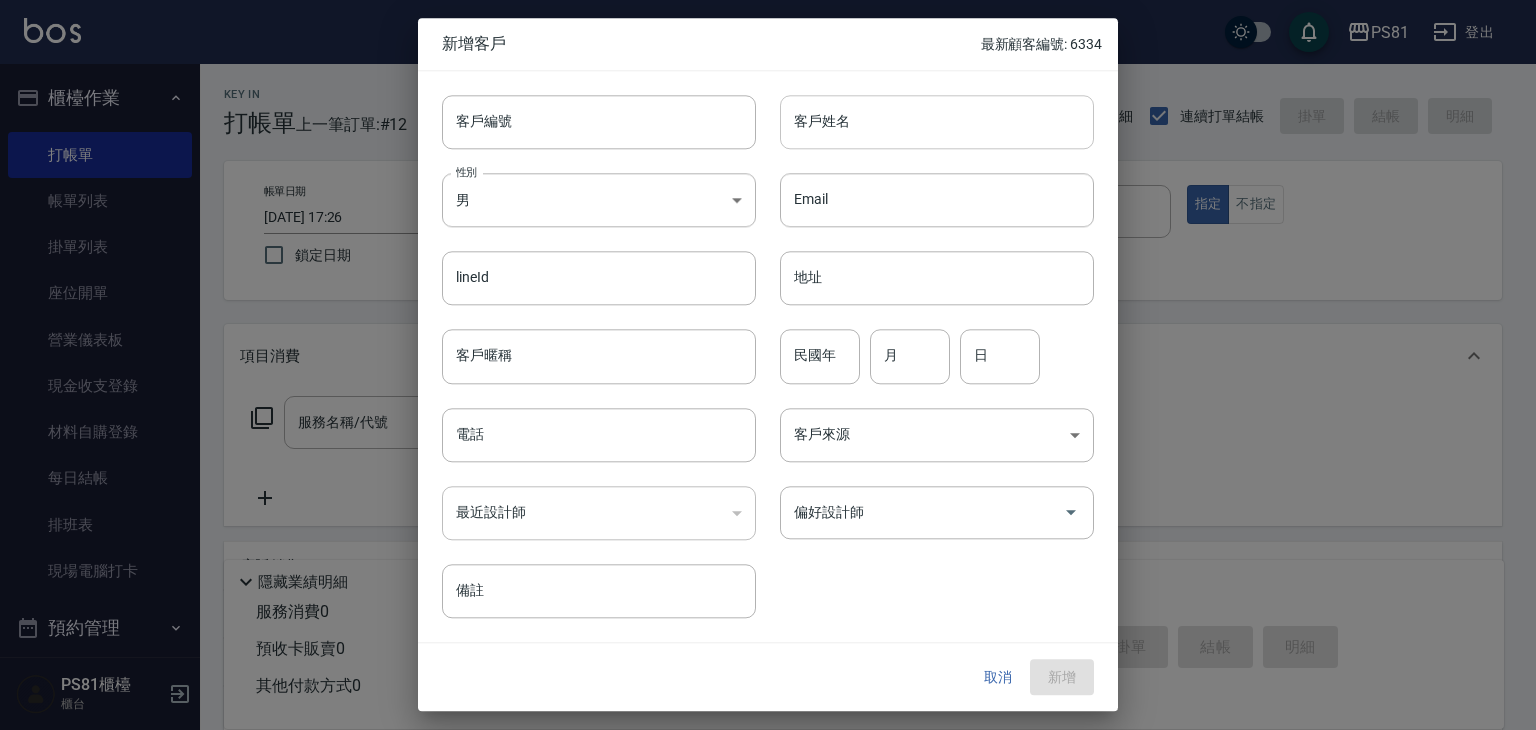 drag, startPoint x: 908, startPoint y: 73, endPoint x: 904, endPoint y: 109, distance: 36.221542 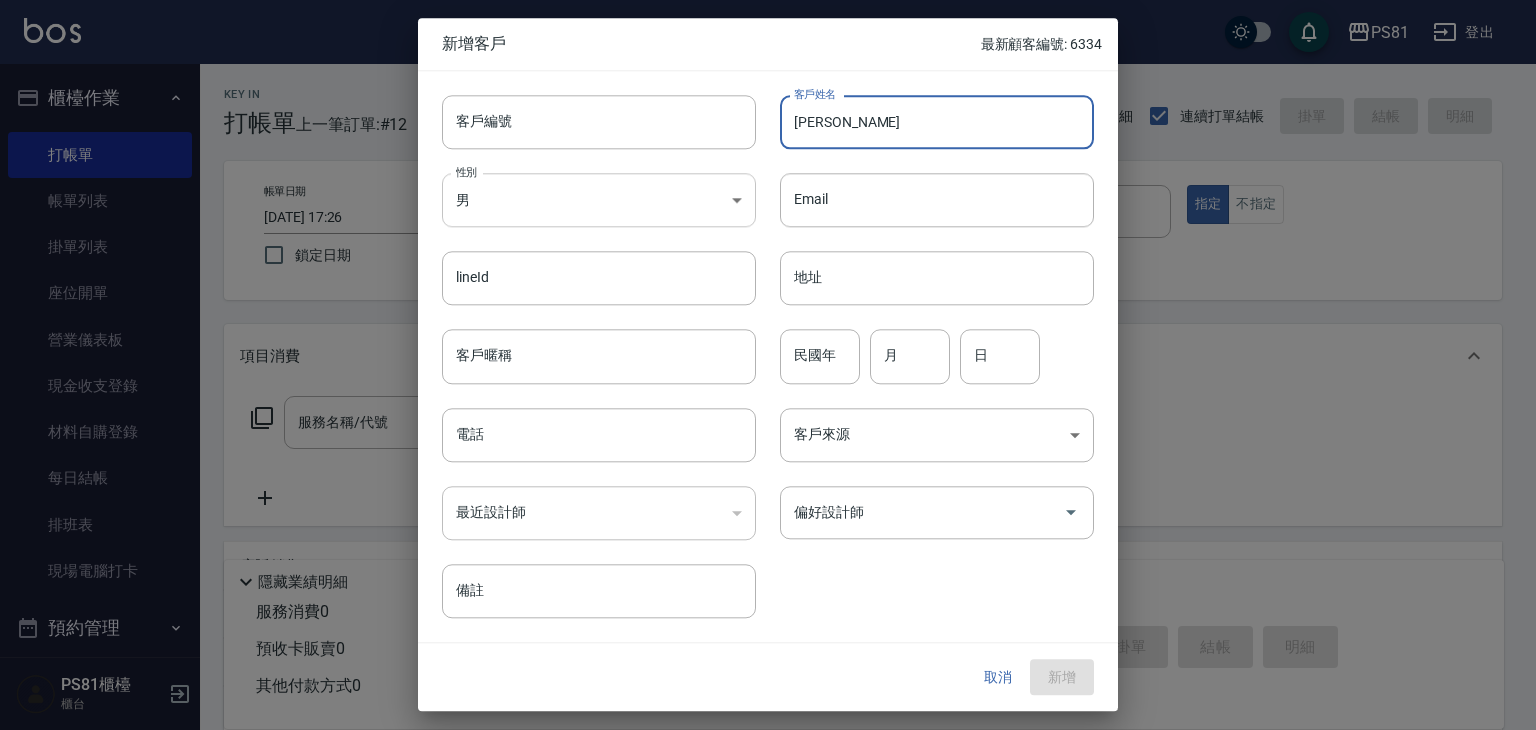 type on "蕭小姐" 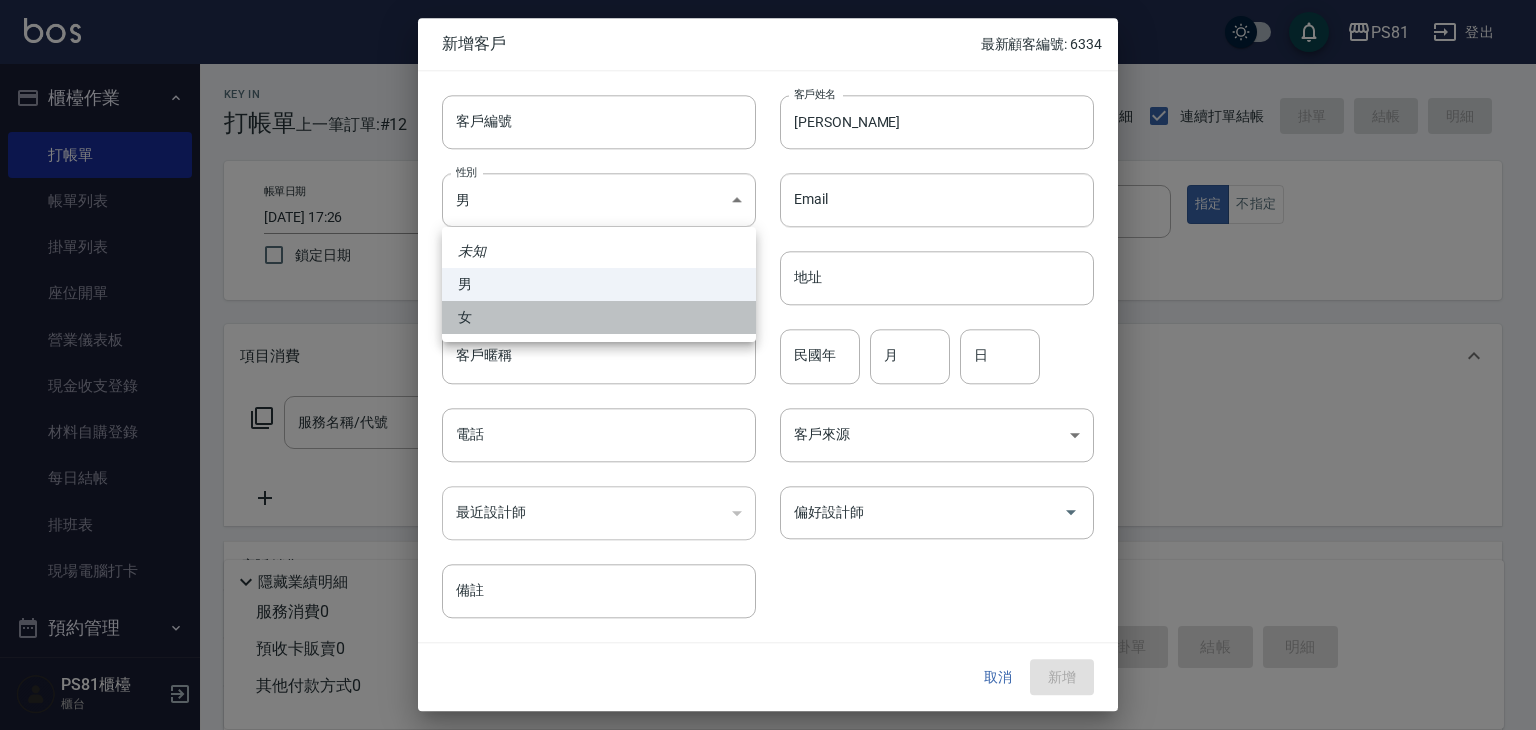 click on "女" at bounding box center [599, 317] 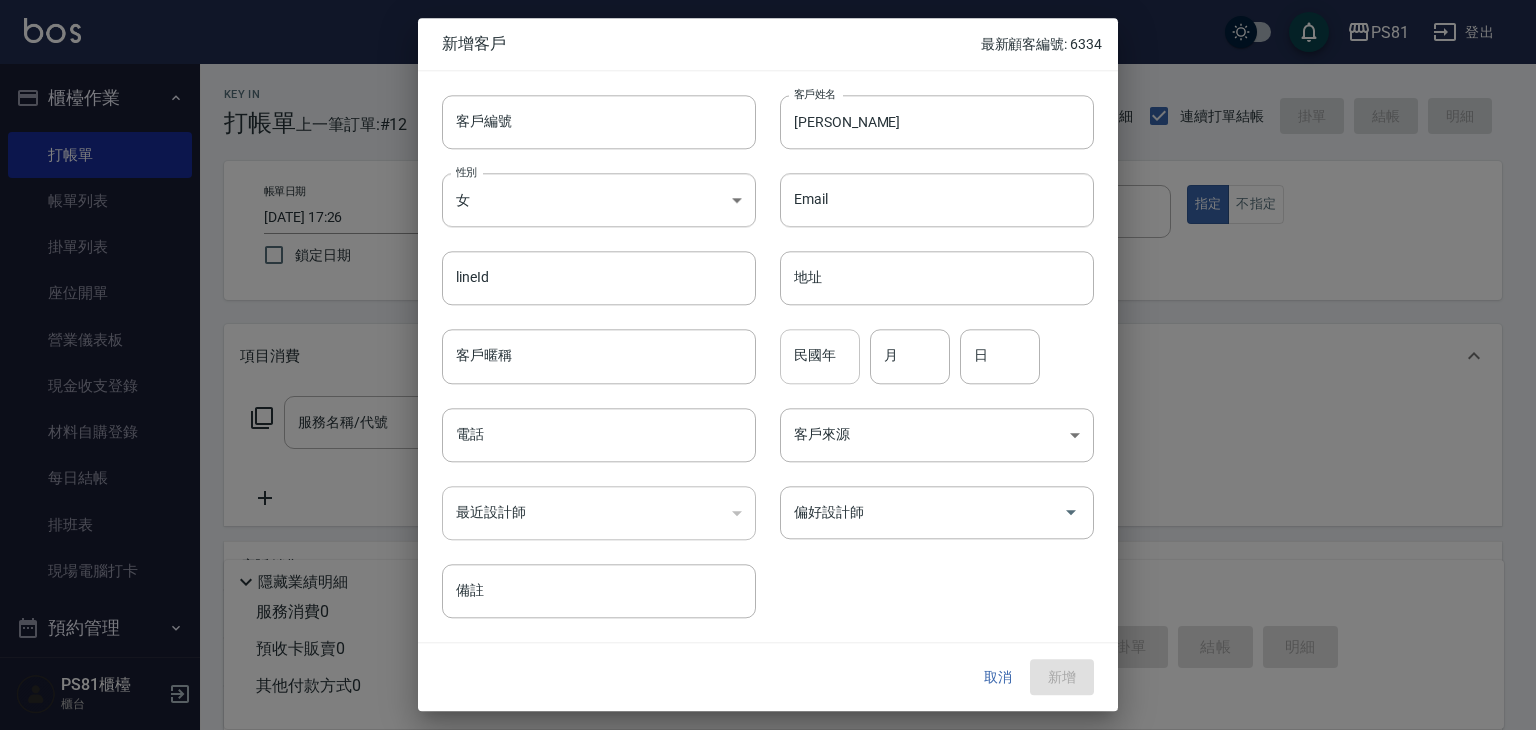click on "民國年" at bounding box center (820, 357) 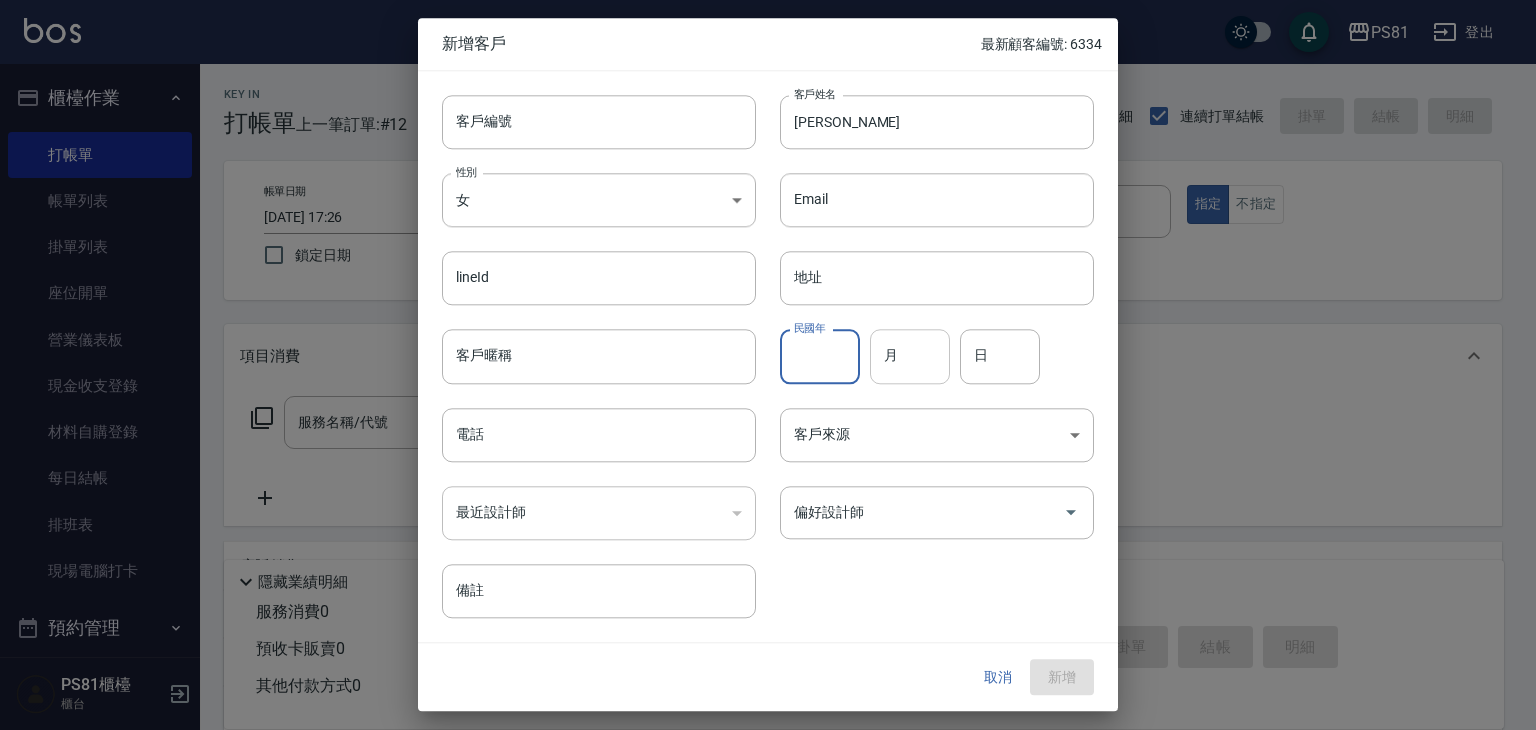 click on "月" at bounding box center [910, 357] 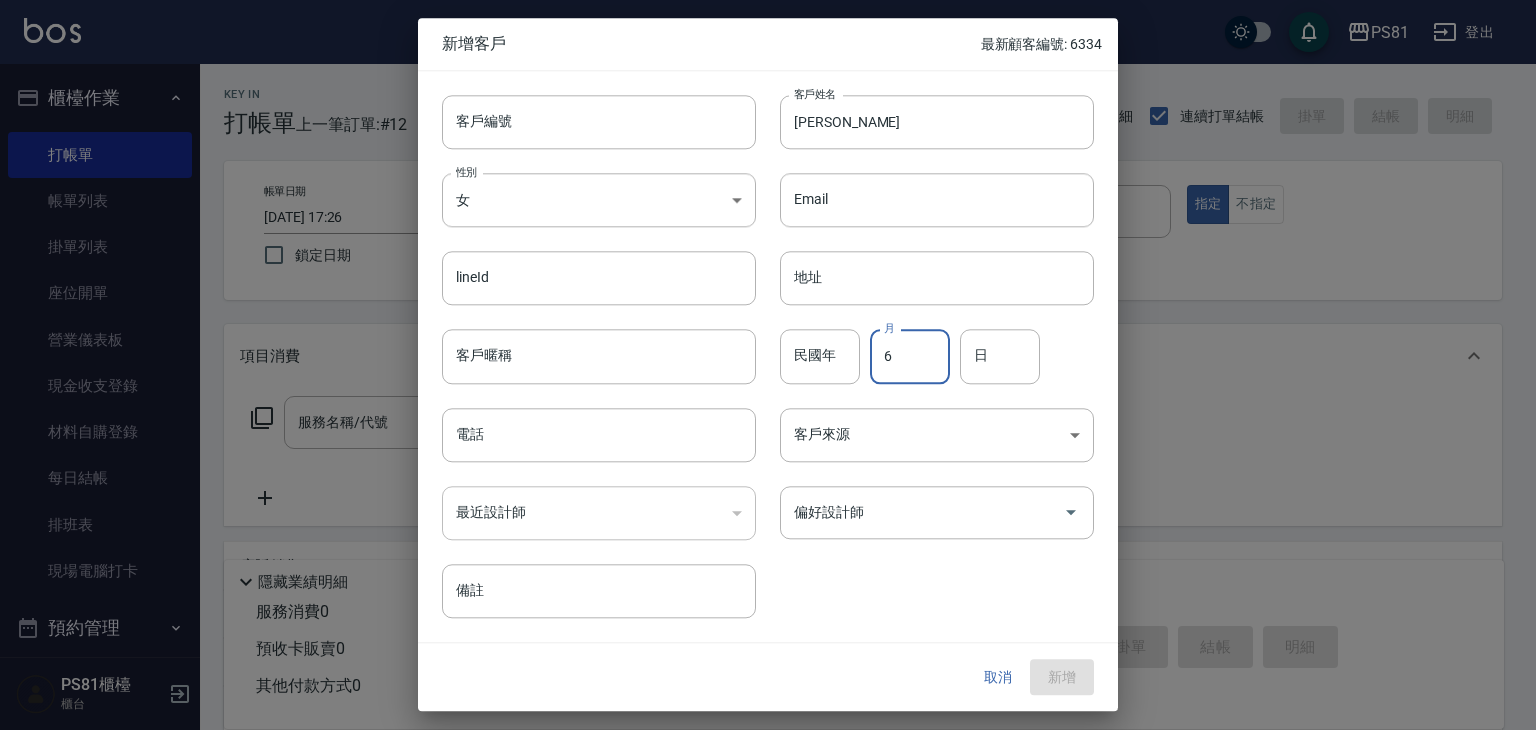 type on "6" 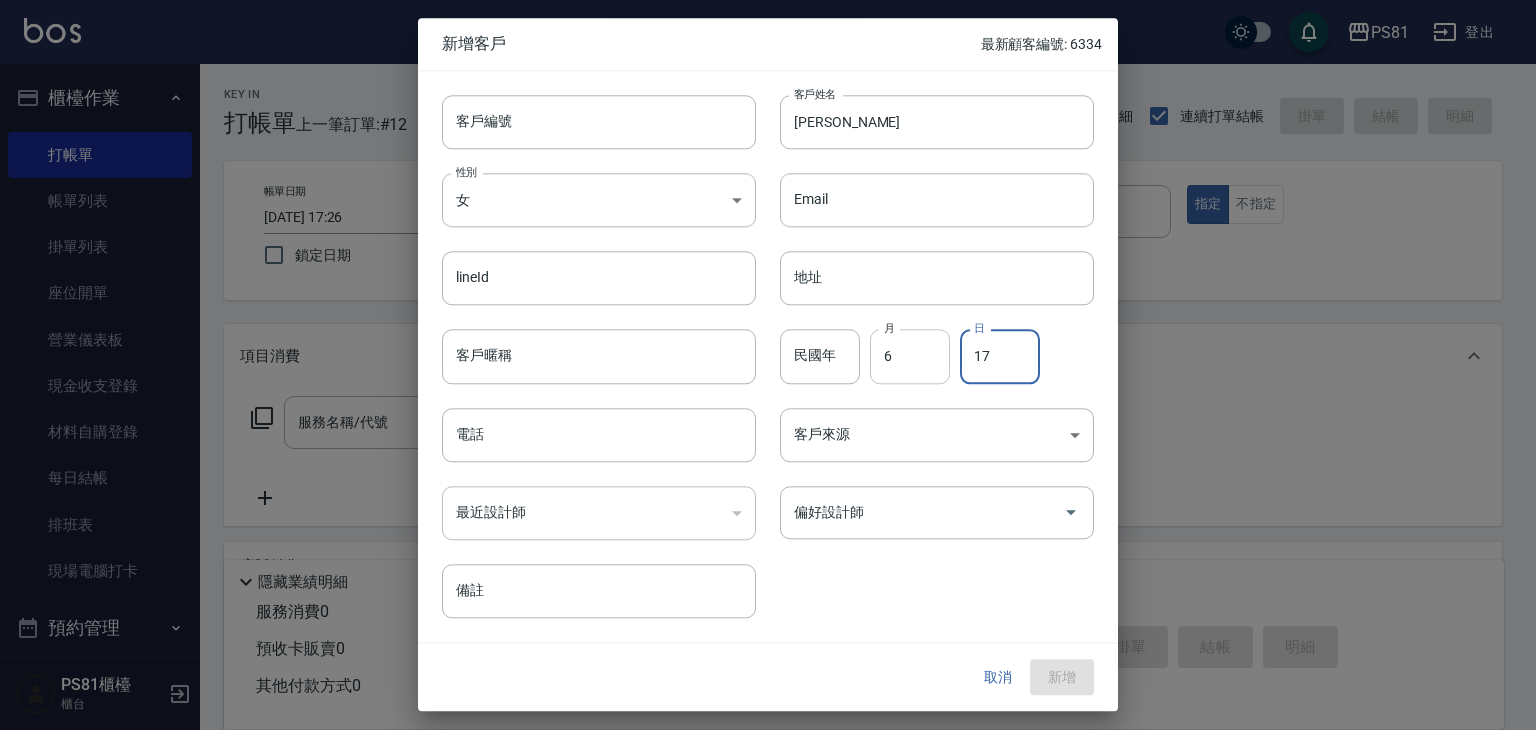 type on "17" 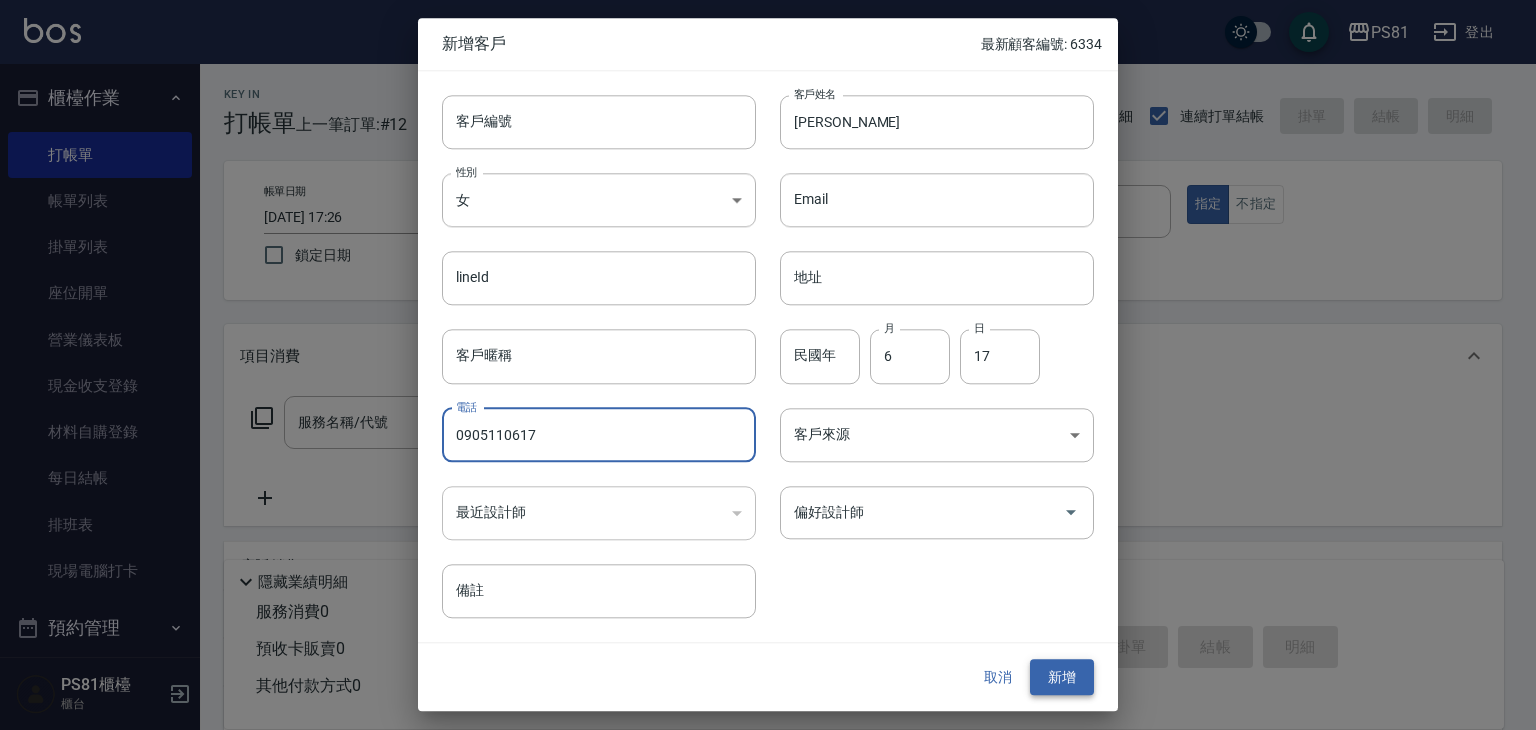 type on "0905110617" 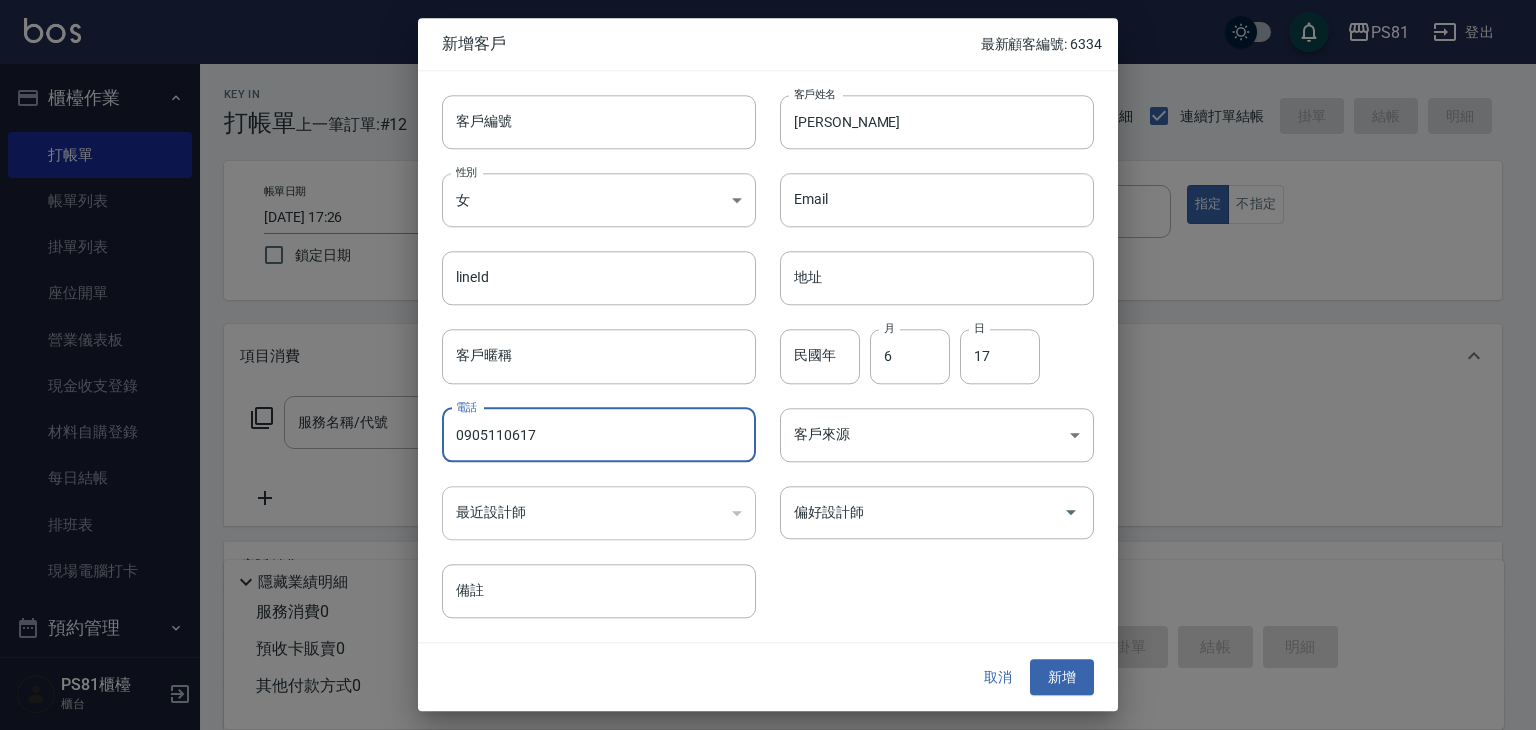 click on "新增" at bounding box center [1062, 677] 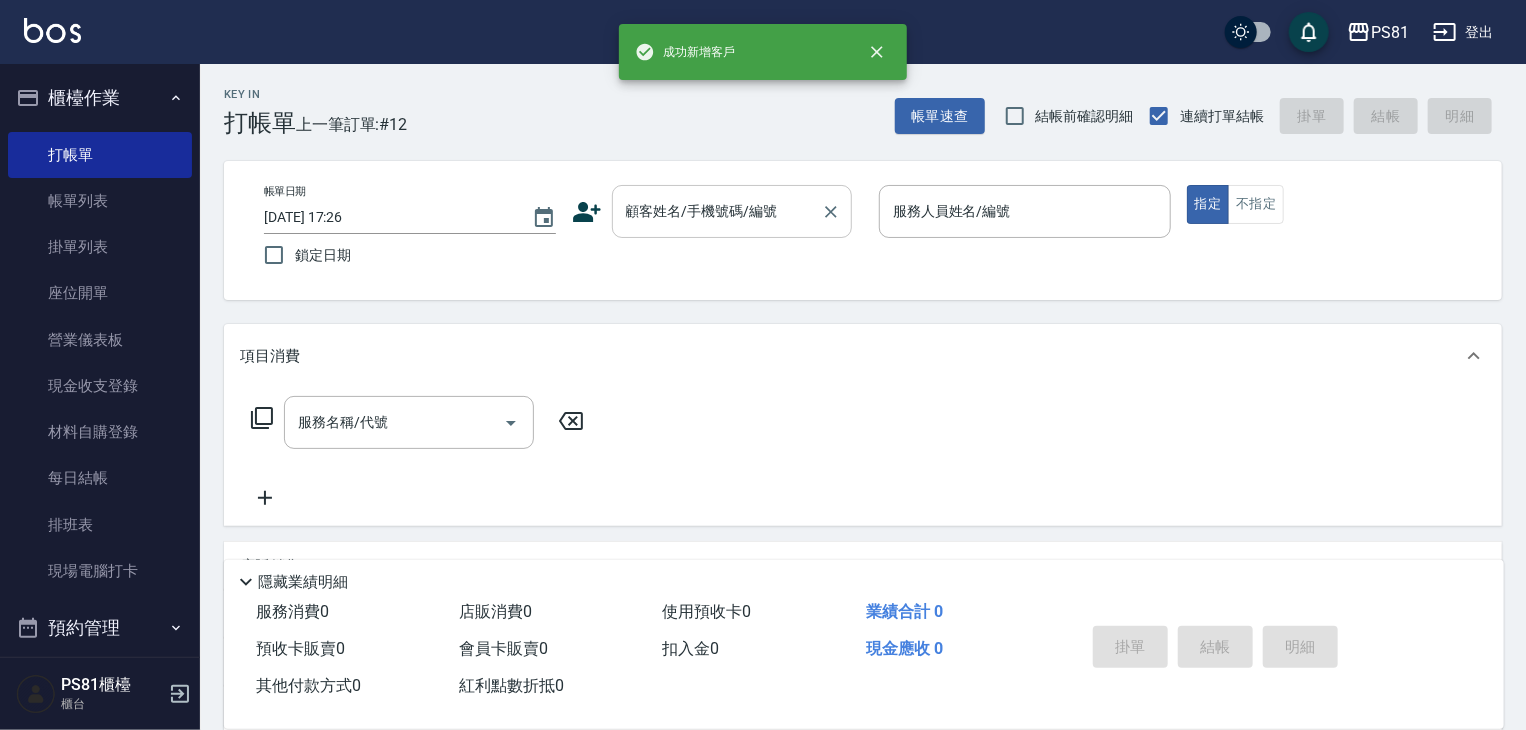 click on "顧客姓名/手機號碼/編號" at bounding box center (717, 211) 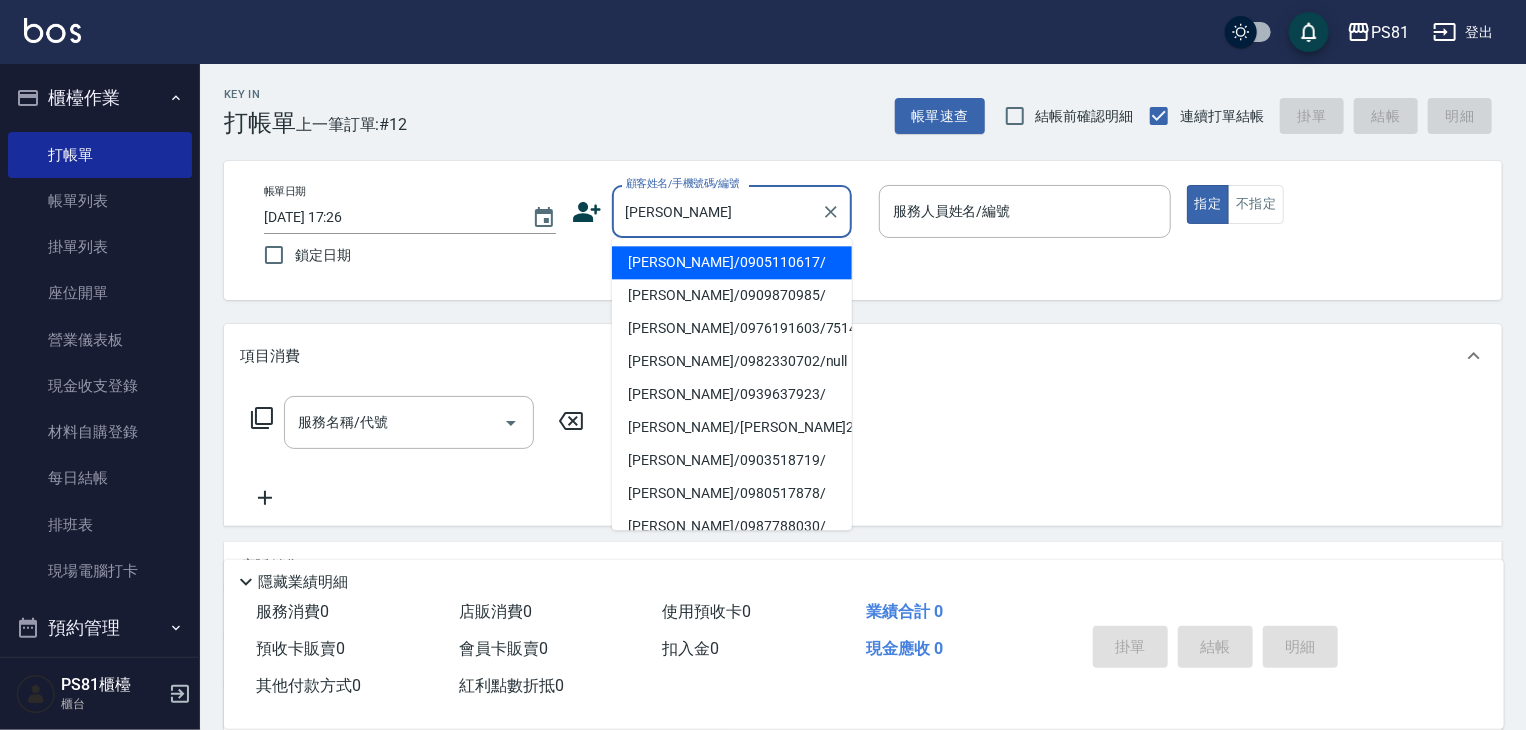 click on "蕭小姐/0905110617/" at bounding box center [732, 262] 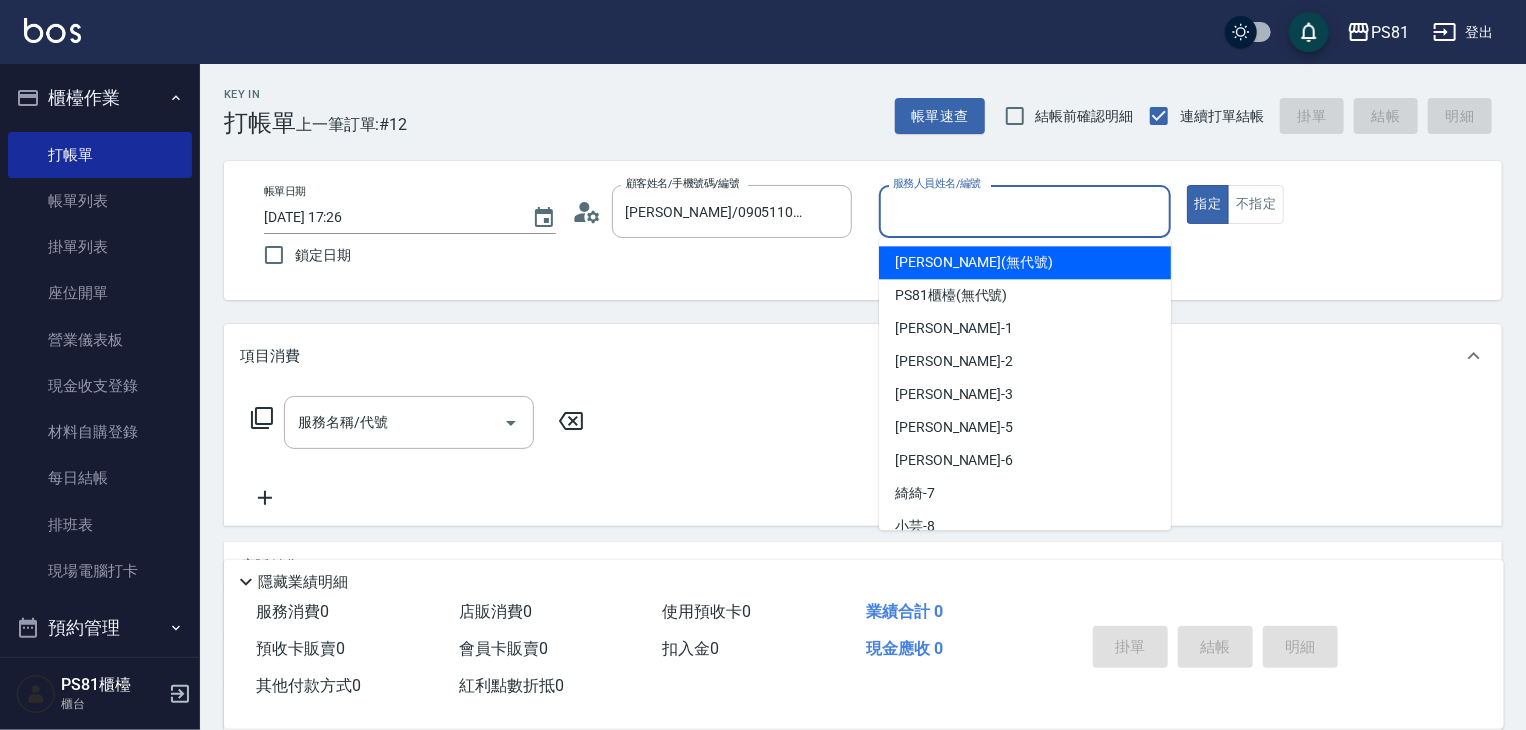 click on "服務人員姓名/編號" at bounding box center (1025, 211) 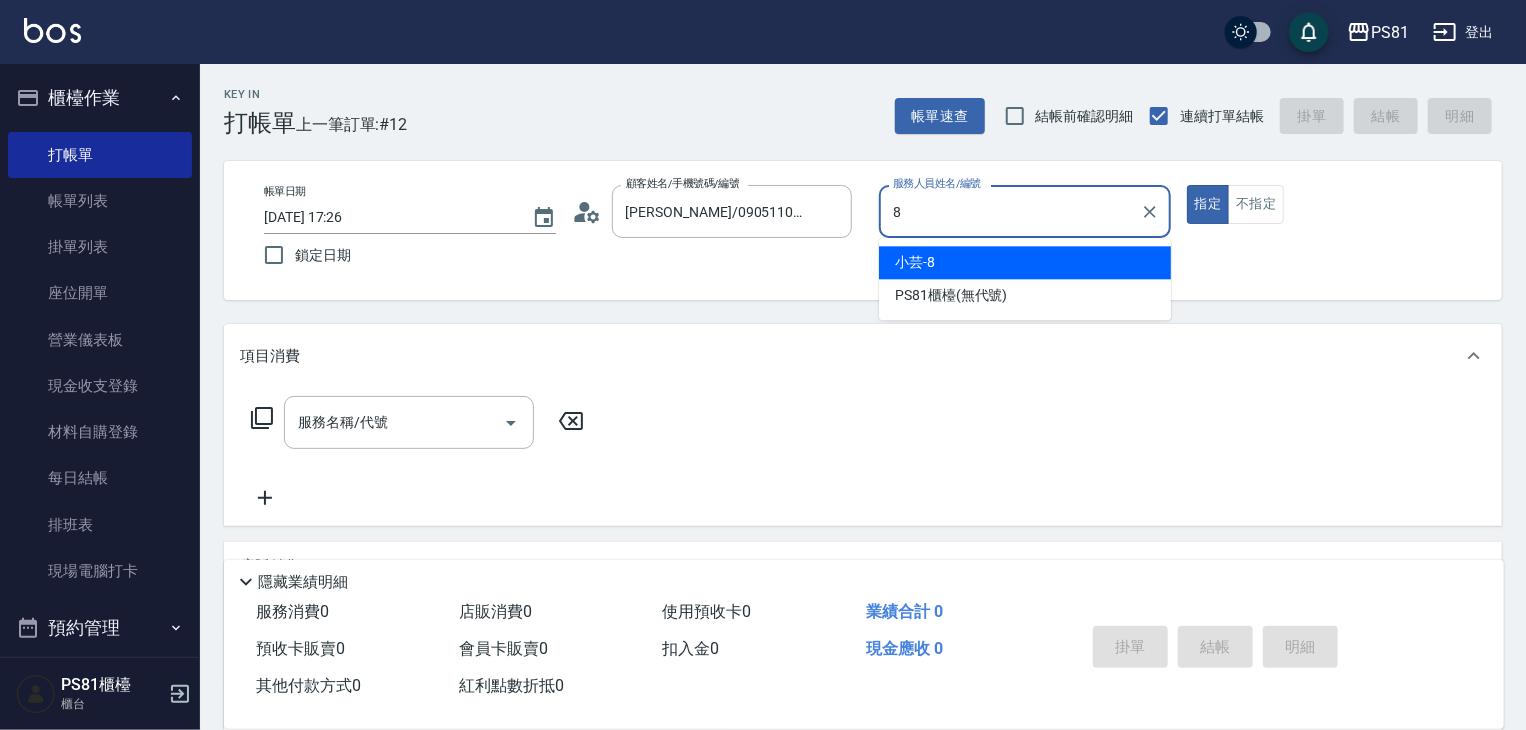 type on "小芸-8" 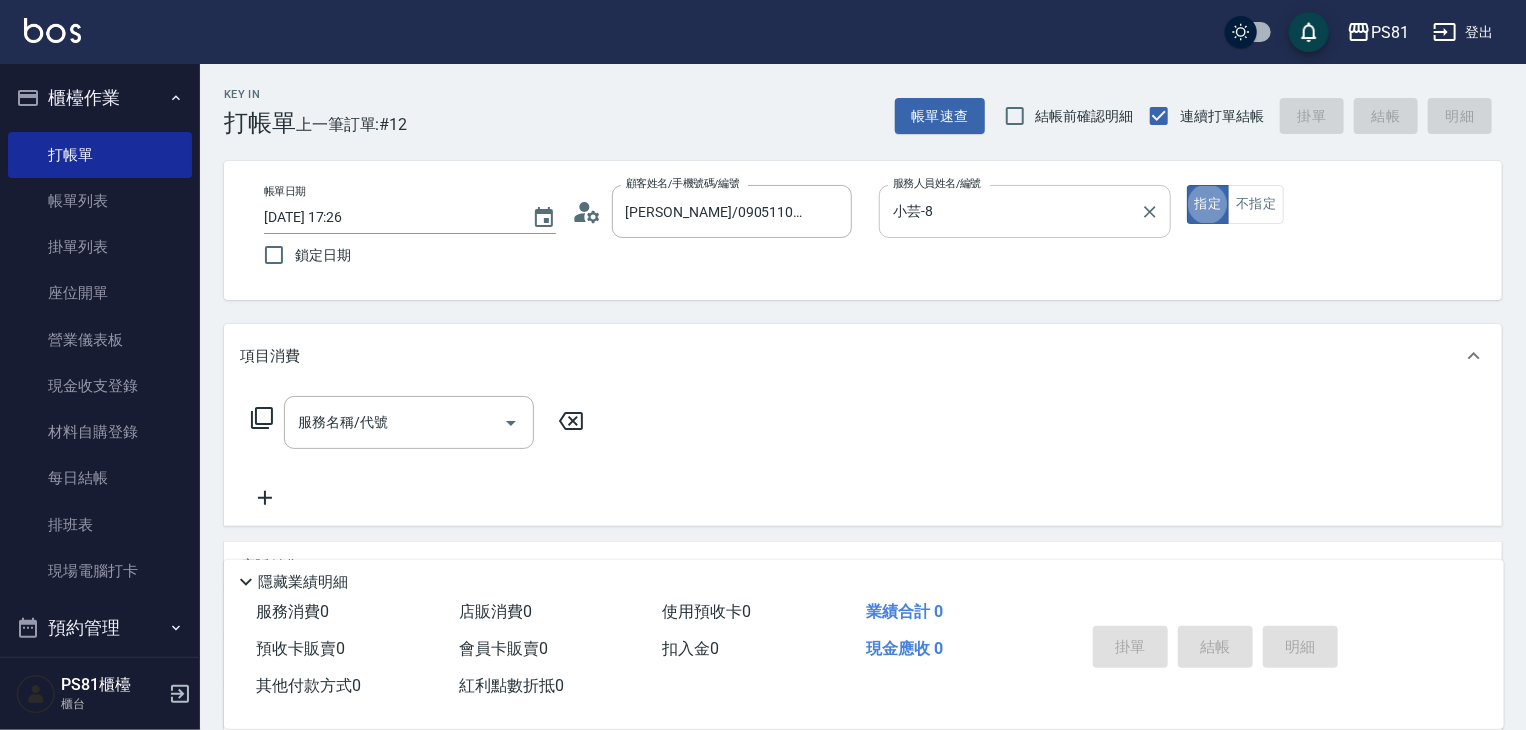 type on "true" 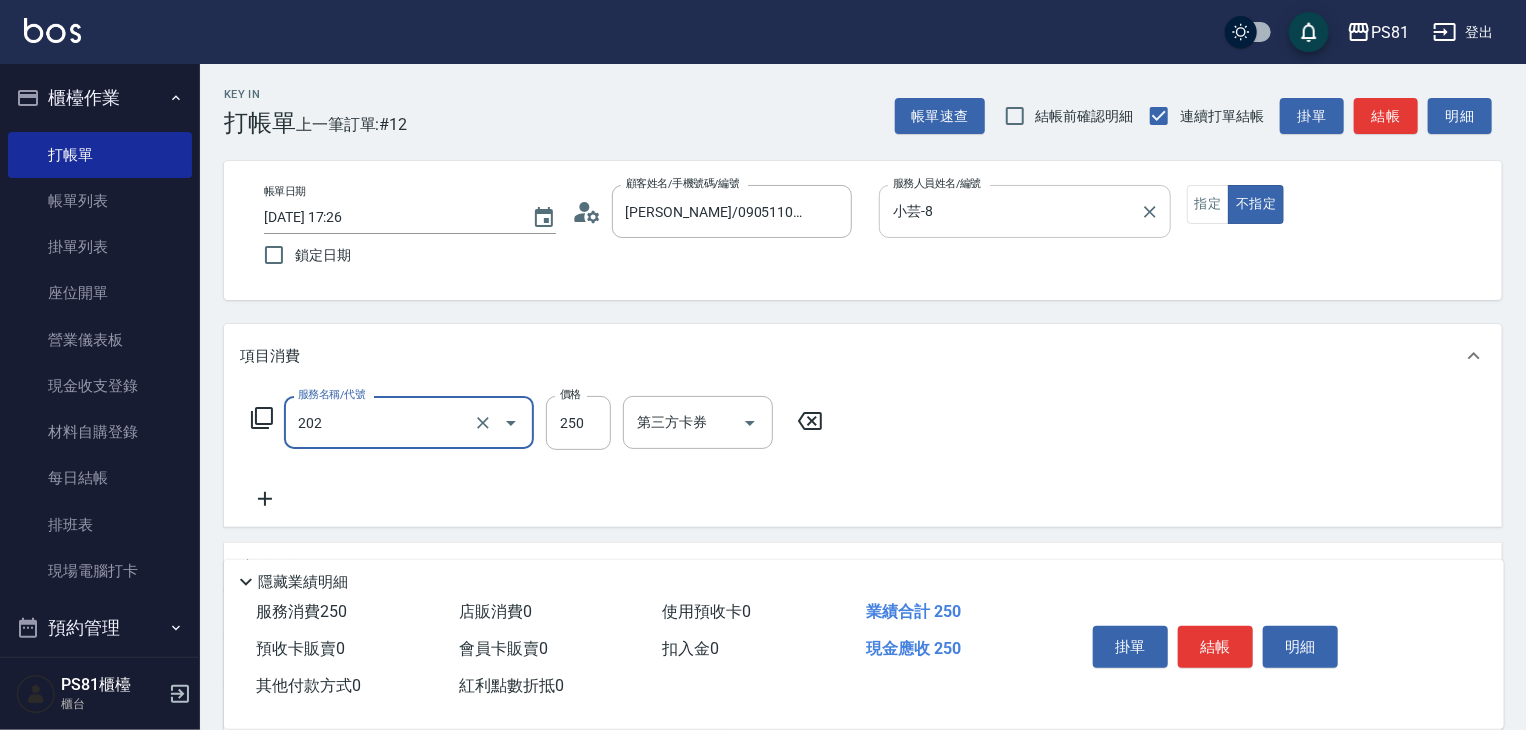 type on "單剪250(202)" 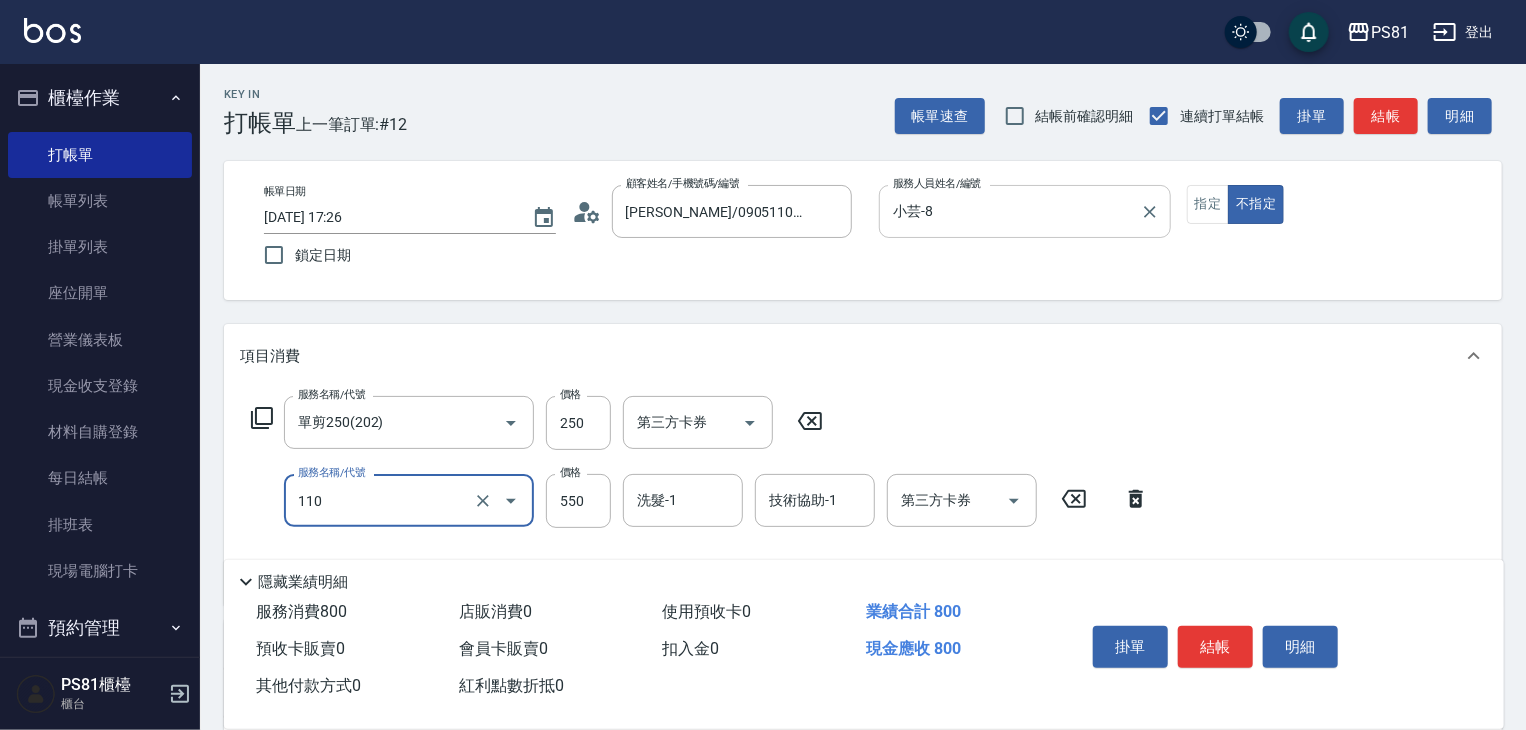 type on "去角質(抗油)(110)" 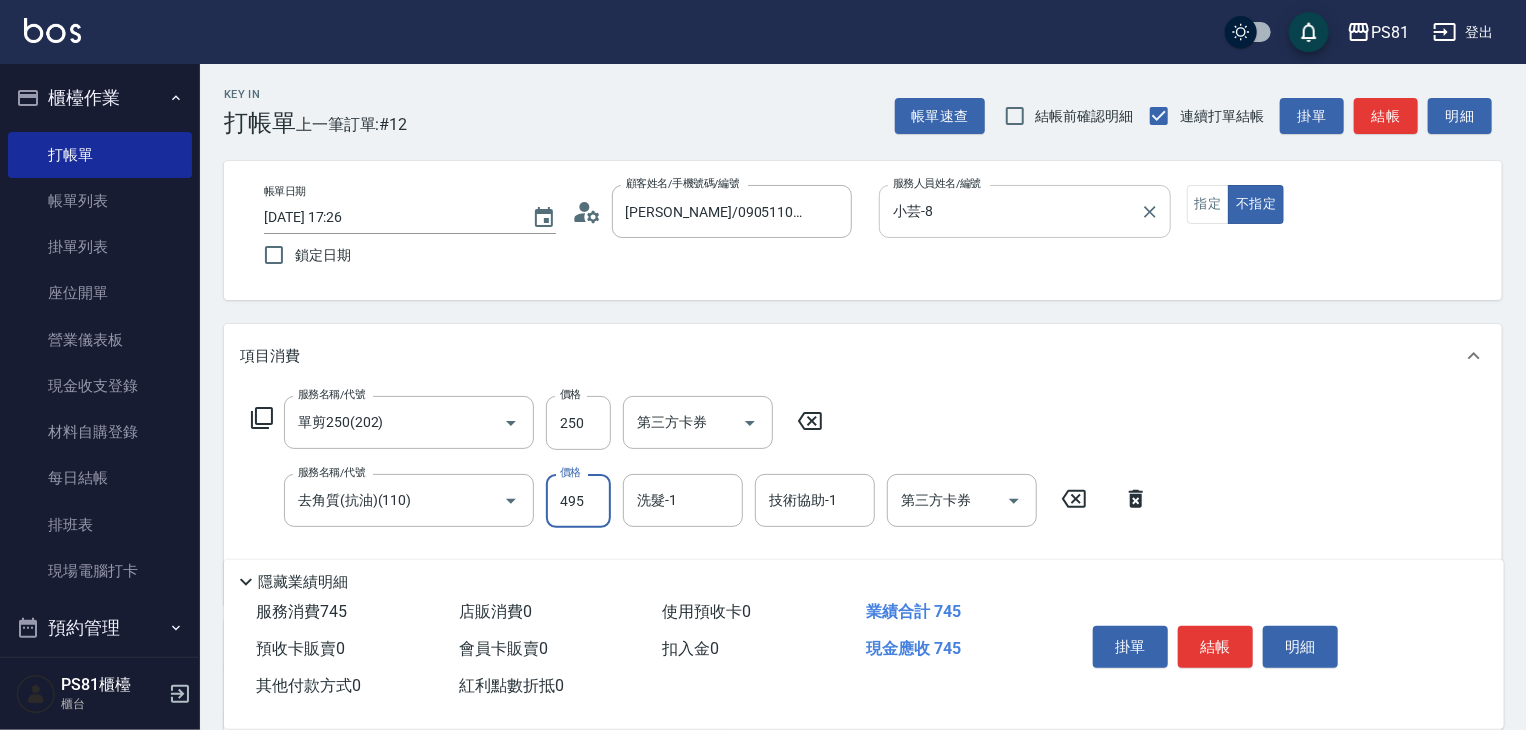 type on "495" 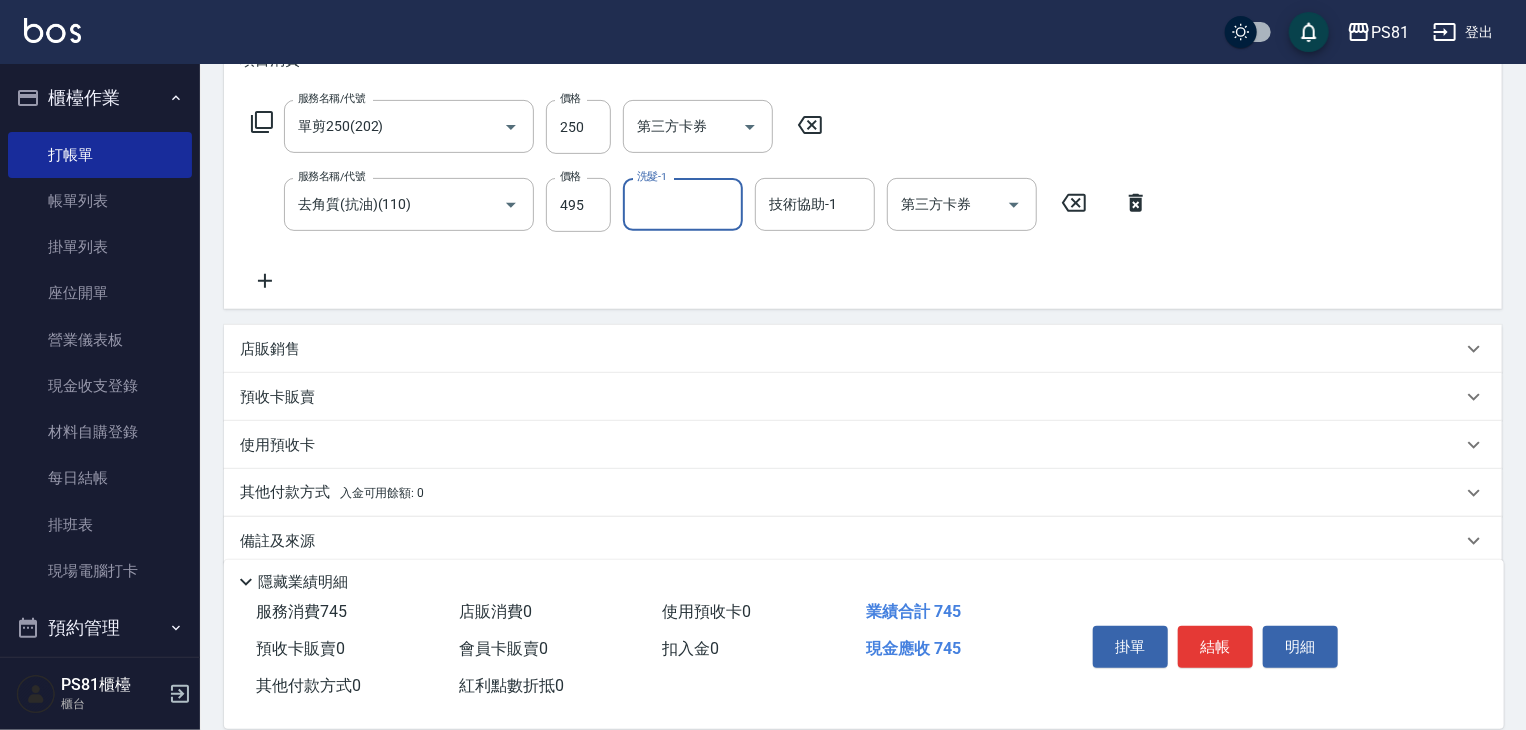 scroll, scrollTop: 300, scrollLeft: 0, axis: vertical 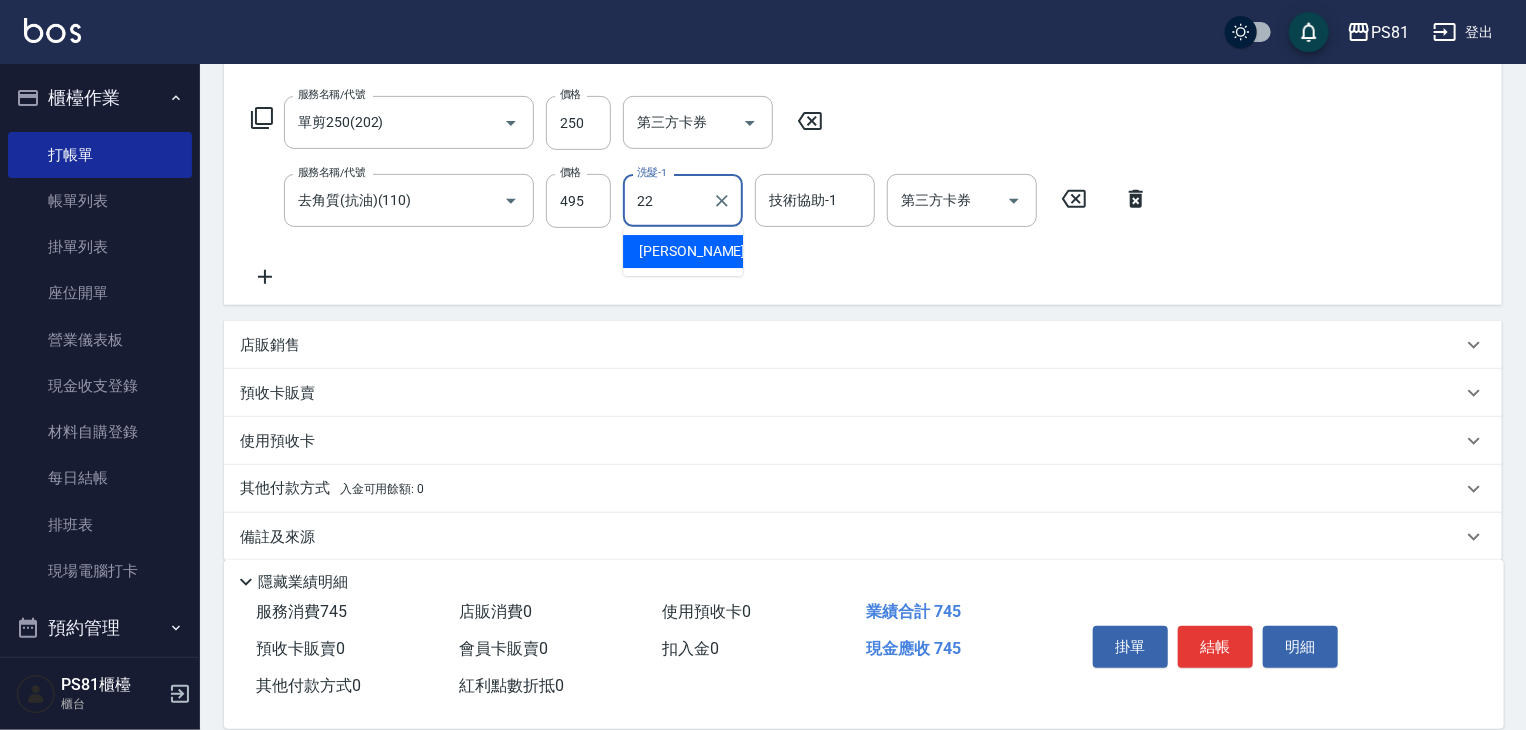 type on "涵文-22" 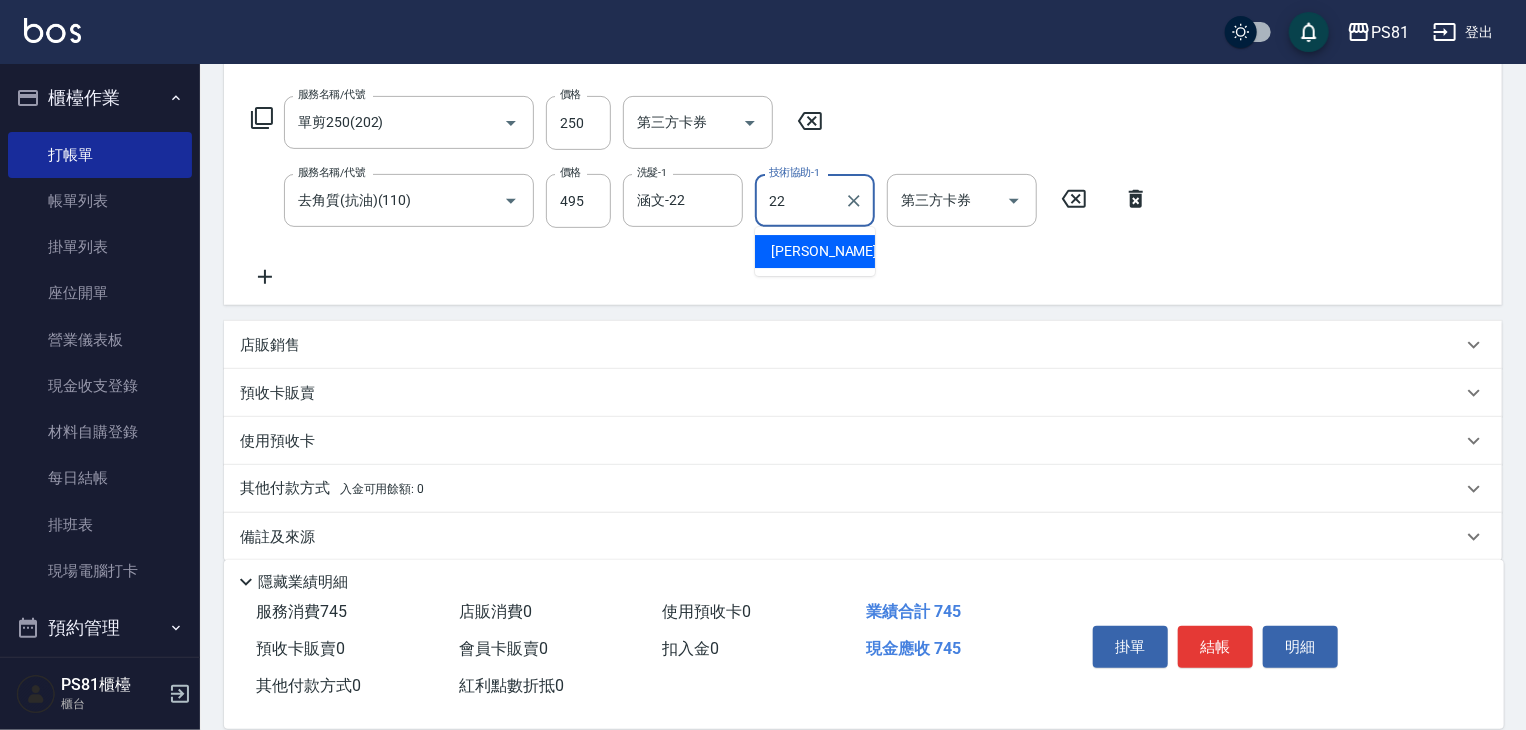 type on "涵文-22" 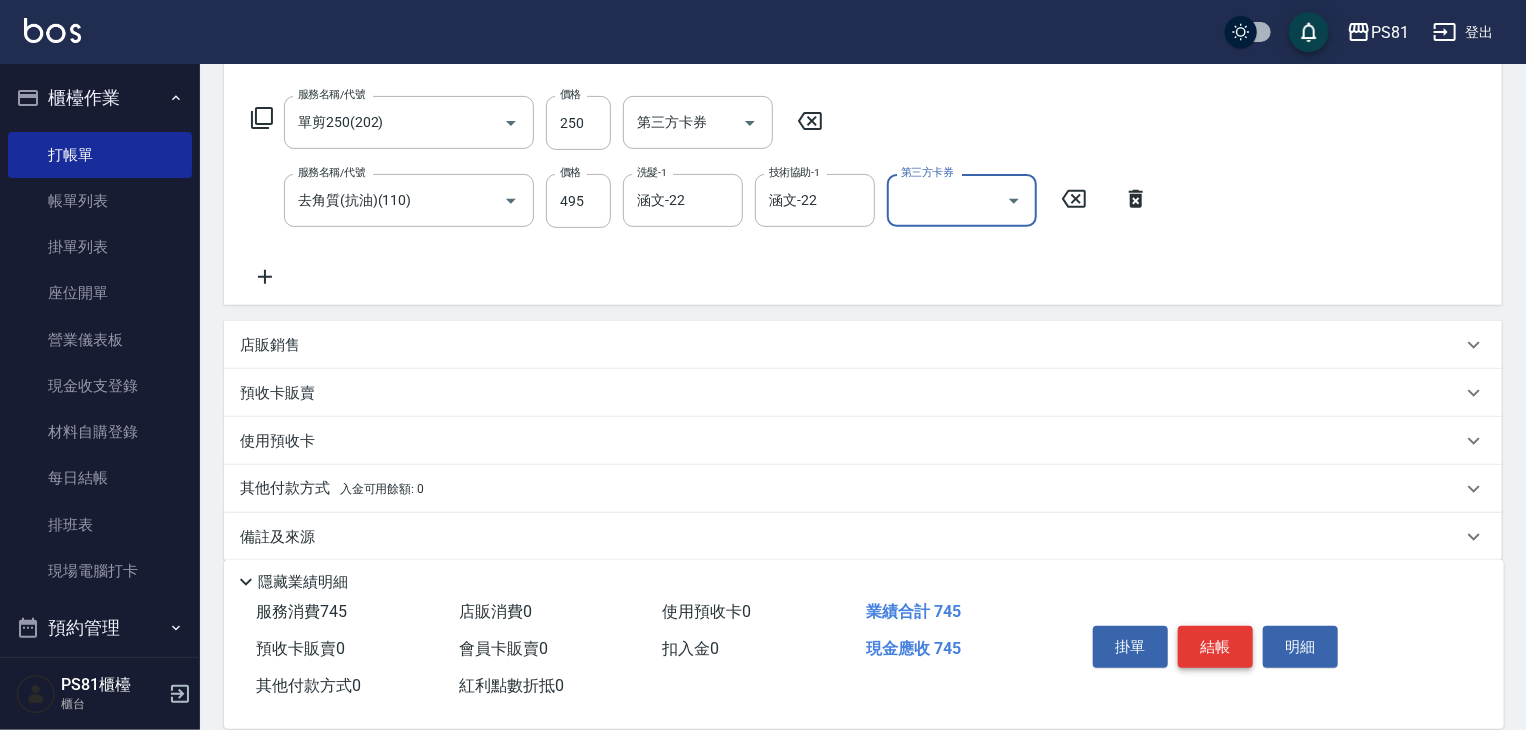 click on "結帳" at bounding box center [1215, 647] 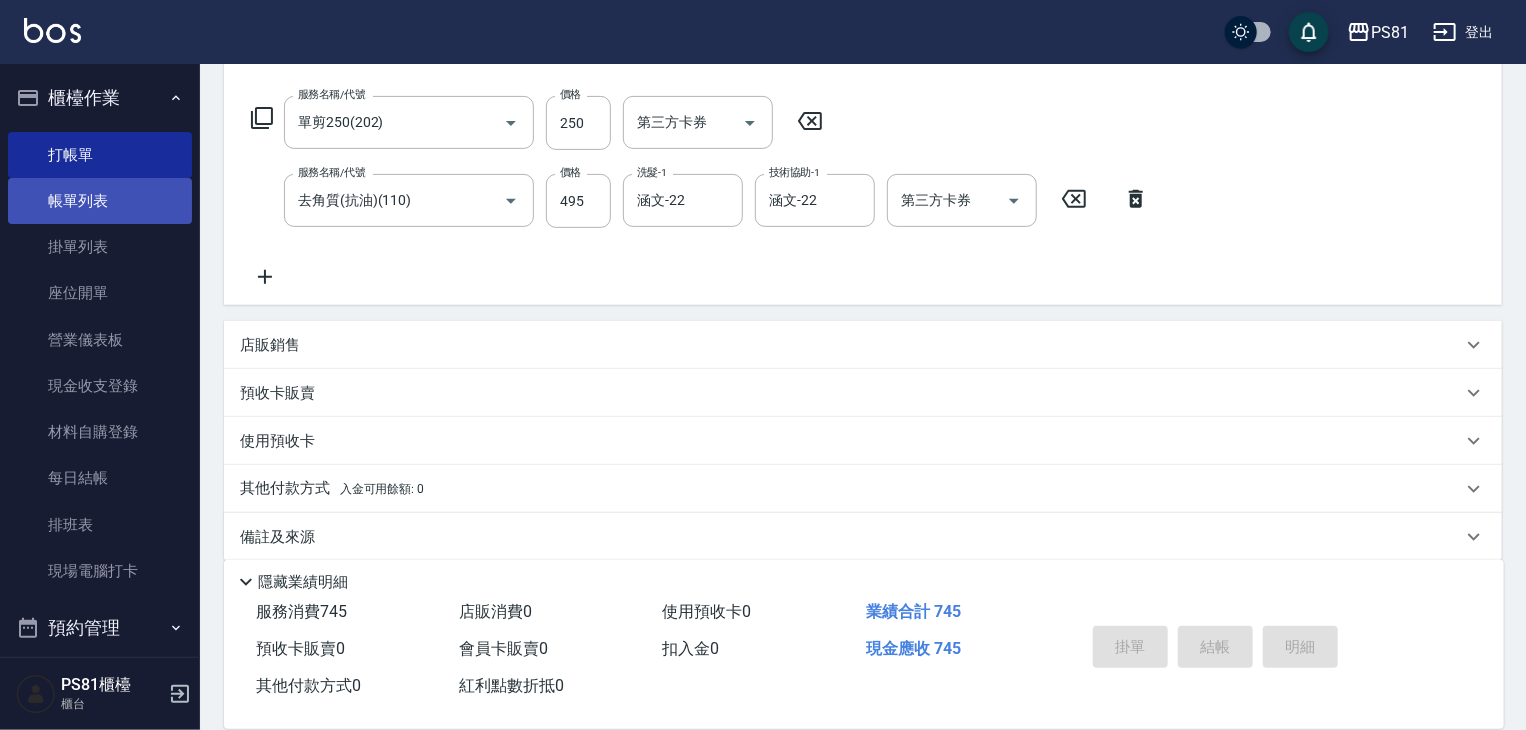 type on "2025/07/11 17:27" 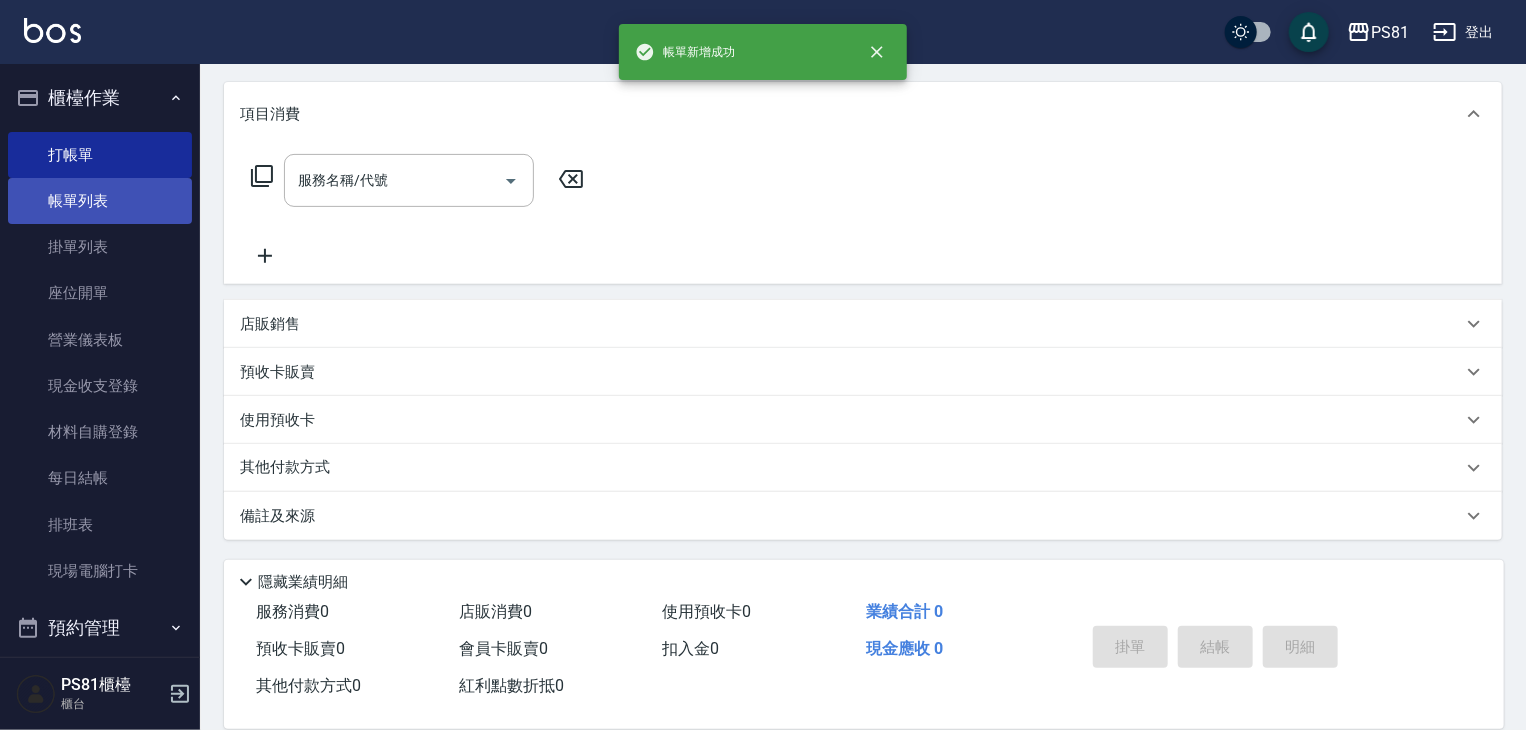scroll, scrollTop: 0, scrollLeft: 0, axis: both 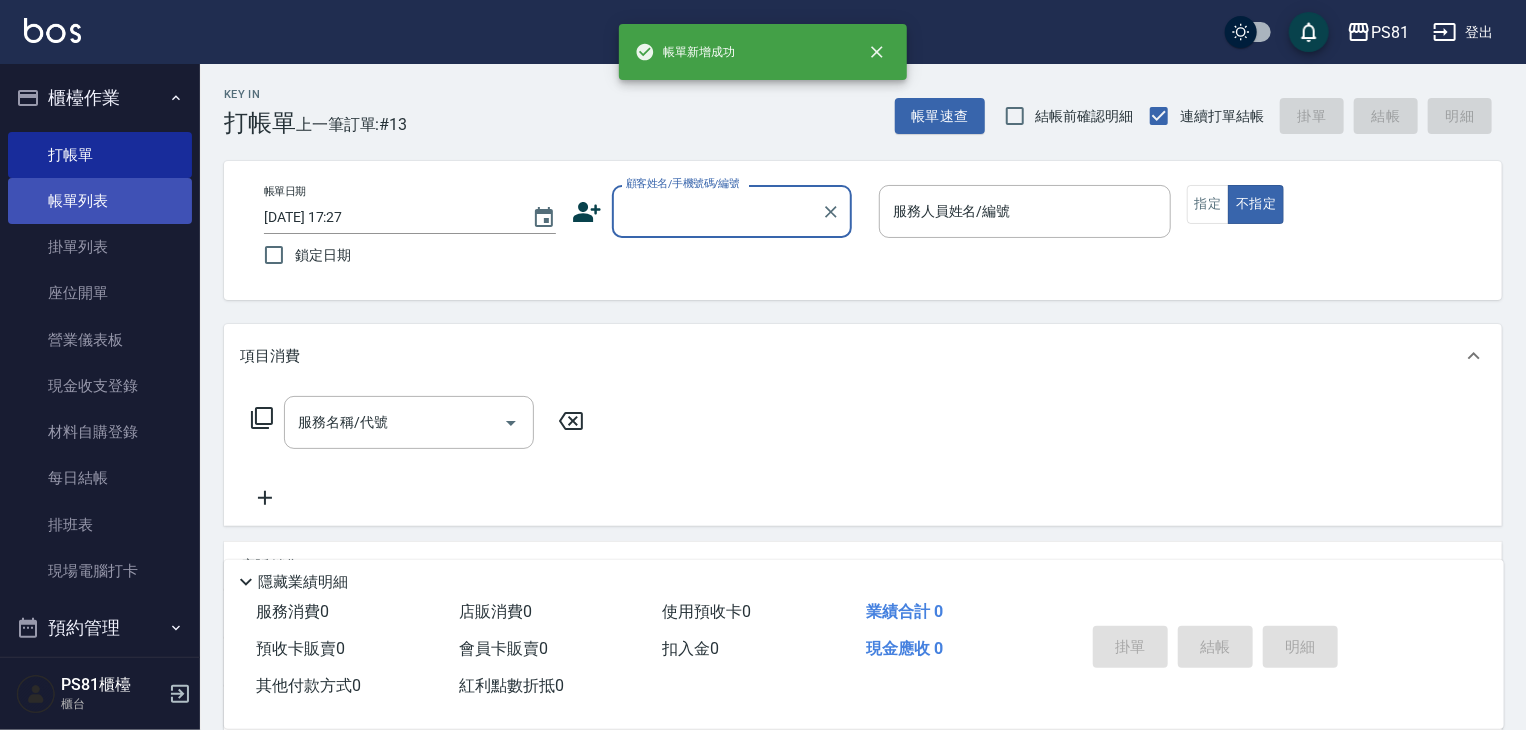 click on "帳單列表" at bounding box center [100, 201] 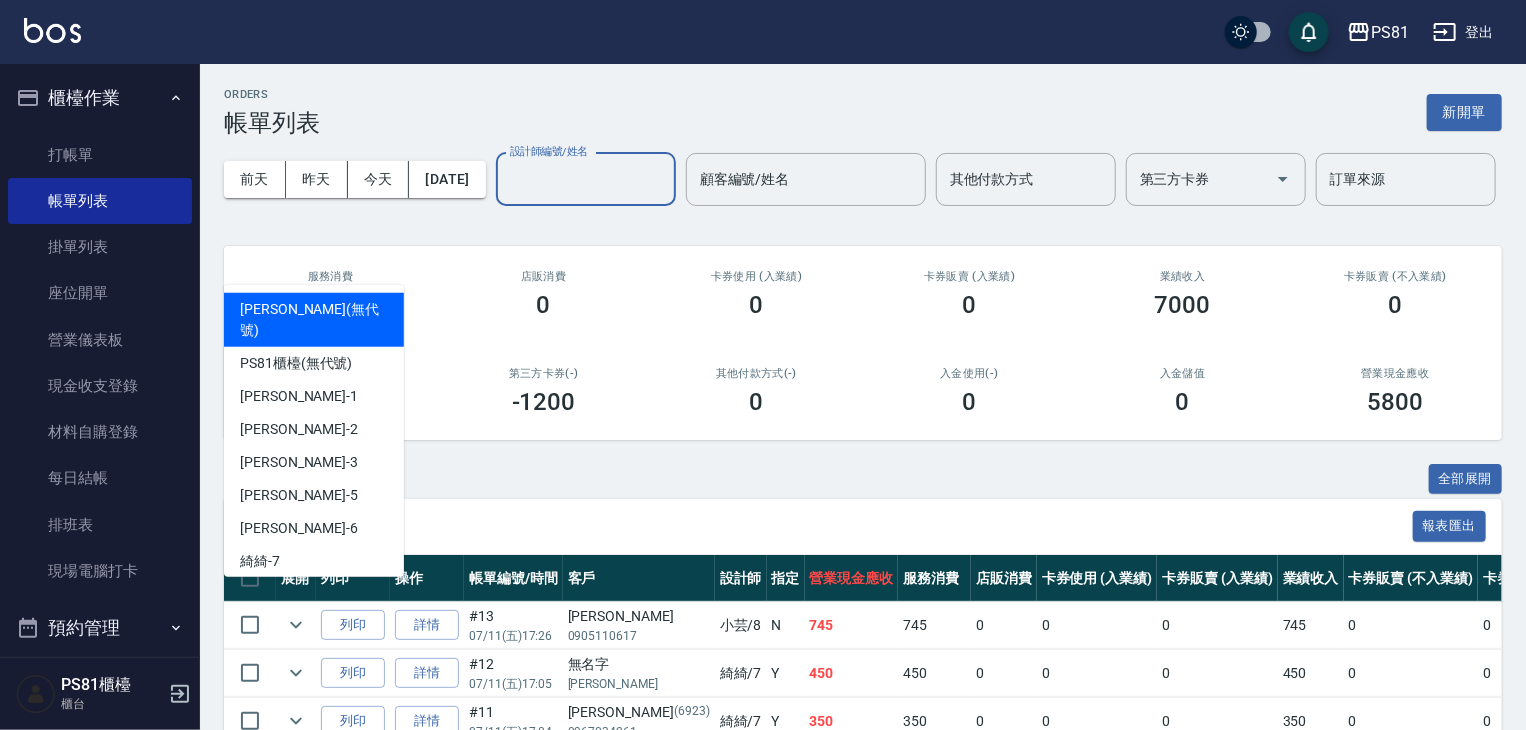click on "設計師編號/姓名" at bounding box center (586, 179) 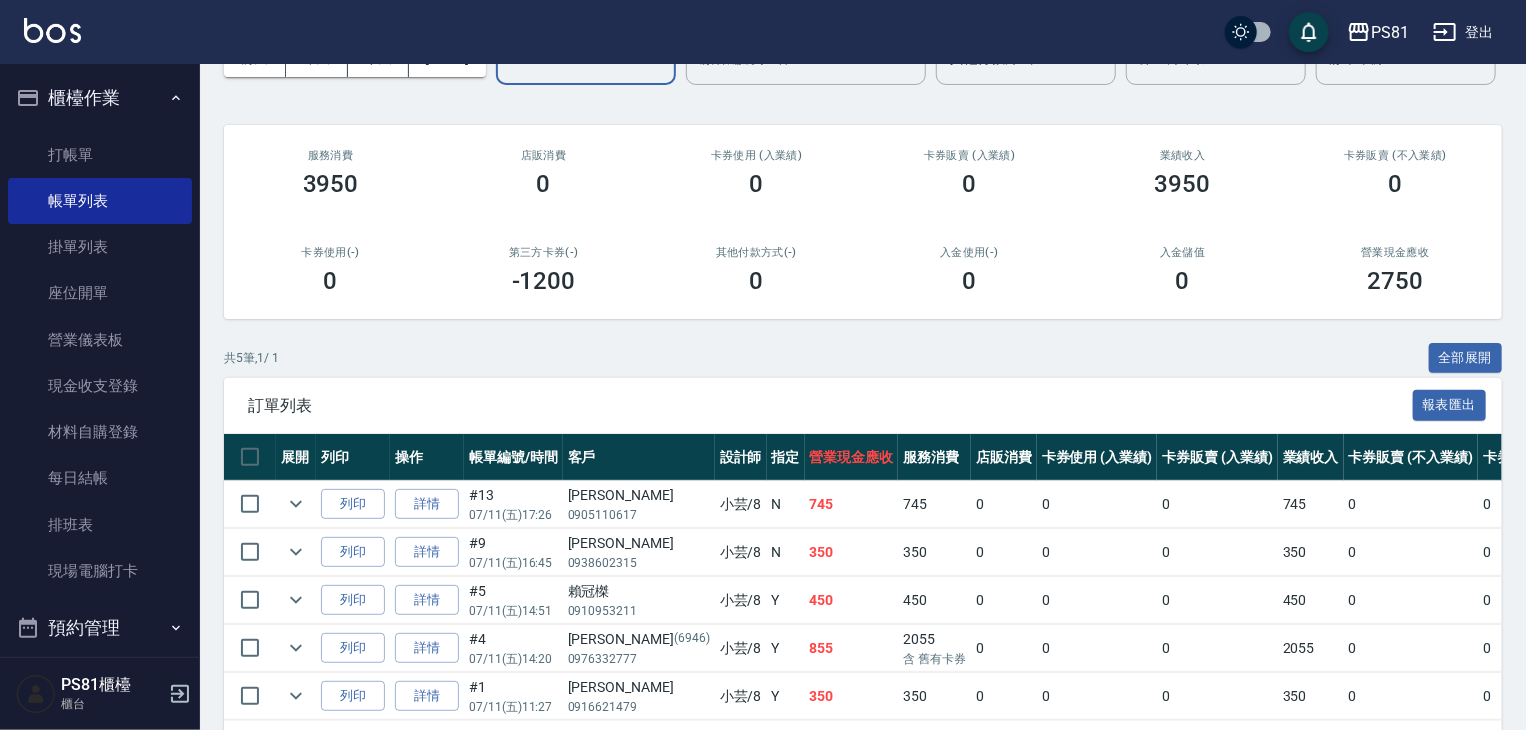 scroll, scrollTop: 266, scrollLeft: 0, axis: vertical 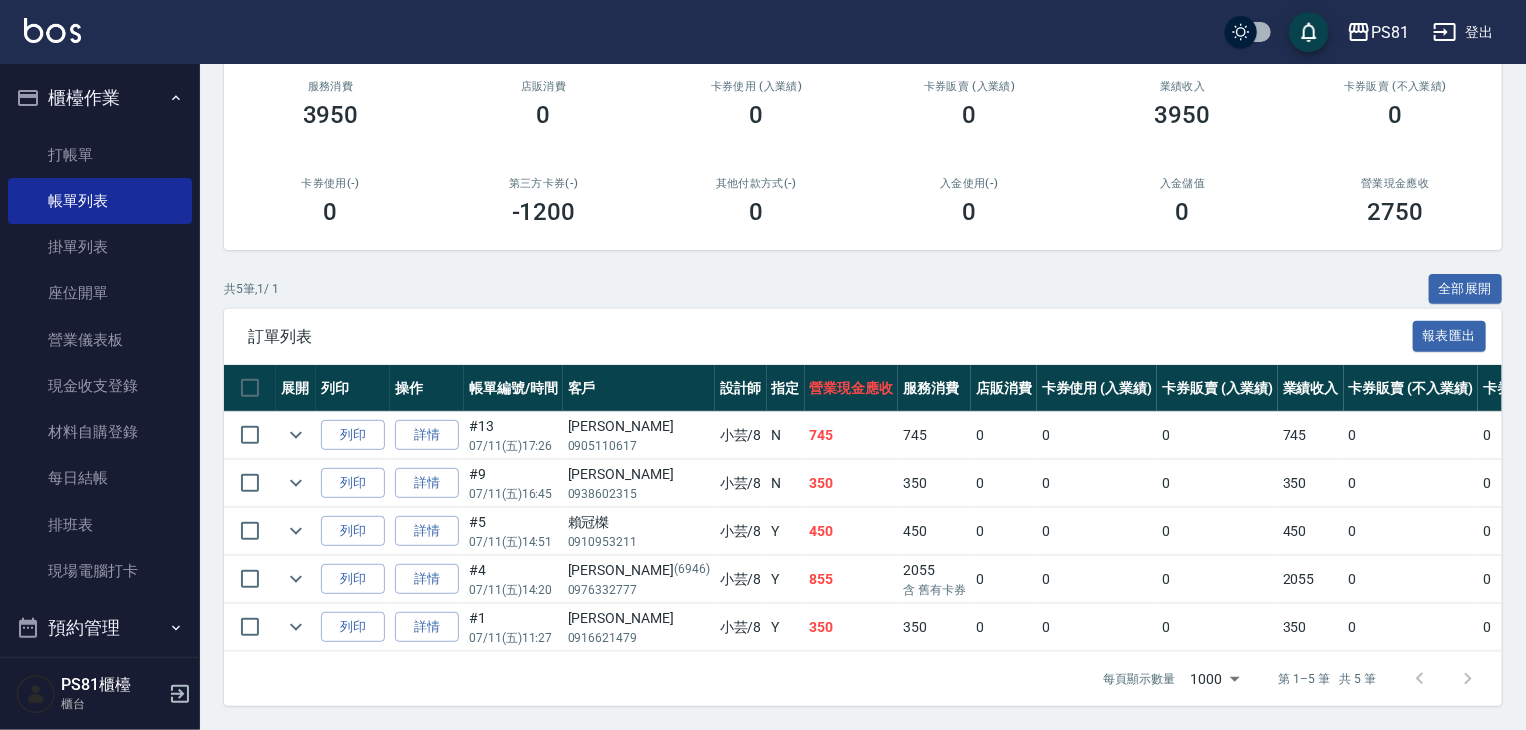 type on "小芸-8" 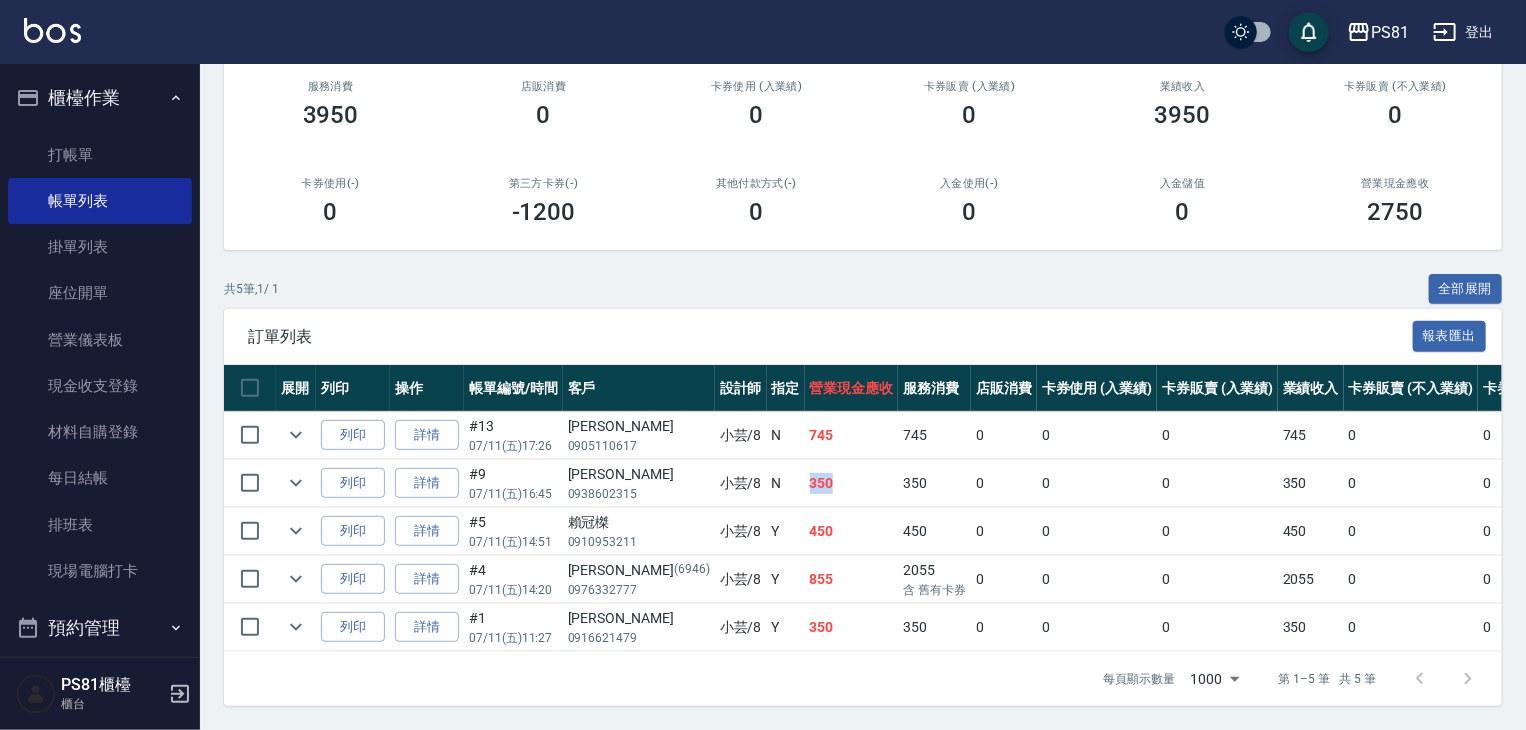 drag, startPoint x: 742, startPoint y: 467, endPoint x: 784, endPoint y: 469, distance: 42.047592 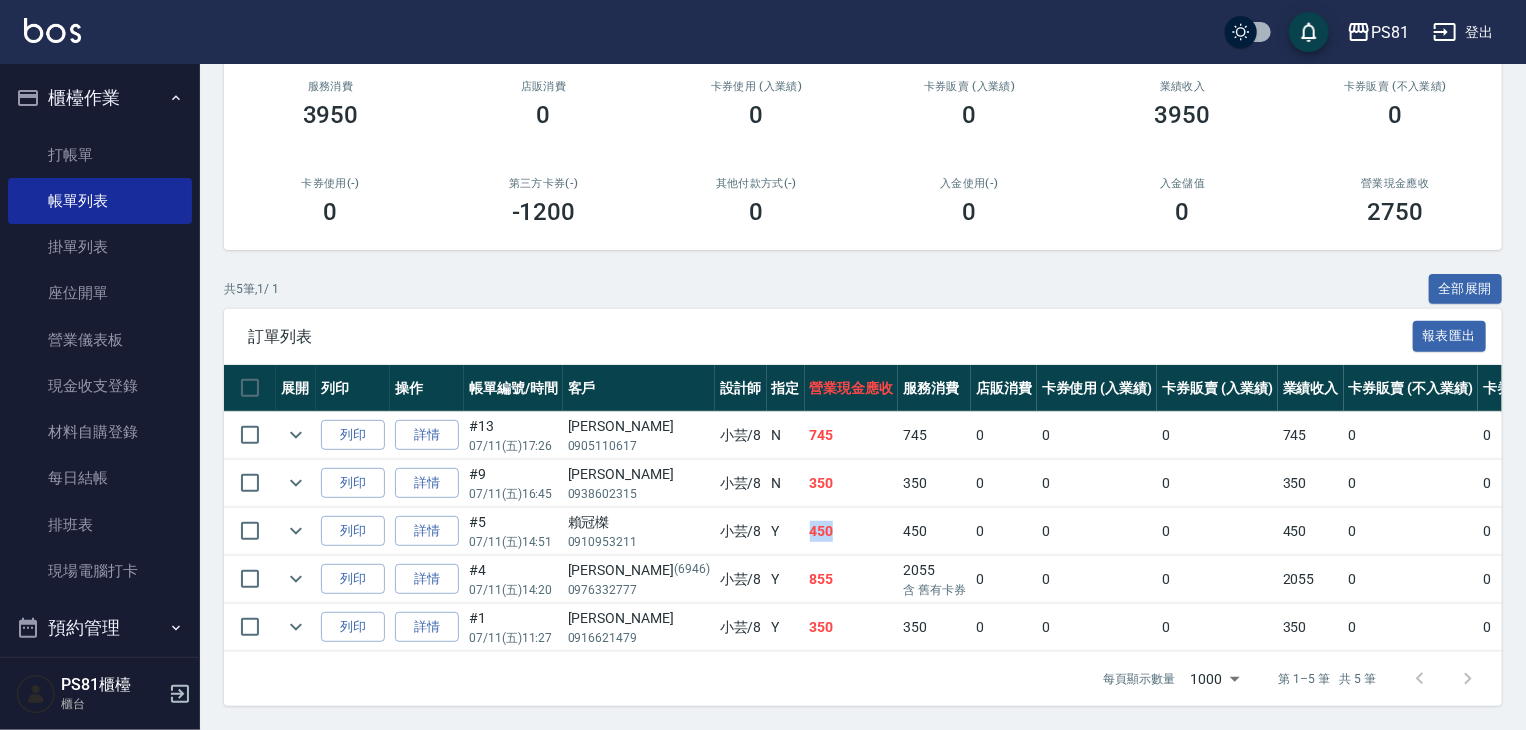 drag, startPoint x: 747, startPoint y: 521, endPoint x: 803, endPoint y: 529, distance: 56.568542 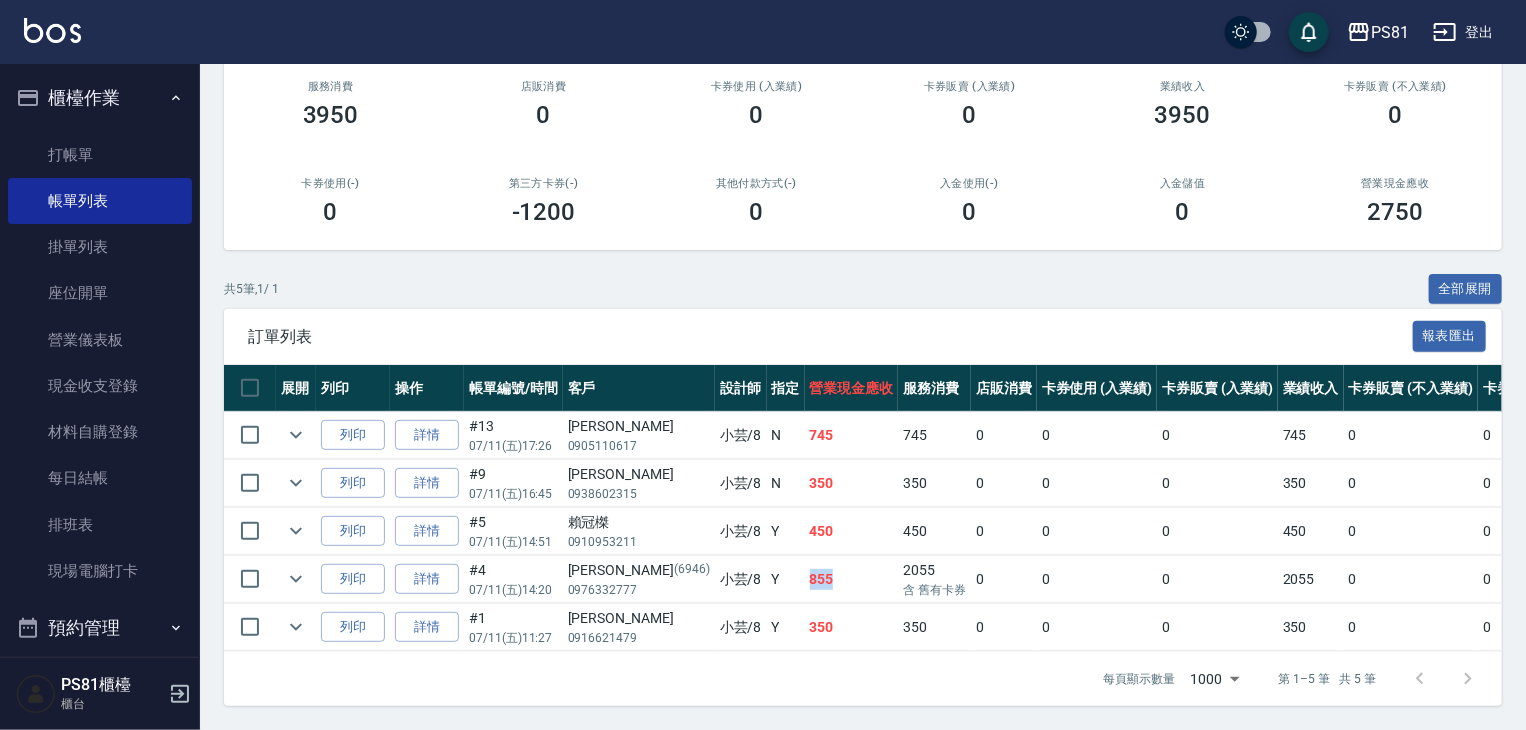 drag, startPoint x: 739, startPoint y: 565, endPoint x: 788, endPoint y: 579, distance: 50.96077 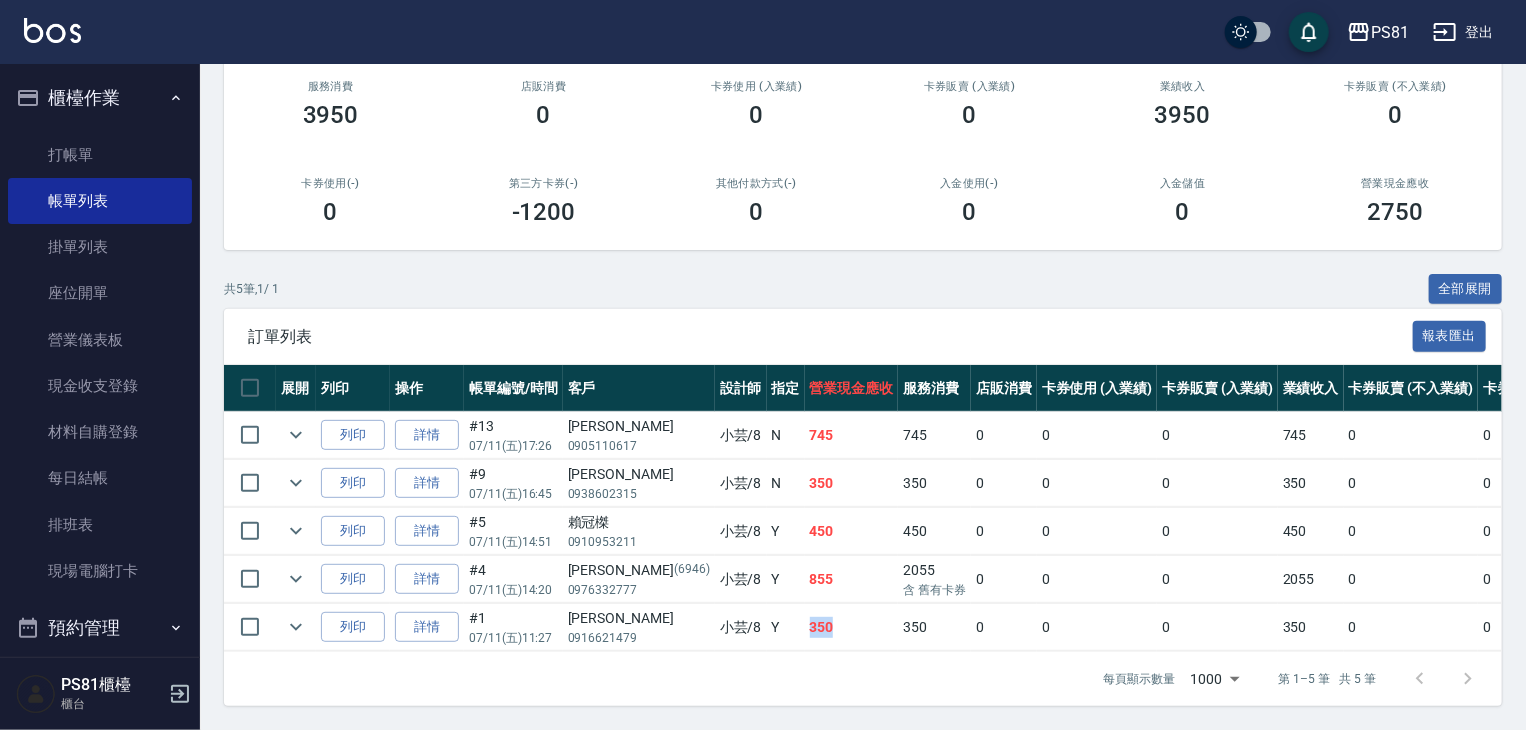 drag, startPoint x: 744, startPoint y: 599, endPoint x: 780, endPoint y: 597, distance: 36.05551 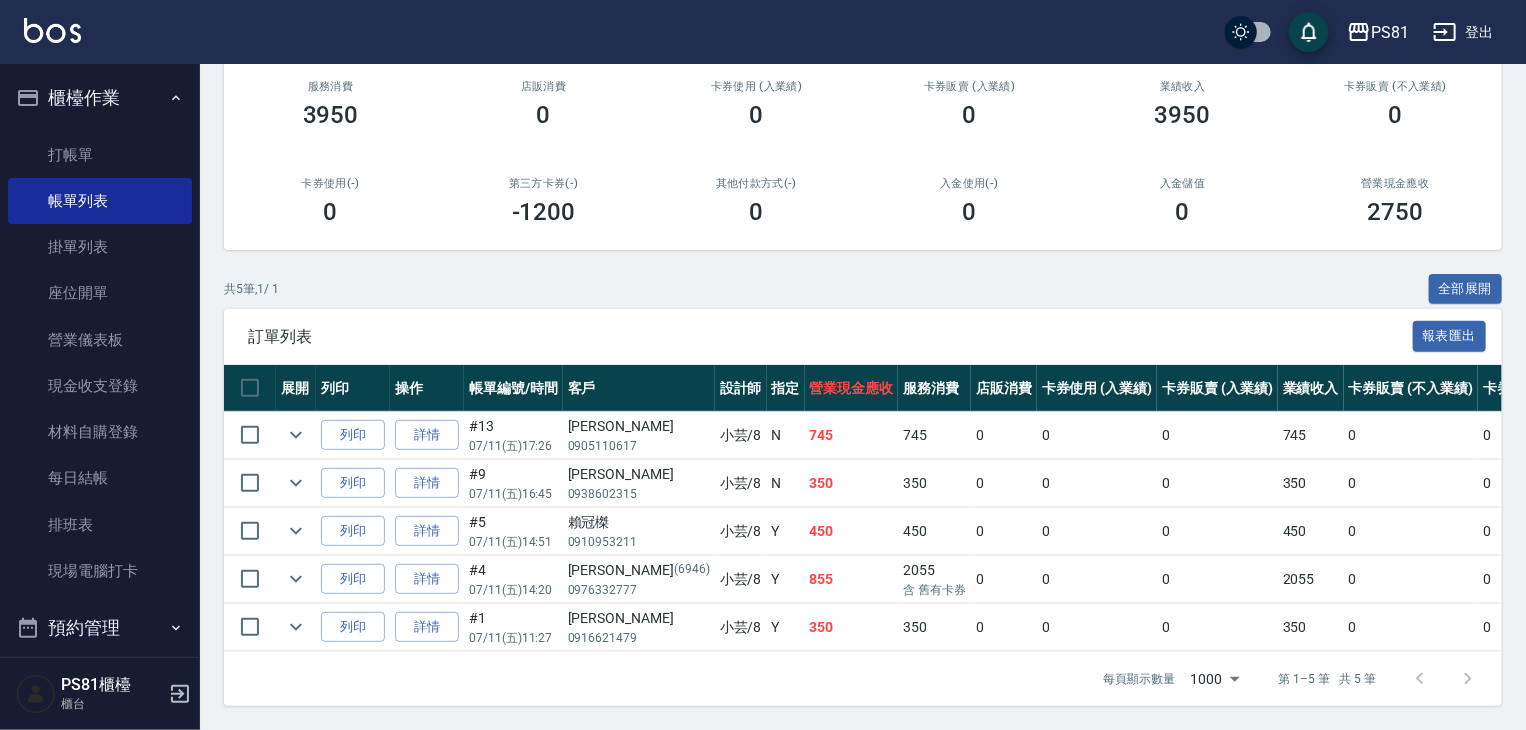 drag, startPoint x: 816, startPoint y: 577, endPoint x: 783, endPoint y: 473, distance: 109.11004 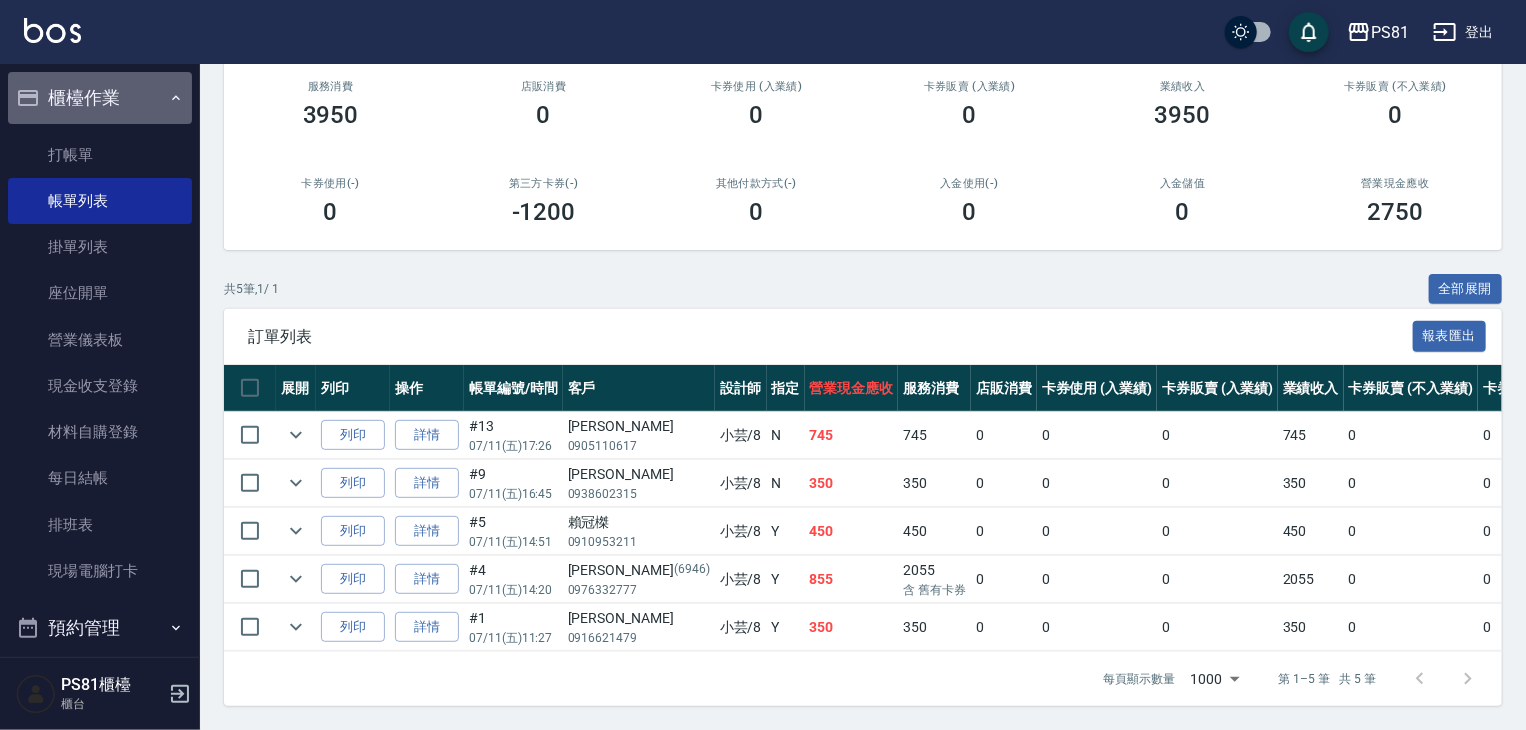 click on "櫃檯作業" at bounding box center (100, 98) 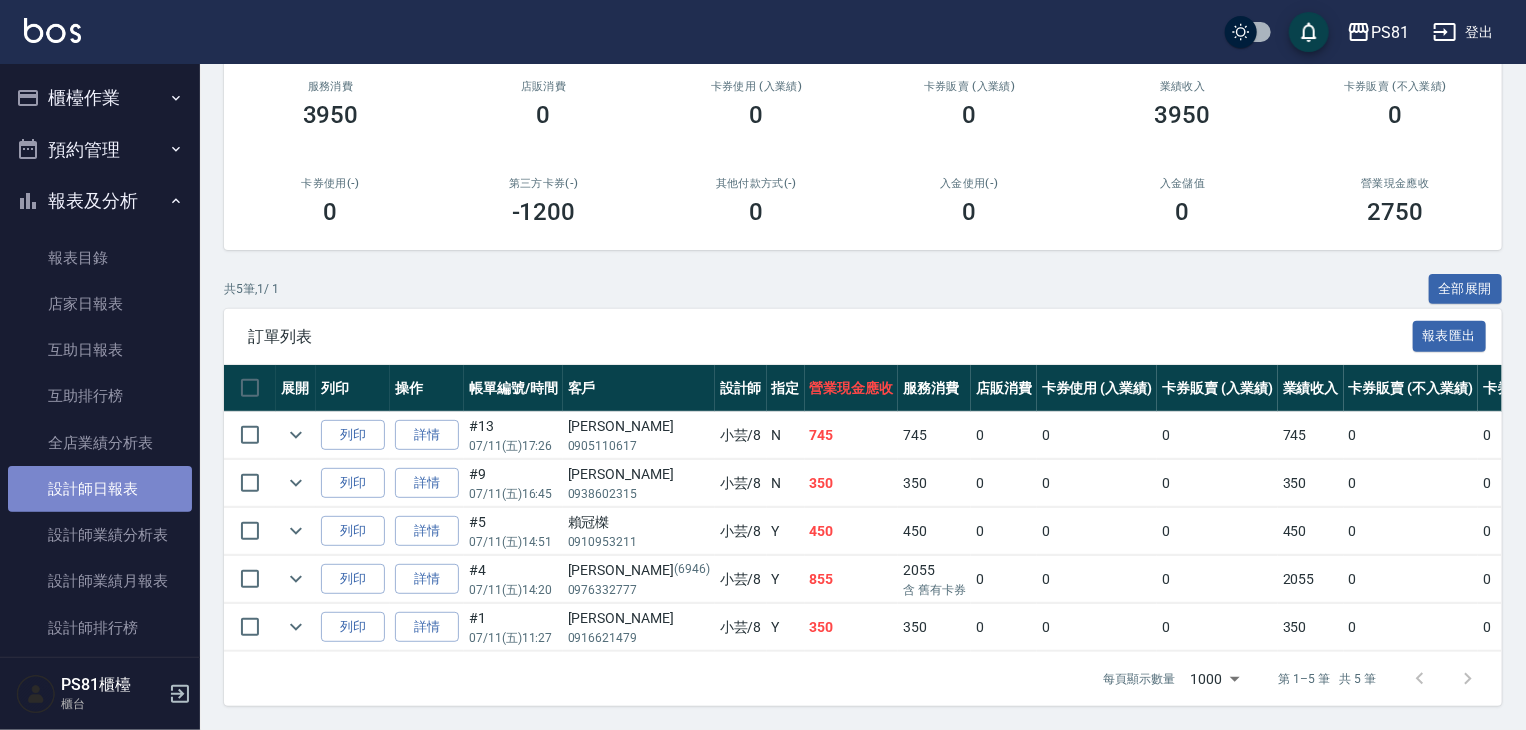 click on "設計師日報表" at bounding box center [100, 489] 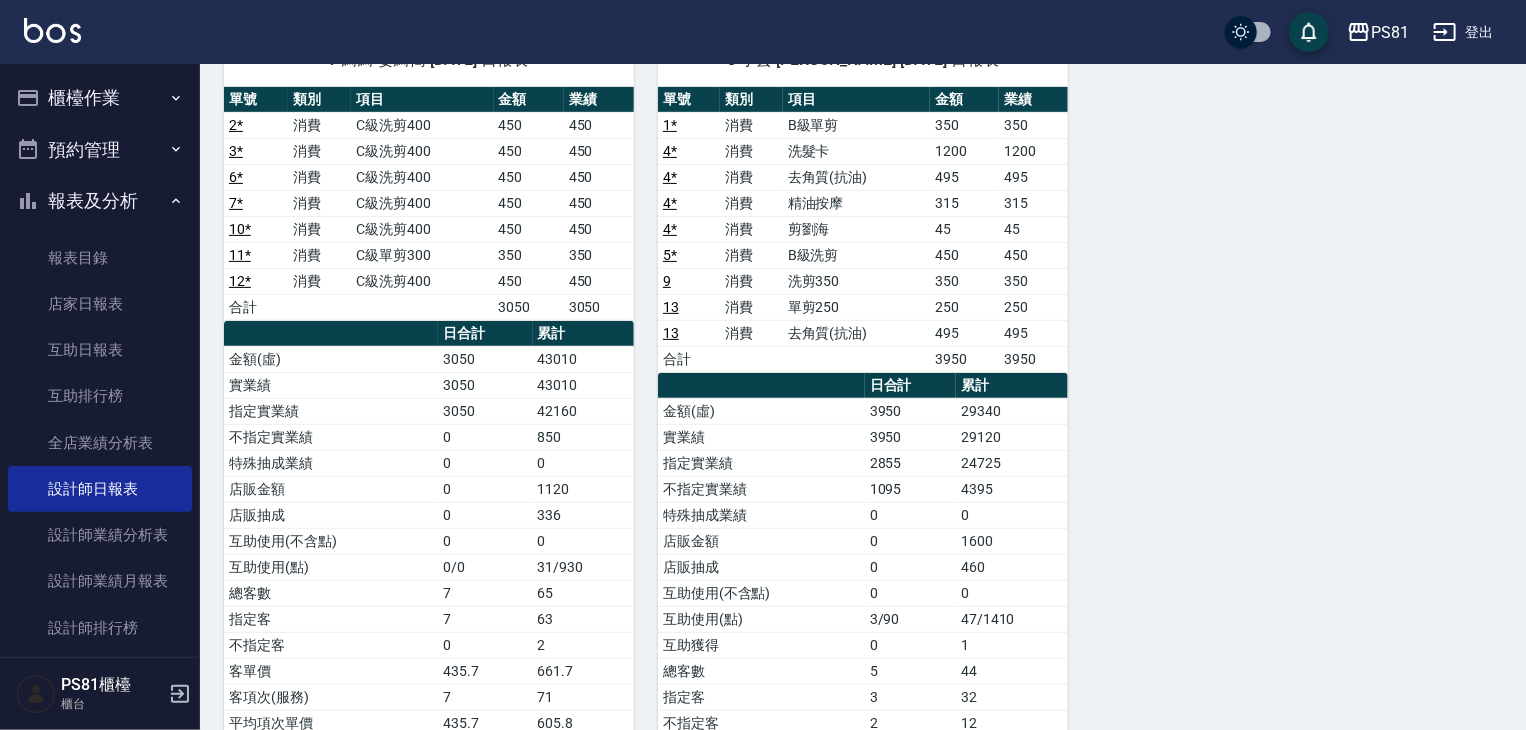 scroll, scrollTop: 200, scrollLeft: 0, axis: vertical 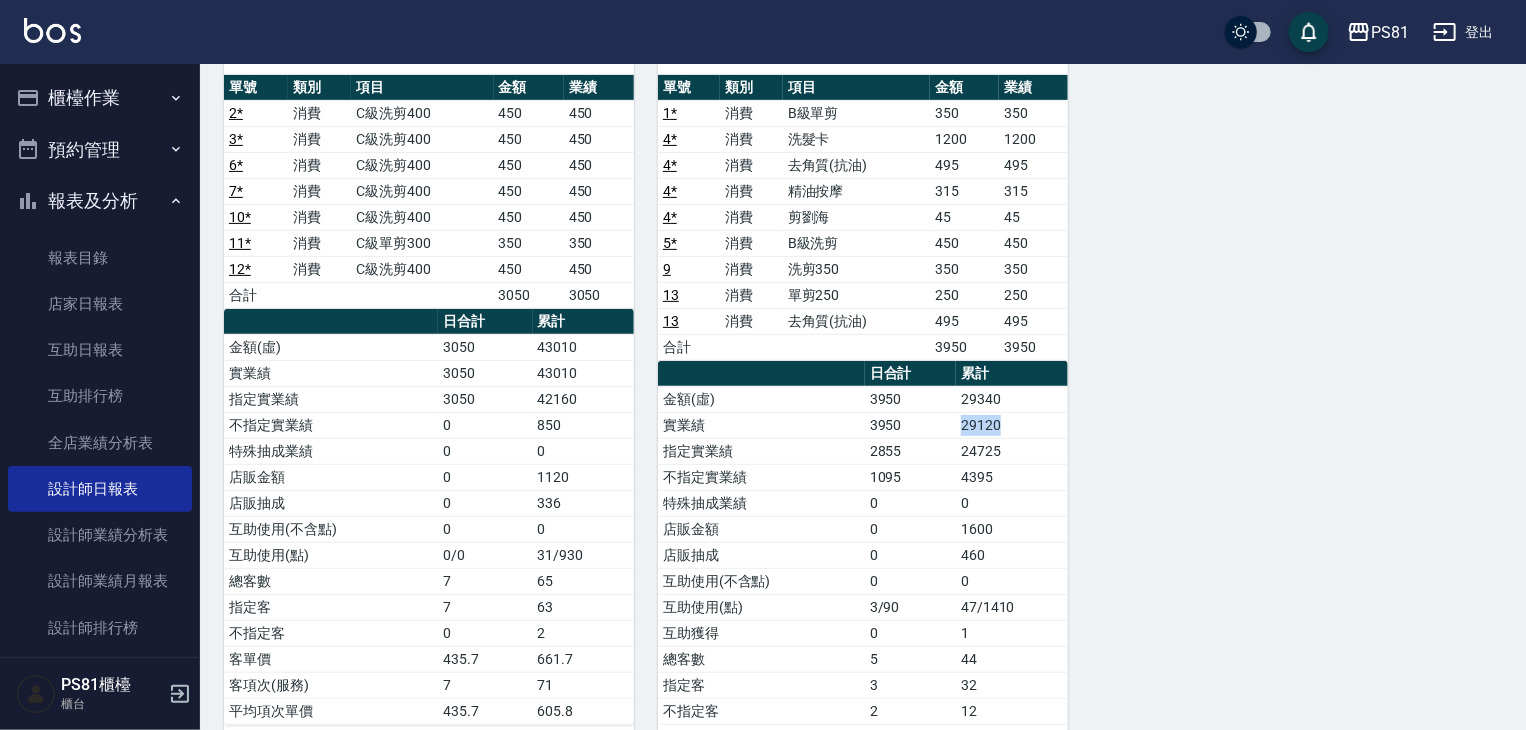 drag, startPoint x: 988, startPoint y: 426, endPoint x: 1020, endPoint y: 428, distance: 32.06244 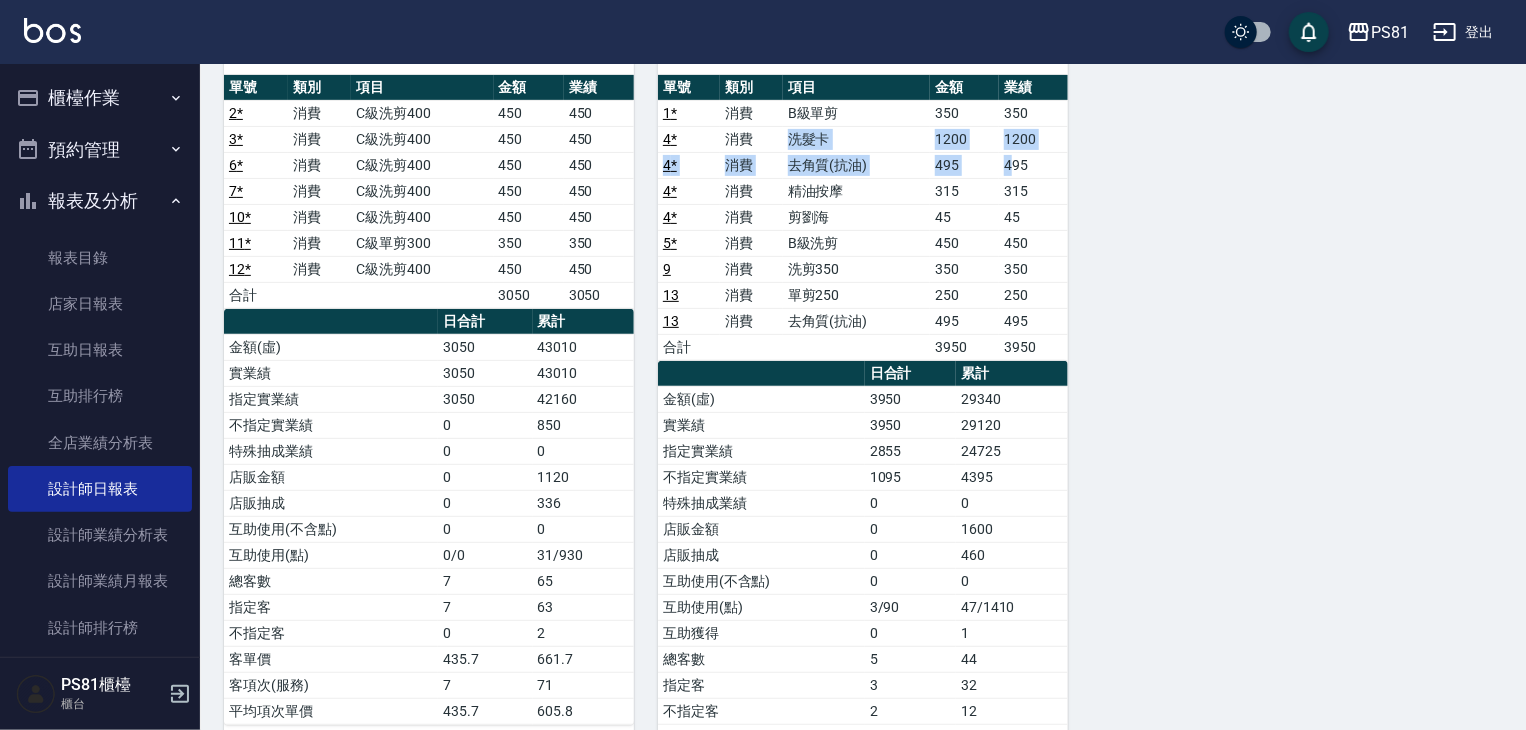 drag, startPoint x: 804, startPoint y: 133, endPoint x: 1018, endPoint y: 169, distance: 217.00691 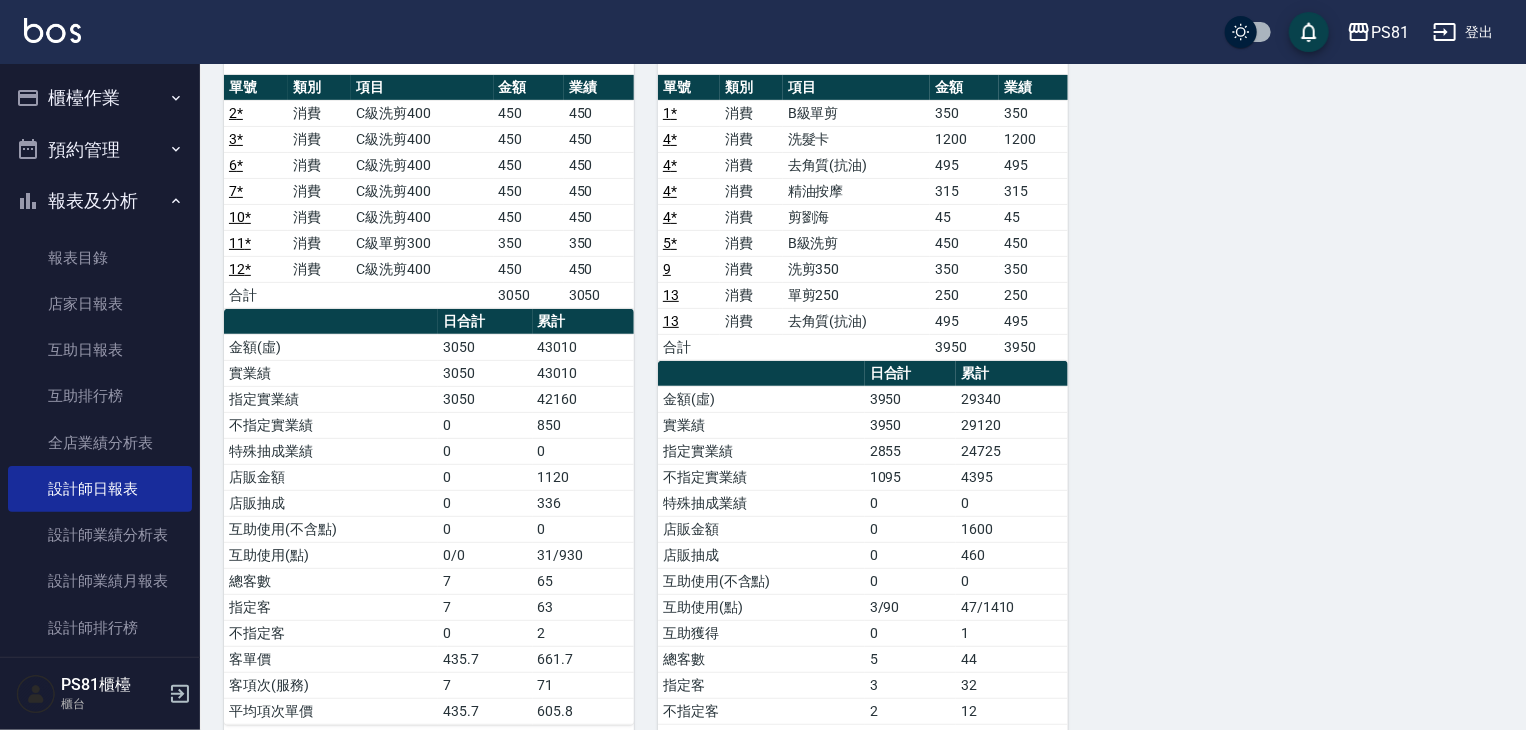 click on "315" at bounding box center [964, 191] 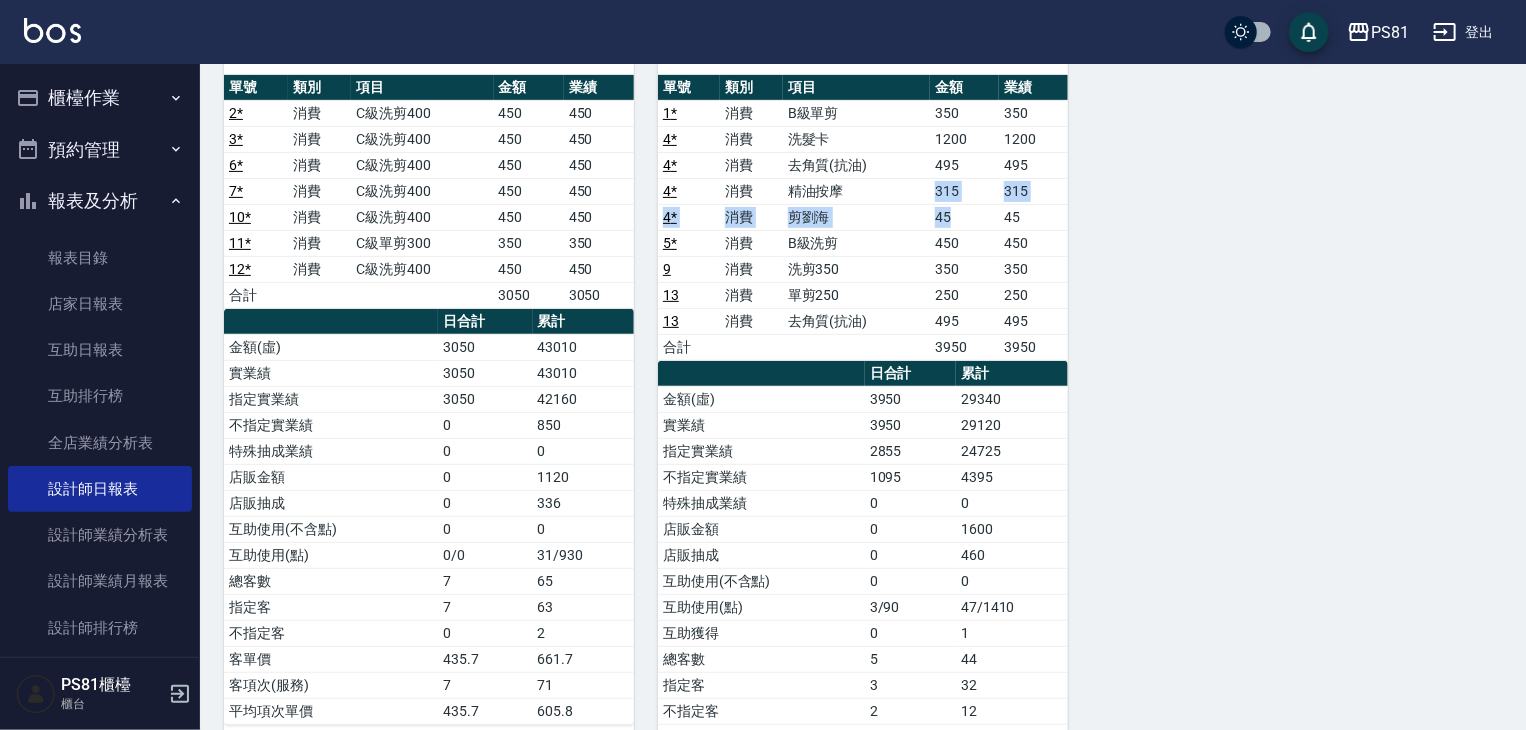 drag, startPoint x: 929, startPoint y: 195, endPoint x: 967, endPoint y: 204, distance: 39.051247 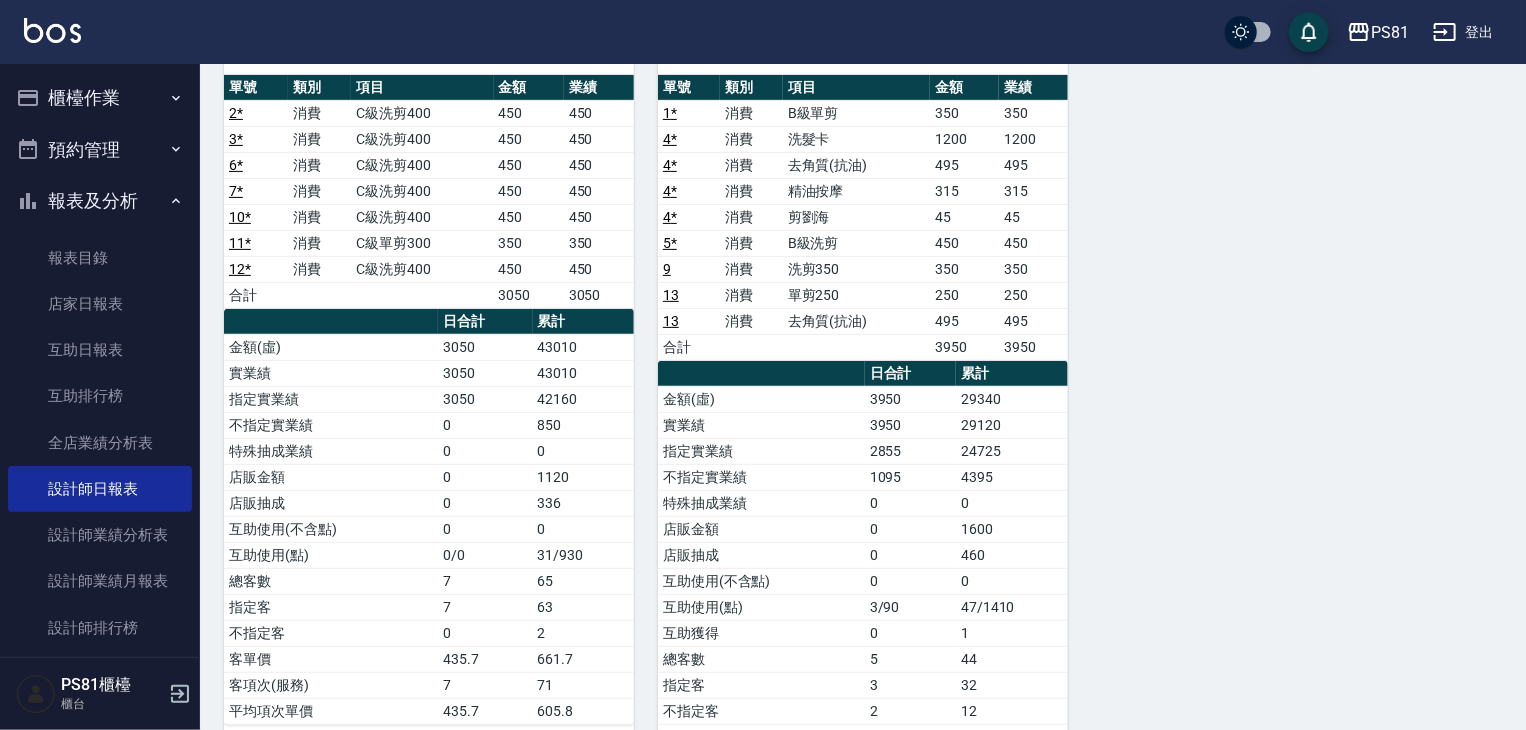 drag, startPoint x: 952, startPoint y: 163, endPoint x: 942, endPoint y: 115, distance: 49.0306 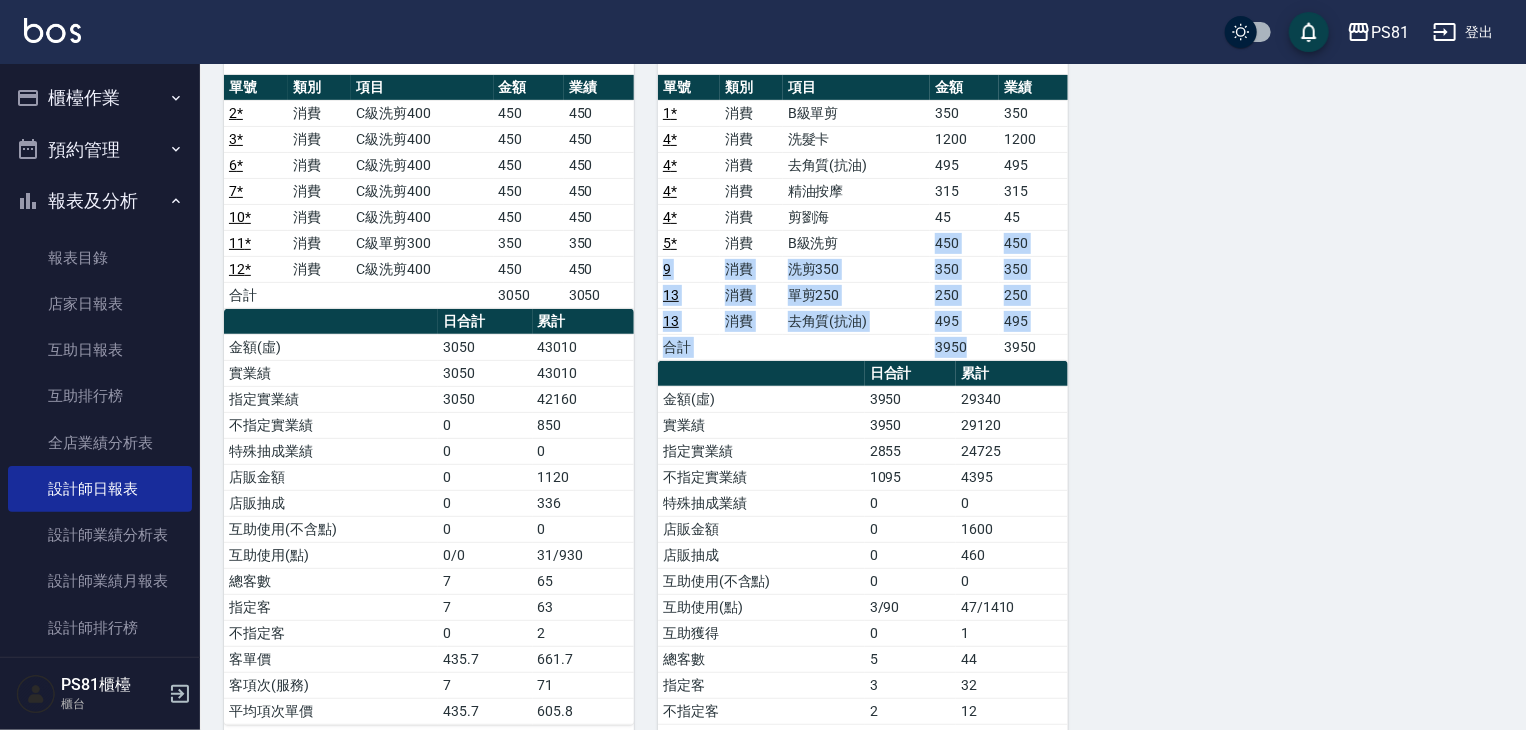drag, startPoint x: 939, startPoint y: 241, endPoint x: 976, endPoint y: 344, distance: 109.444046 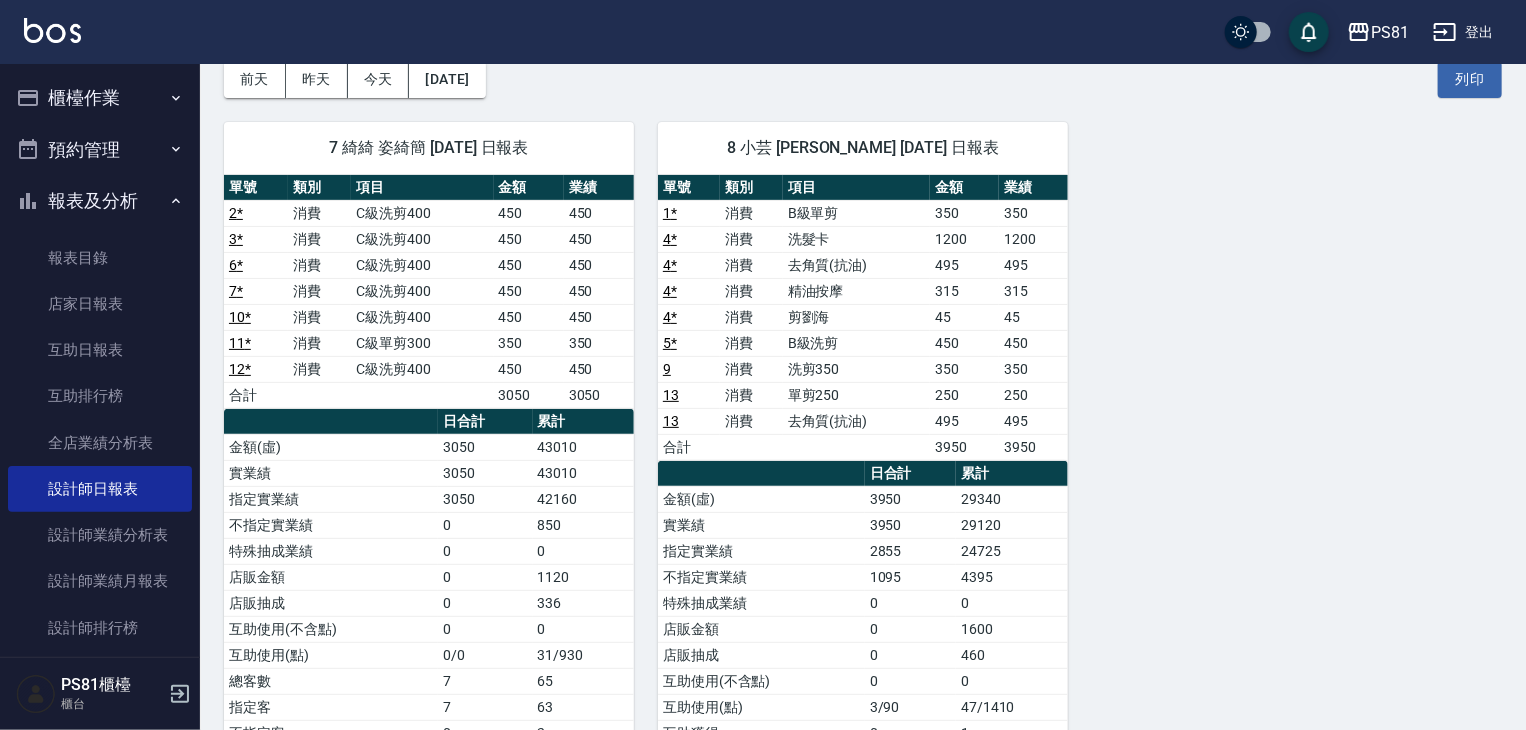 scroll, scrollTop: 200, scrollLeft: 0, axis: vertical 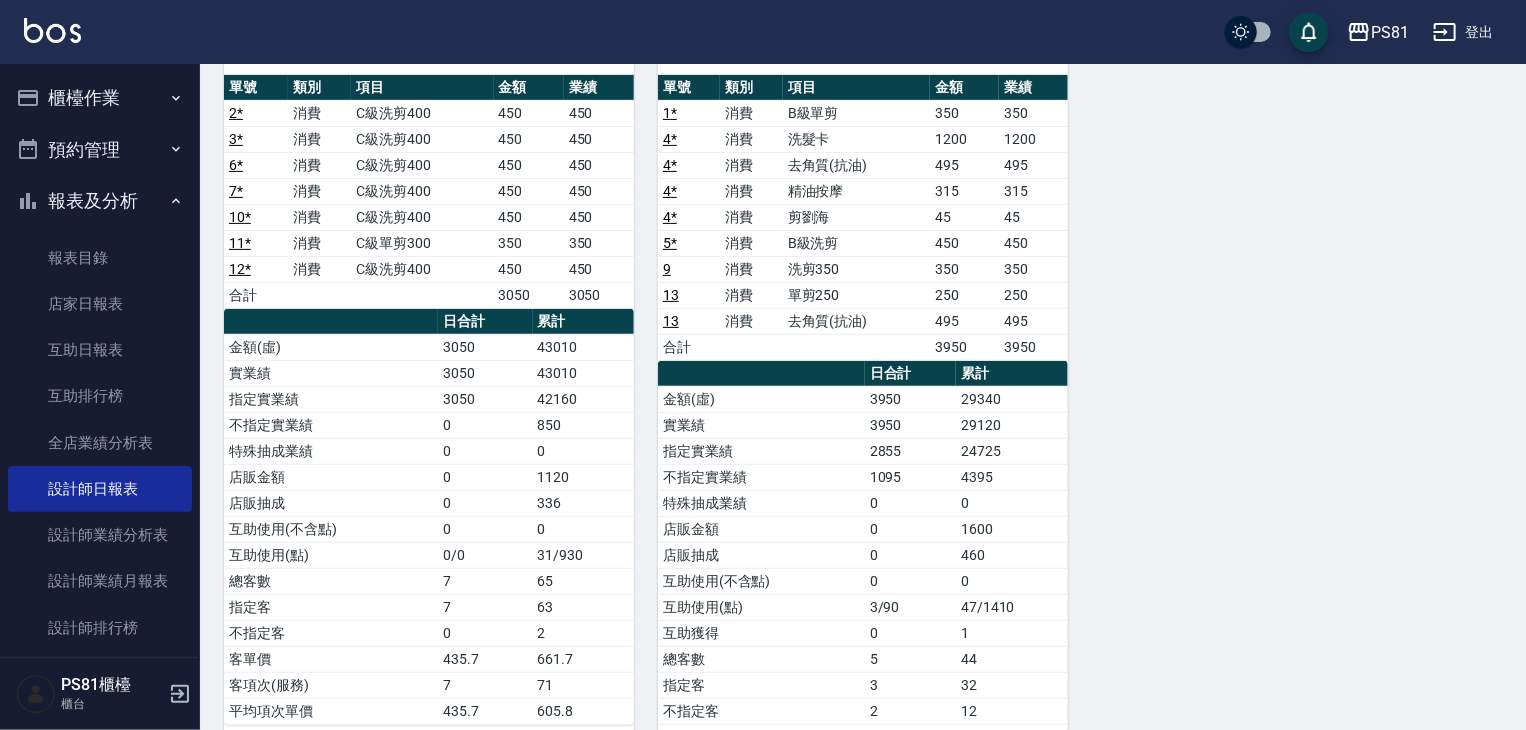click on "報表目錄 店家日報表 互助日報表 互助排行榜 全店業績分析表 設計師日報表 設計師業績分析表 設計師業績月報表 設計師排行榜 每日收支明細 收支分類明細表" at bounding box center (100, 489) 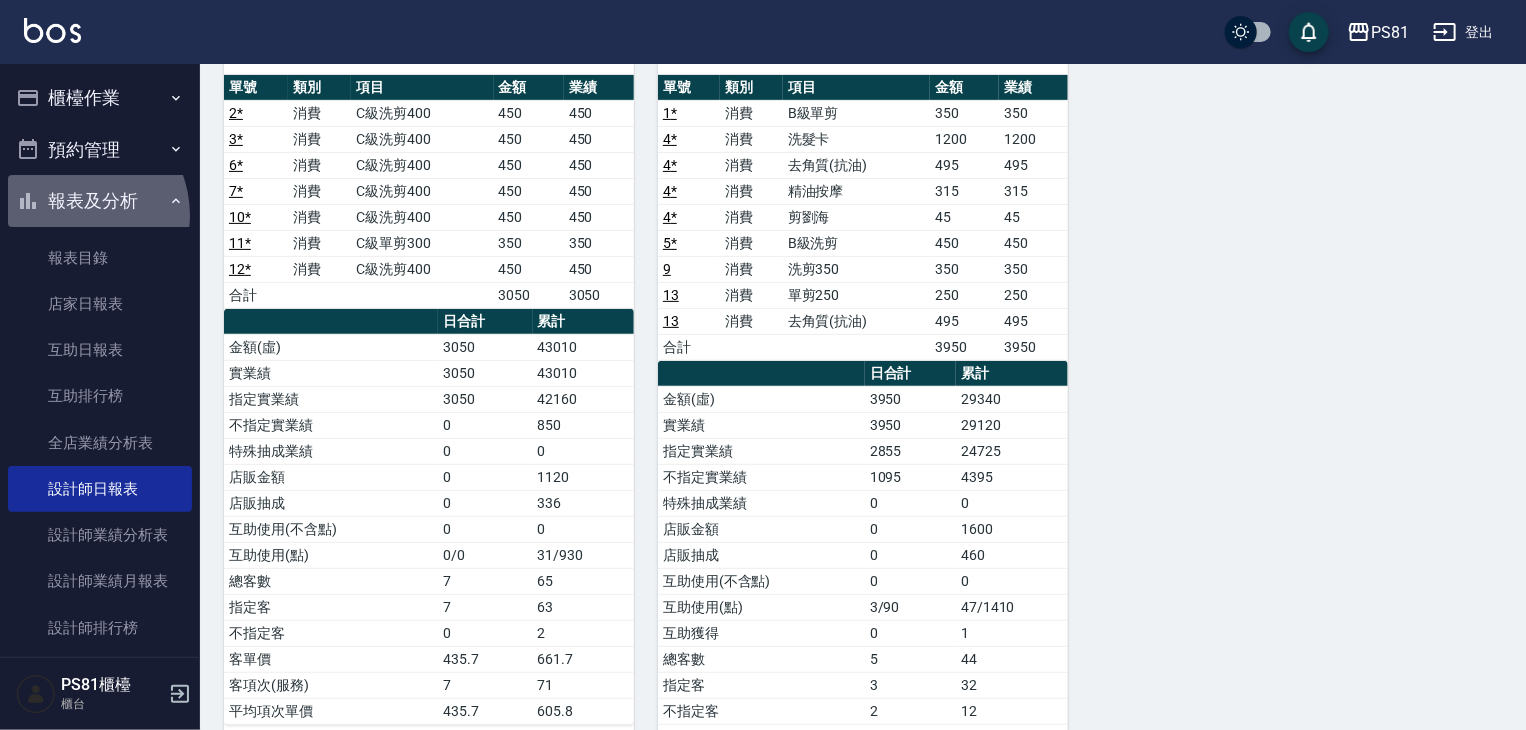 drag, startPoint x: 72, startPoint y: 215, endPoint x: 100, endPoint y: 145, distance: 75.39231 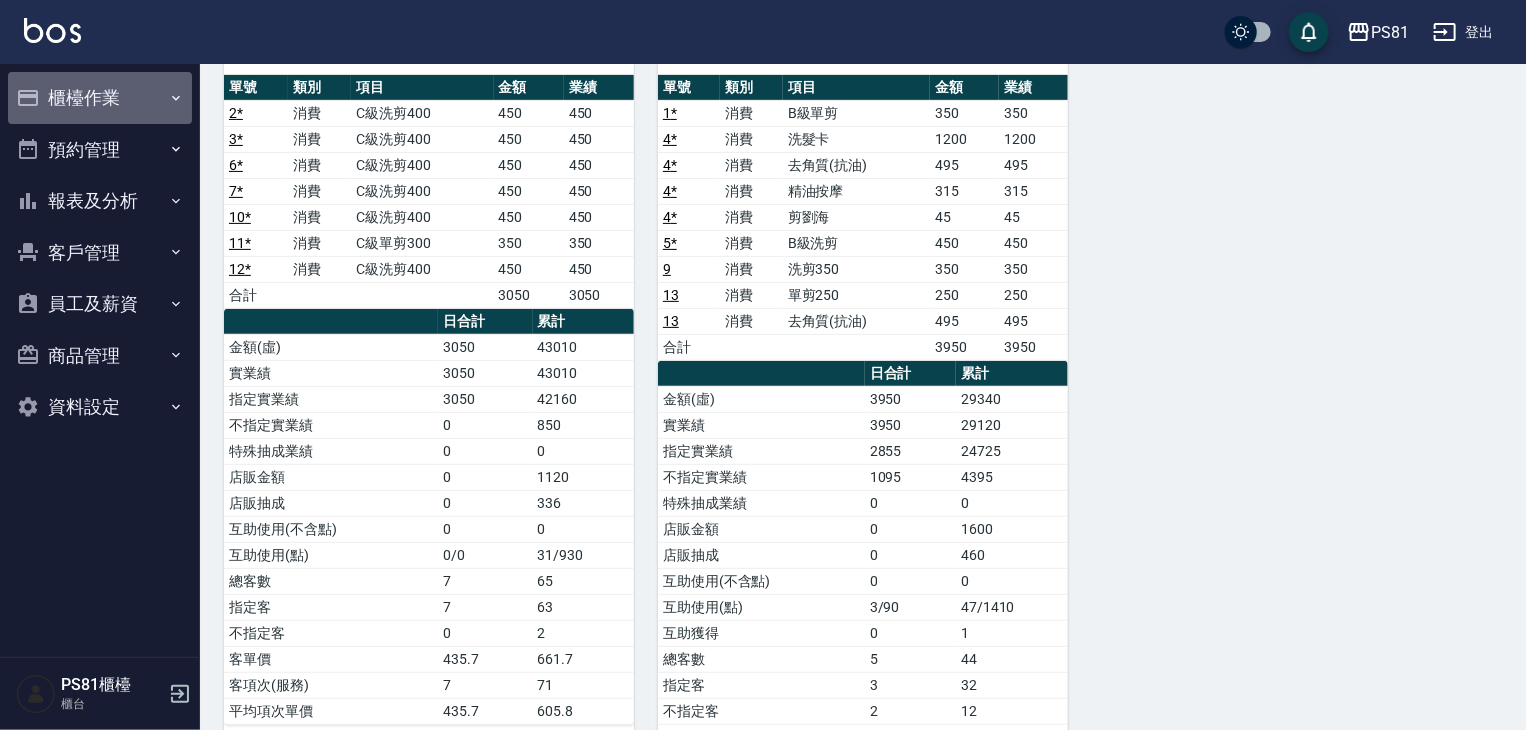click on "櫃檯作業" at bounding box center (100, 98) 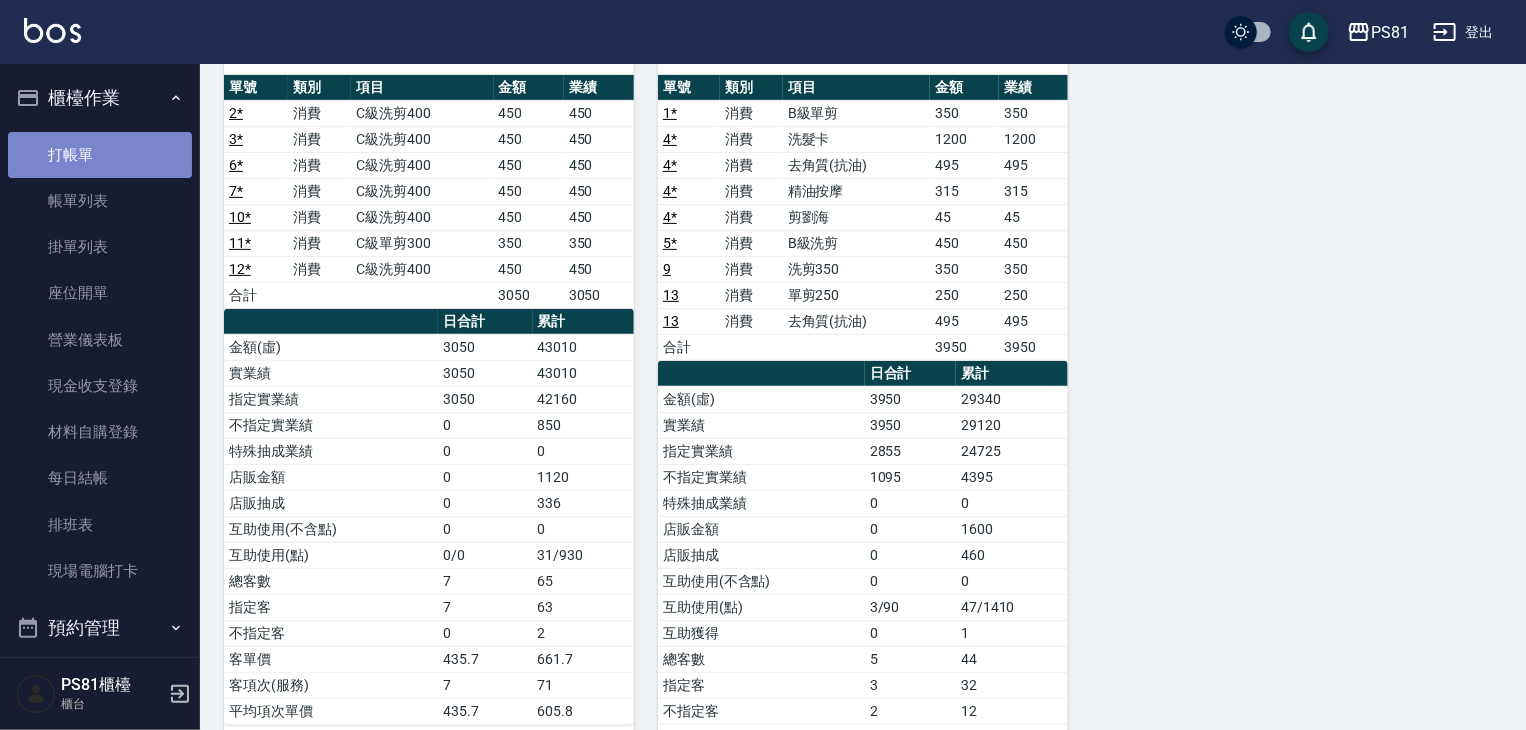 click on "打帳單" at bounding box center [100, 155] 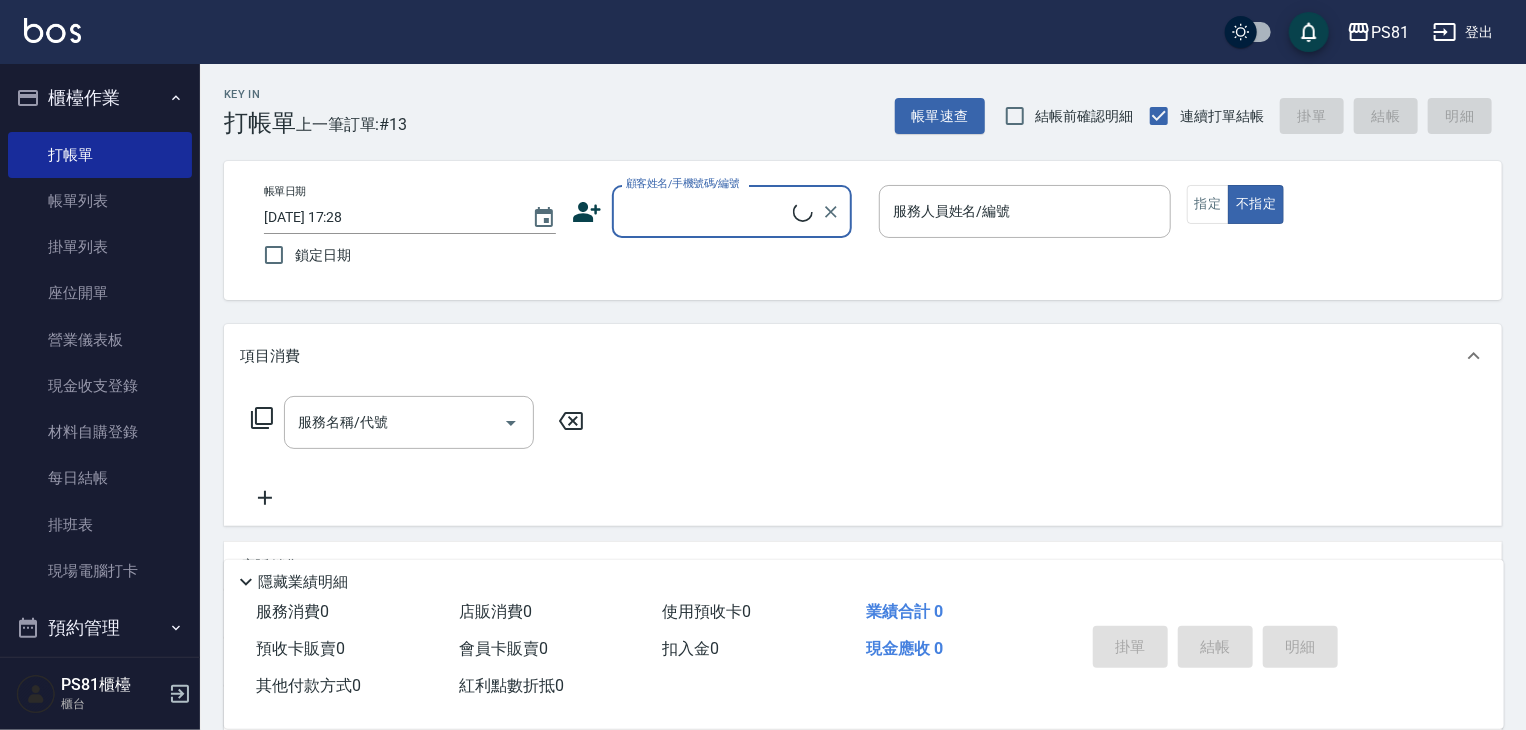 click on "Key In 打帳單 上一筆訂單:#13" at bounding box center [303, 100] 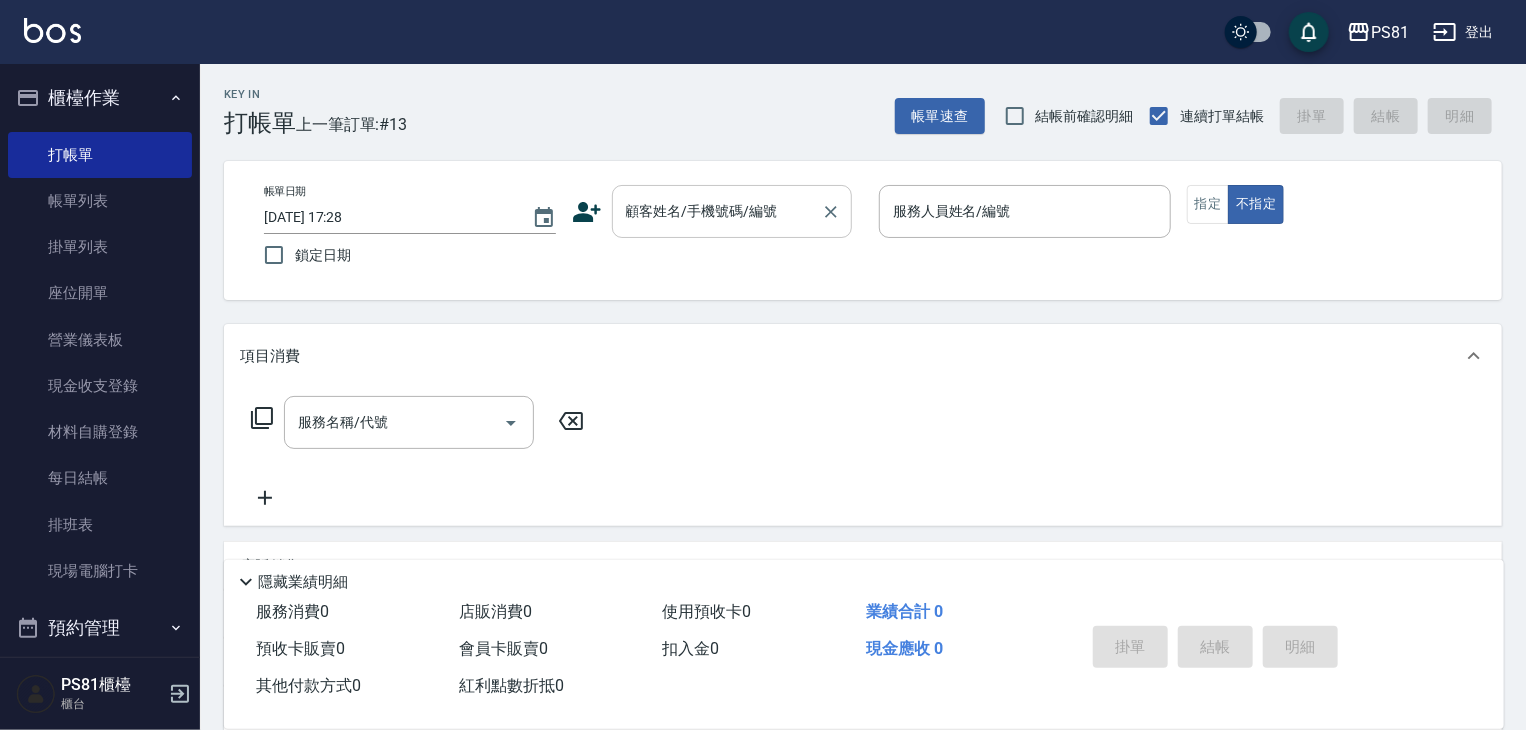 click on "顧客姓名/手機號碼/編號" at bounding box center [717, 211] 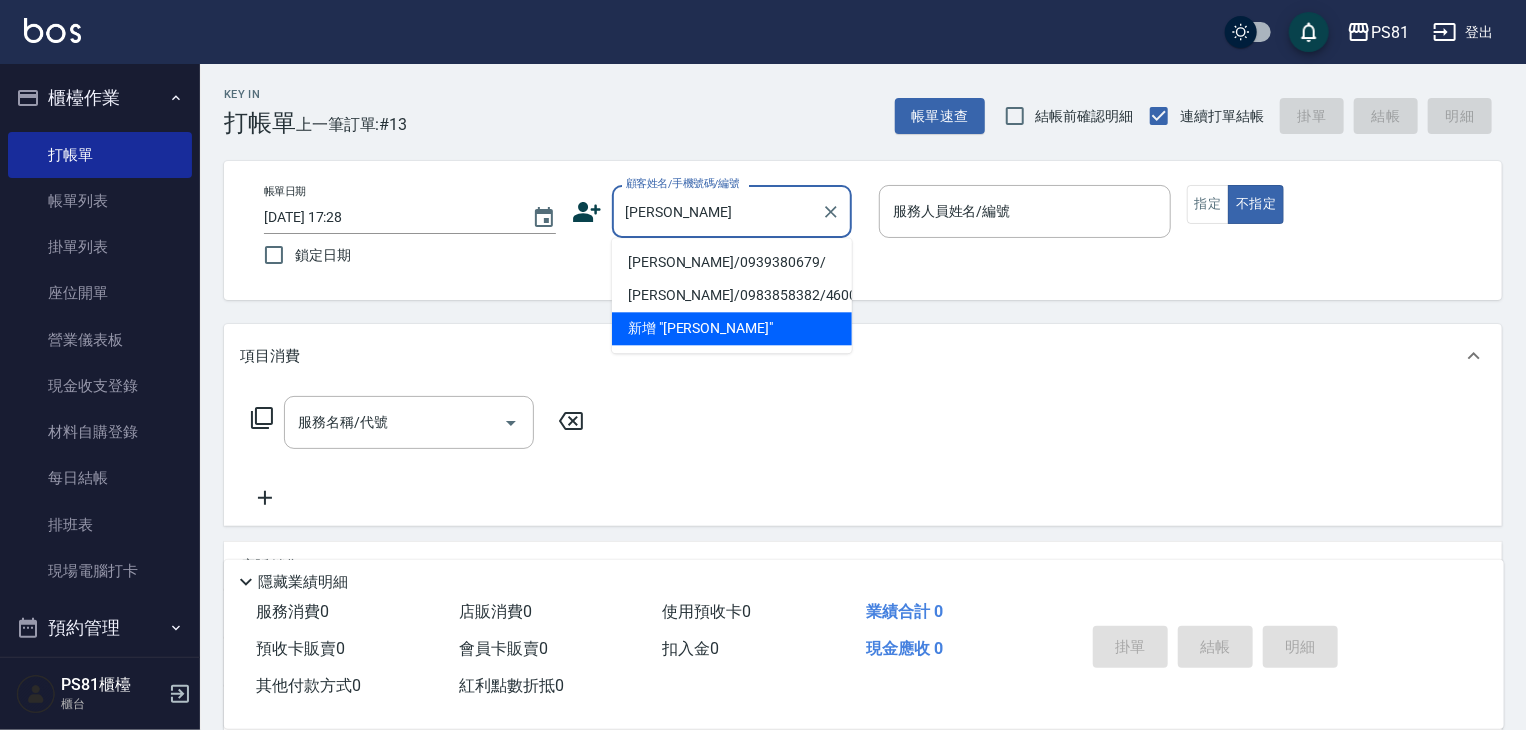 click on "顏子欽/0939380679/" at bounding box center [732, 262] 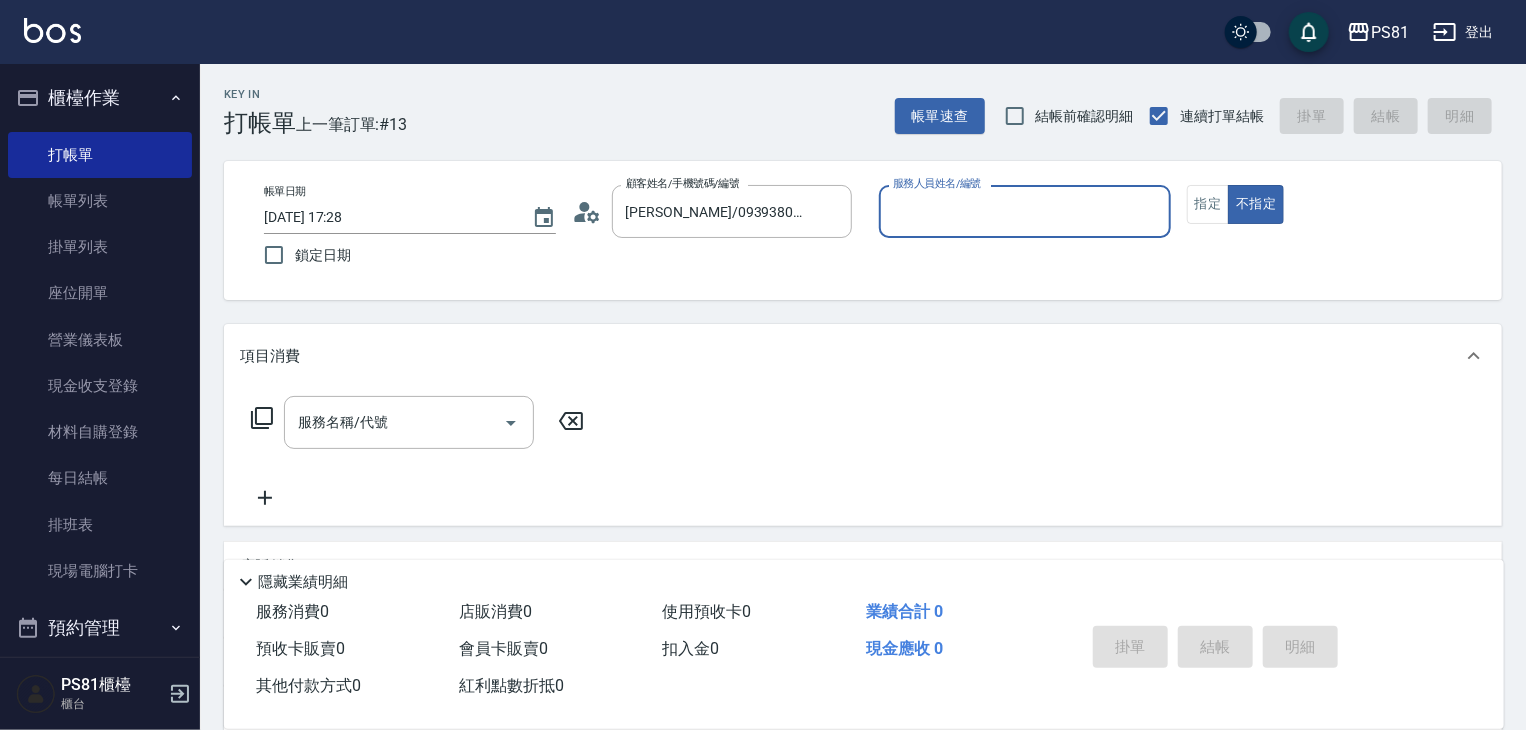 type on "小芸-8" 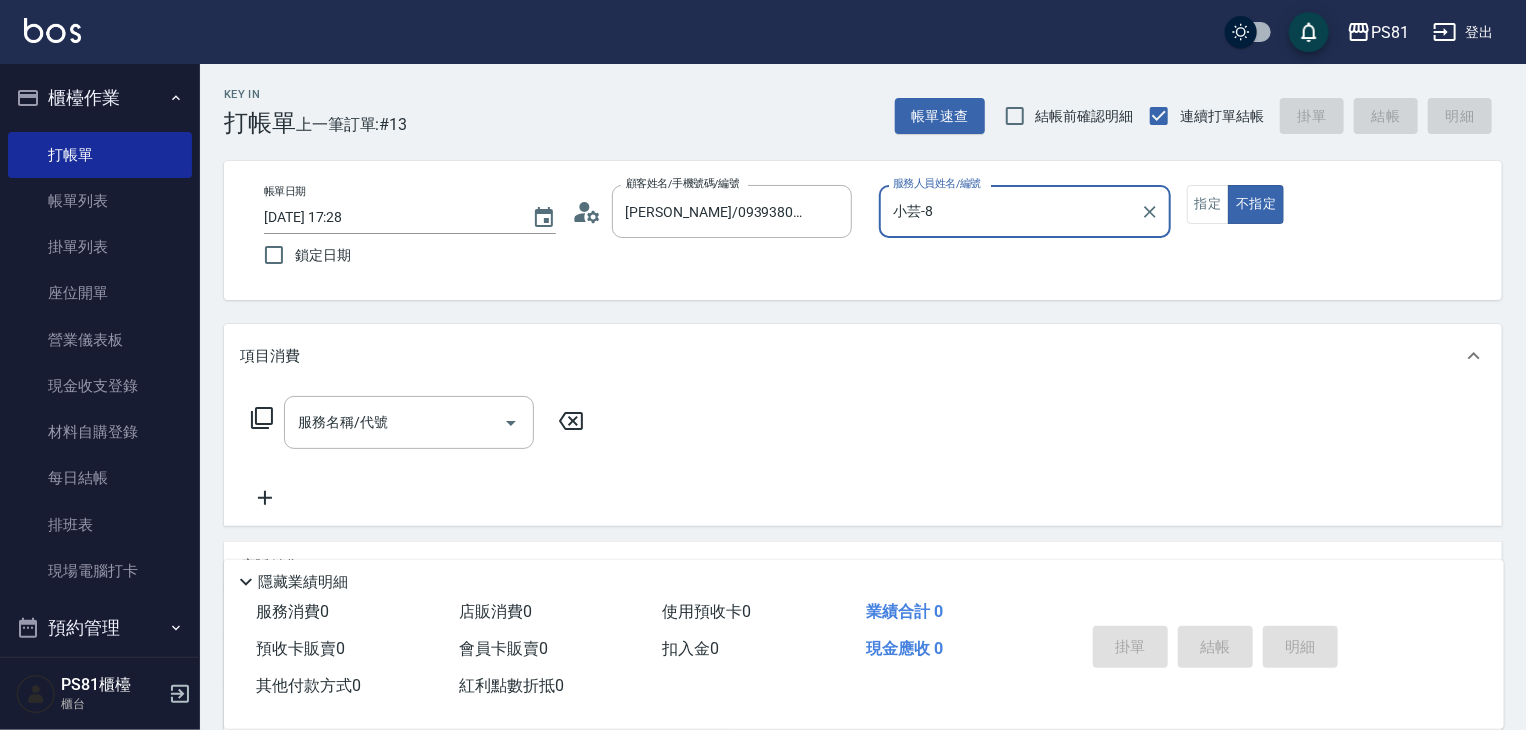 click on "不指定" at bounding box center (1256, 204) 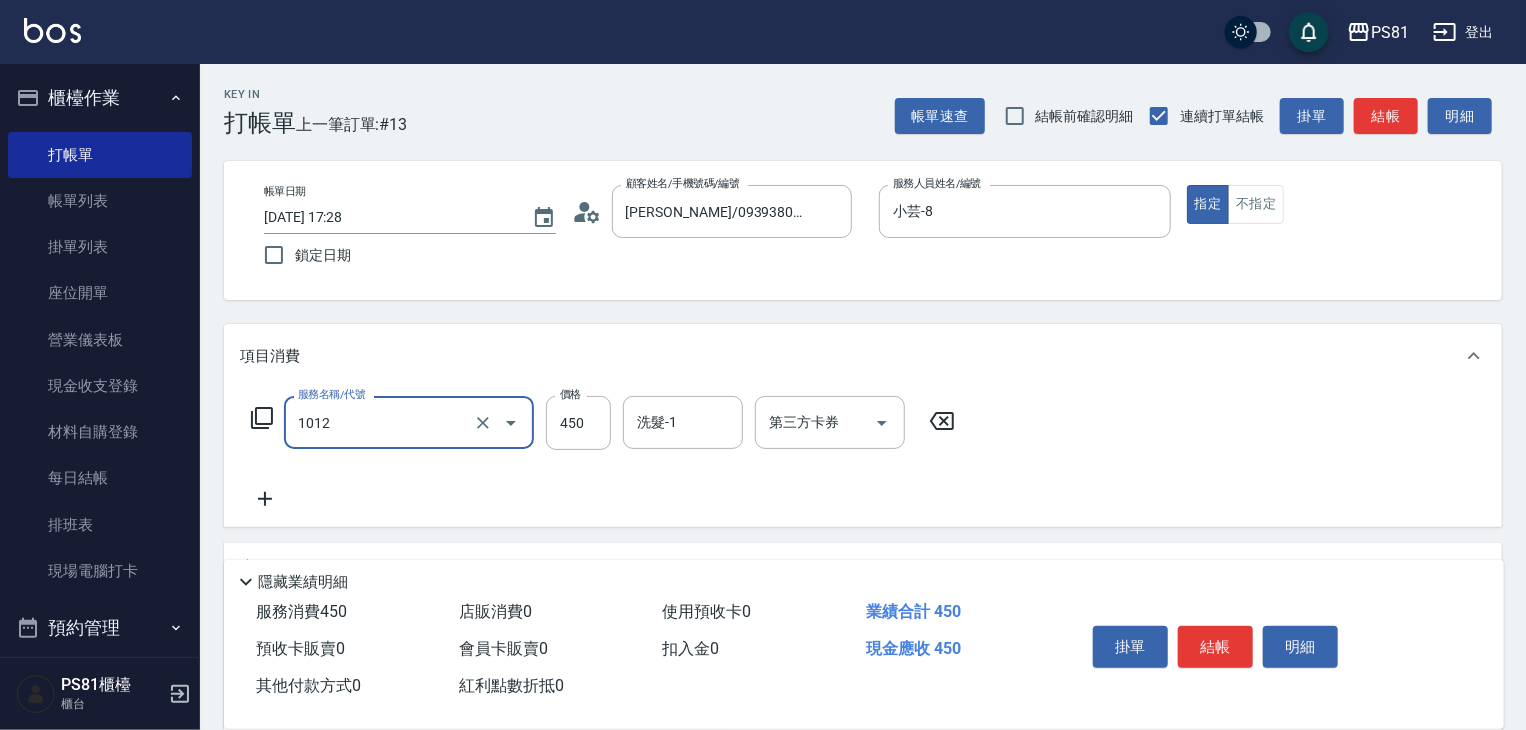 type on "B級洗剪(1012)" 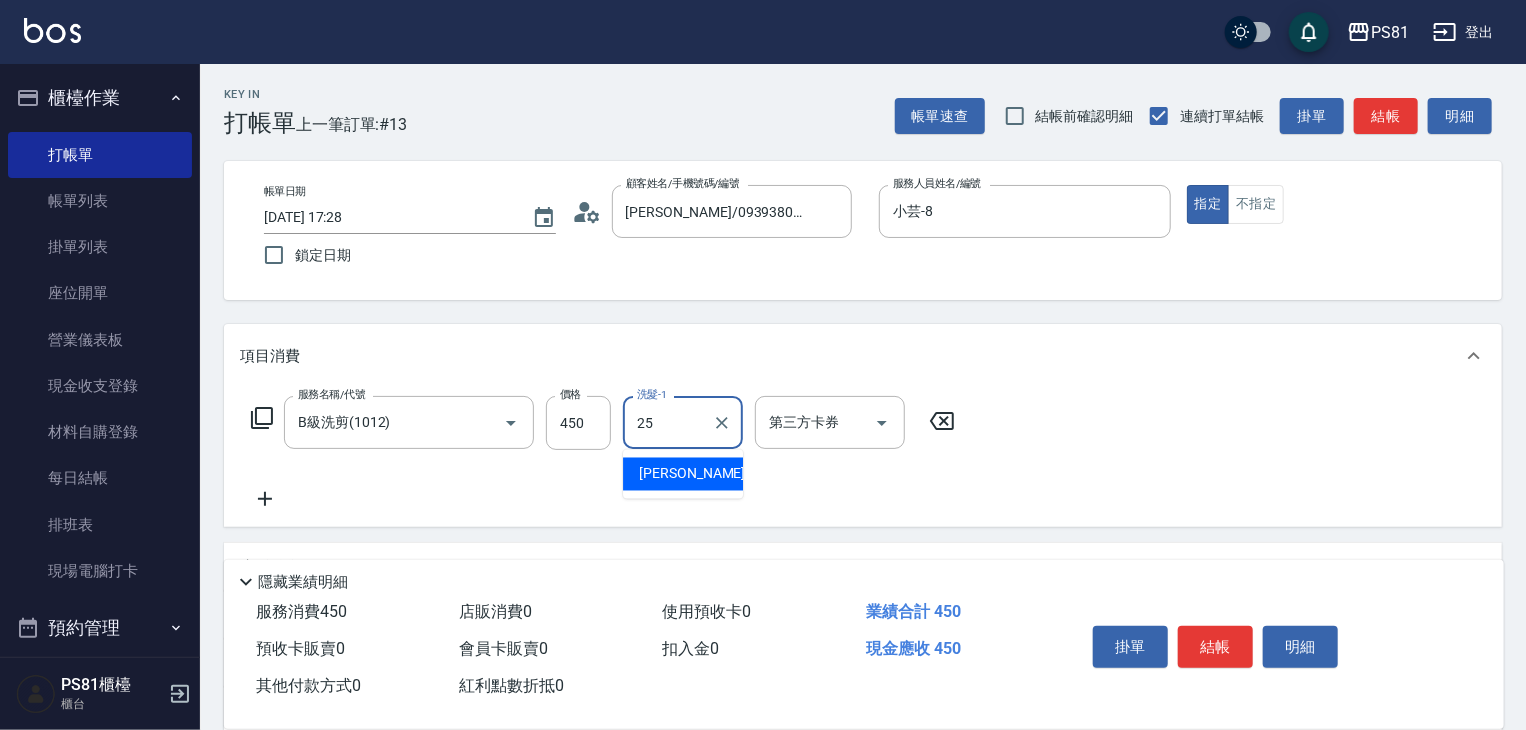 type on "妮可-25" 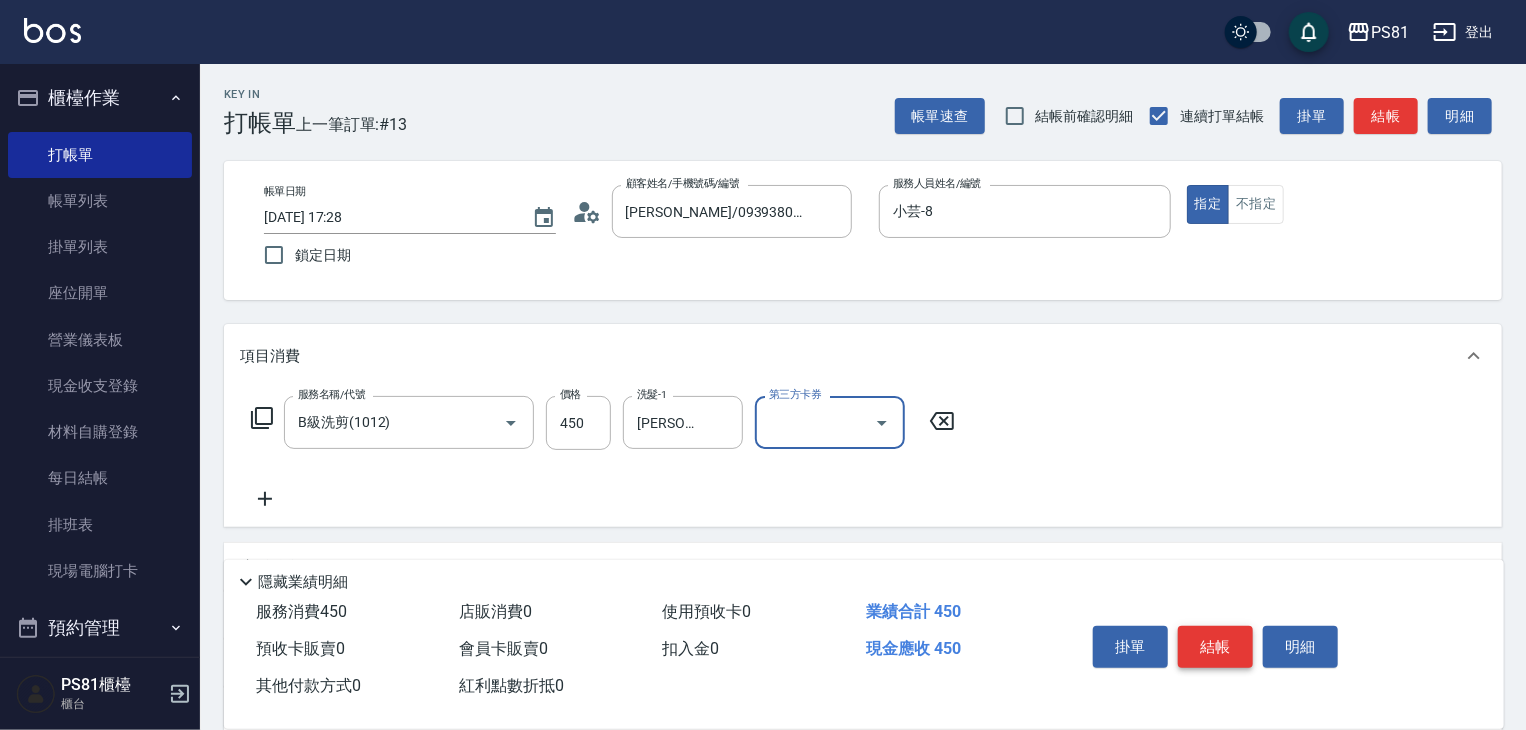 click on "結帳" at bounding box center [1215, 647] 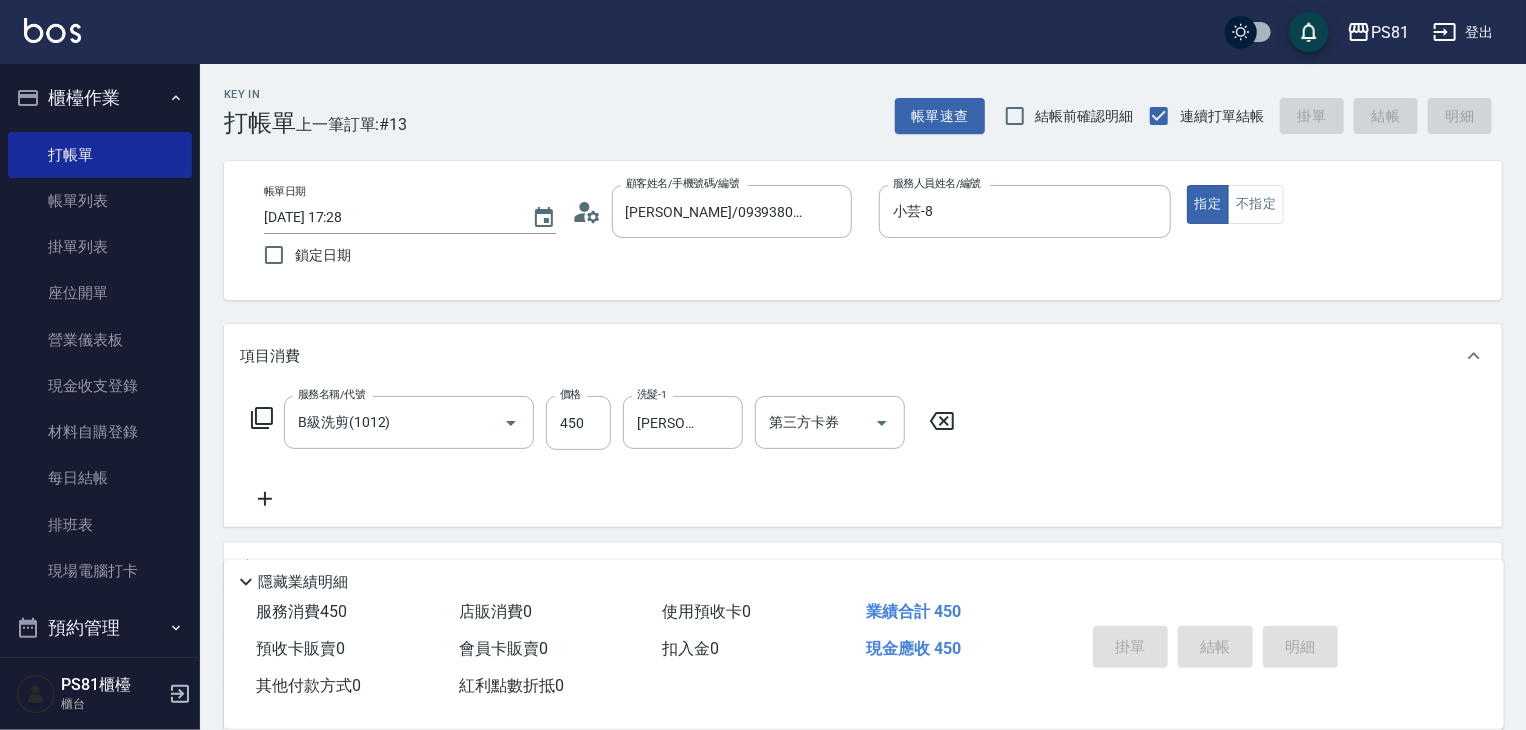 type on "2025/07/11 17:38" 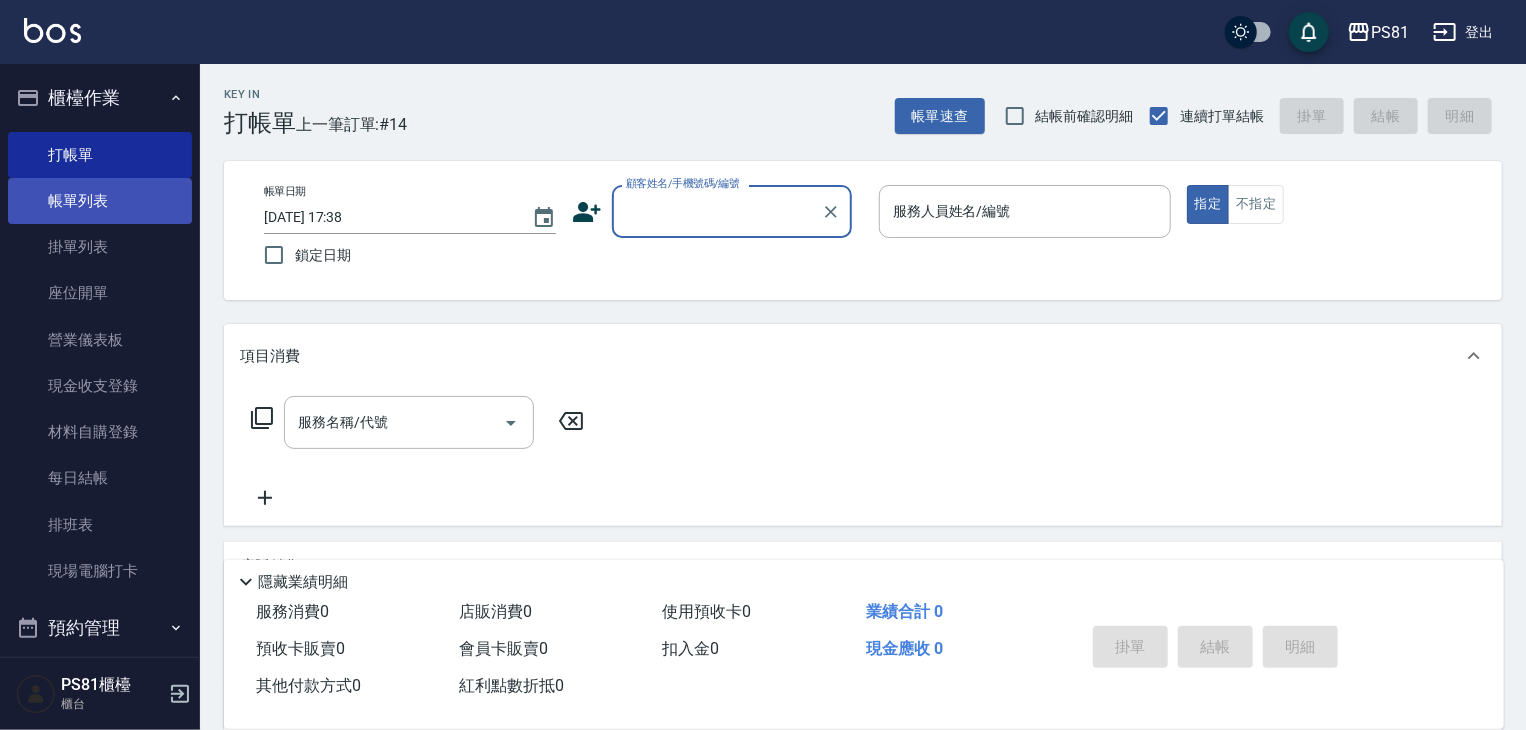 click on "帳單列表" at bounding box center [100, 201] 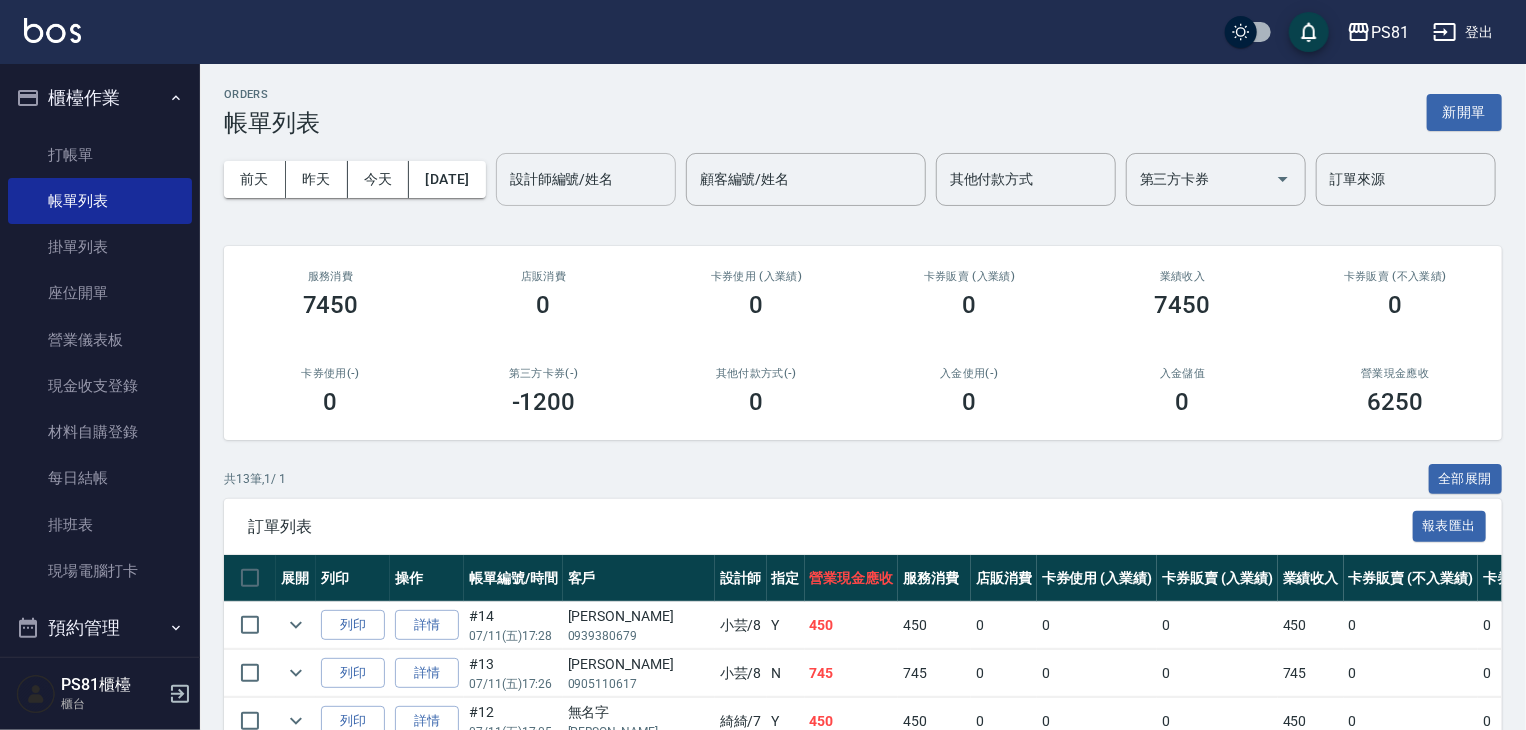 click on "設計師編號/姓名" at bounding box center (586, 179) 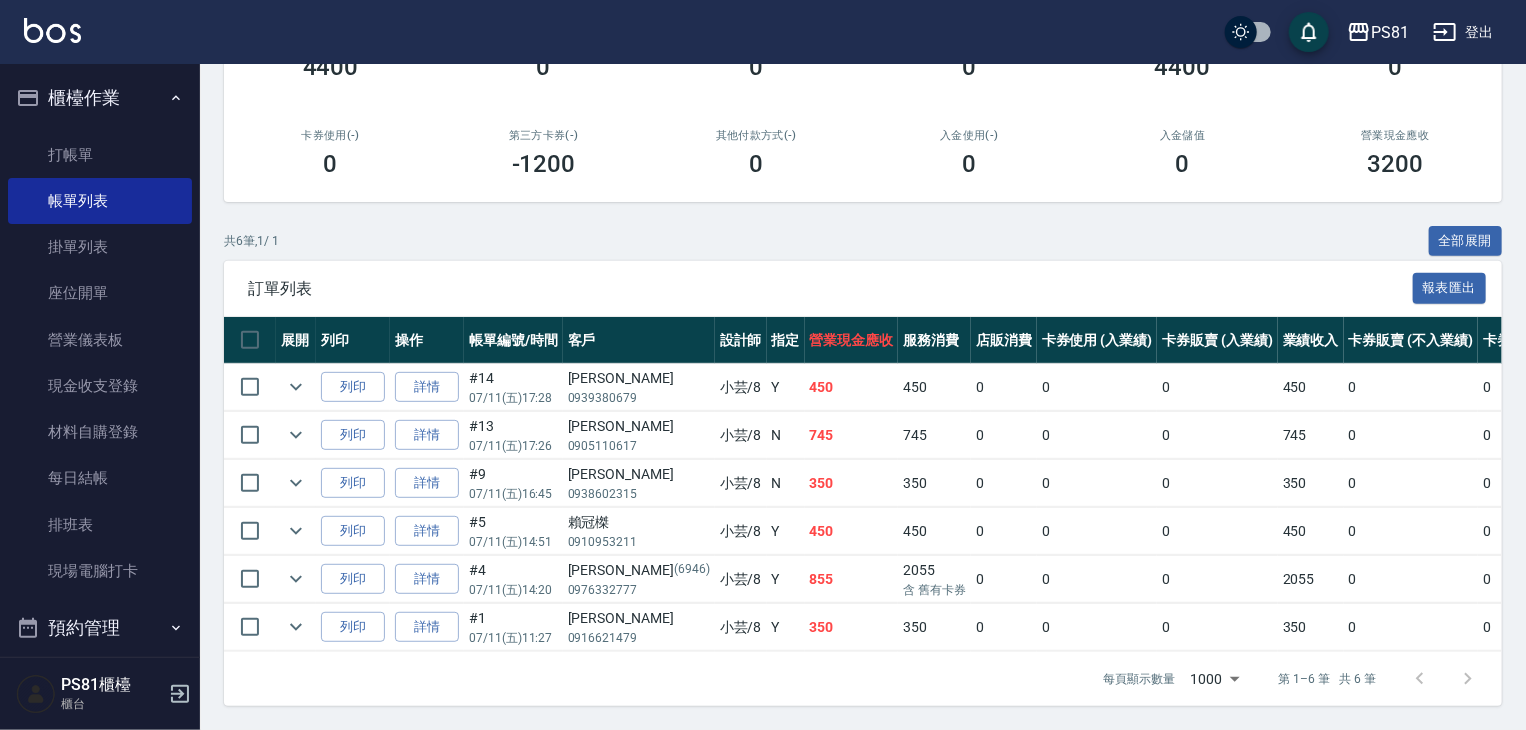 scroll, scrollTop: 314, scrollLeft: 0, axis: vertical 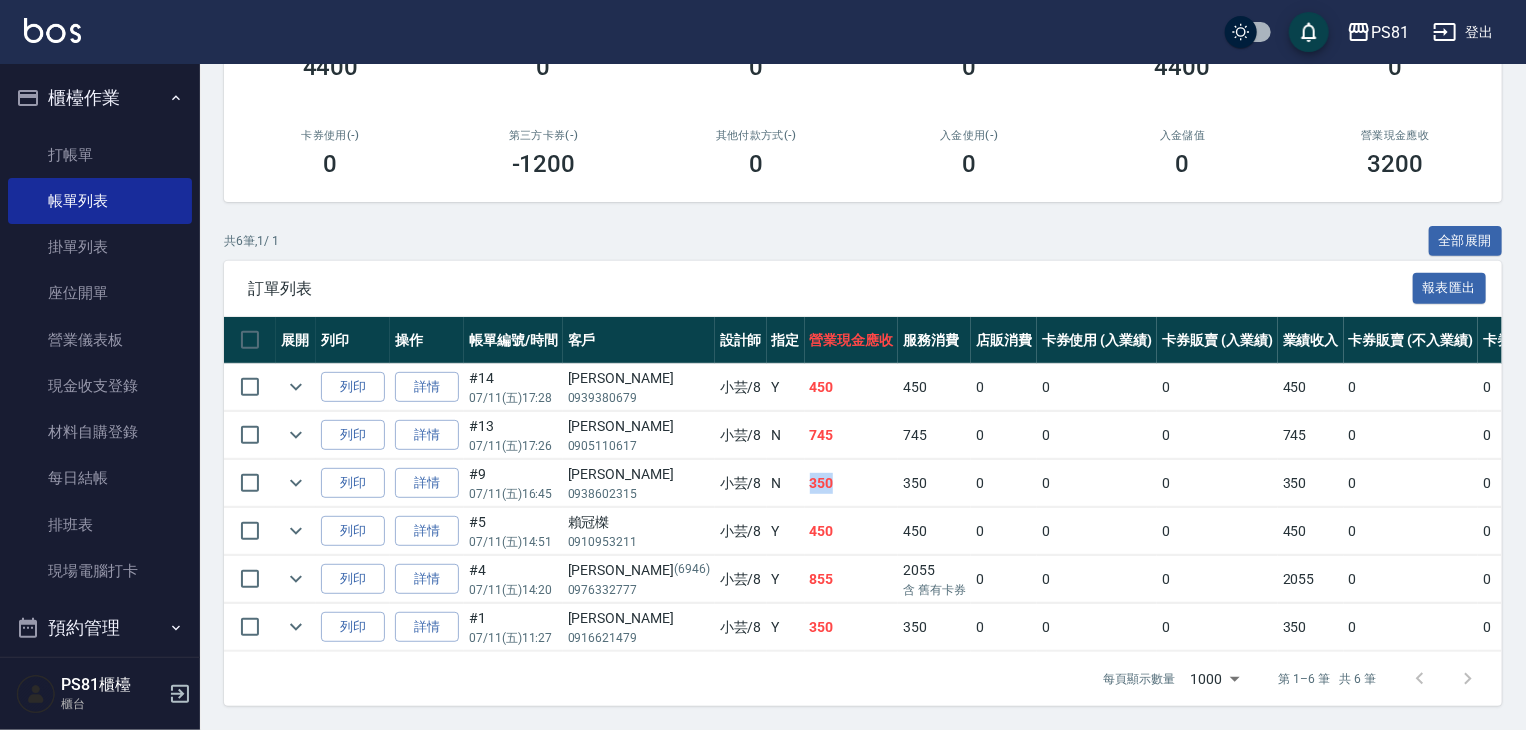 drag, startPoint x: 773, startPoint y: 463, endPoint x: 800, endPoint y: 455, distance: 28.160255 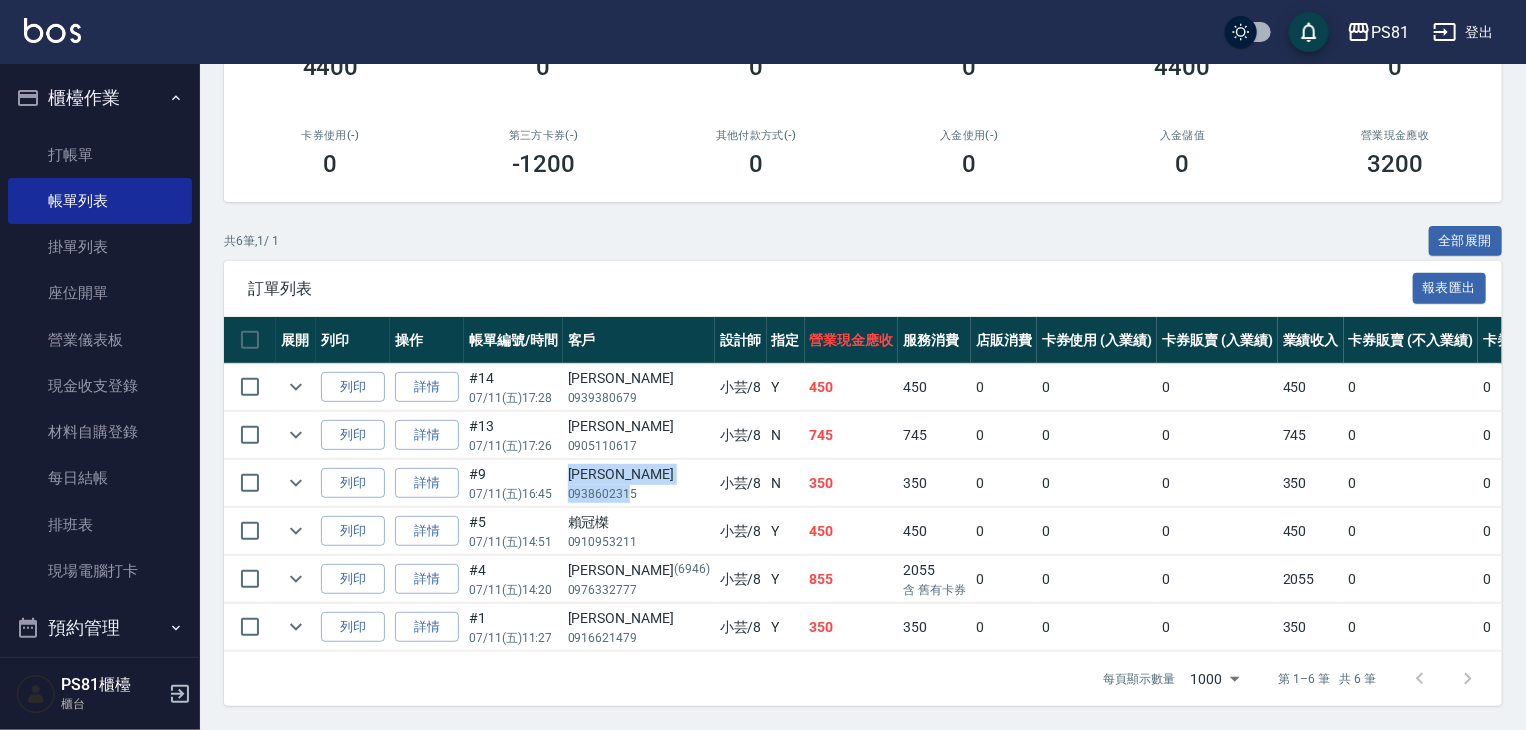 drag, startPoint x: 567, startPoint y: 456, endPoint x: 630, endPoint y: 486, distance: 69.77822 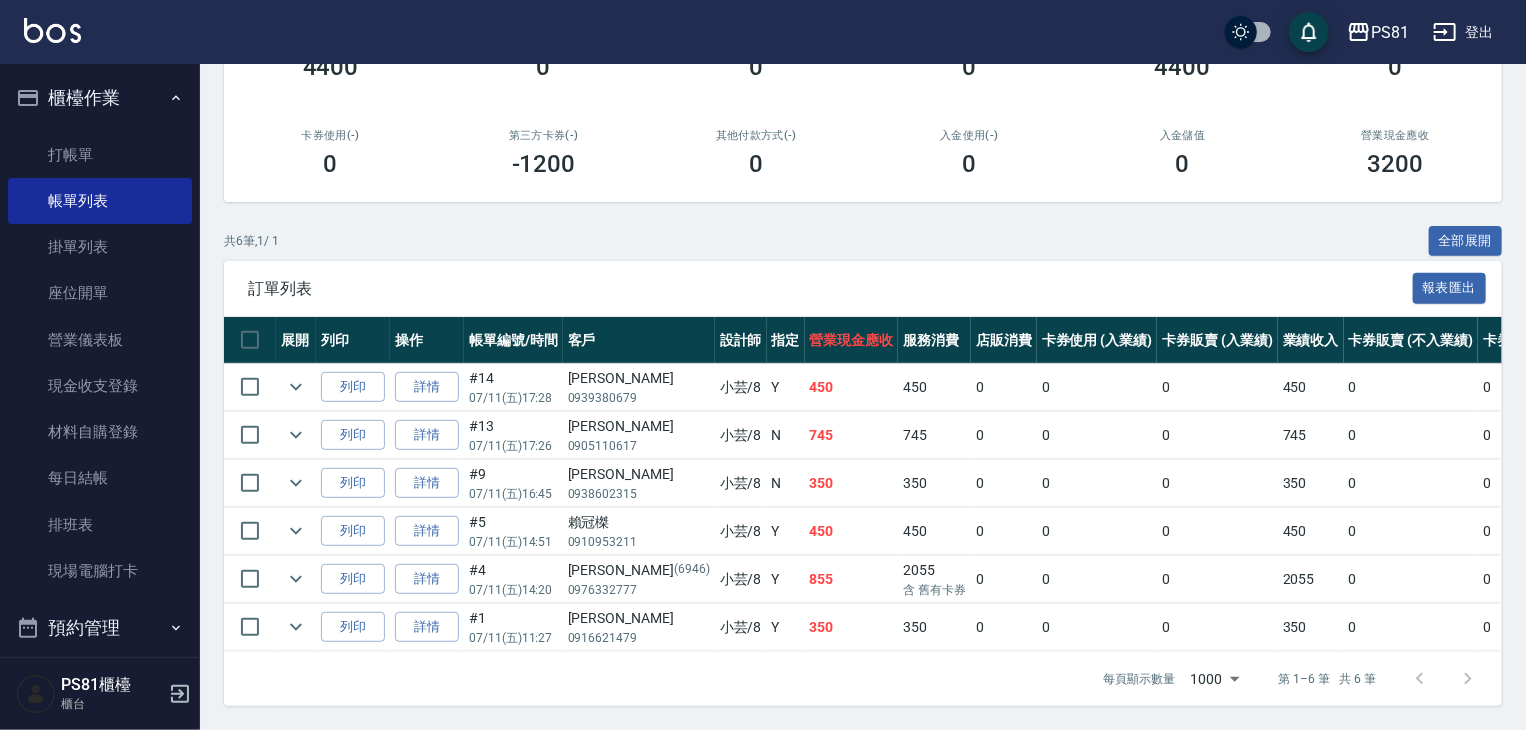 click on "0938602315" at bounding box center [639, 494] 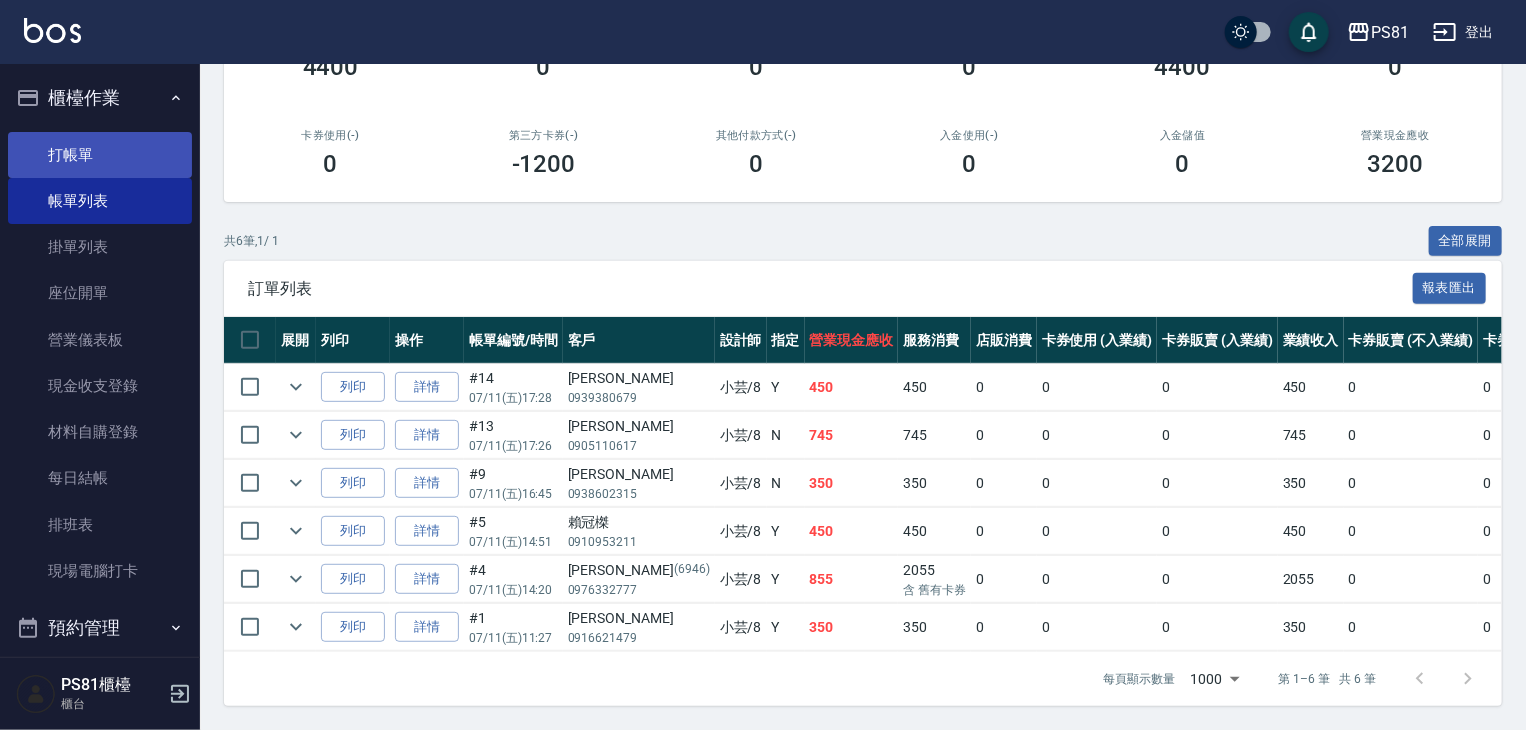 click on "打帳單" at bounding box center [100, 155] 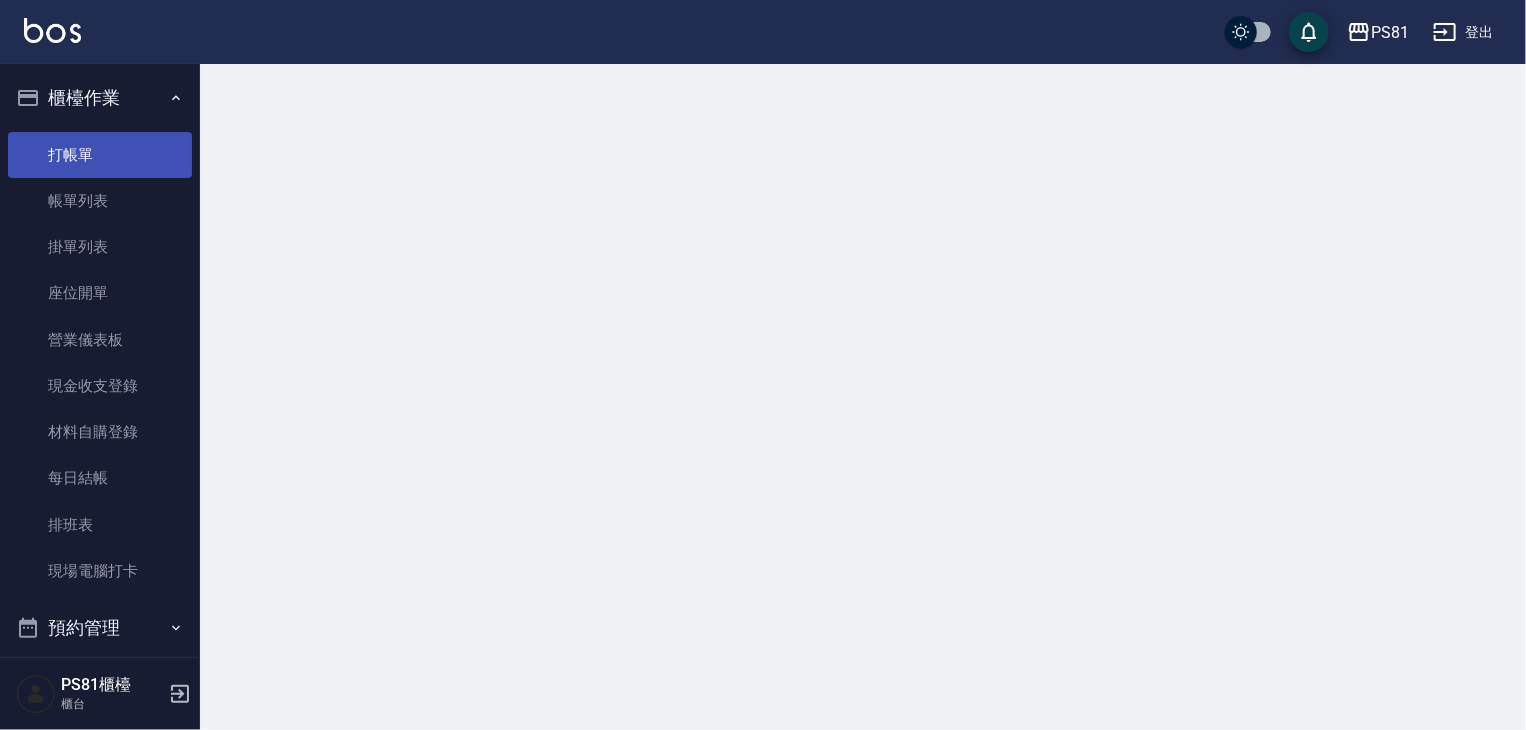 scroll, scrollTop: 0, scrollLeft: 0, axis: both 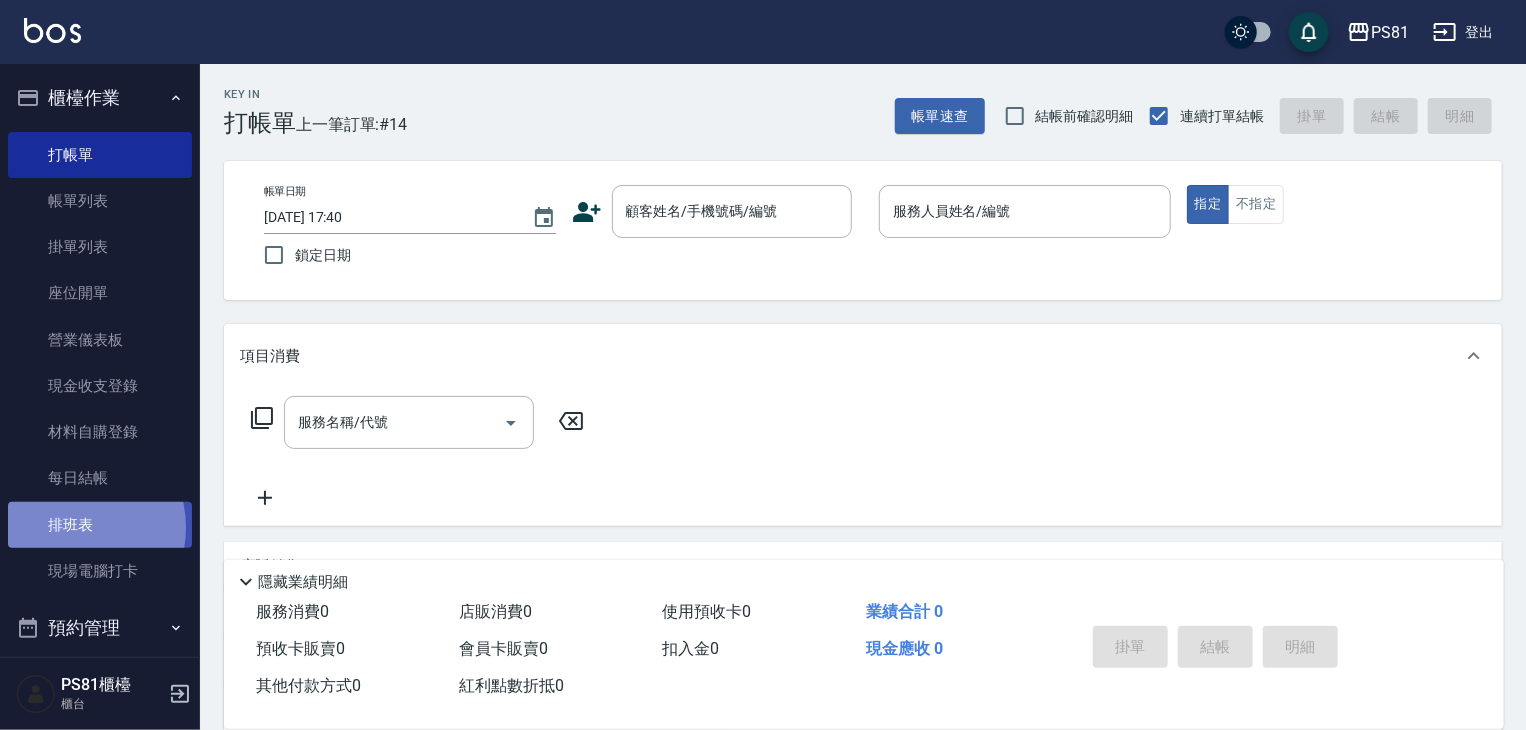 click on "排班表" at bounding box center [100, 525] 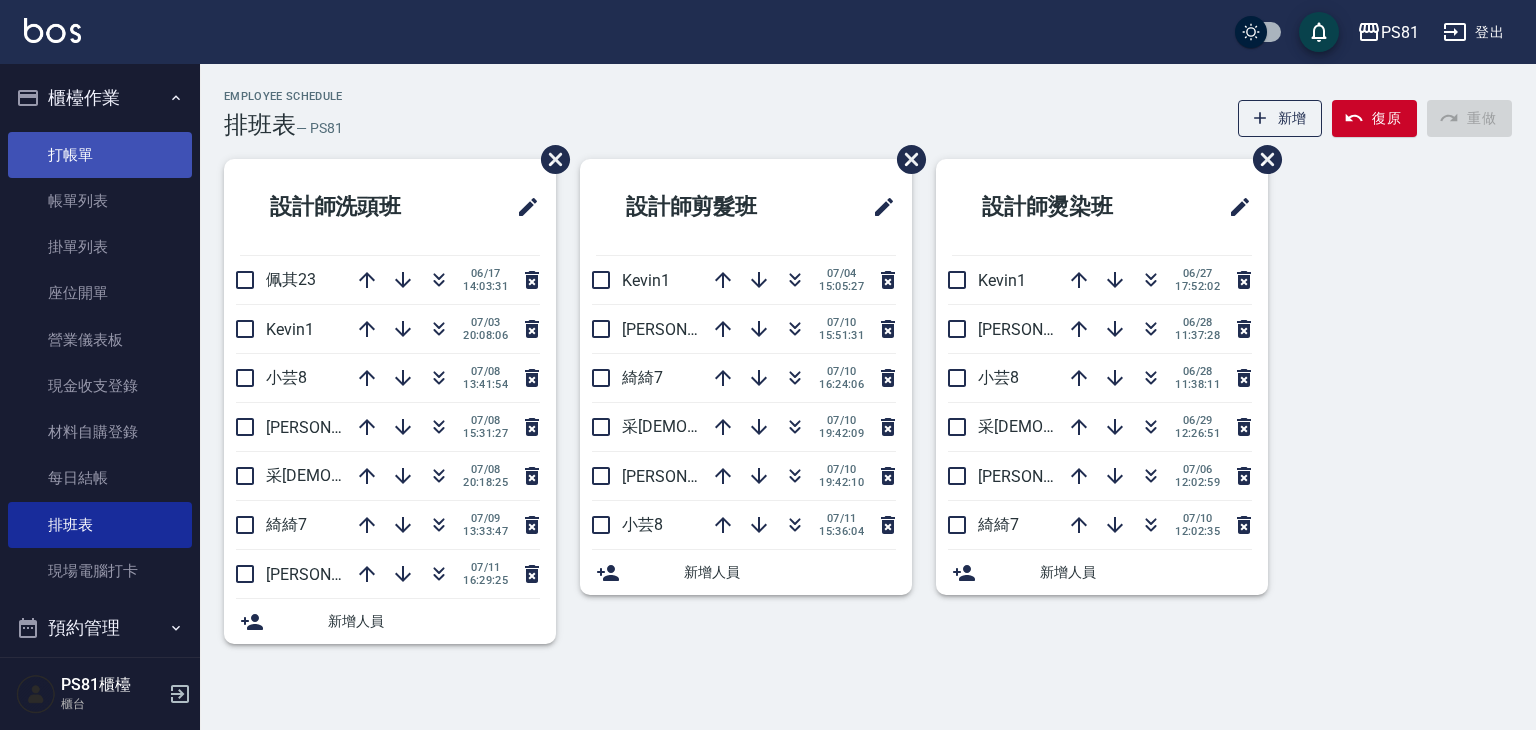 click on "打帳單" at bounding box center [100, 155] 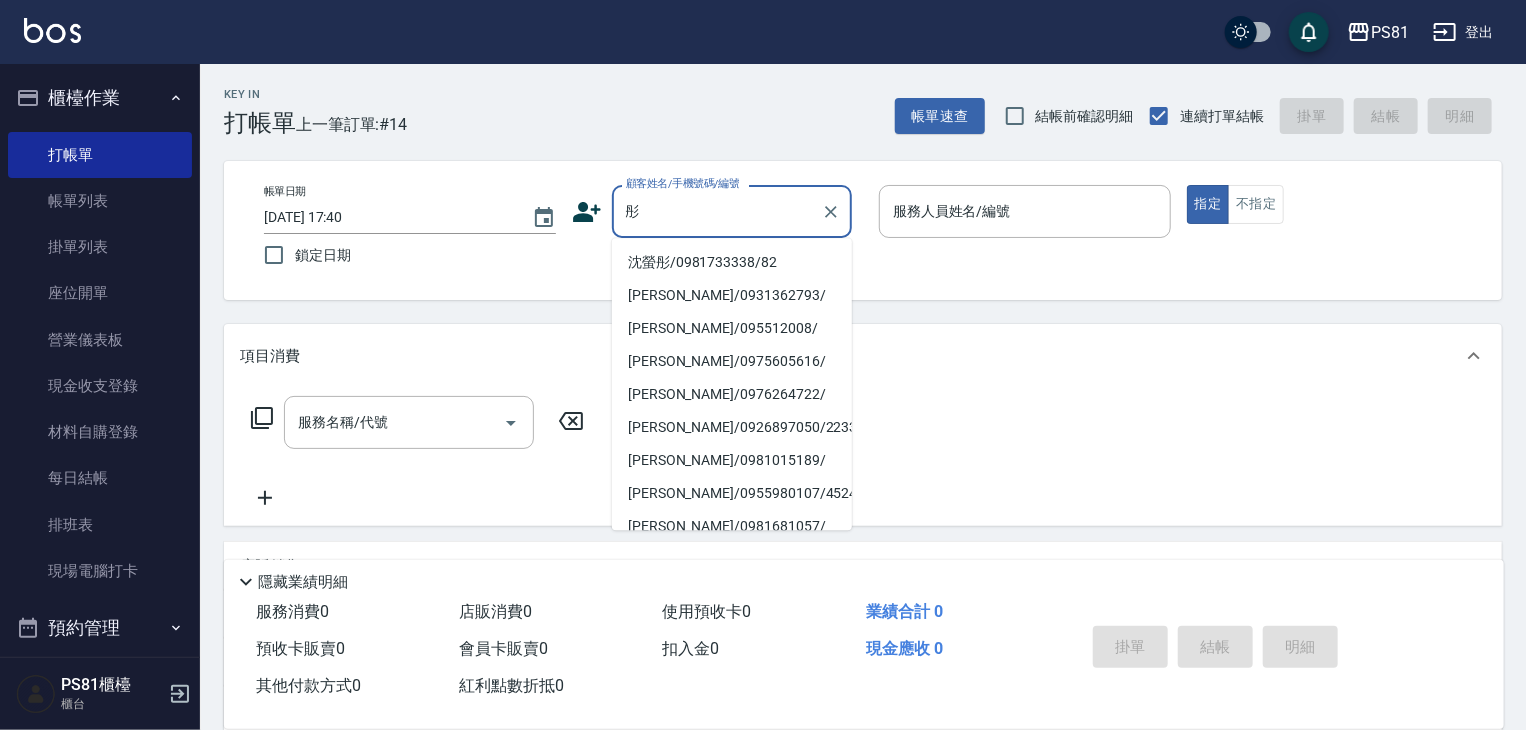 click on "沈螢彤/0981733338/82" at bounding box center (732, 262) 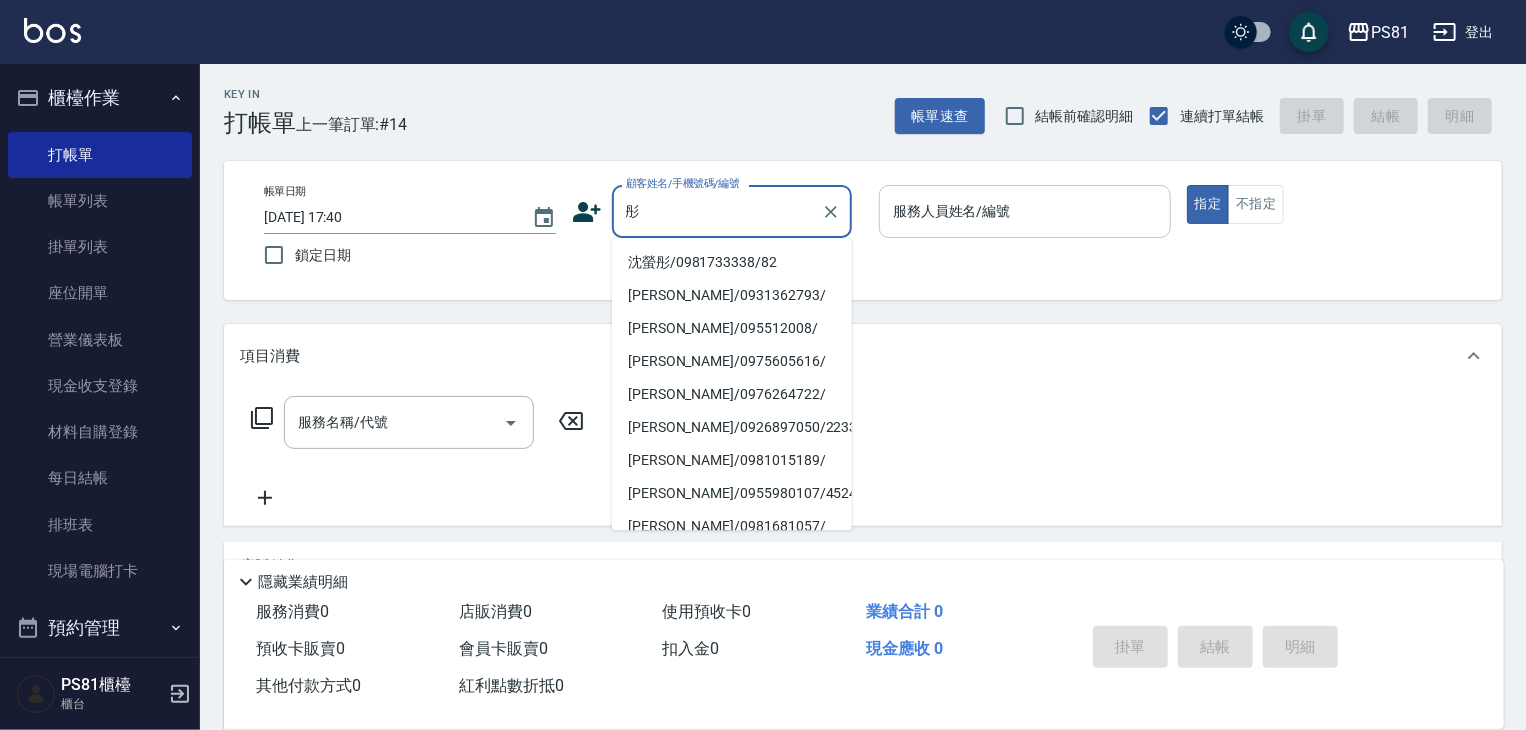 type on "沈螢彤/0981733338/82" 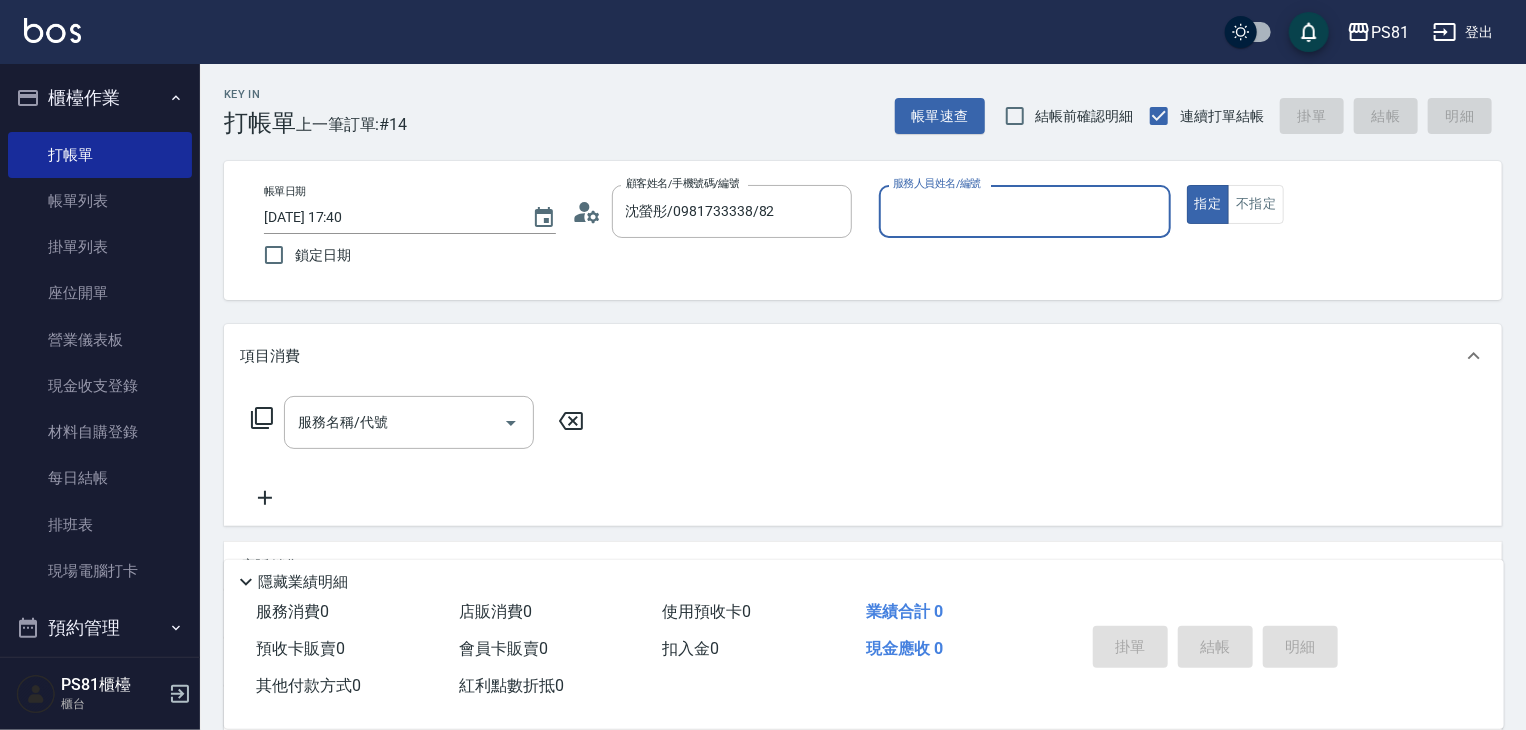 click on "服務人員姓名/編號" at bounding box center [1025, 211] 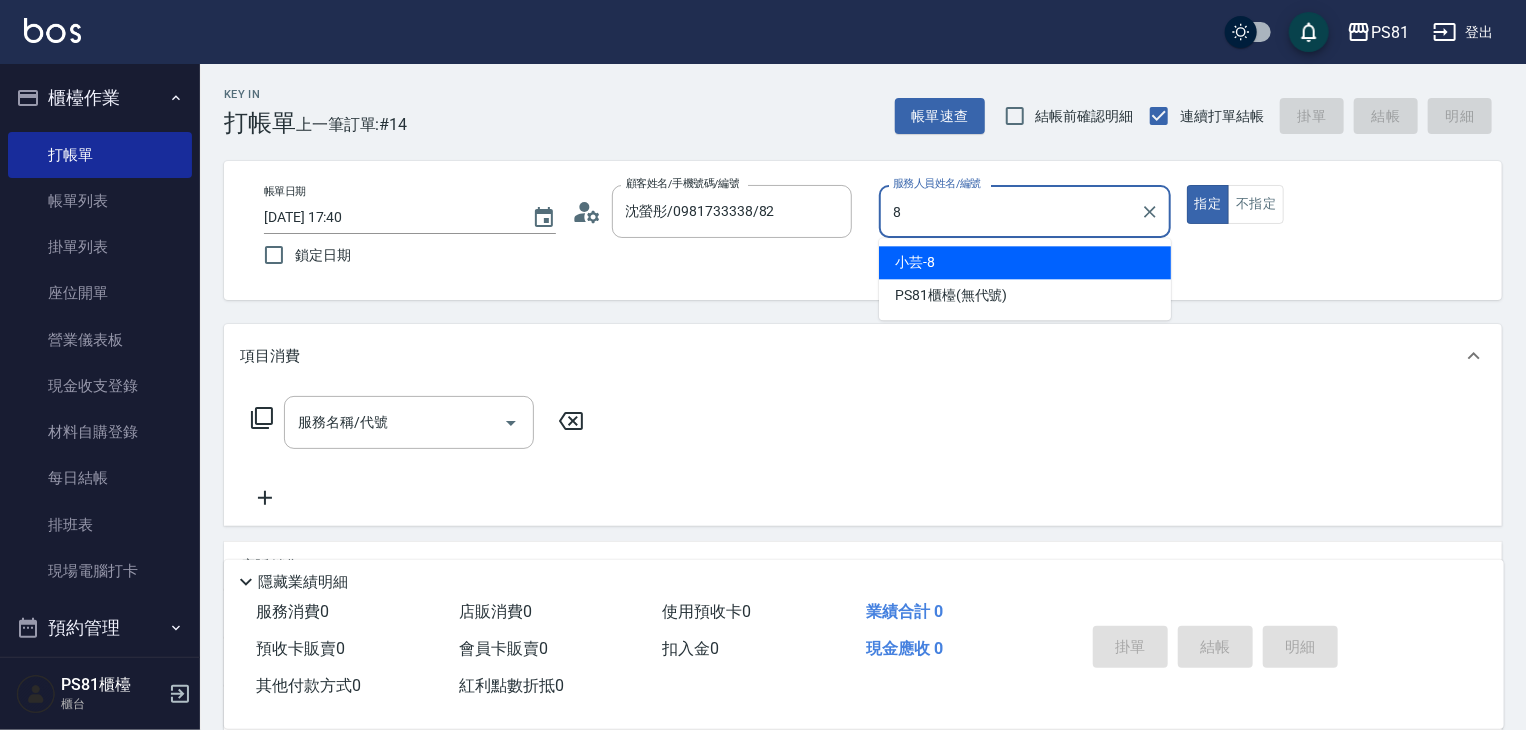 type on "小芸-8" 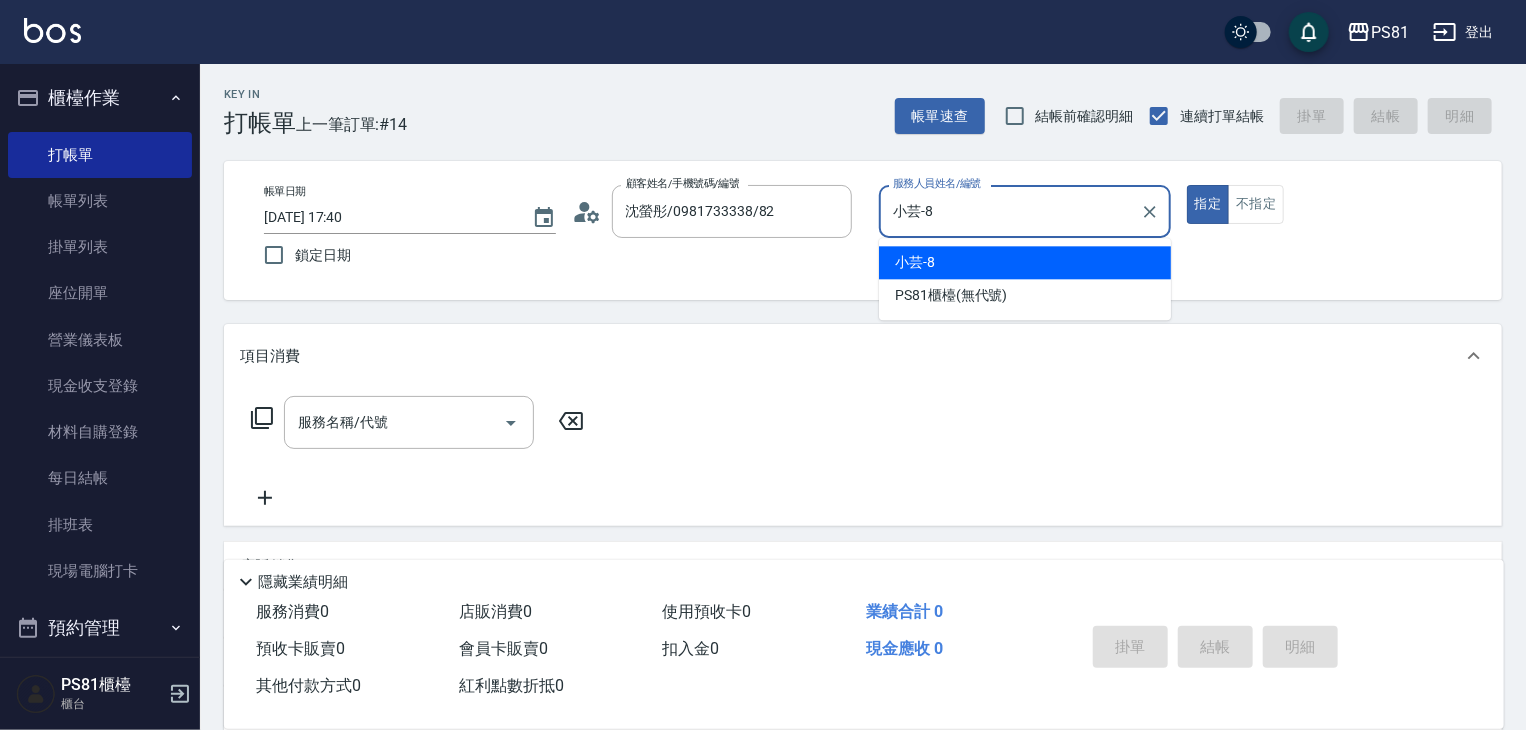 type on "true" 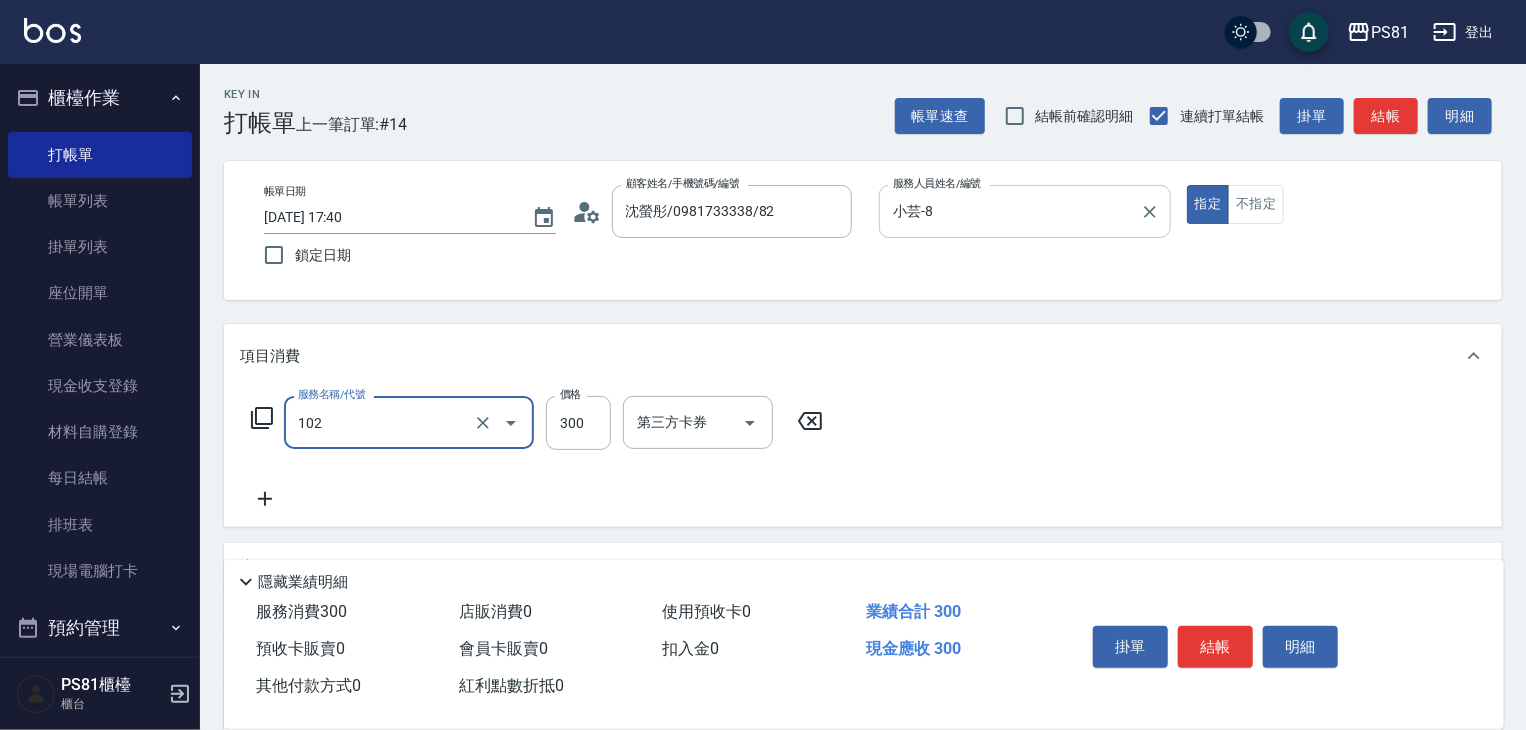 type on "保濕洗(102)" 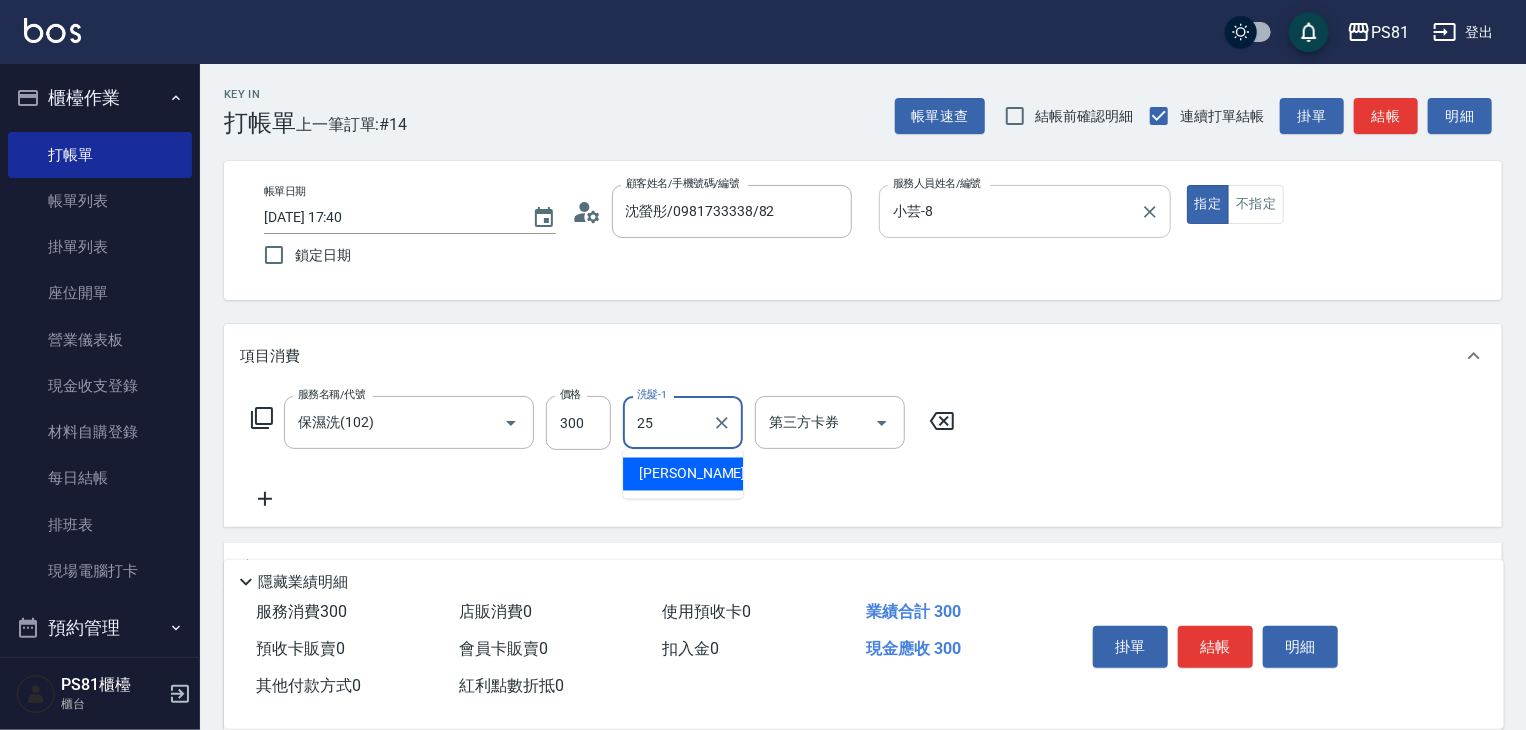 type on "妮可-25" 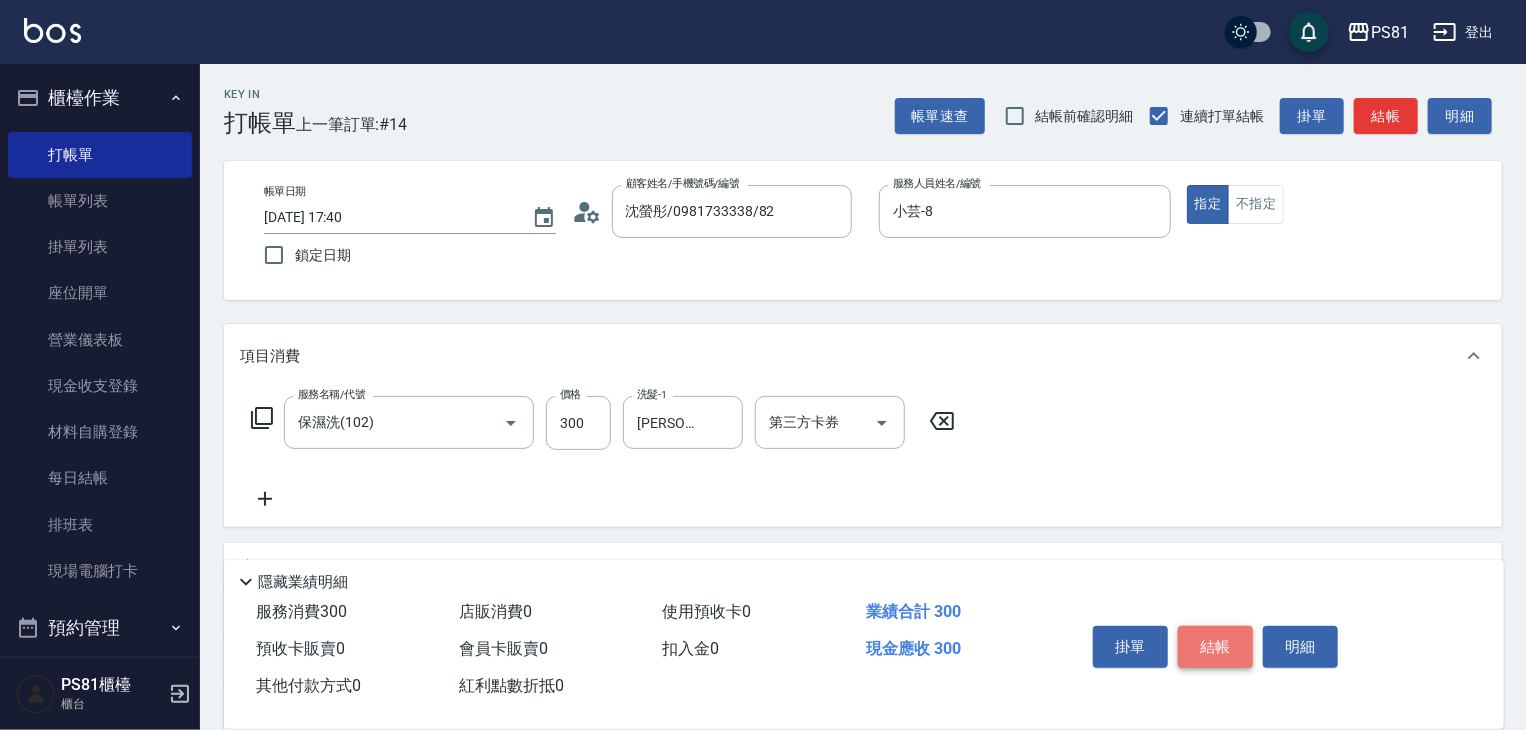 click on "結帳" at bounding box center (1215, 647) 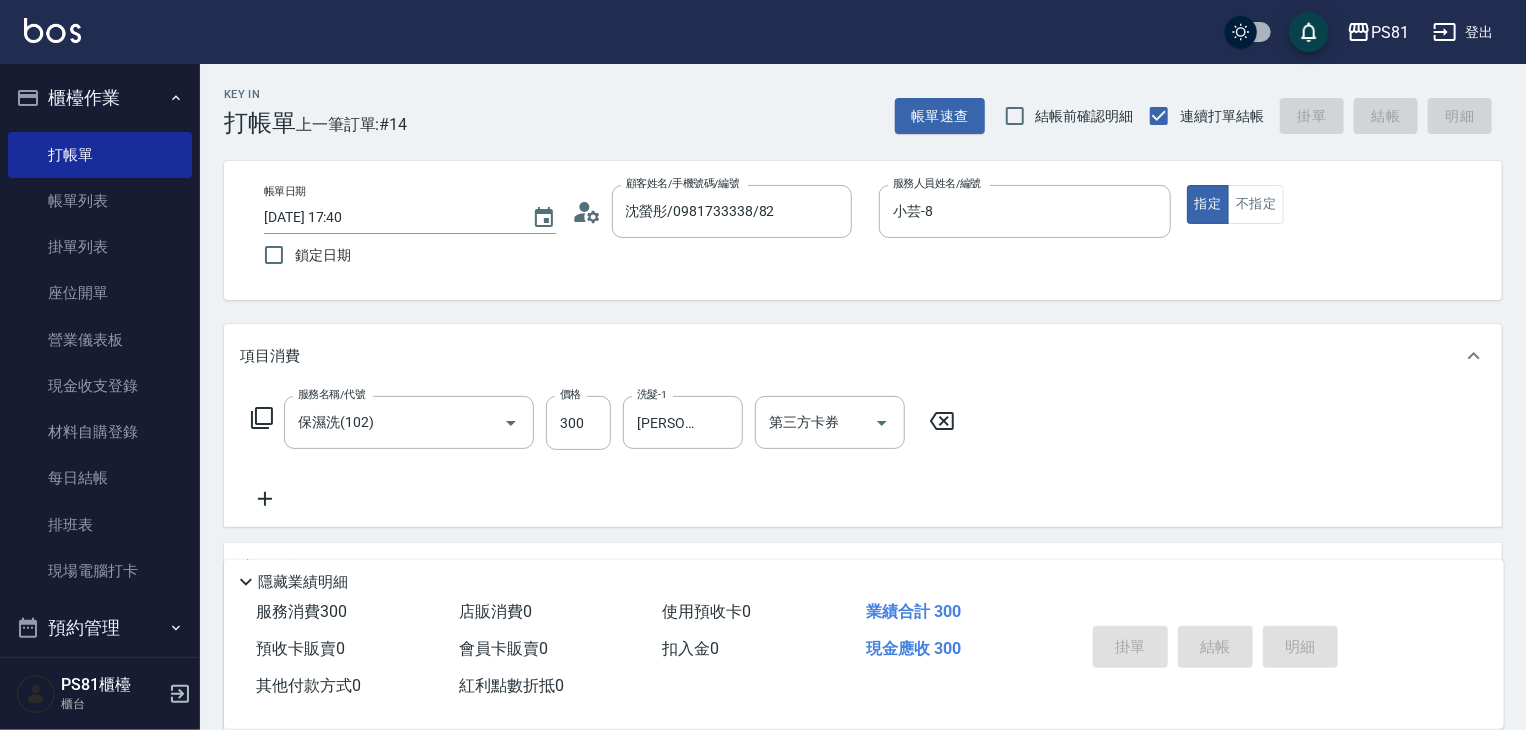 type on "2025/07/11 18:36" 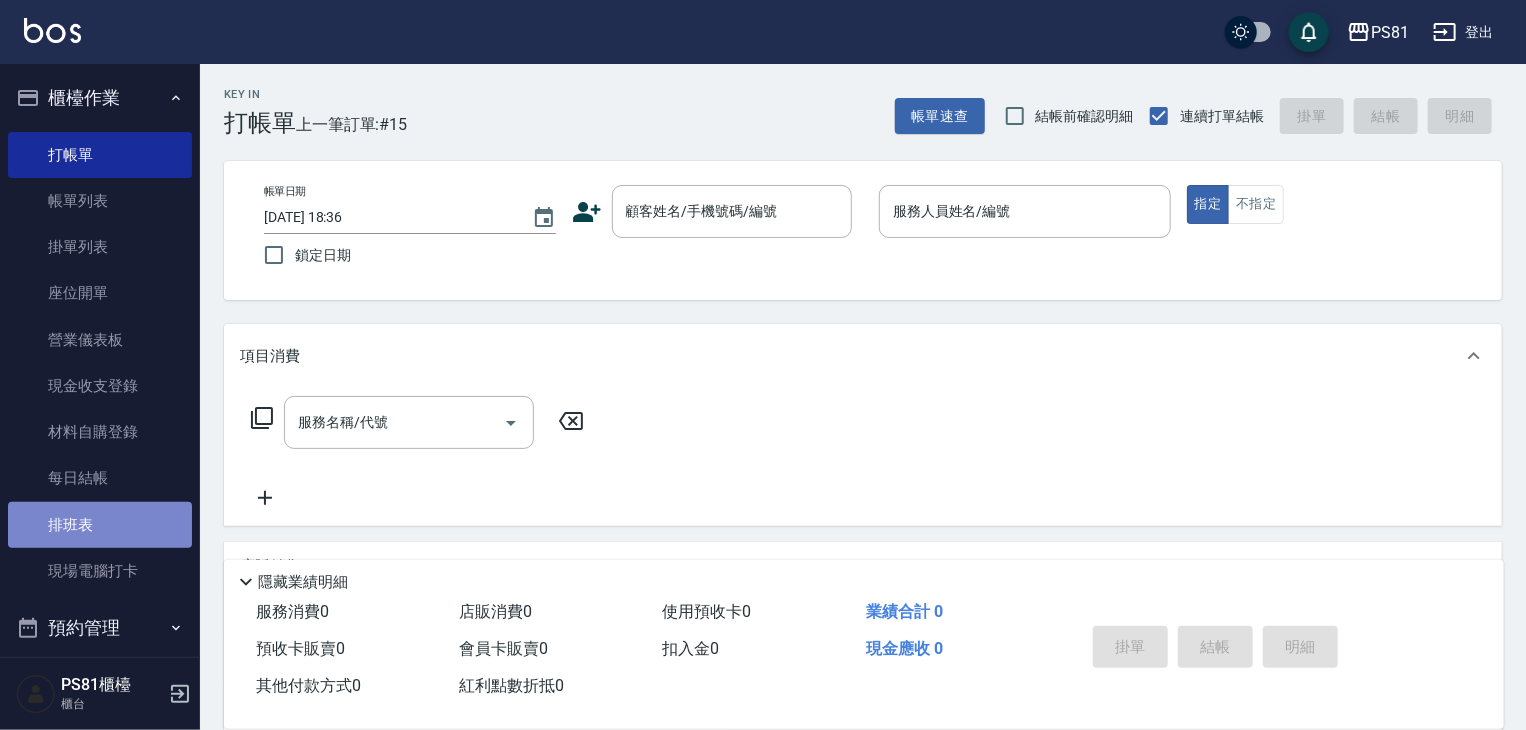 click on "排班表" at bounding box center (100, 525) 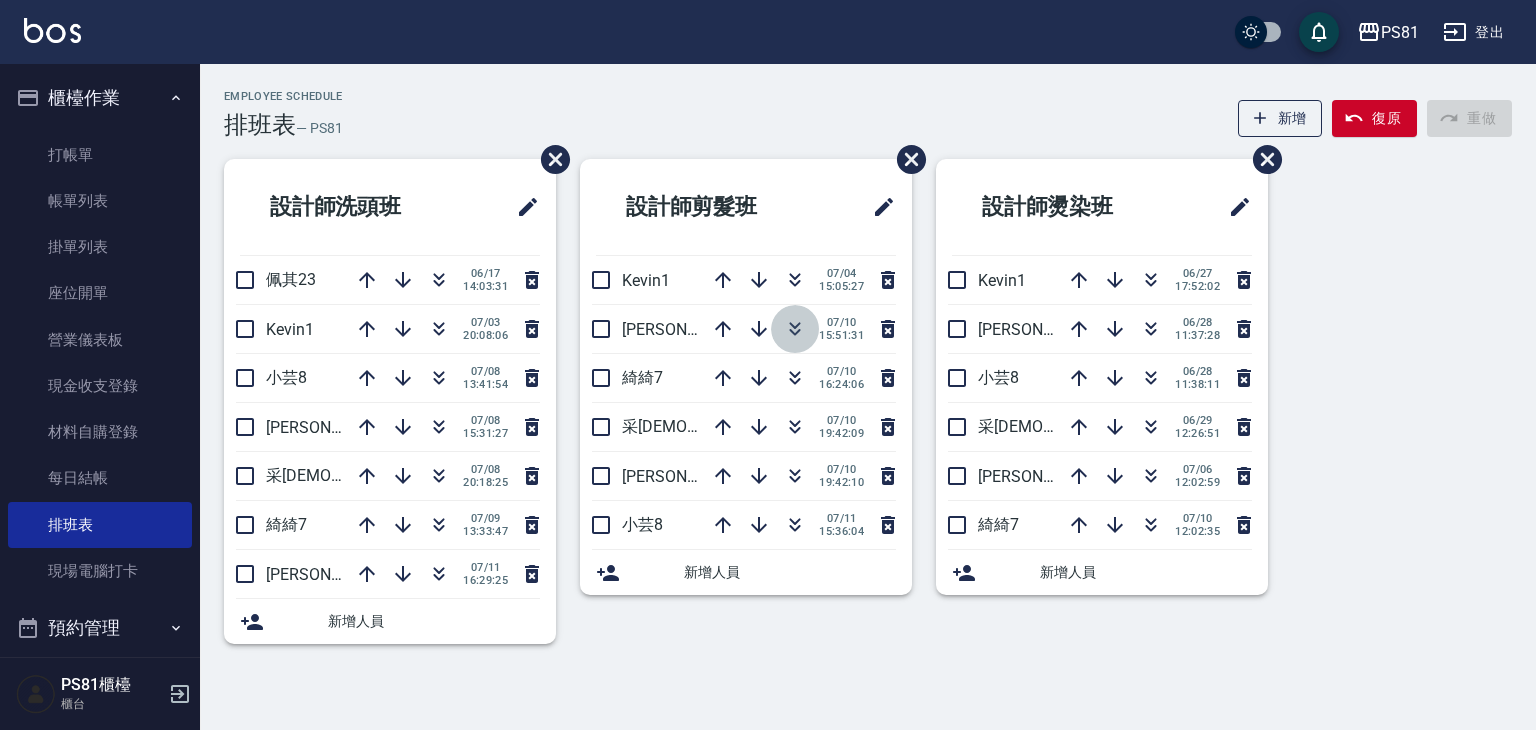 click 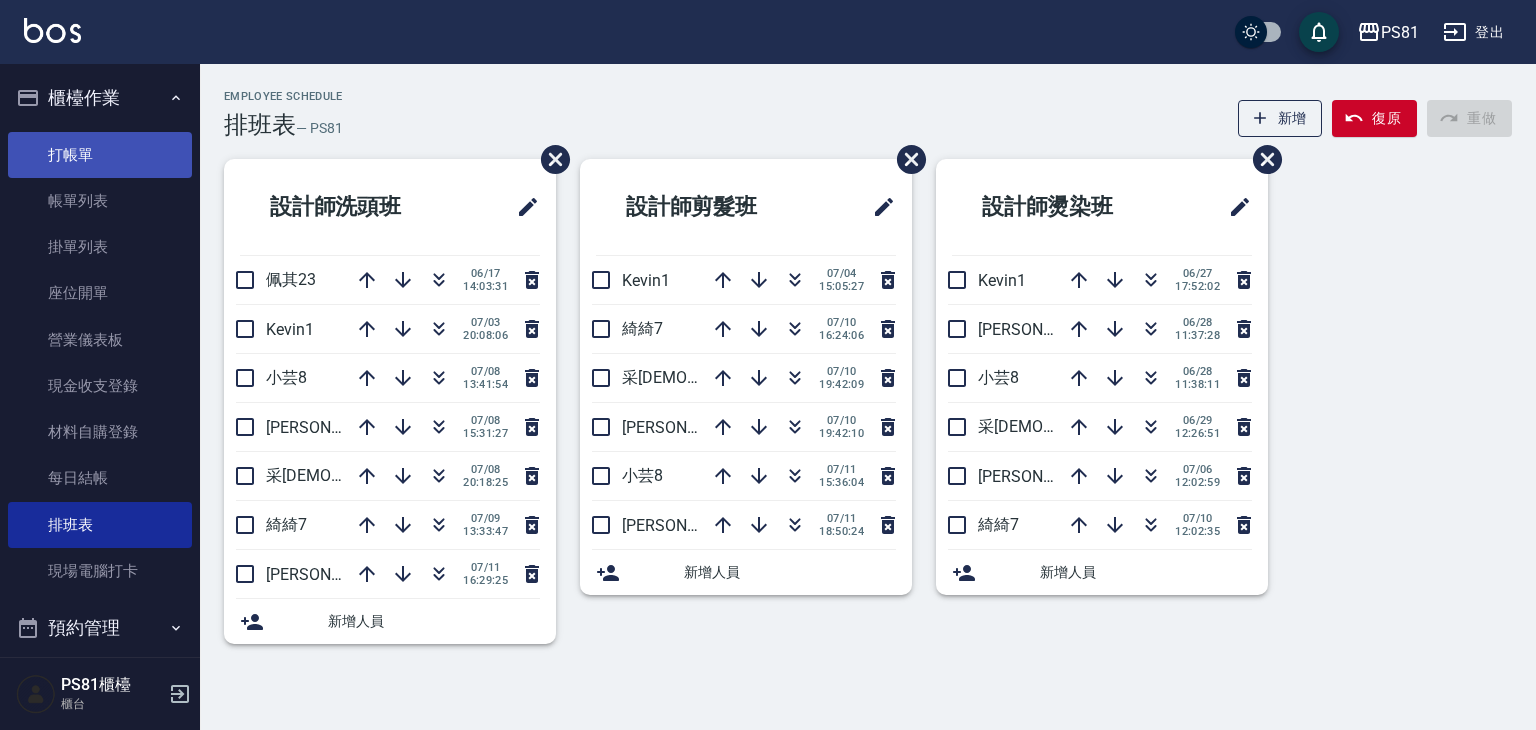 click on "打帳單" at bounding box center [100, 155] 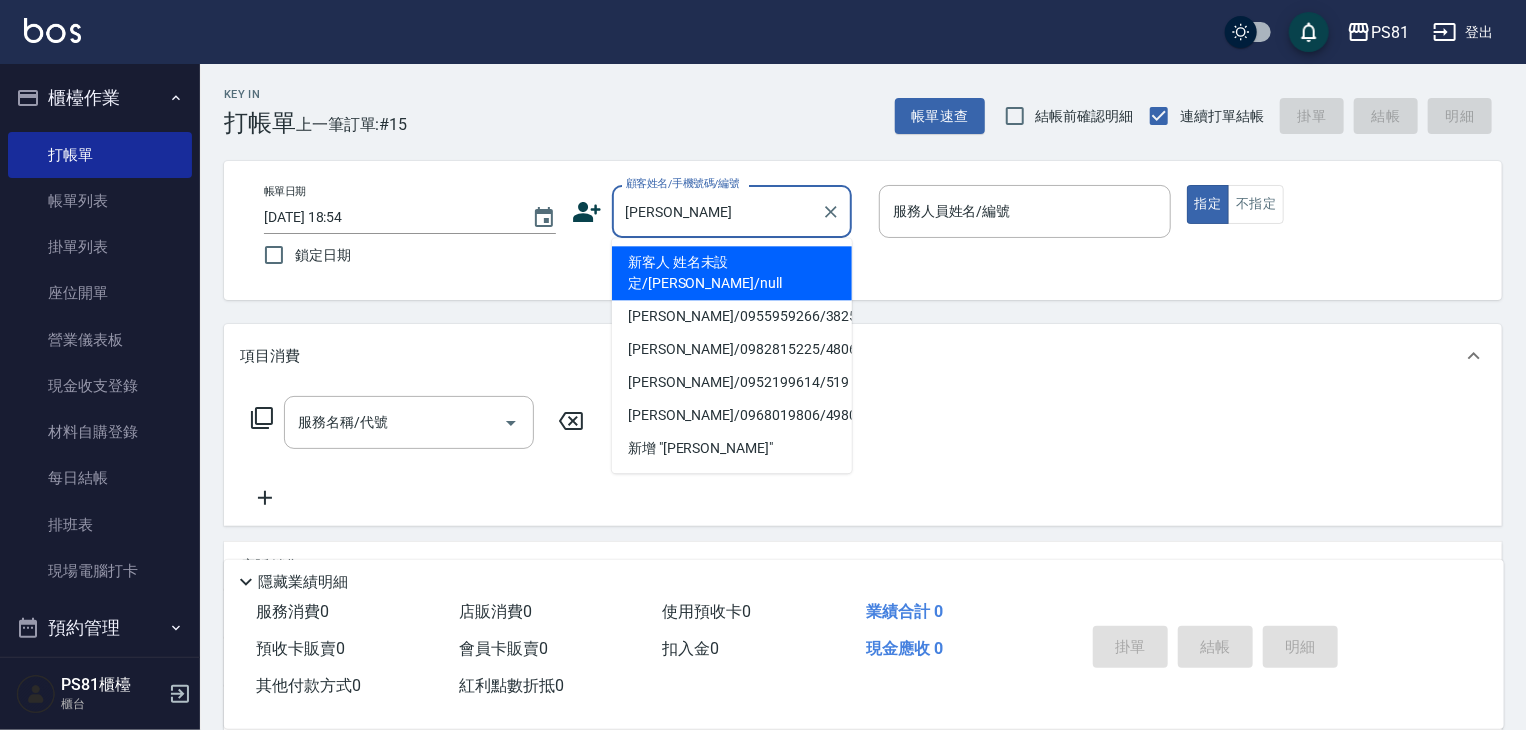 click on "新客人 姓名未設定/李冠逸/null" at bounding box center [732, 273] 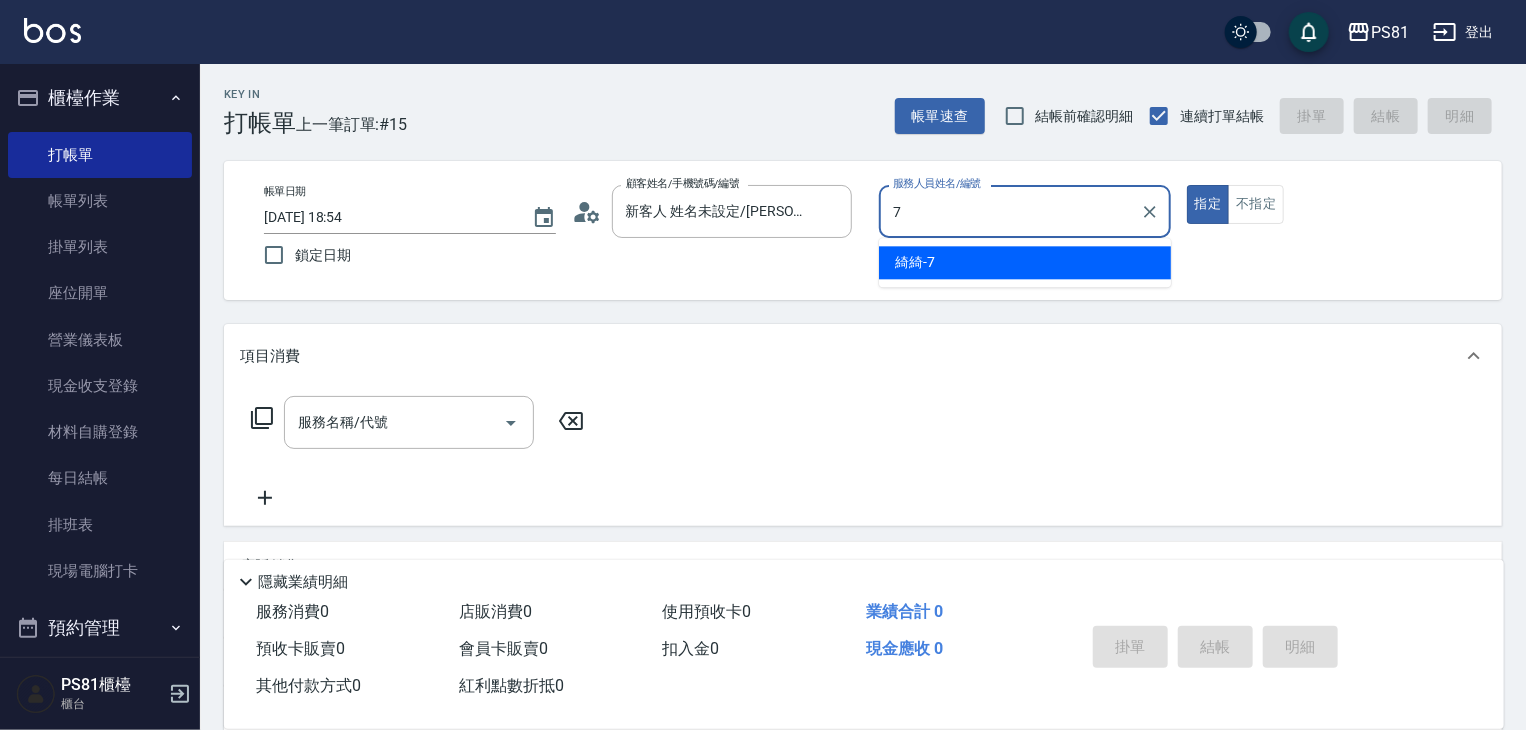 type on "綺綺-7" 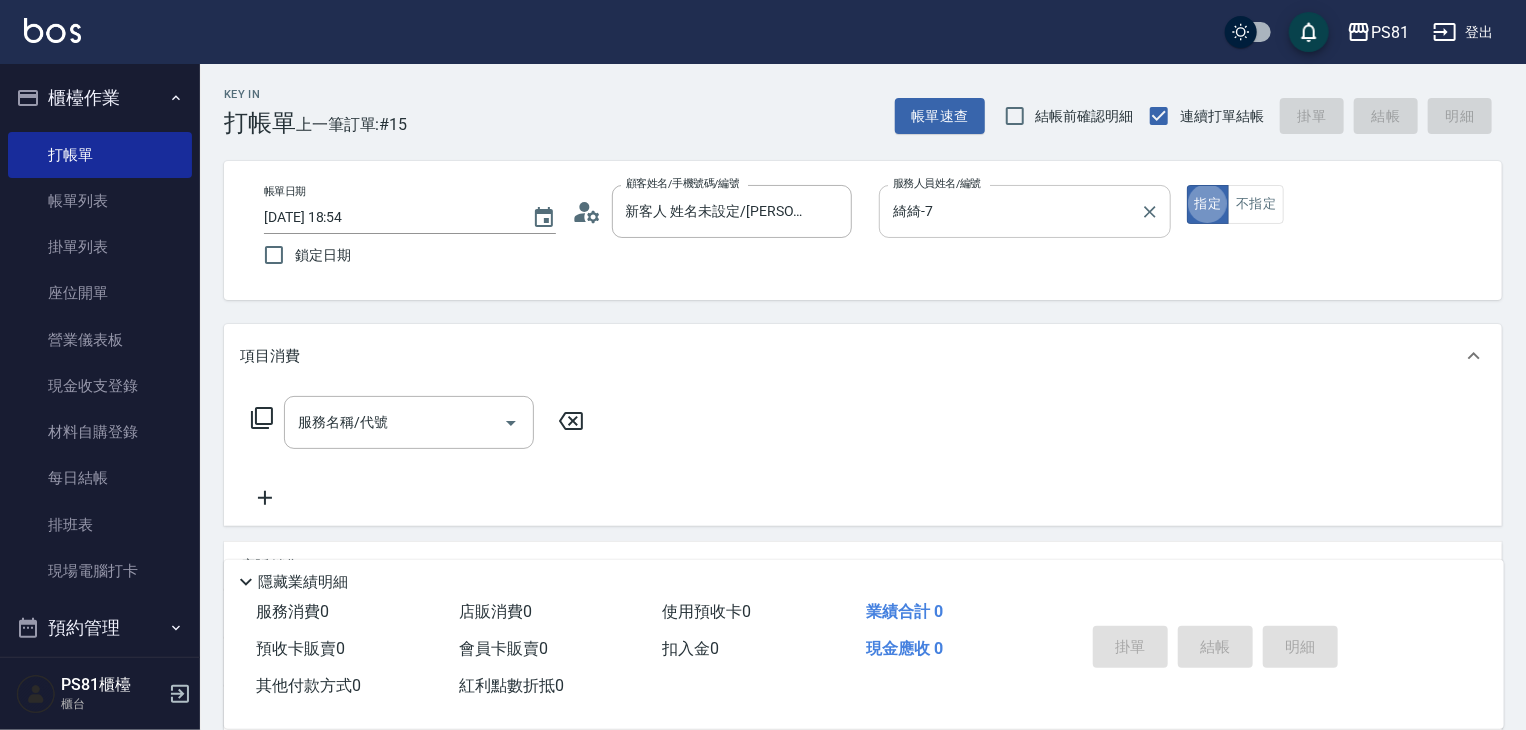type on "true" 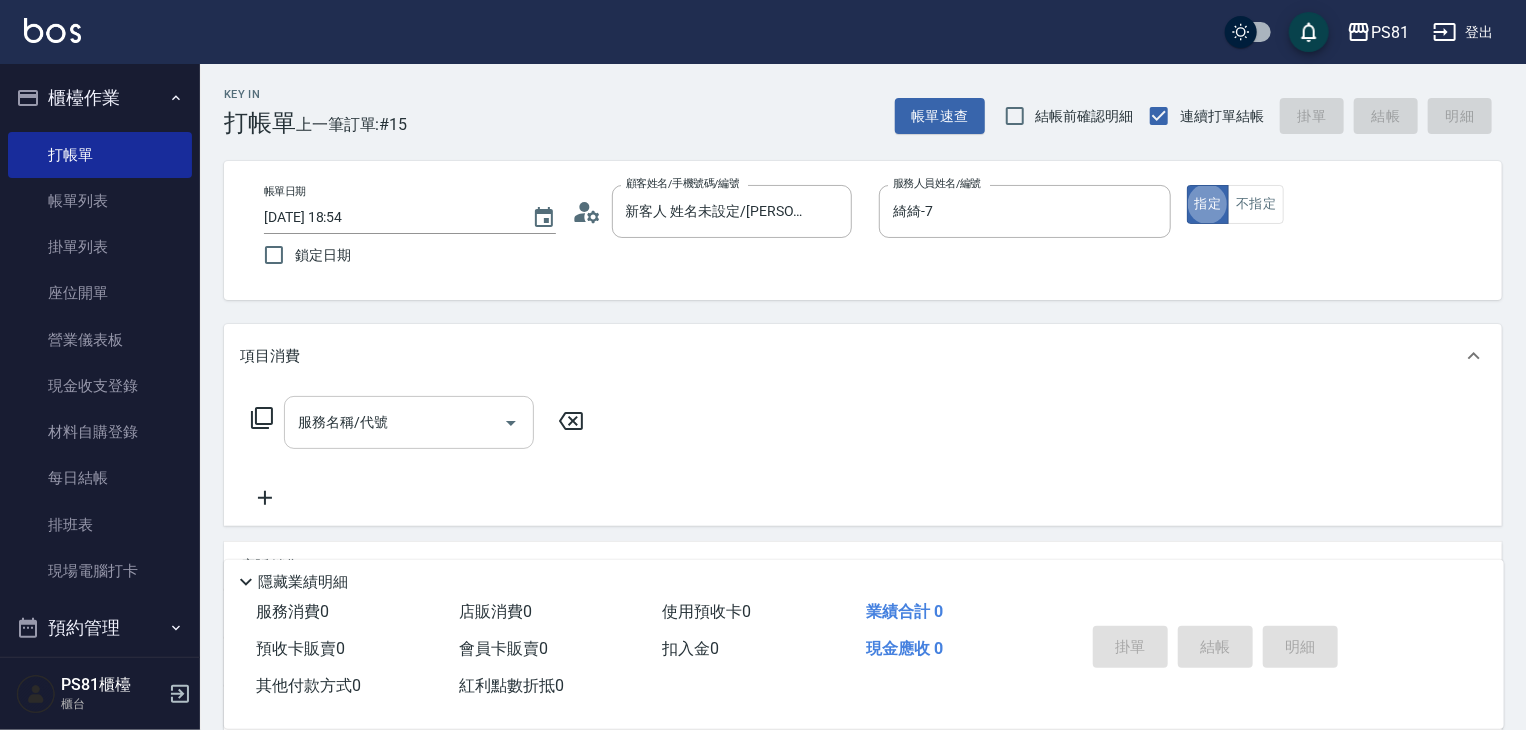 click on "服務名稱/代號" at bounding box center (394, 422) 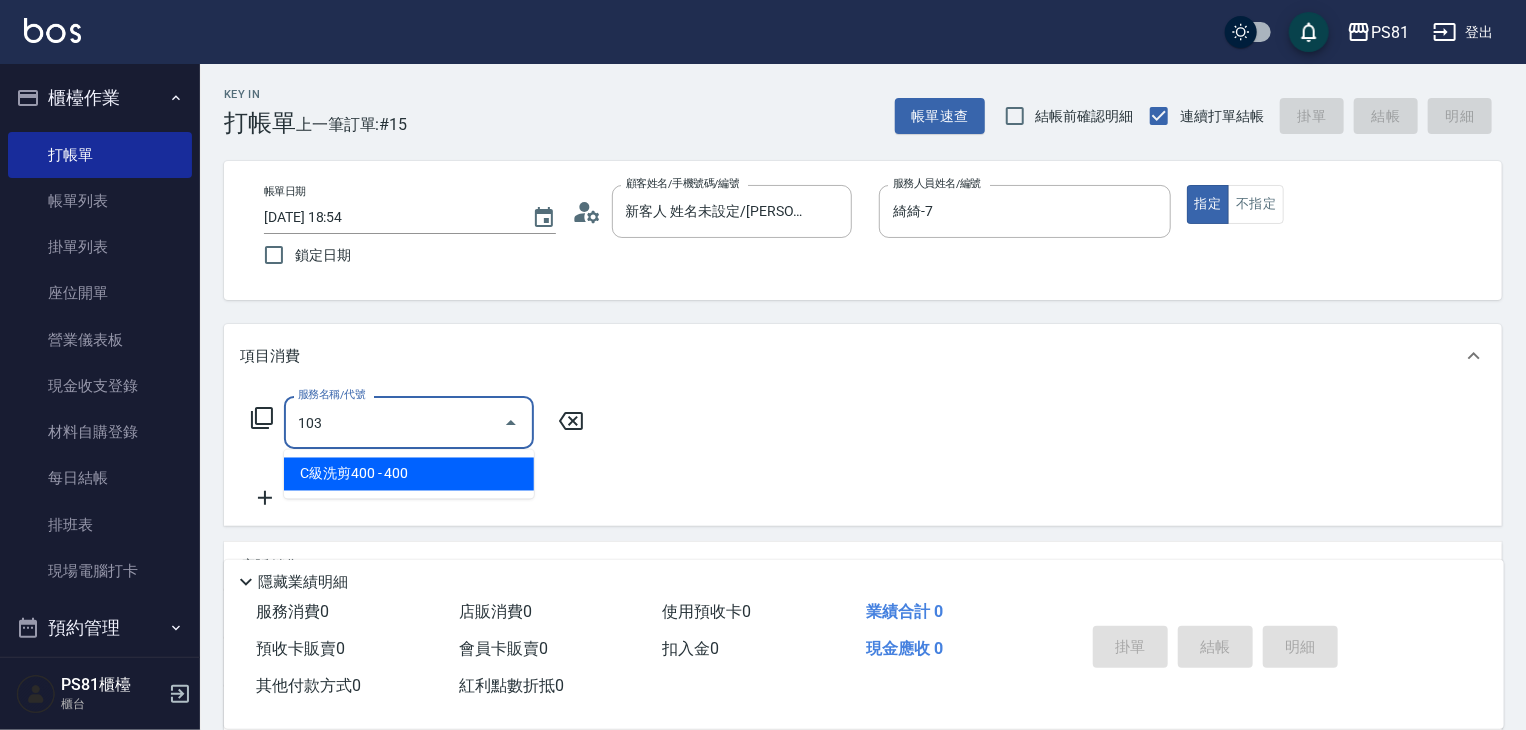 type on "C級洗剪400(103)" 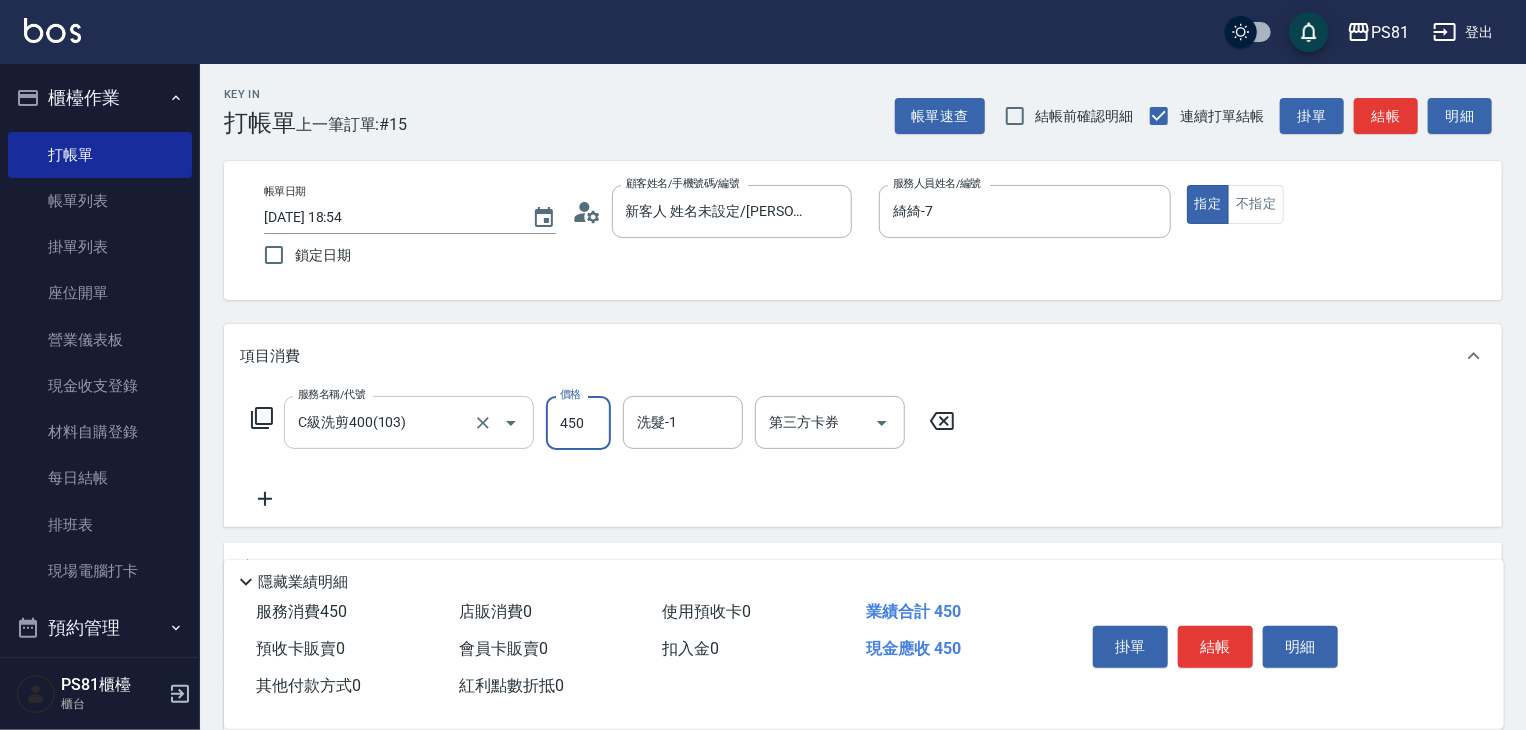 type on "450" 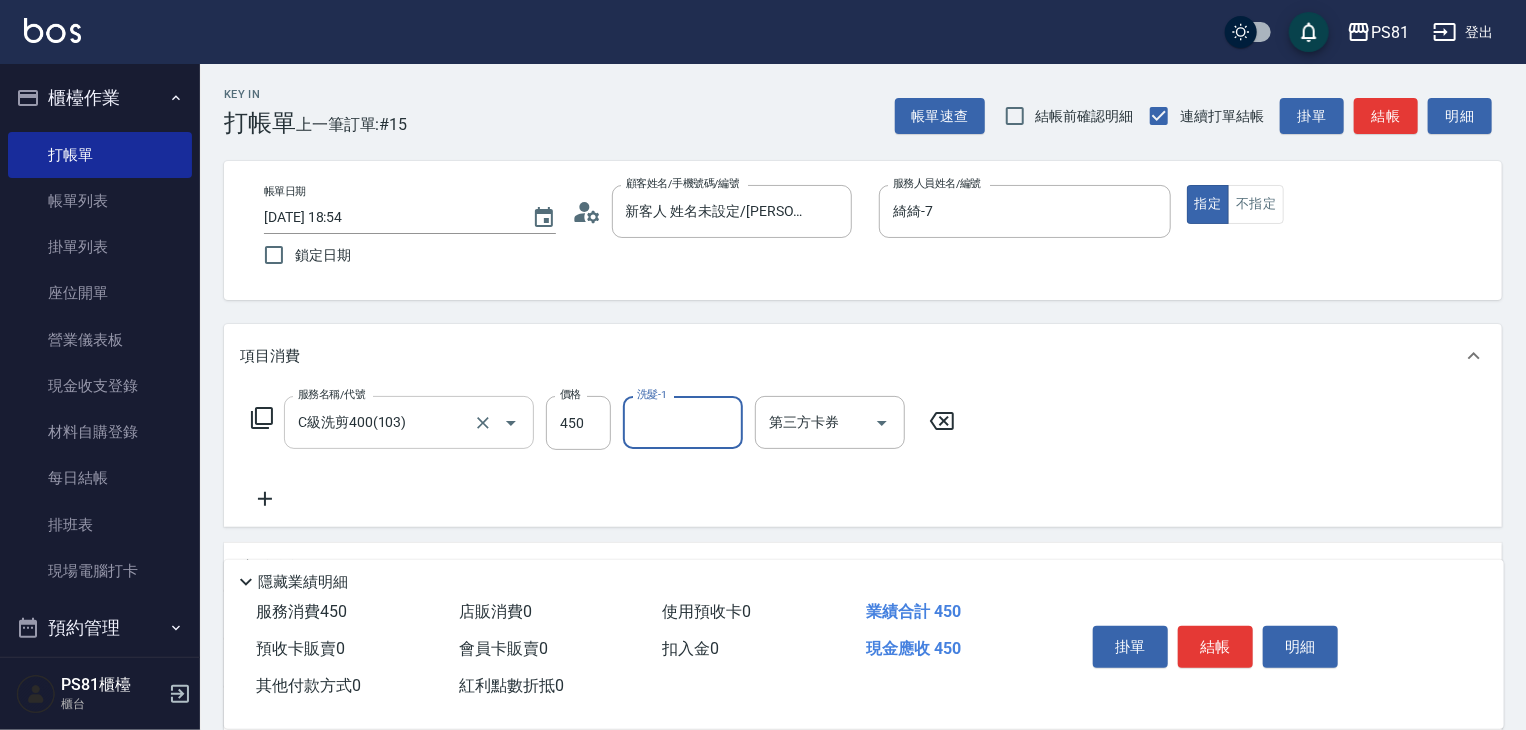 type 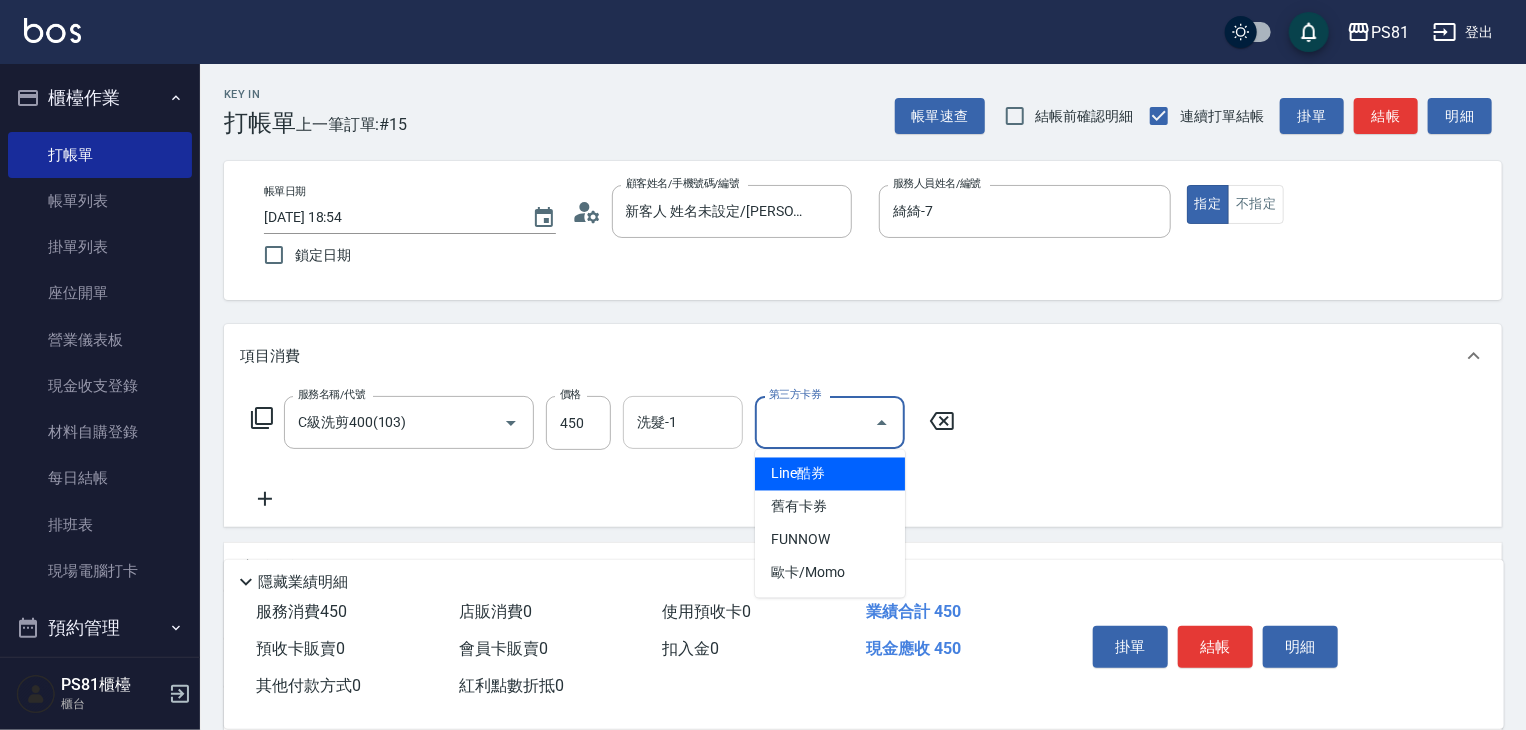 click on "洗髮-1" at bounding box center (683, 422) 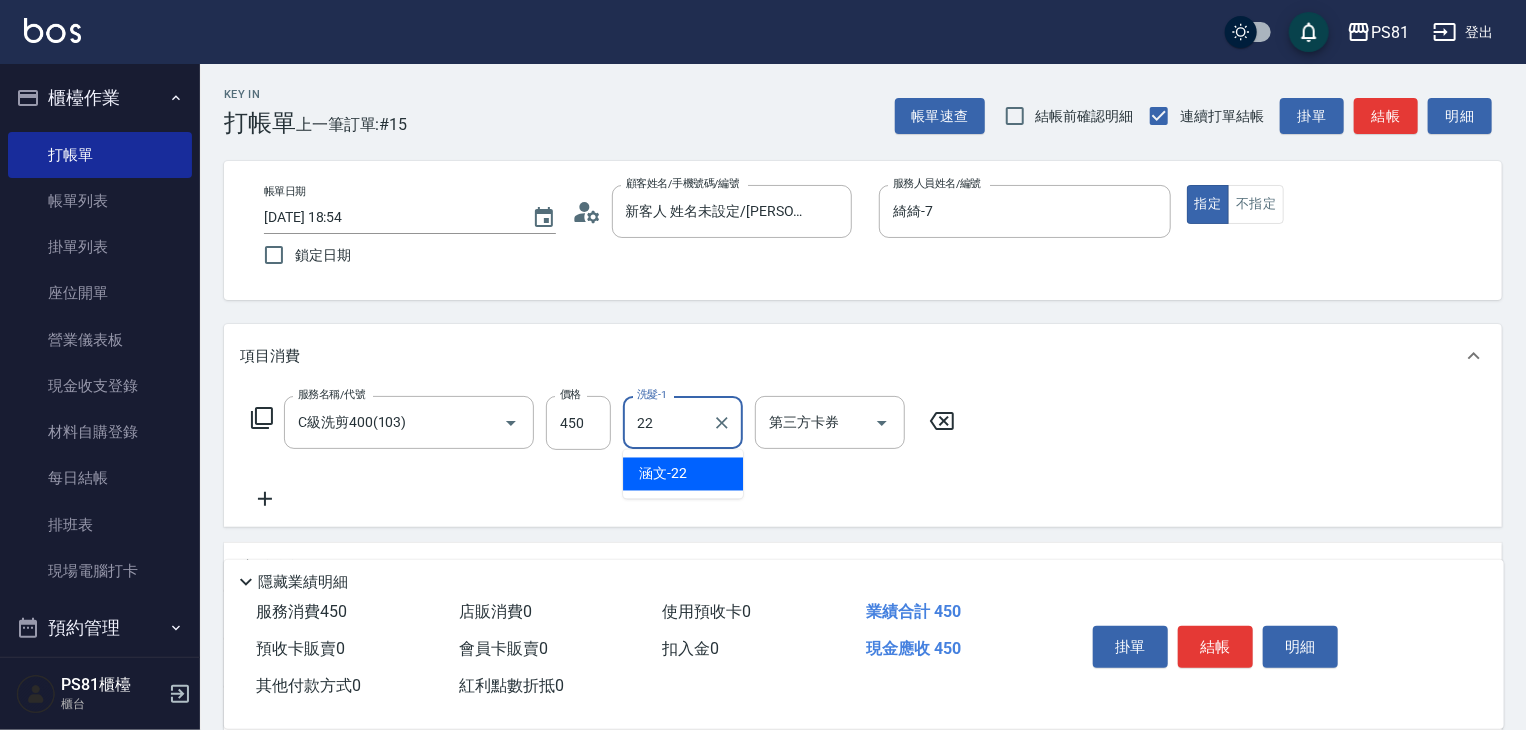 type on "涵文-22" 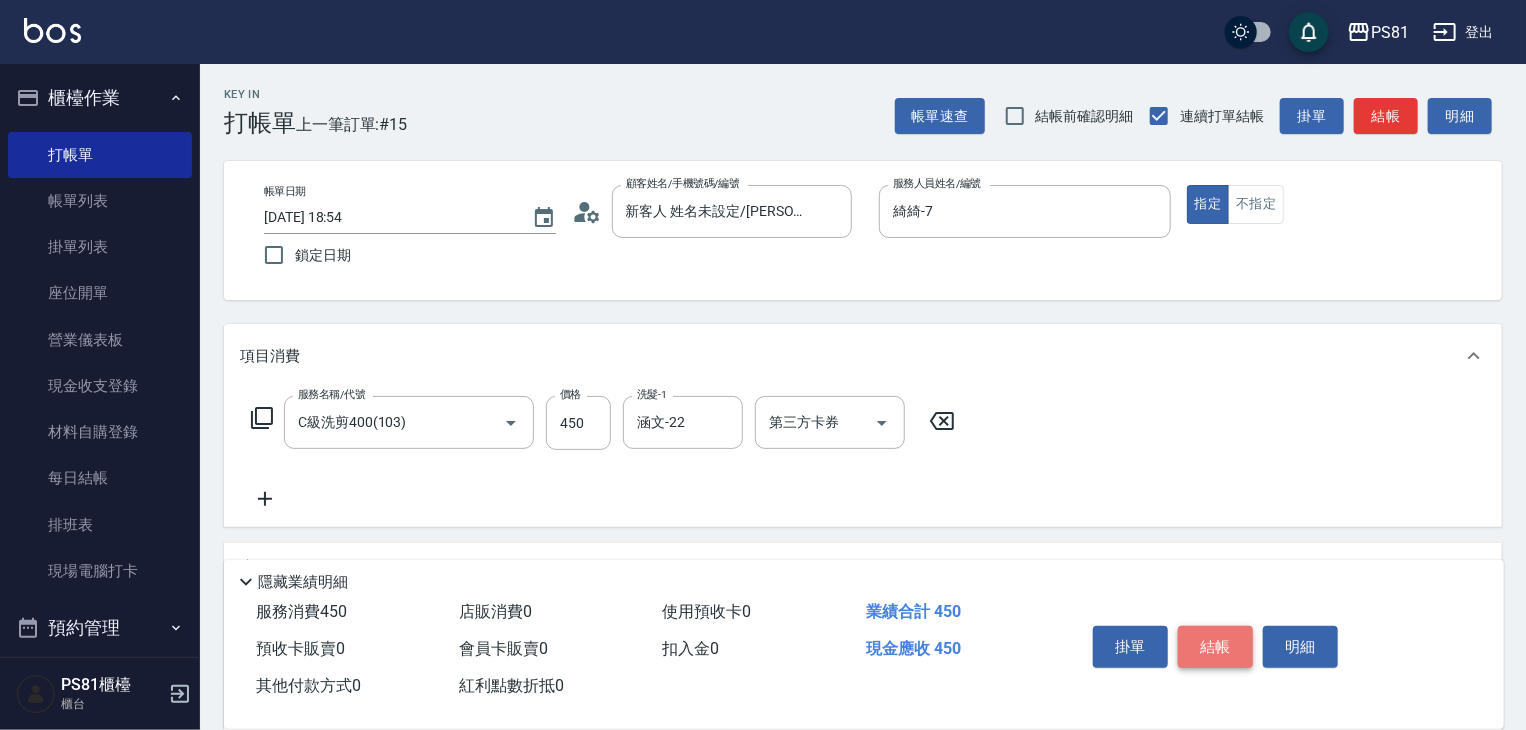 click on "結帳" at bounding box center (1215, 647) 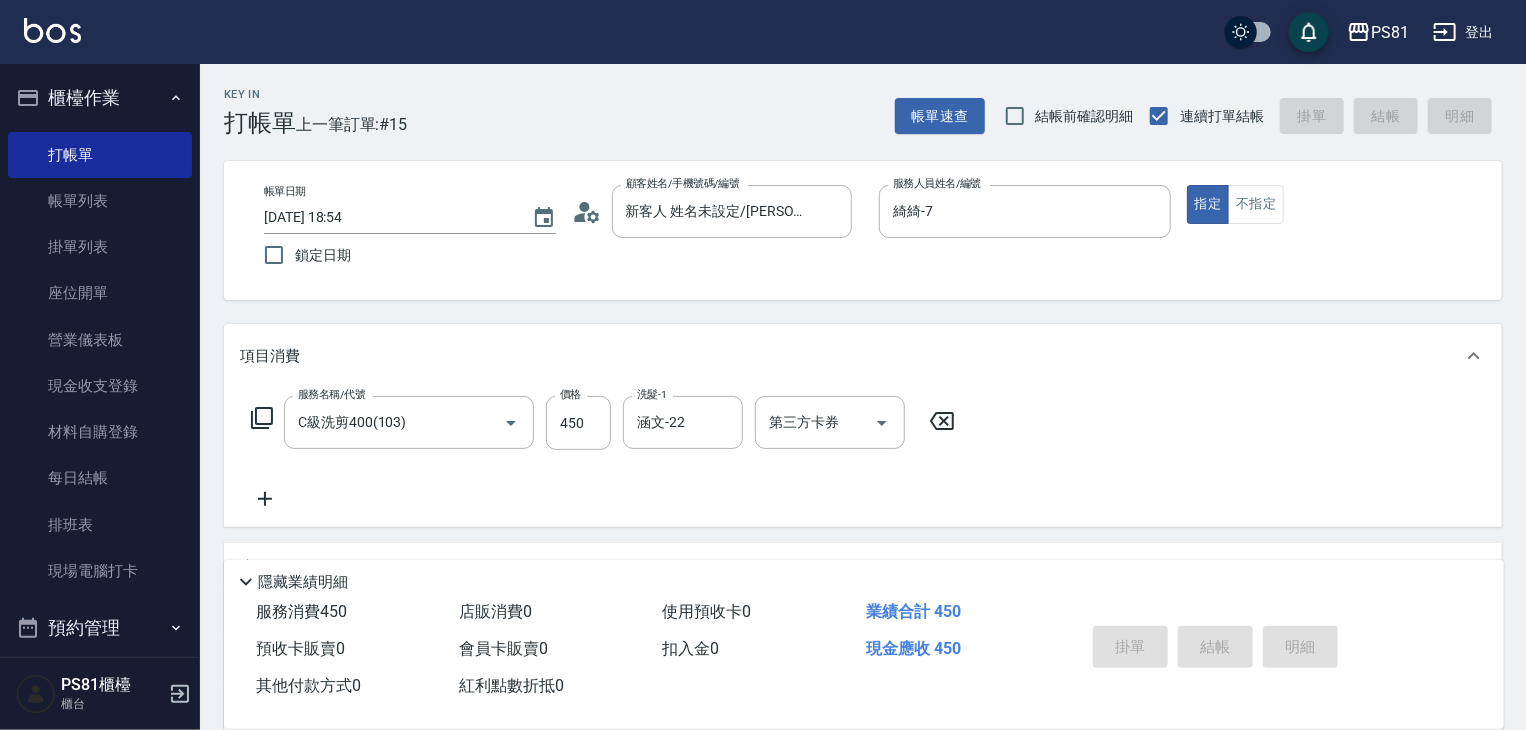 type on "2025/07/11 18:55" 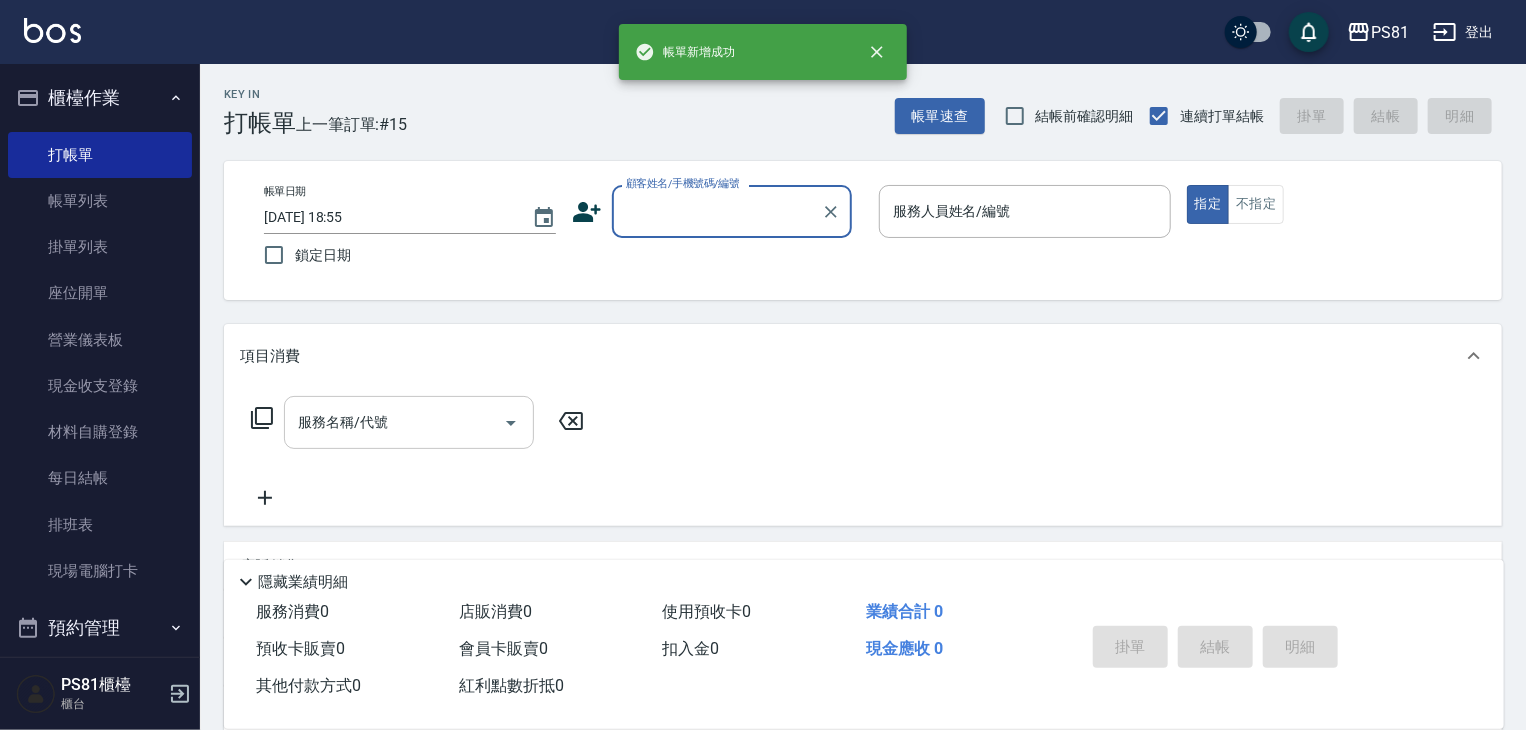 scroll, scrollTop: 0, scrollLeft: 0, axis: both 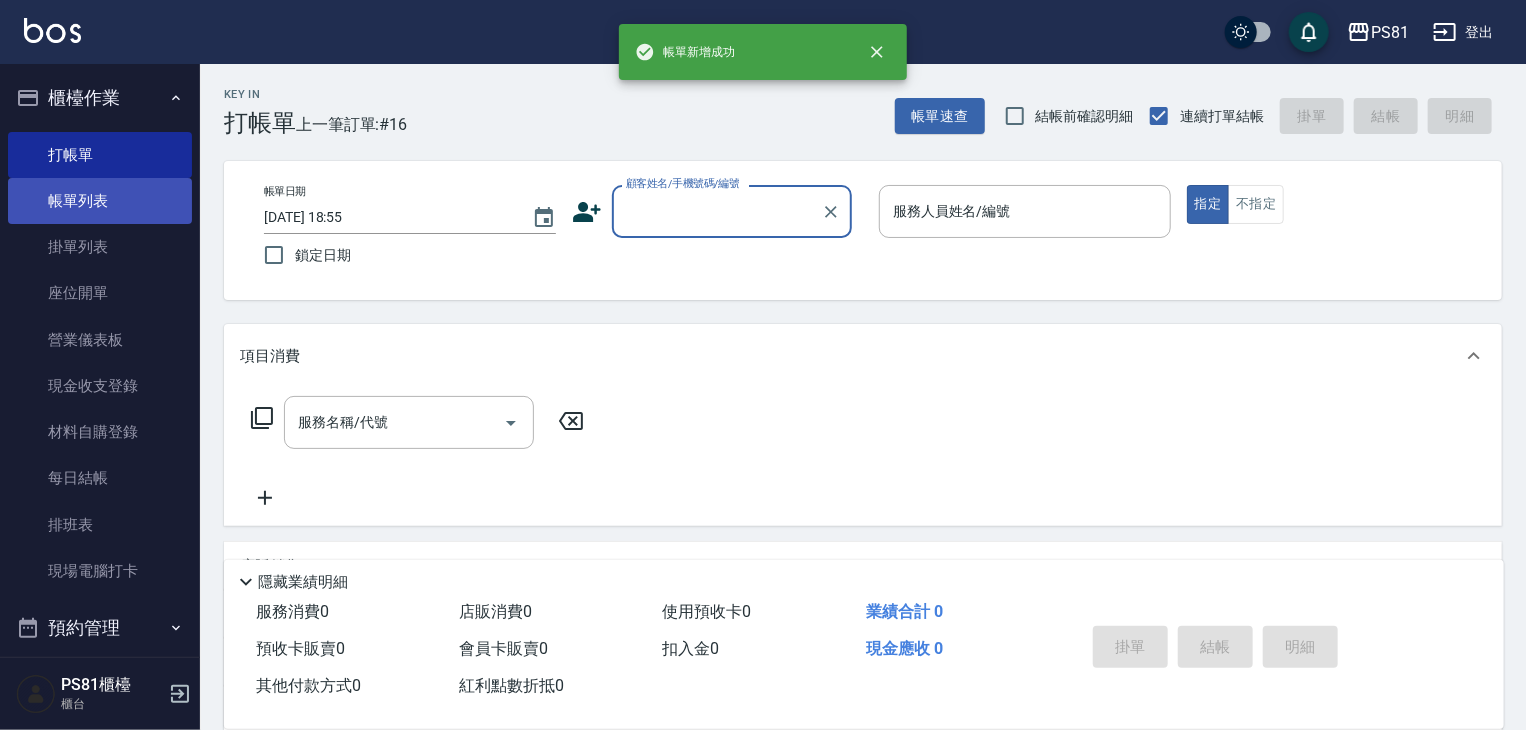 click on "帳單列表" at bounding box center (100, 201) 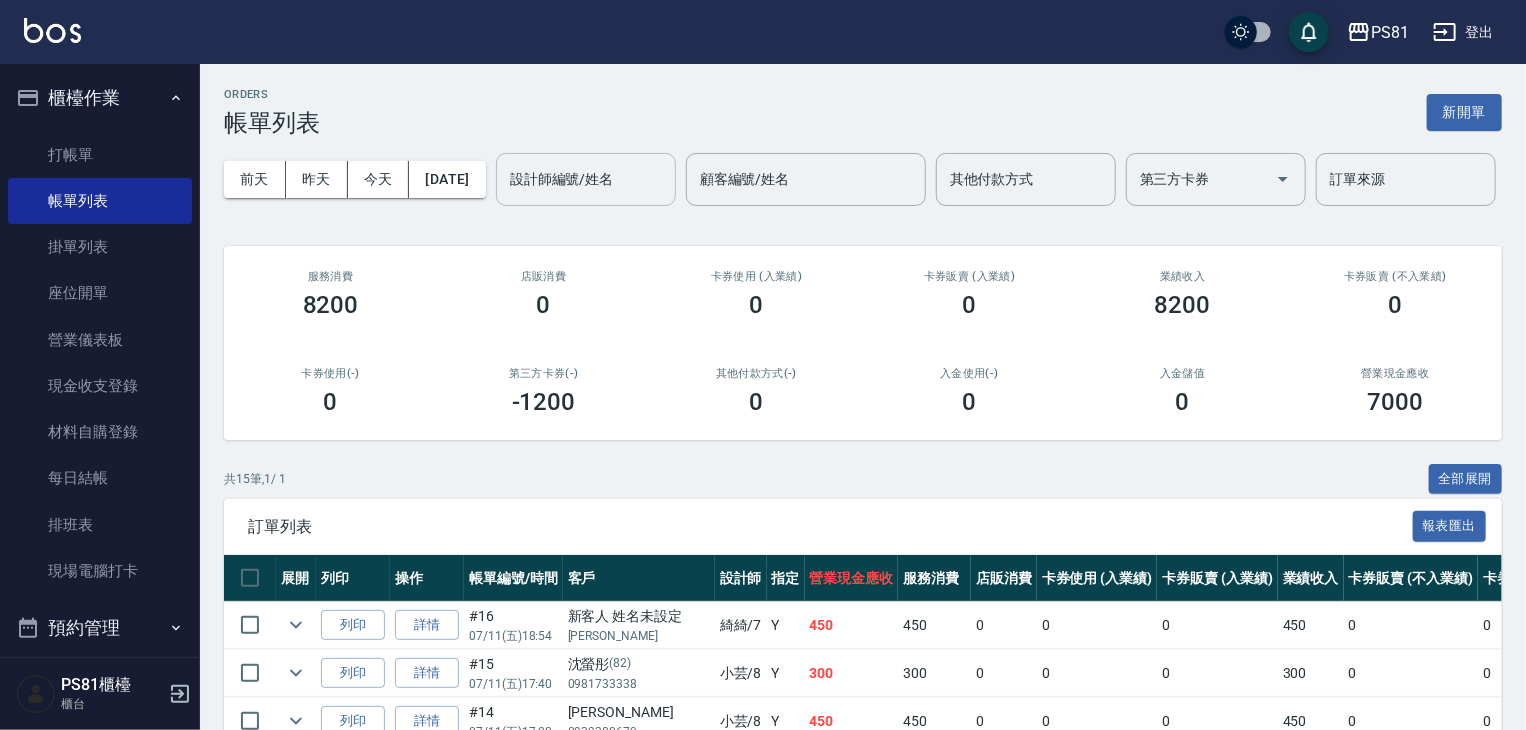 click on "設計師編號/姓名" at bounding box center [586, 179] 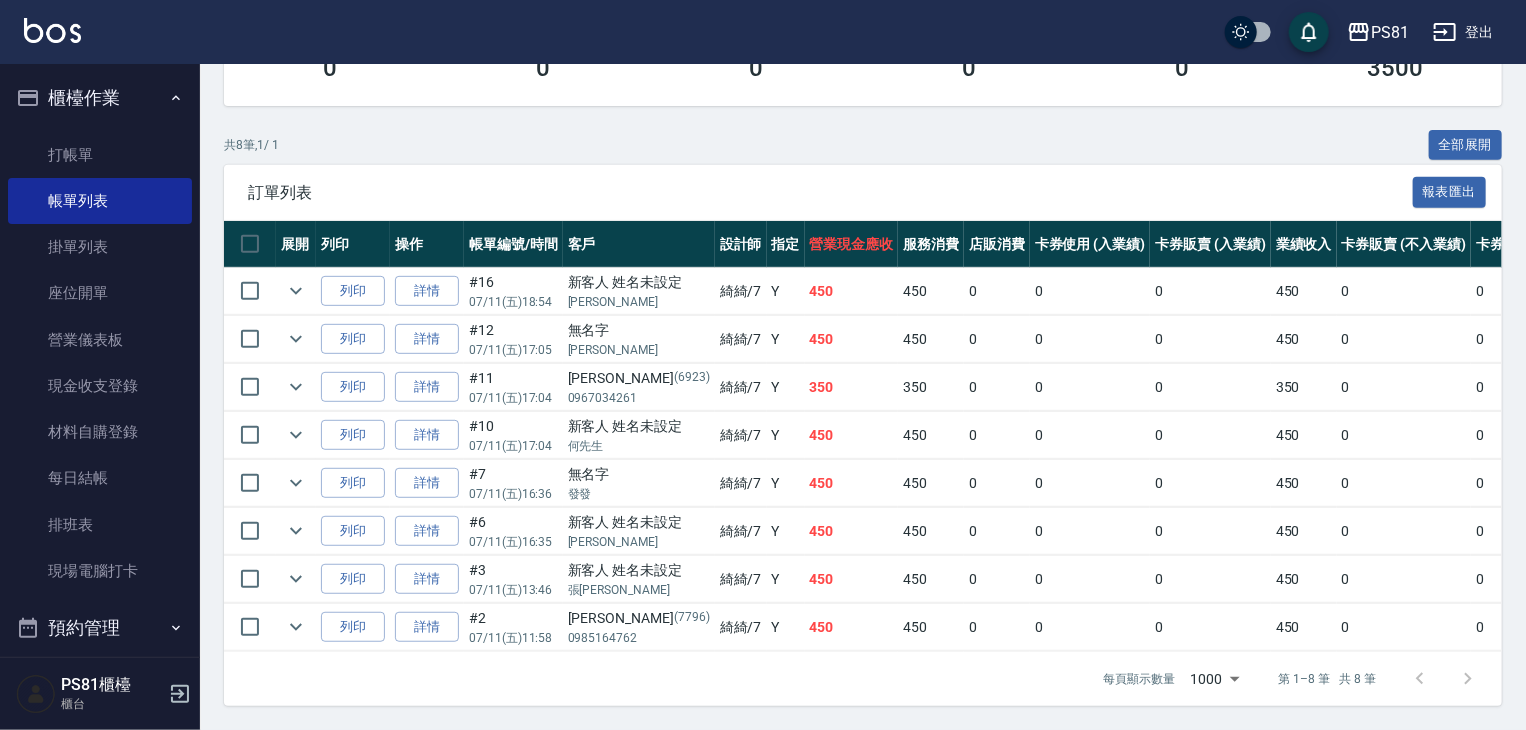 scroll, scrollTop: 409, scrollLeft: 0, axis: vertical 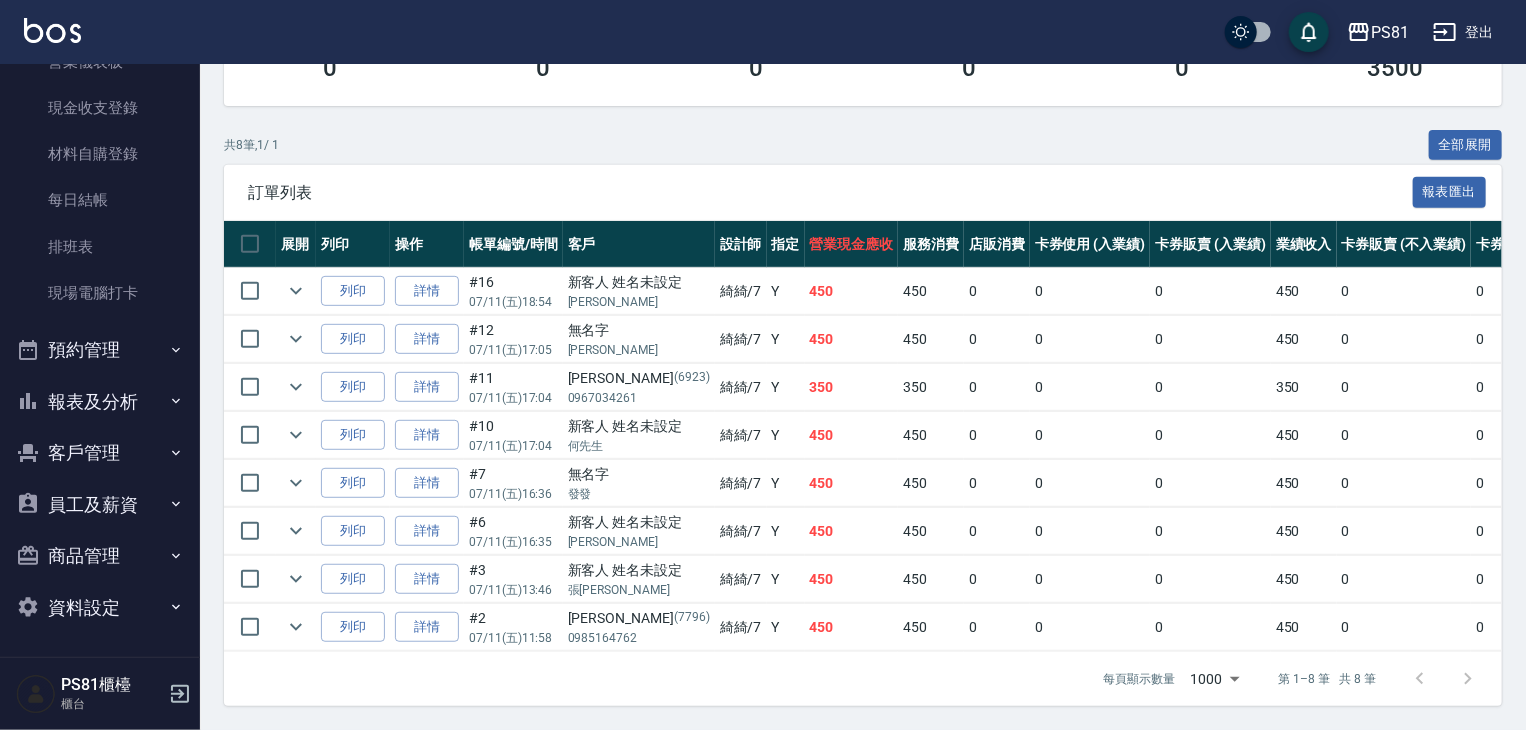 type on "綺綺-7" 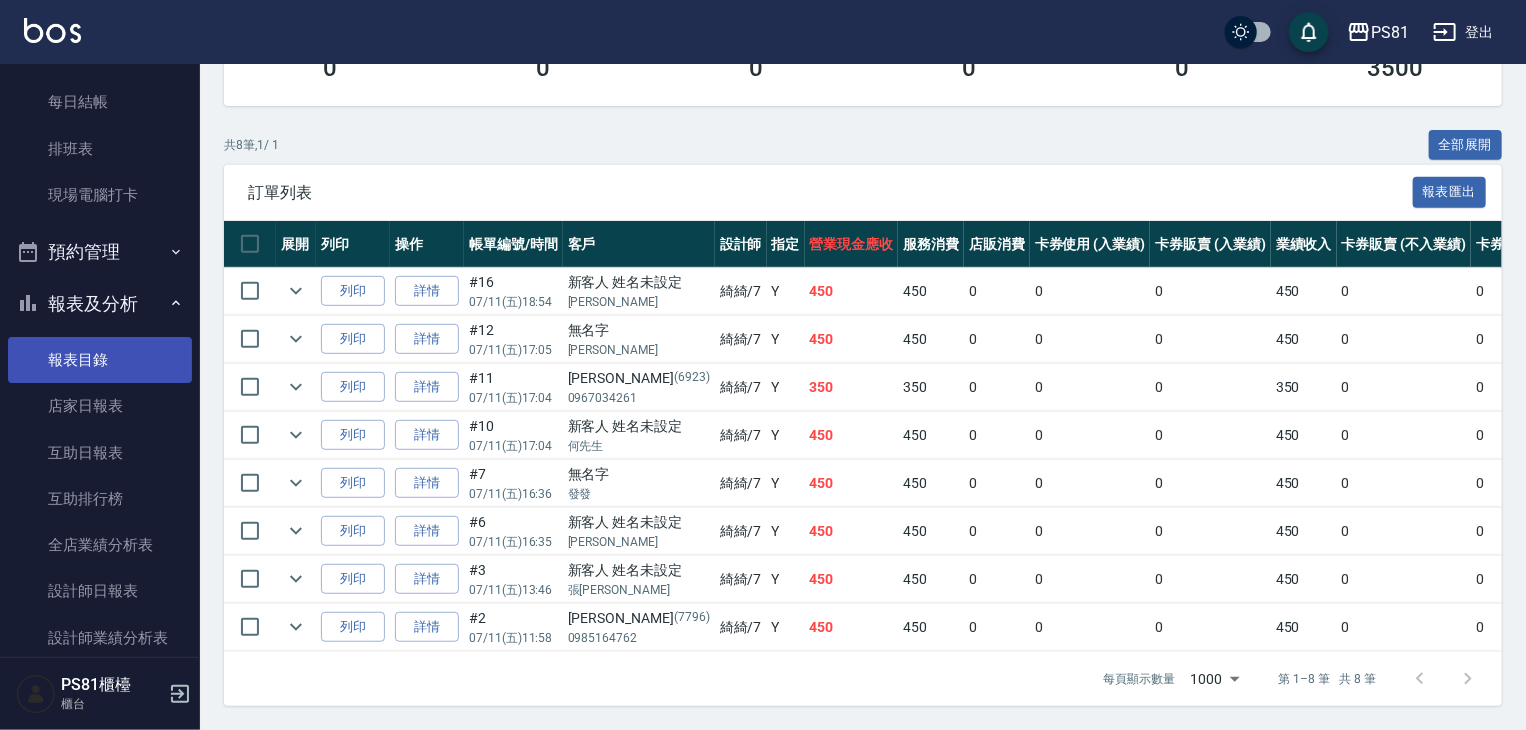 scroll, scrollTop: 578, scrollLeft: 0, axis: vertical 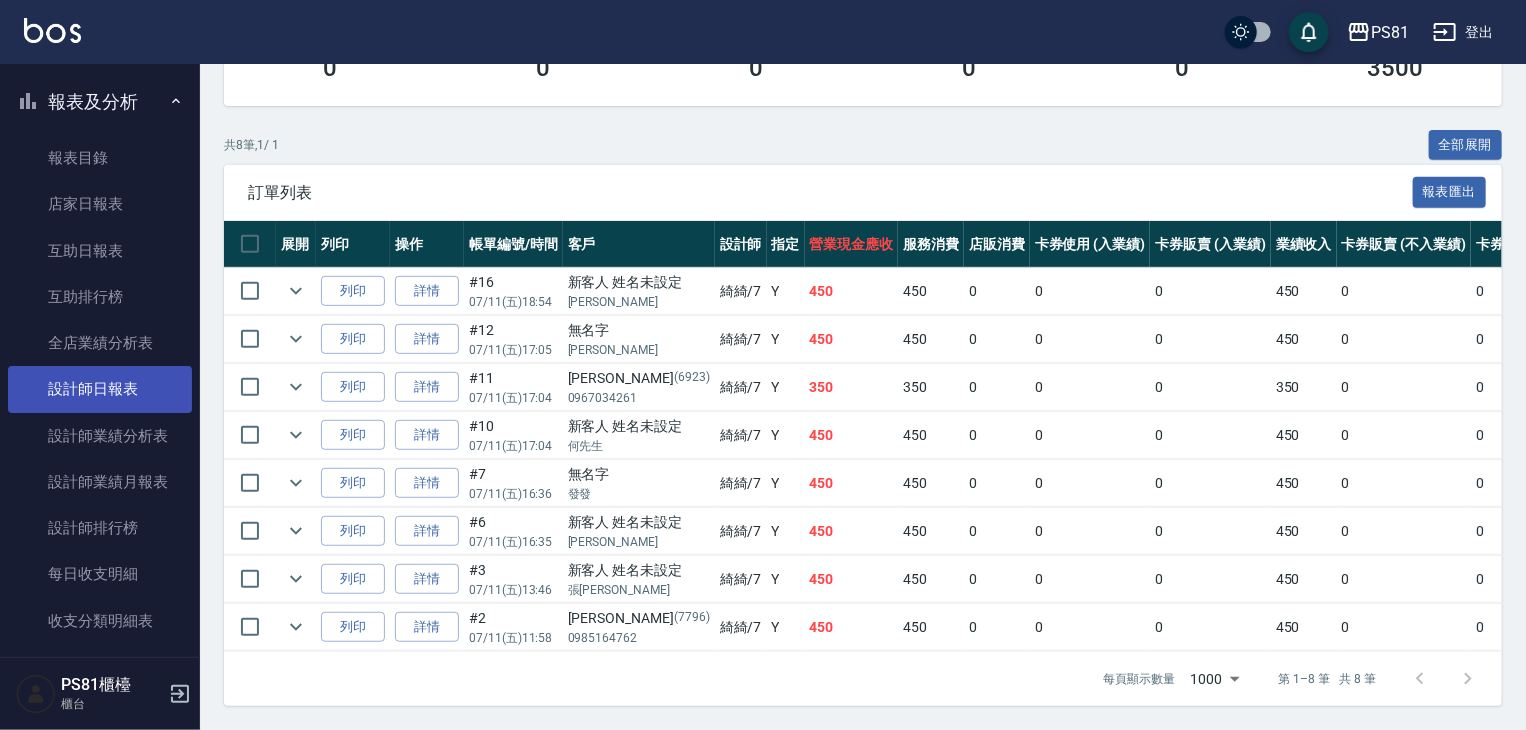 click on "設計師日報表" at bounding box center (100, 389) 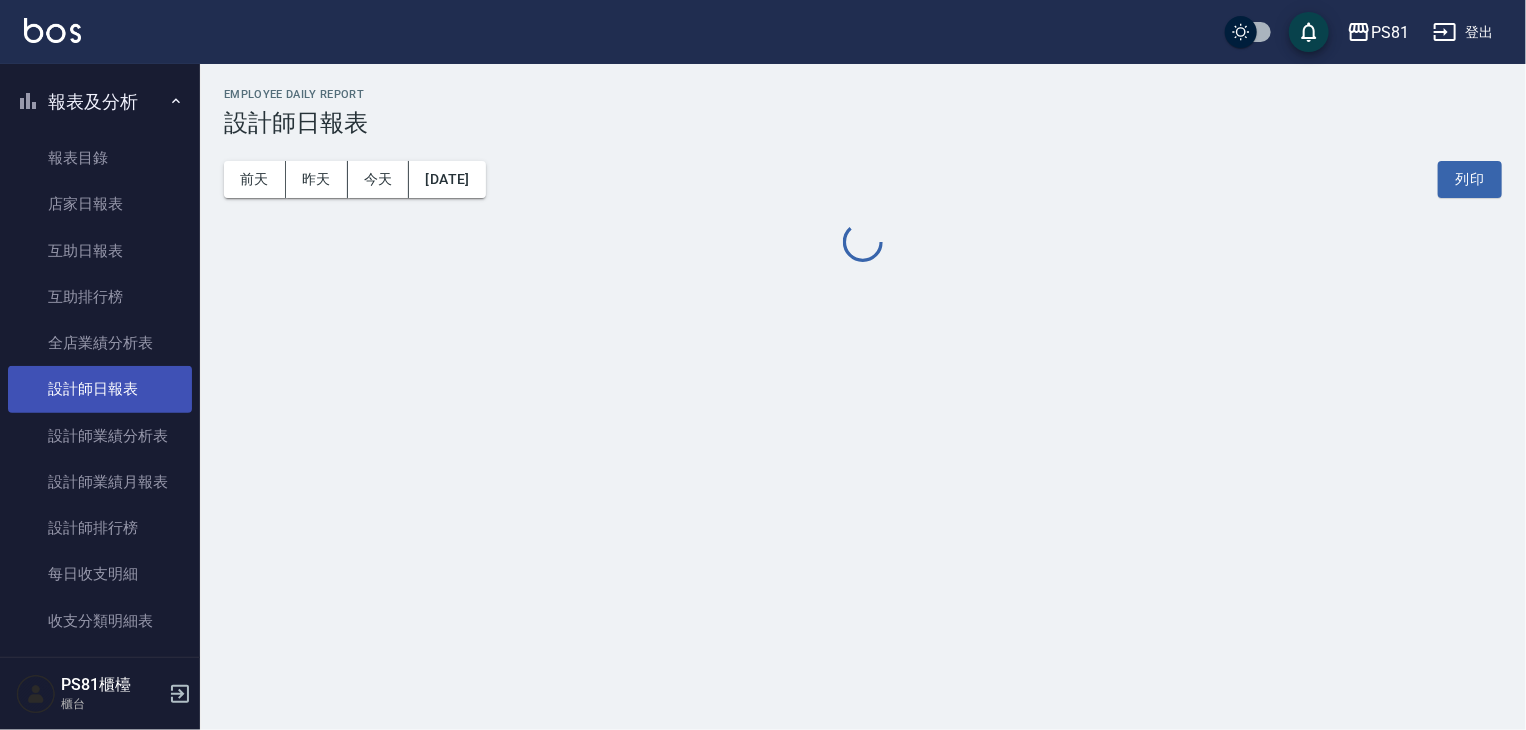 scroll, scrollTop: 0, scrollLeft: 0, axis: both 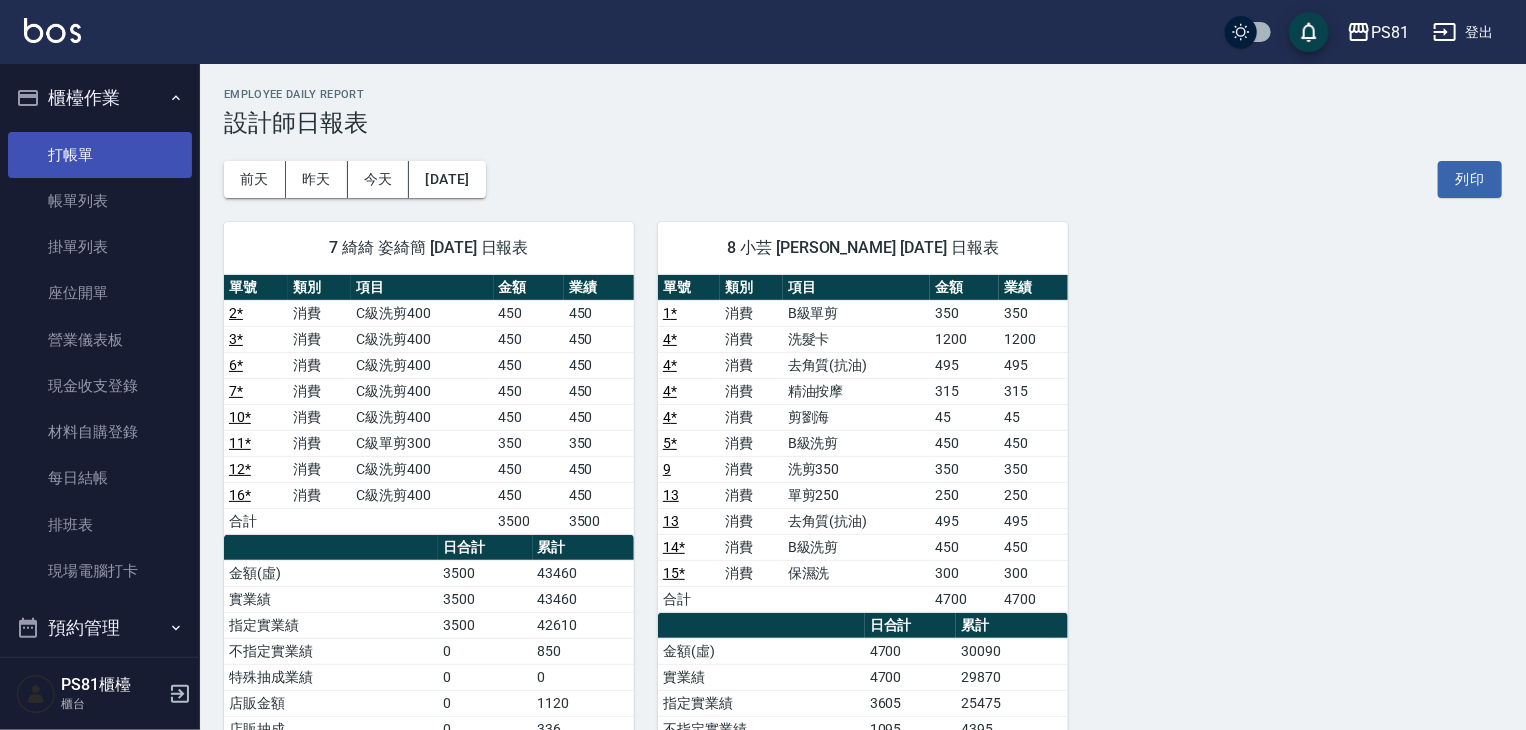 click on "打帳單" at bounding box center (100, 155) 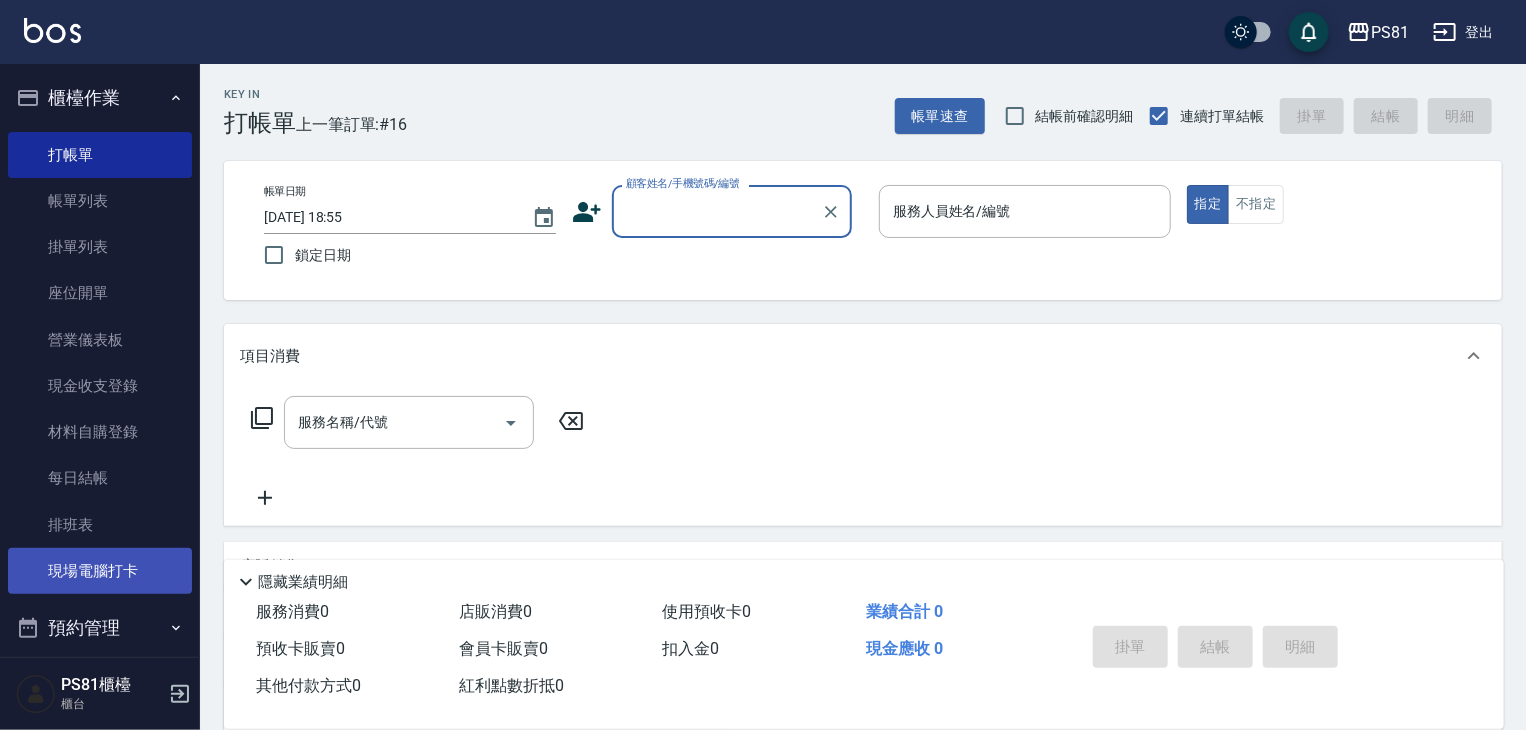 click on "現場電腦打卡" at bounding box center (100, 571) 